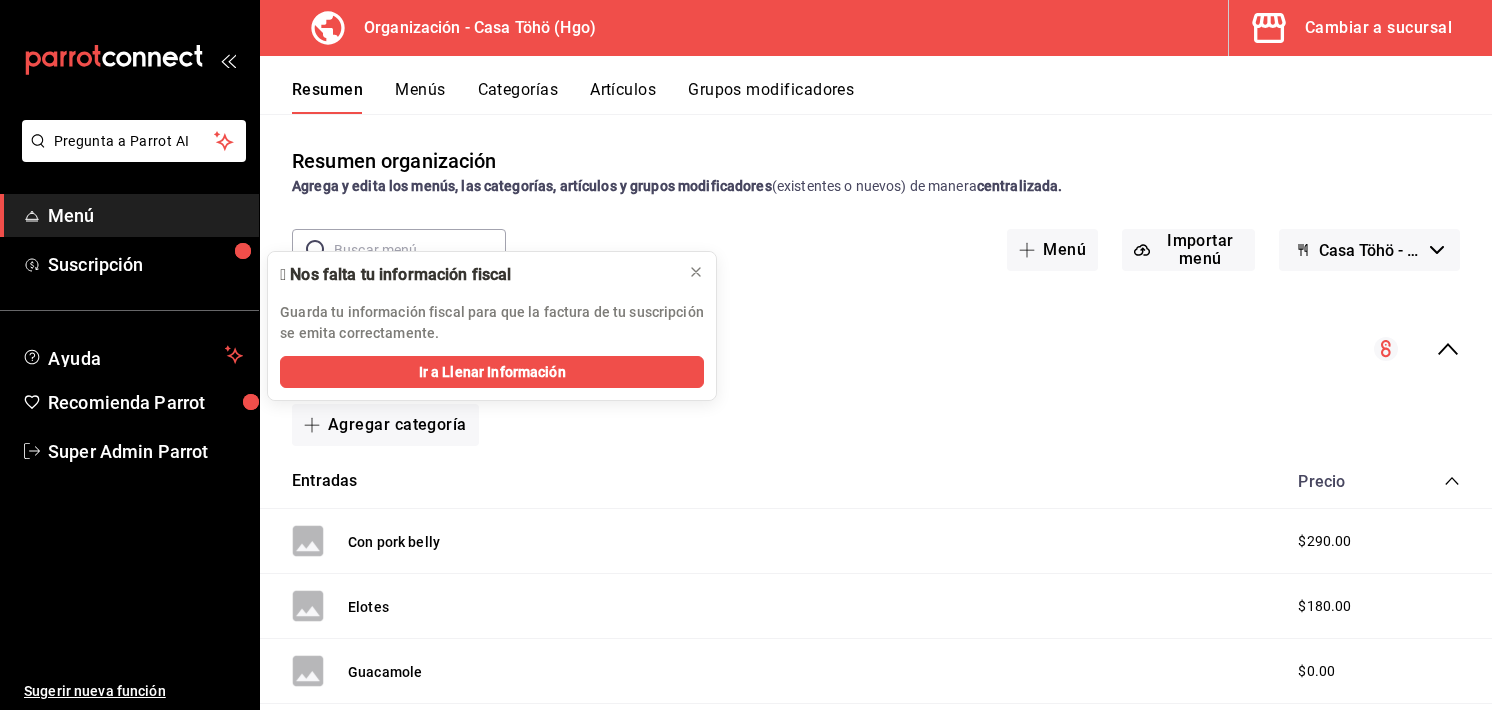 scroll, scrollTop: 0, scrollLeft: 0, axis: both 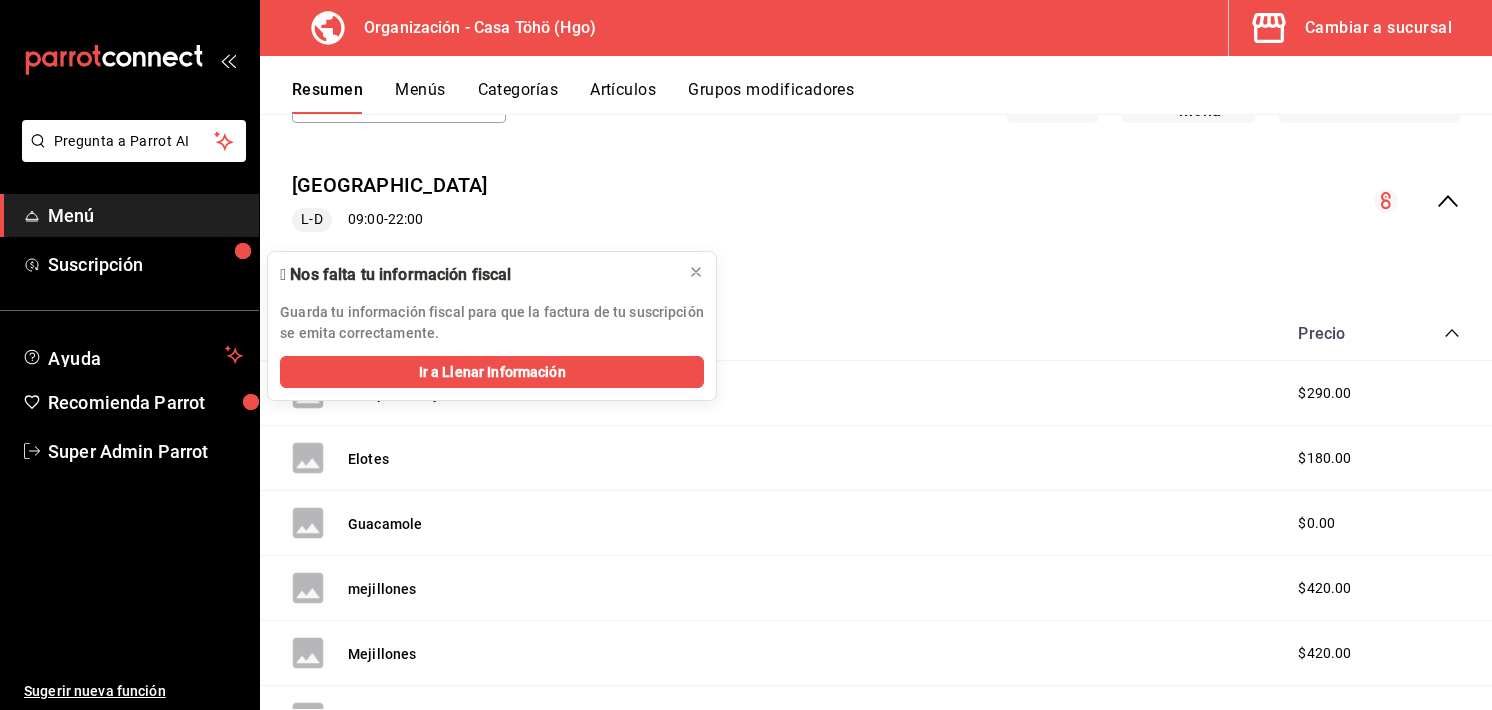 click on "Cambiar a sucursal" at bounding box center [1378, 28] 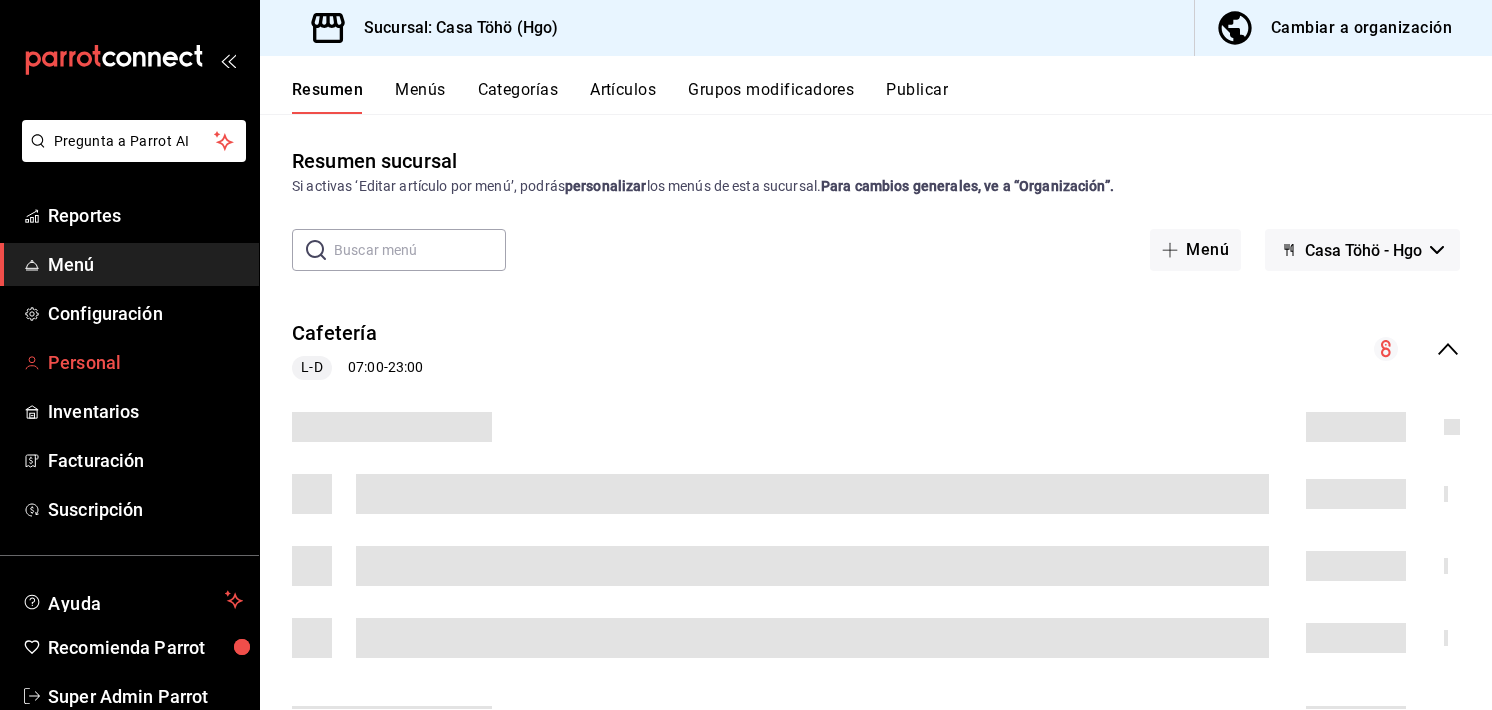 click on "Personal" at bounding box center [145, 362] 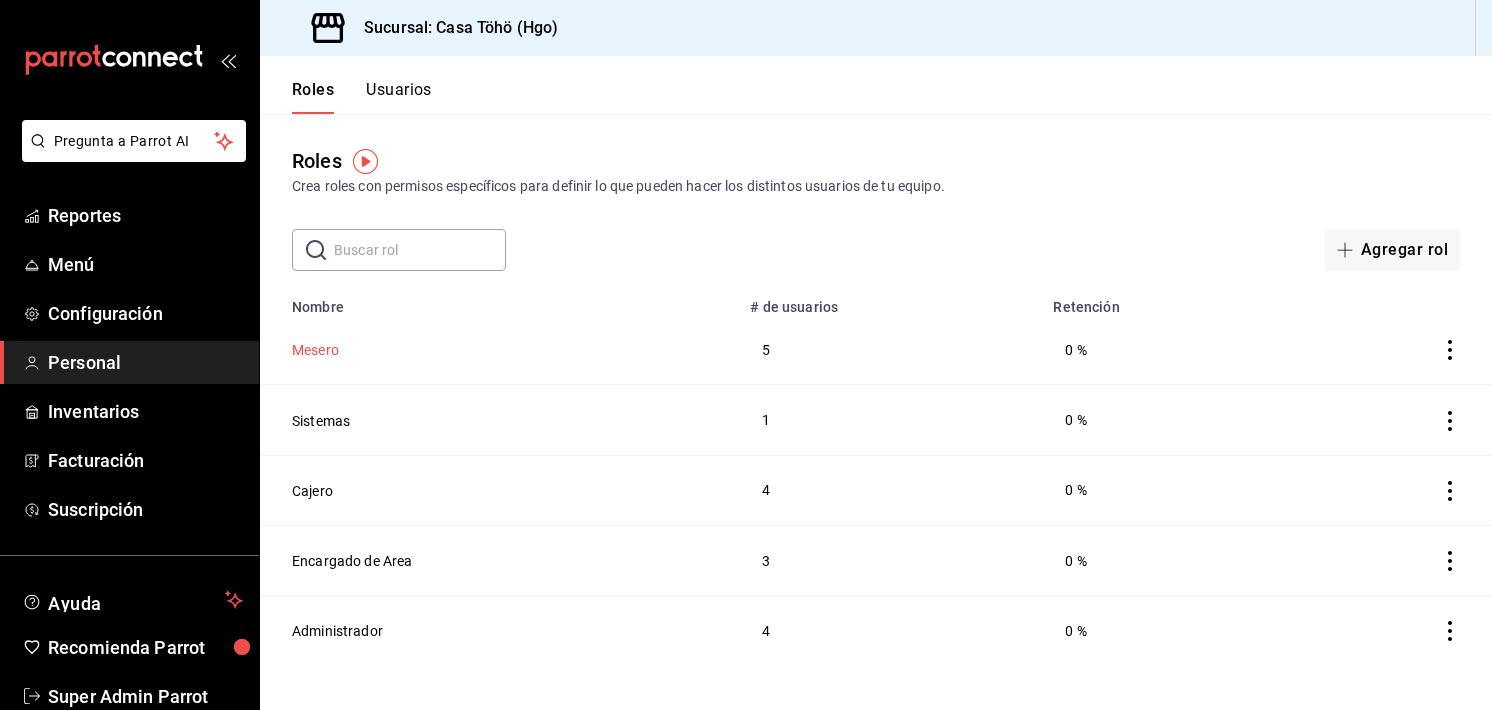 click on "Mesero" at bounding box center (315, 350) 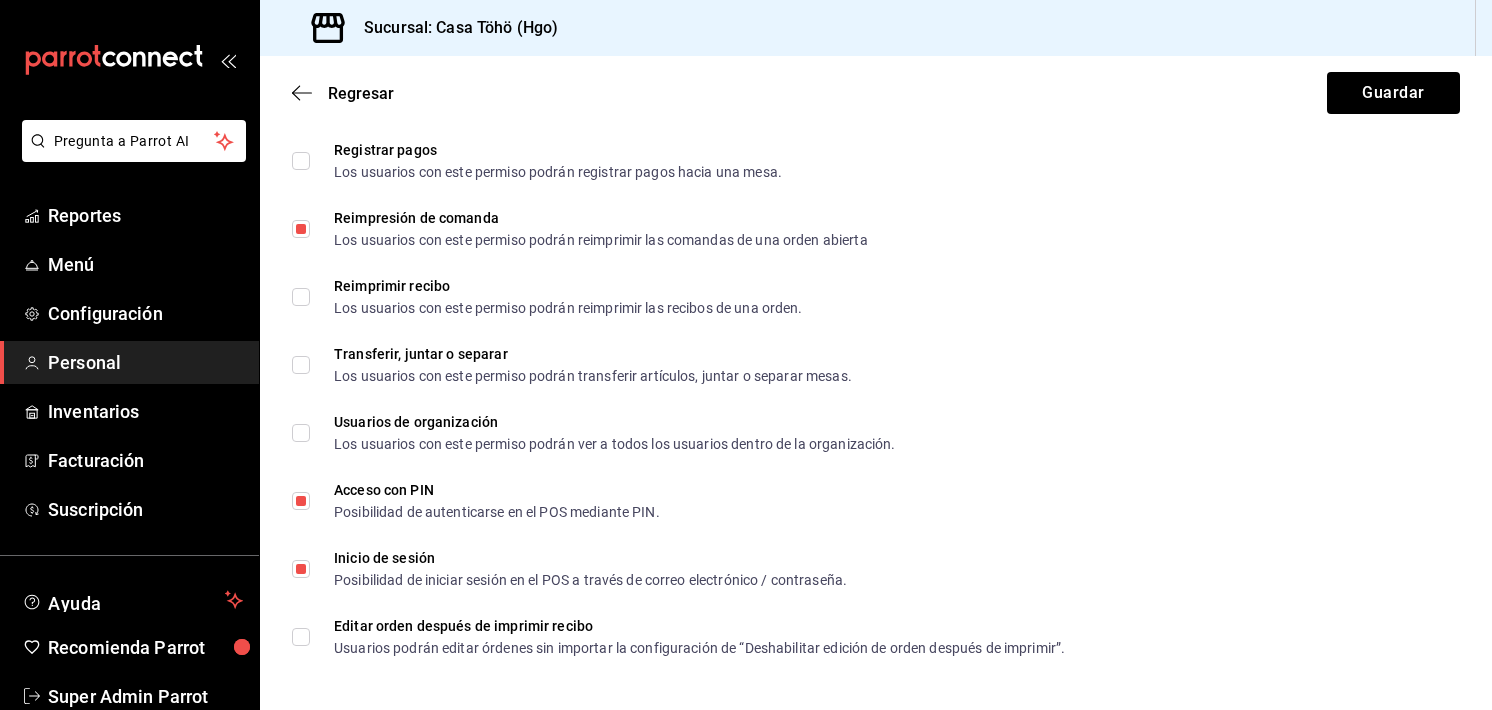 scroll, scrollTop: 3351, scrollLeft: 0, axis: vertical 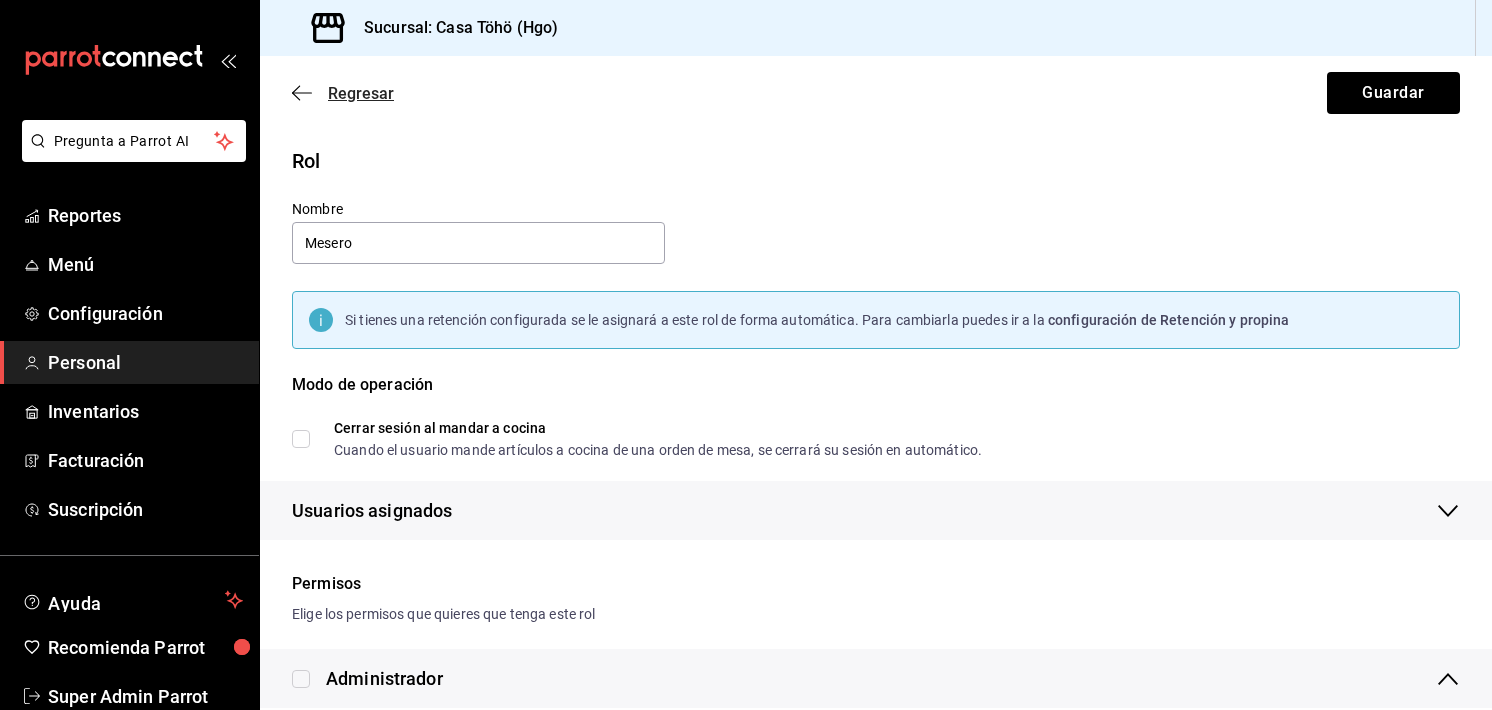 click 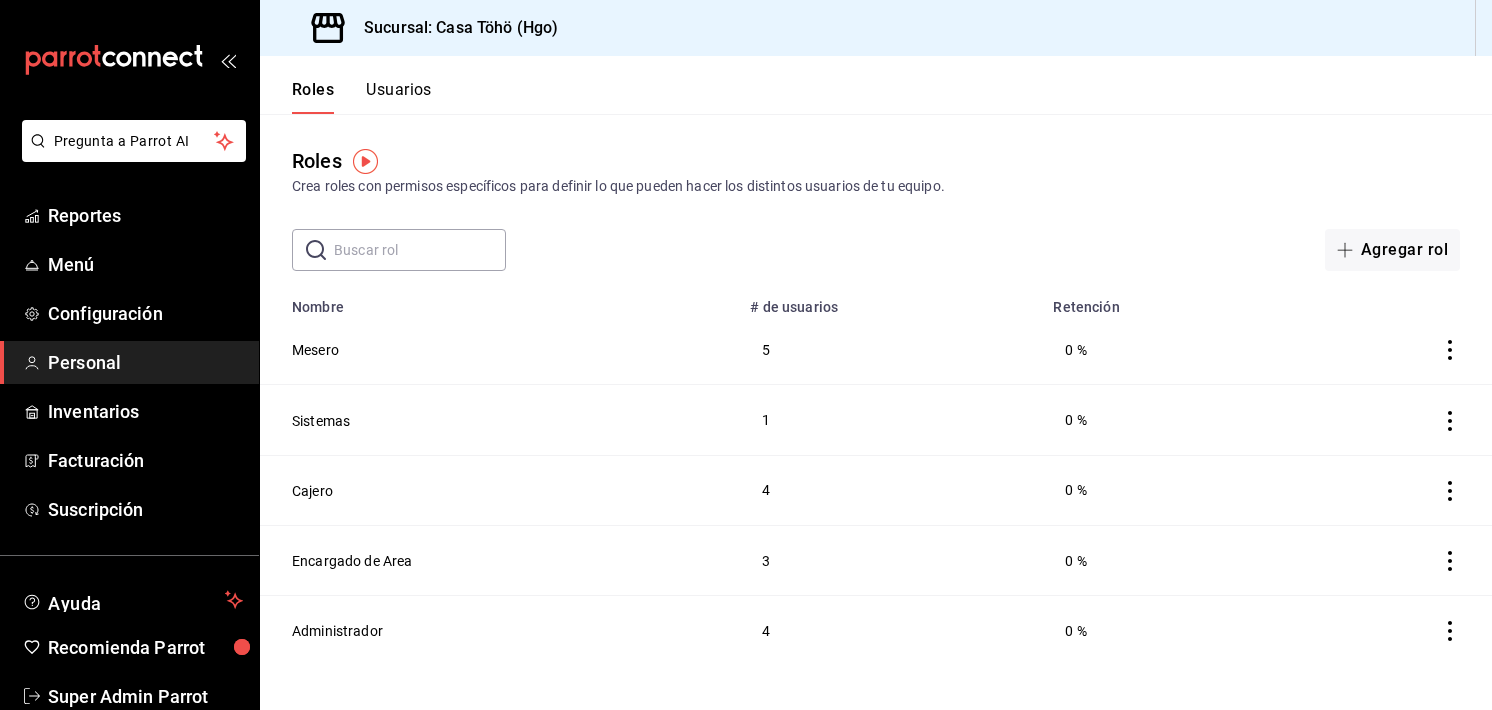 click at bounding box center [420, 250] 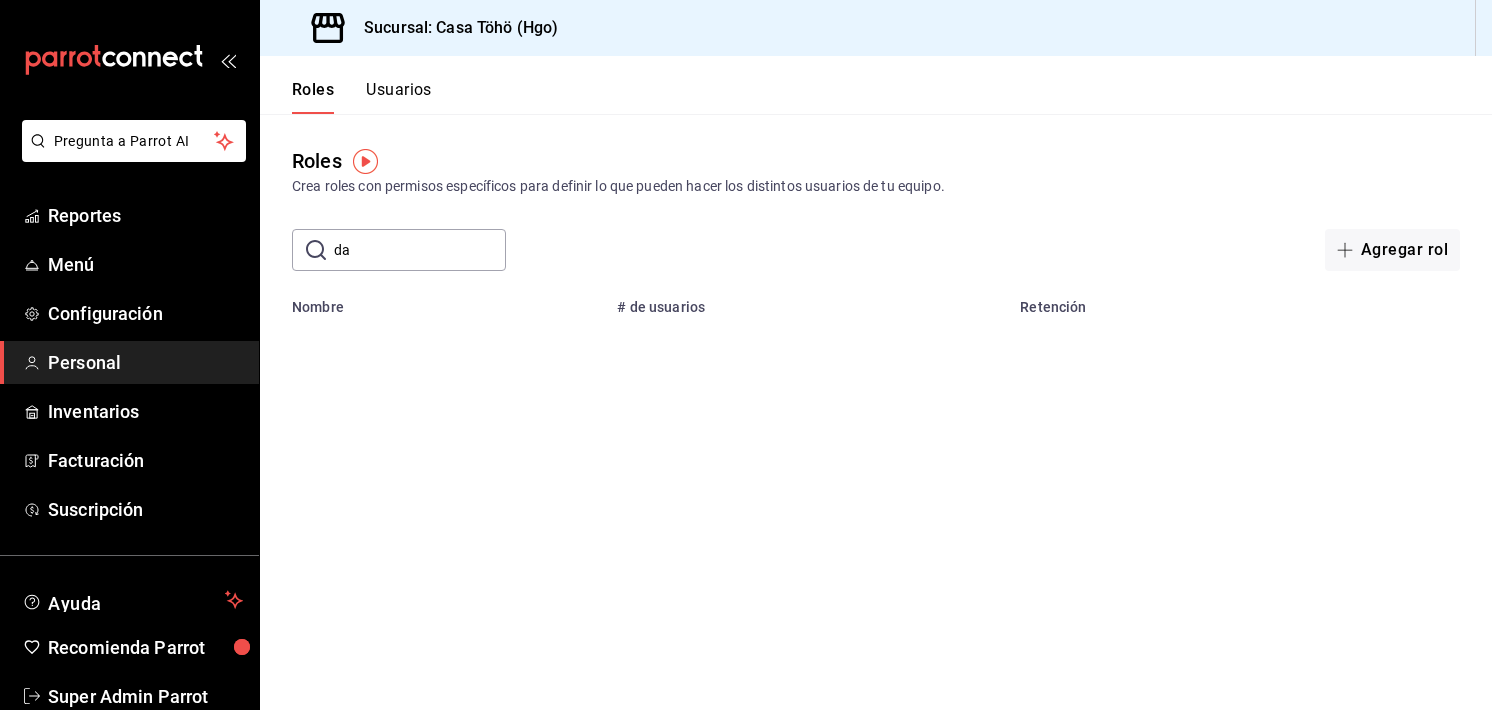 type on "d" 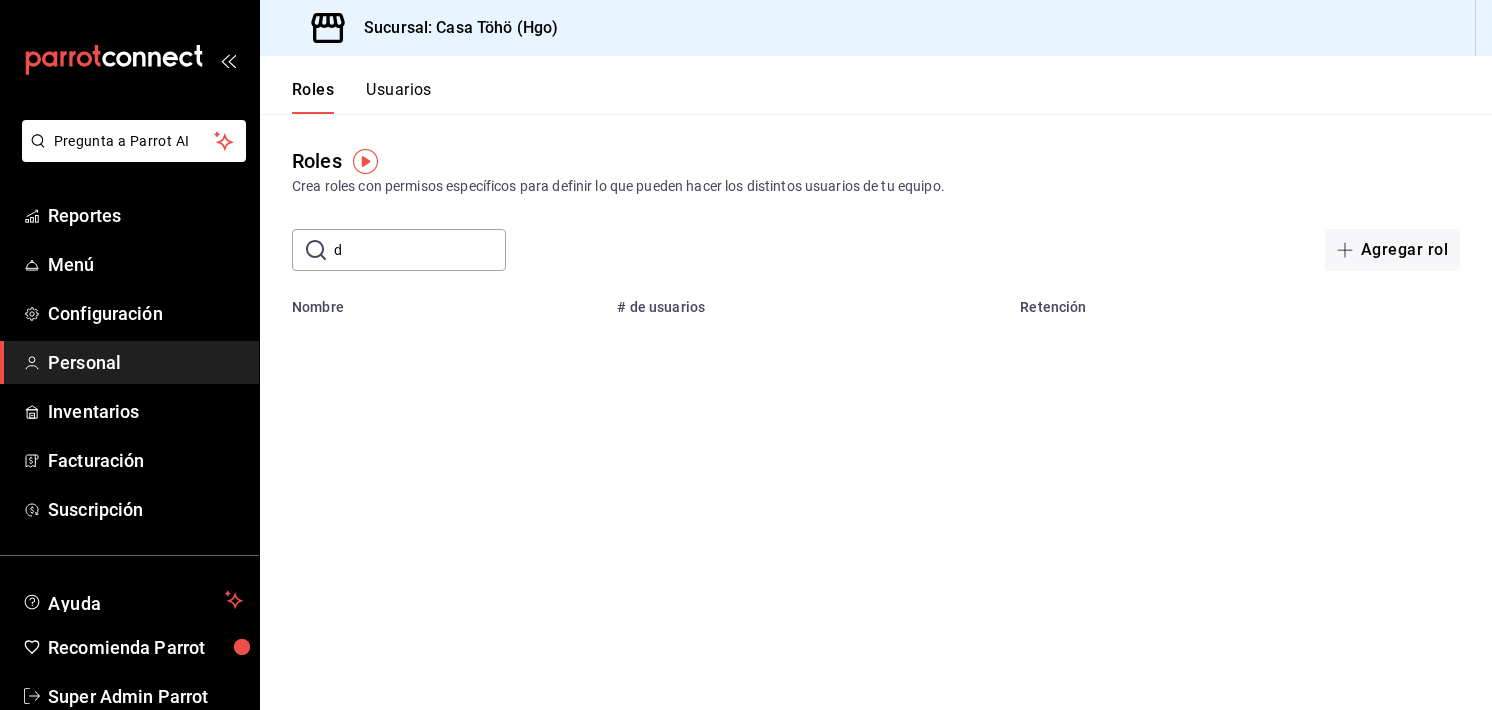 type 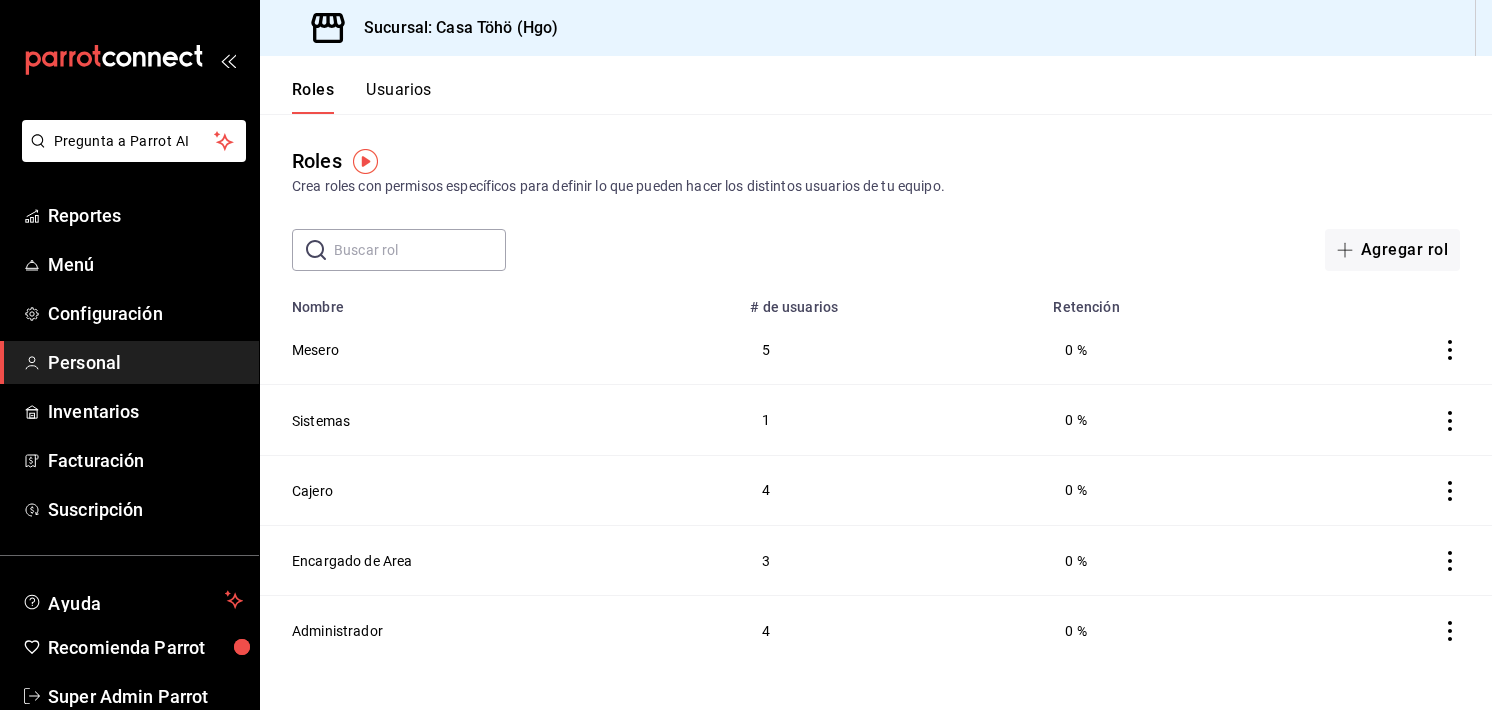 click on "Usuarios" at bounding box center (399, 97) 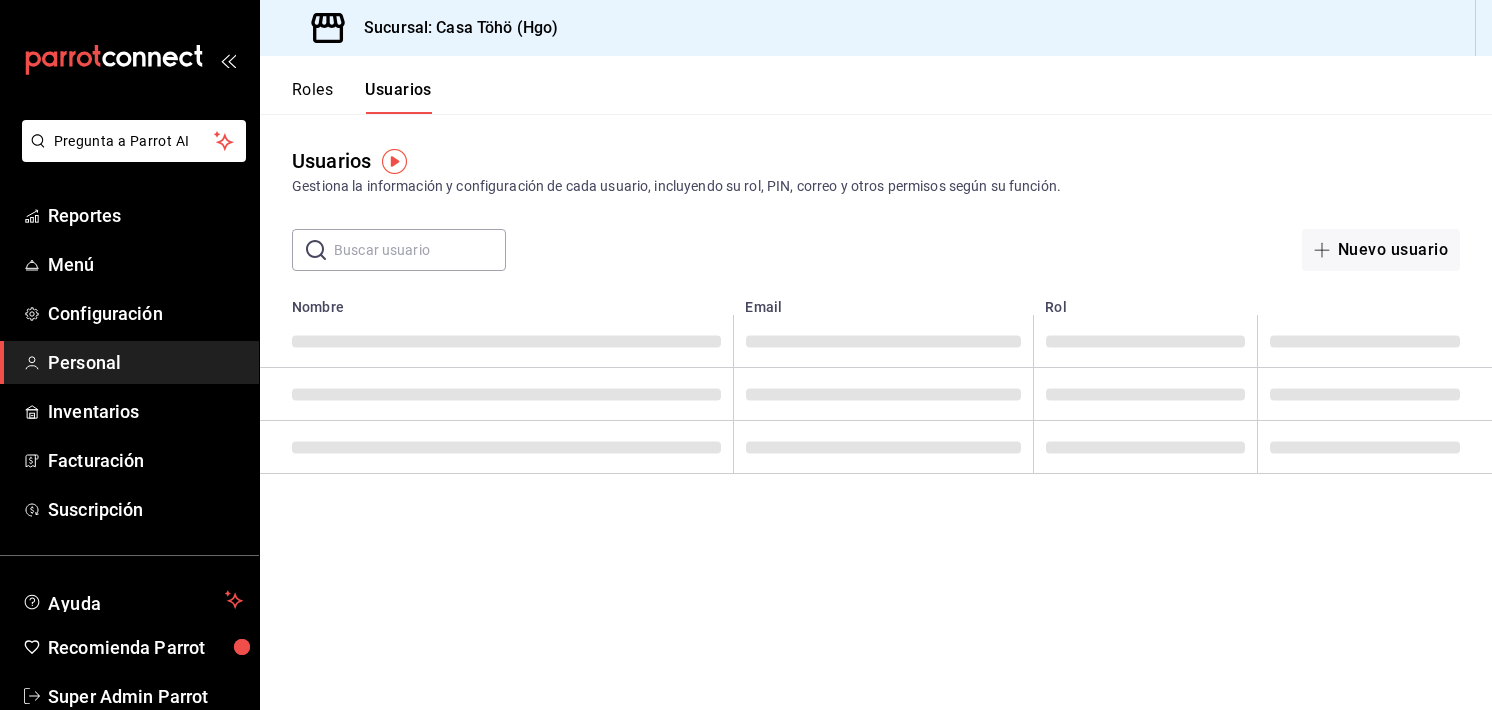 click at bounding box center (420, 250) 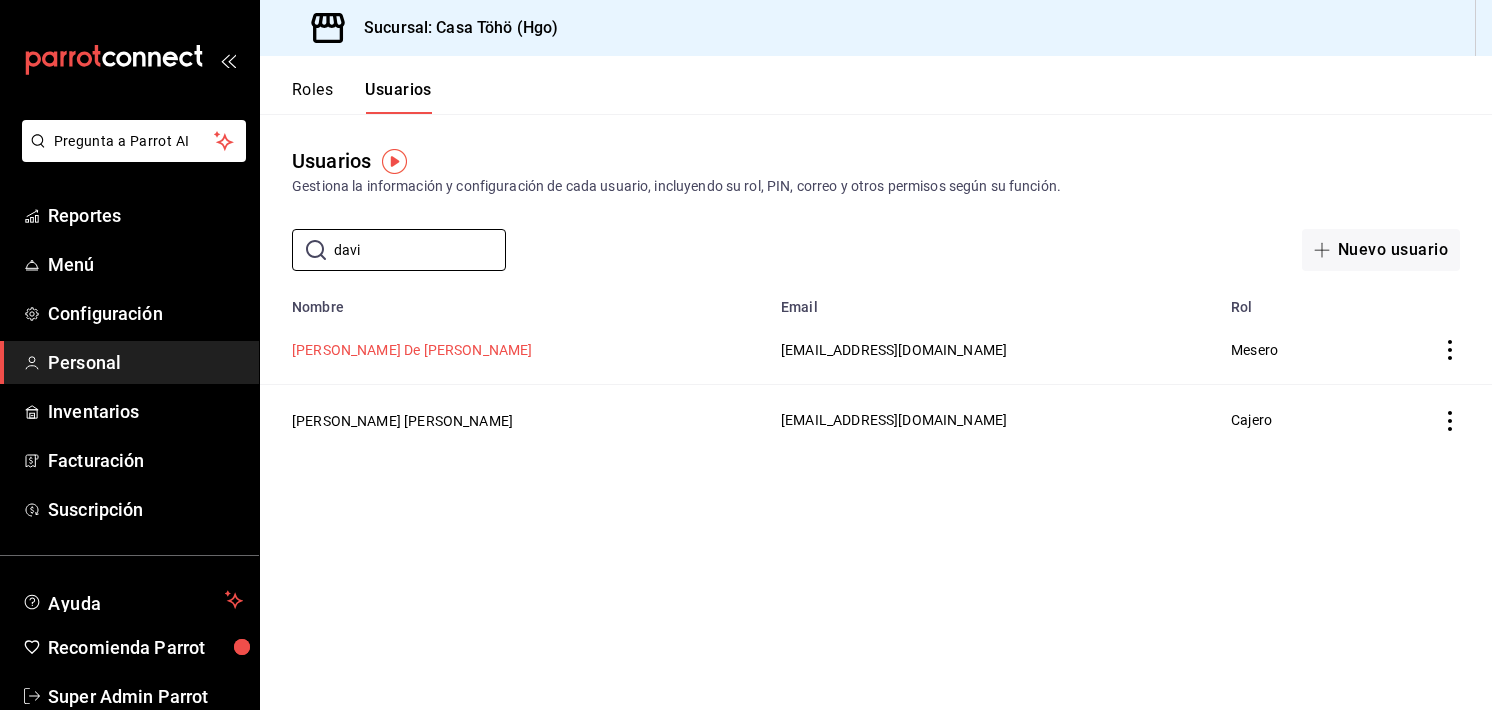 type on "davi" 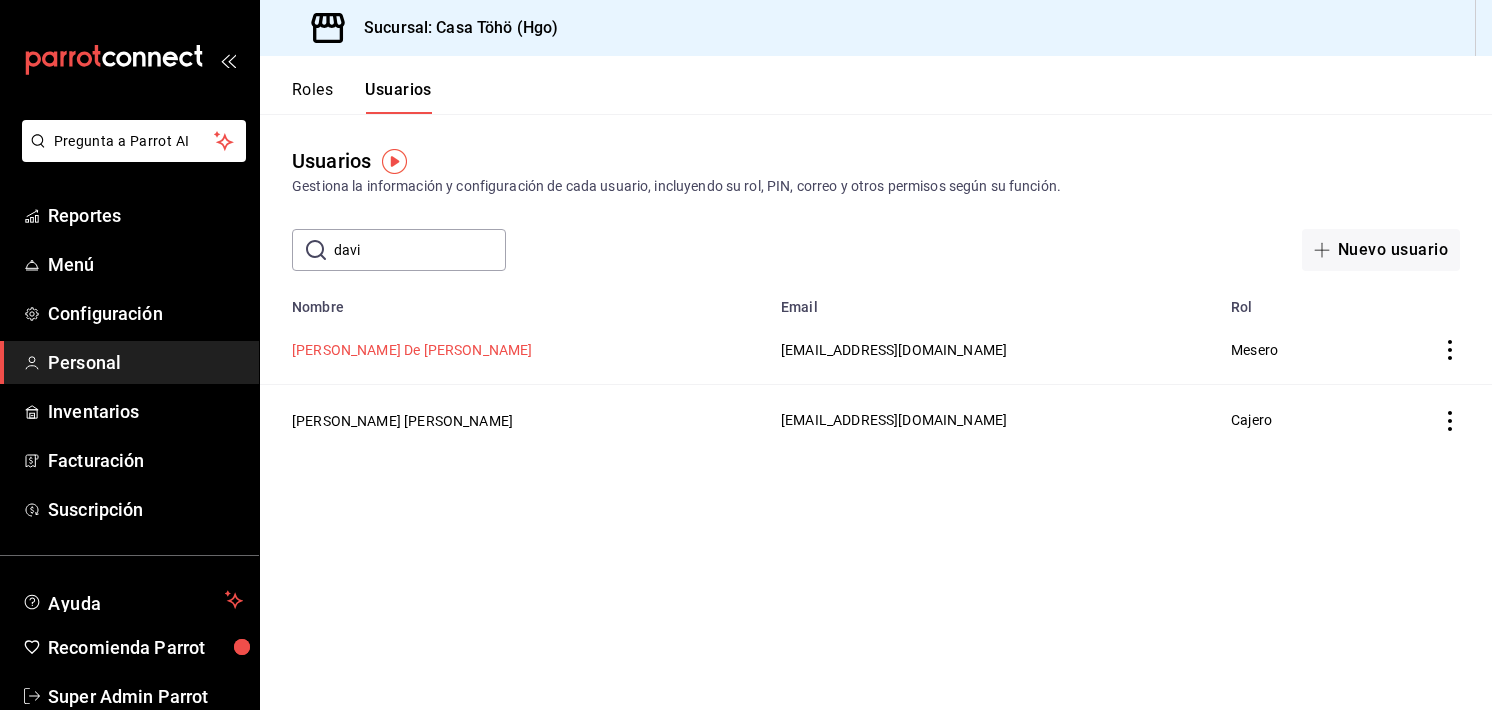 click on "[PERSON_NAME] De [PERSON_NAME]" at bounding box center (412, 350) 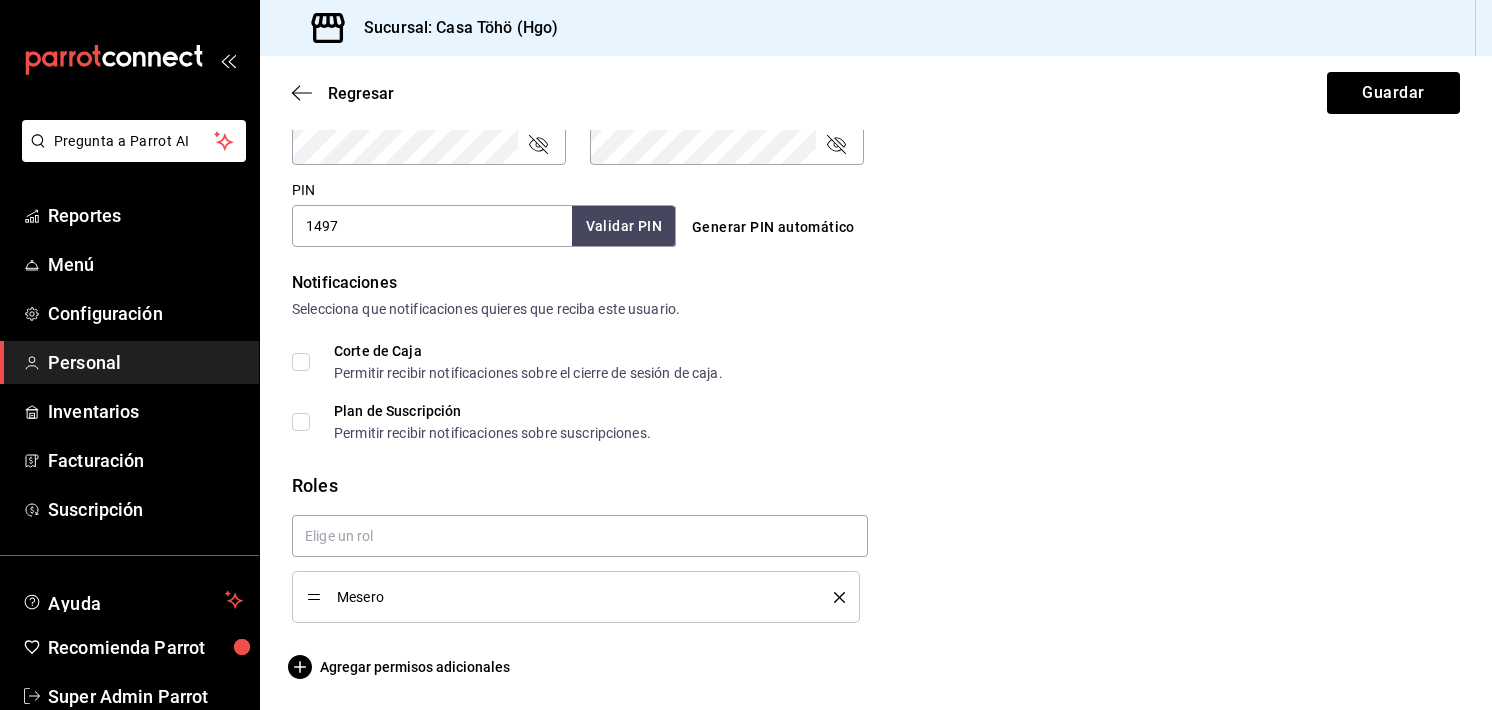 scroll, scrollTop: 893, scrollLeft: 0, axis: vertical 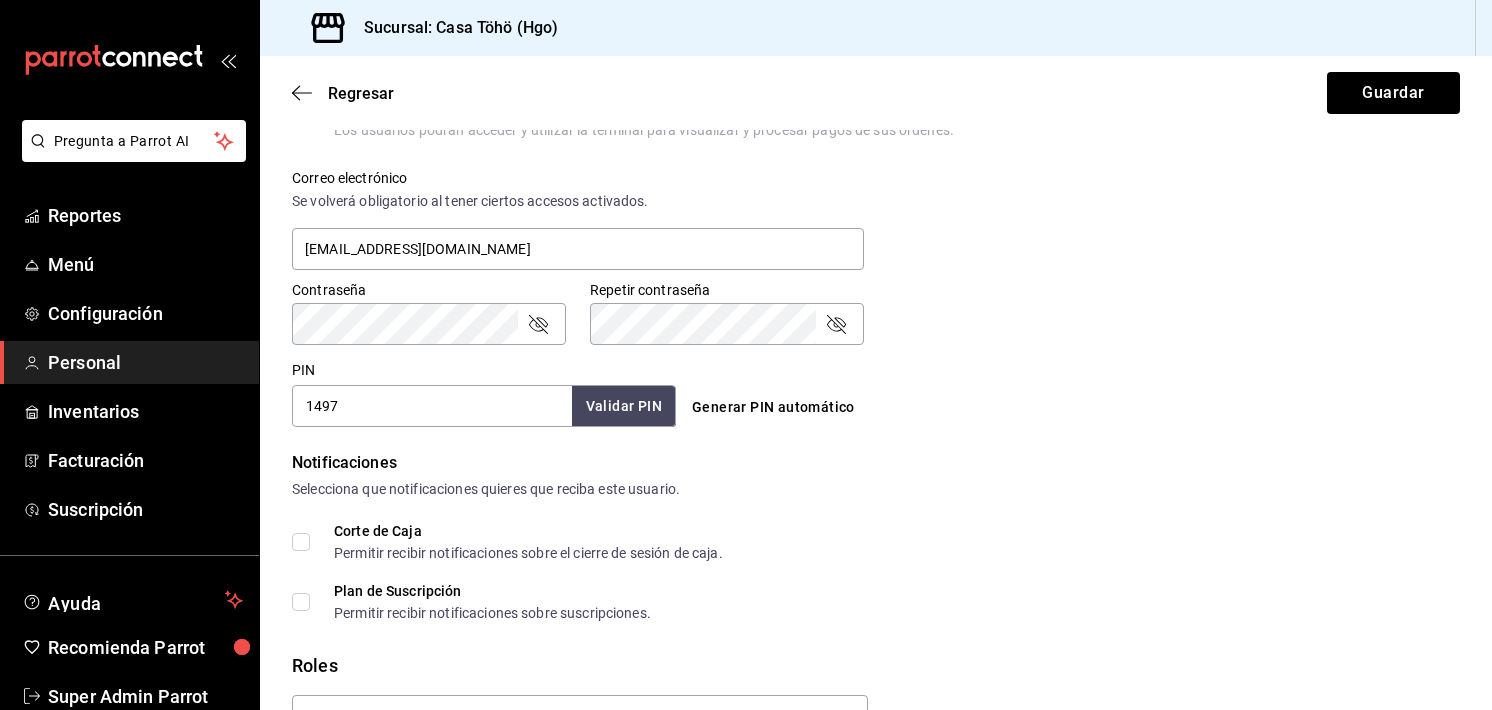 click on "Regresar Guardar" at bounding box center (876, 93) 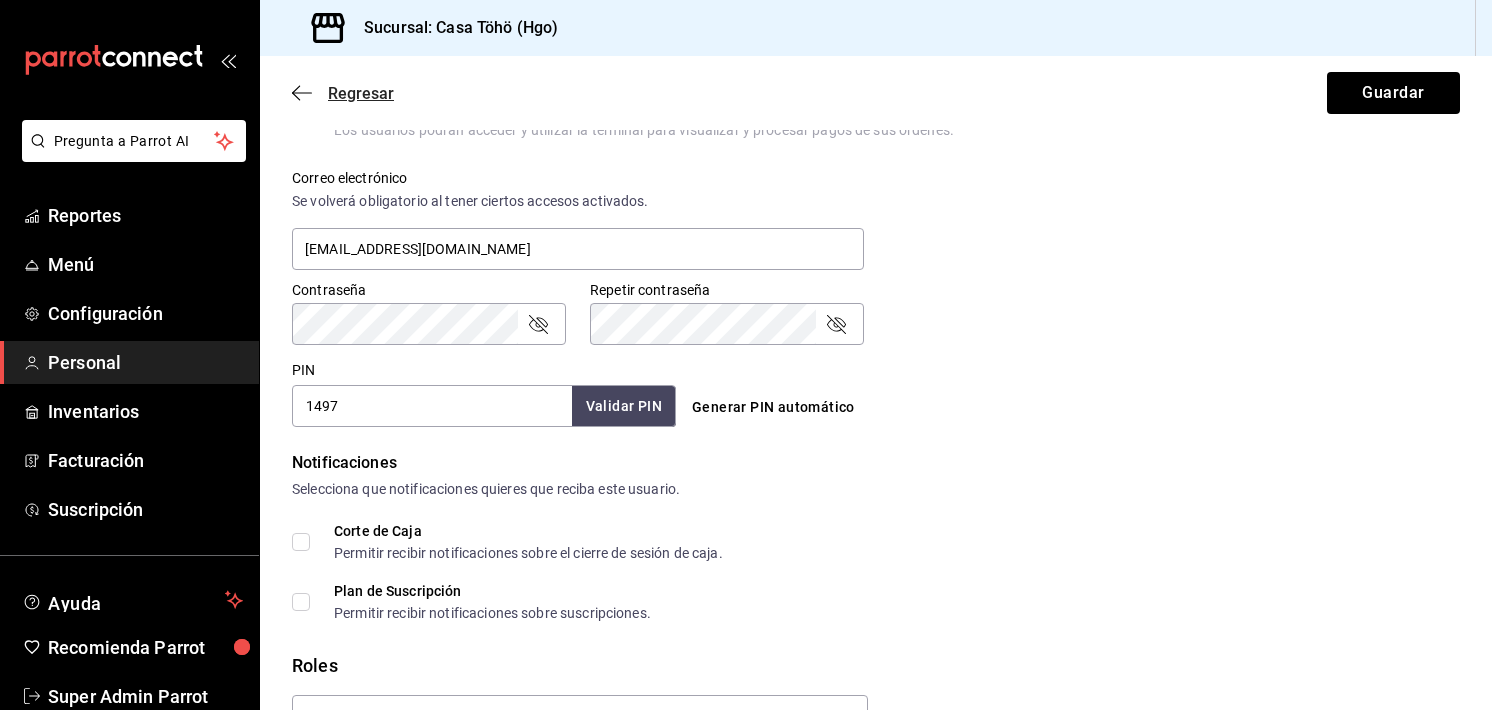 click 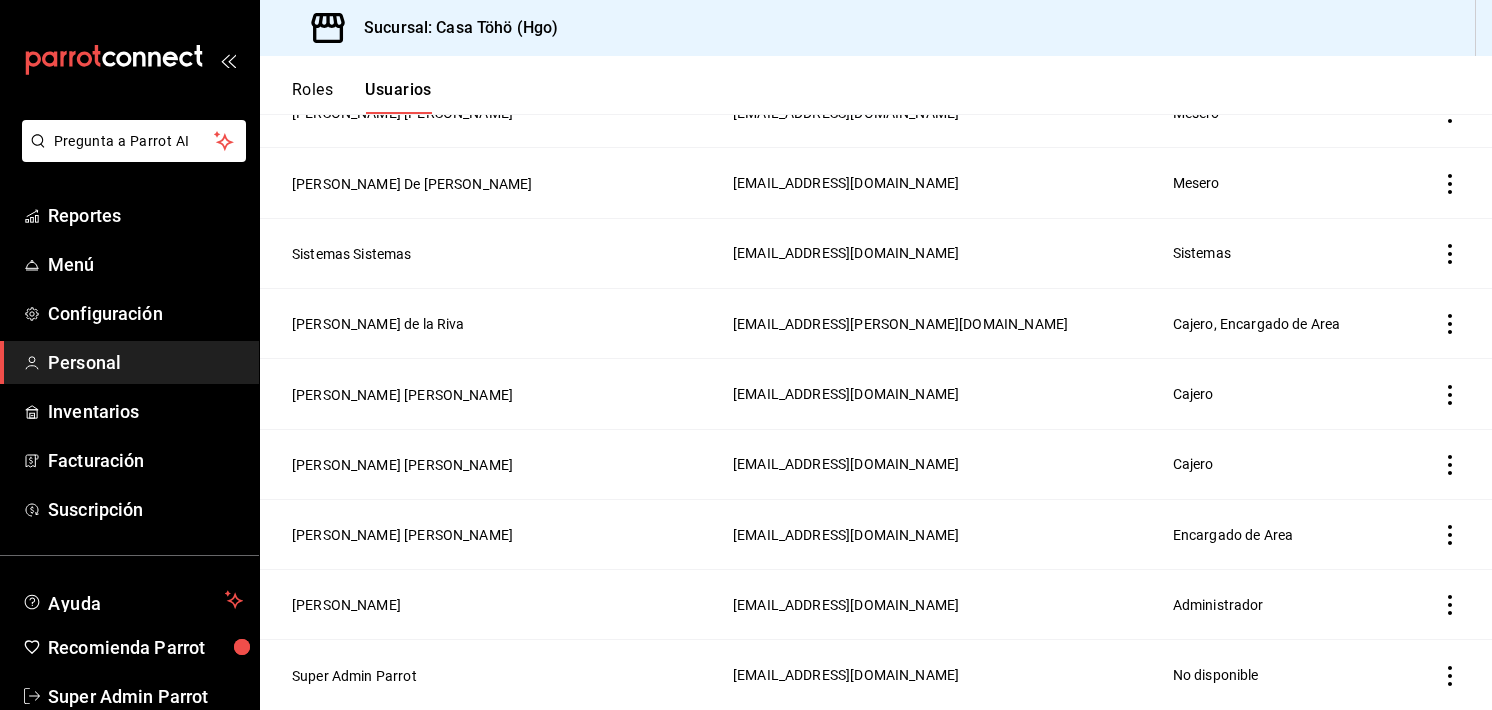 scroll, scrollTop: 0, scrollLeft: 0, axis: both 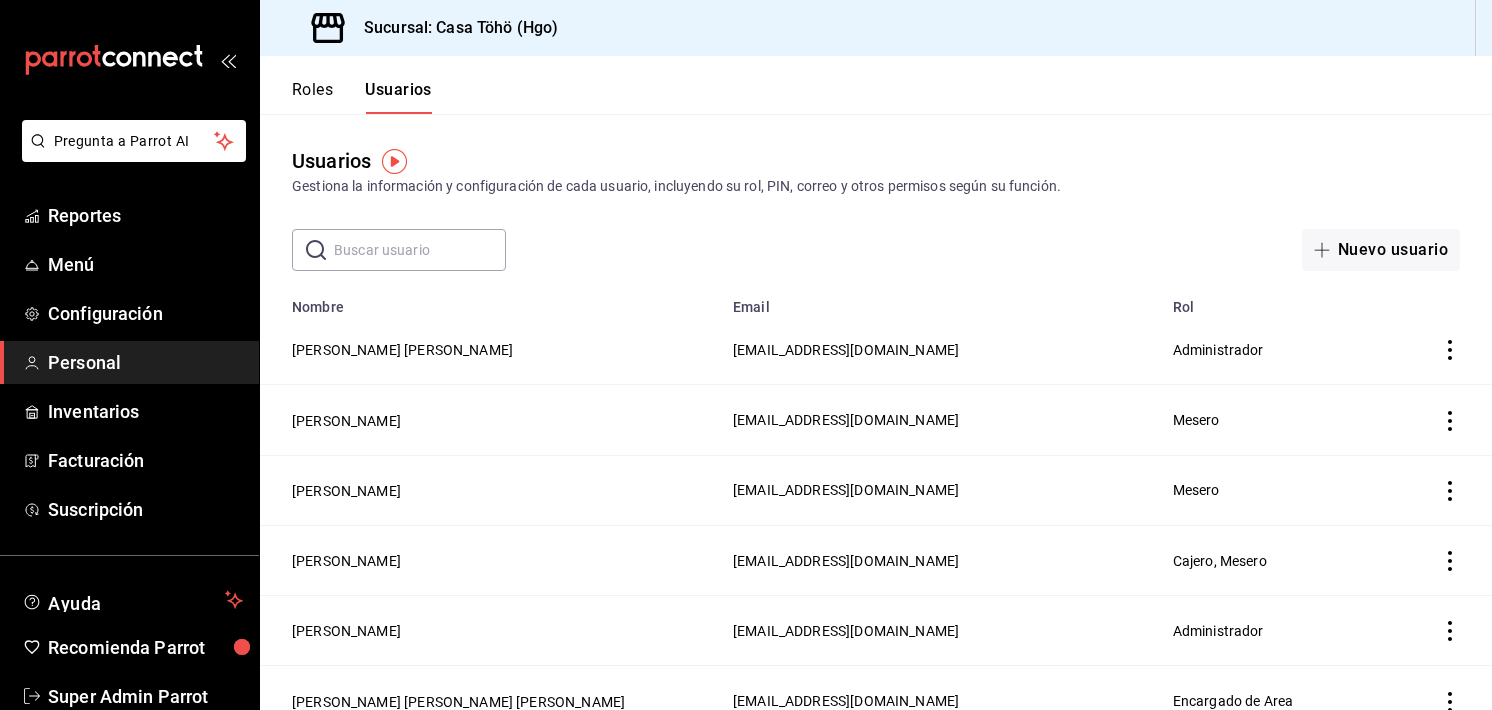 click on "Roles" at bounding box center [312, 97] 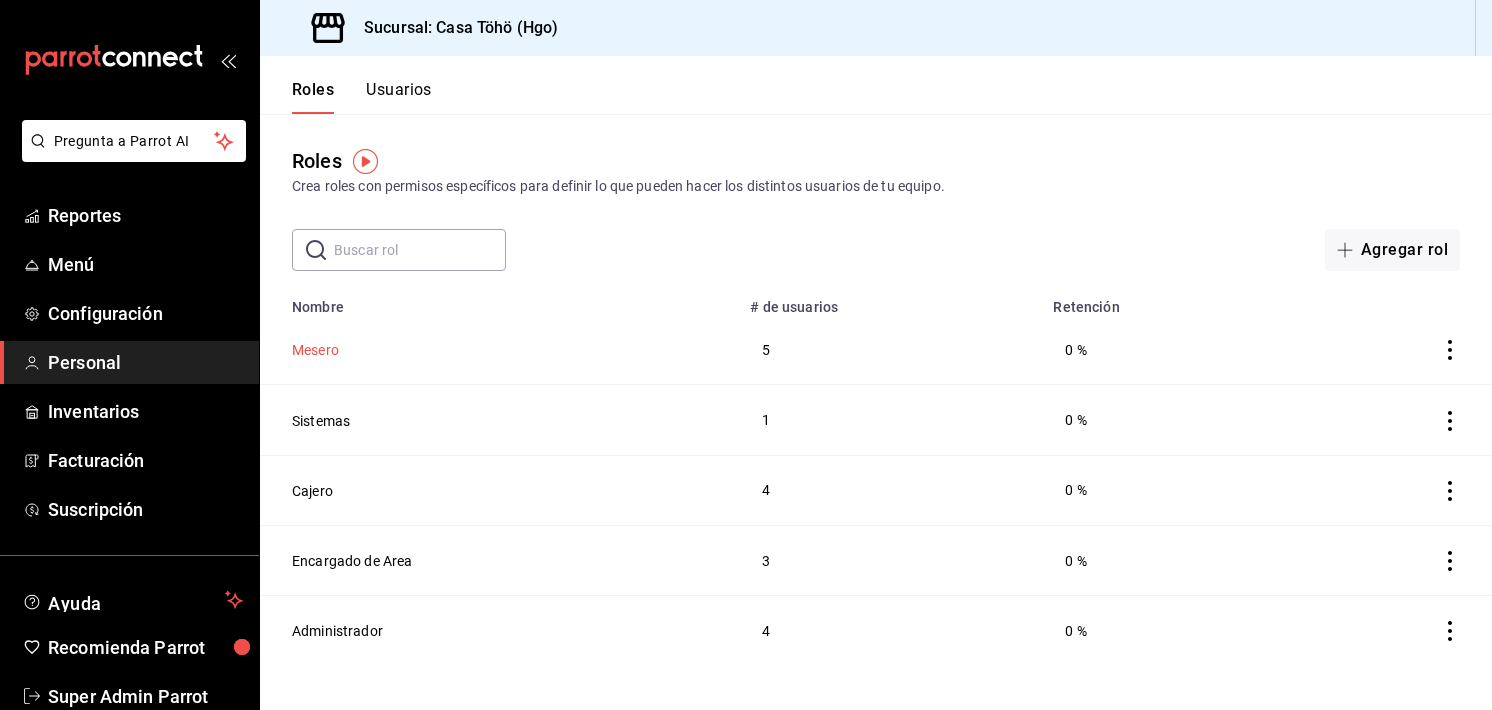 click on "Mesero" at bounding box center (315, 350) 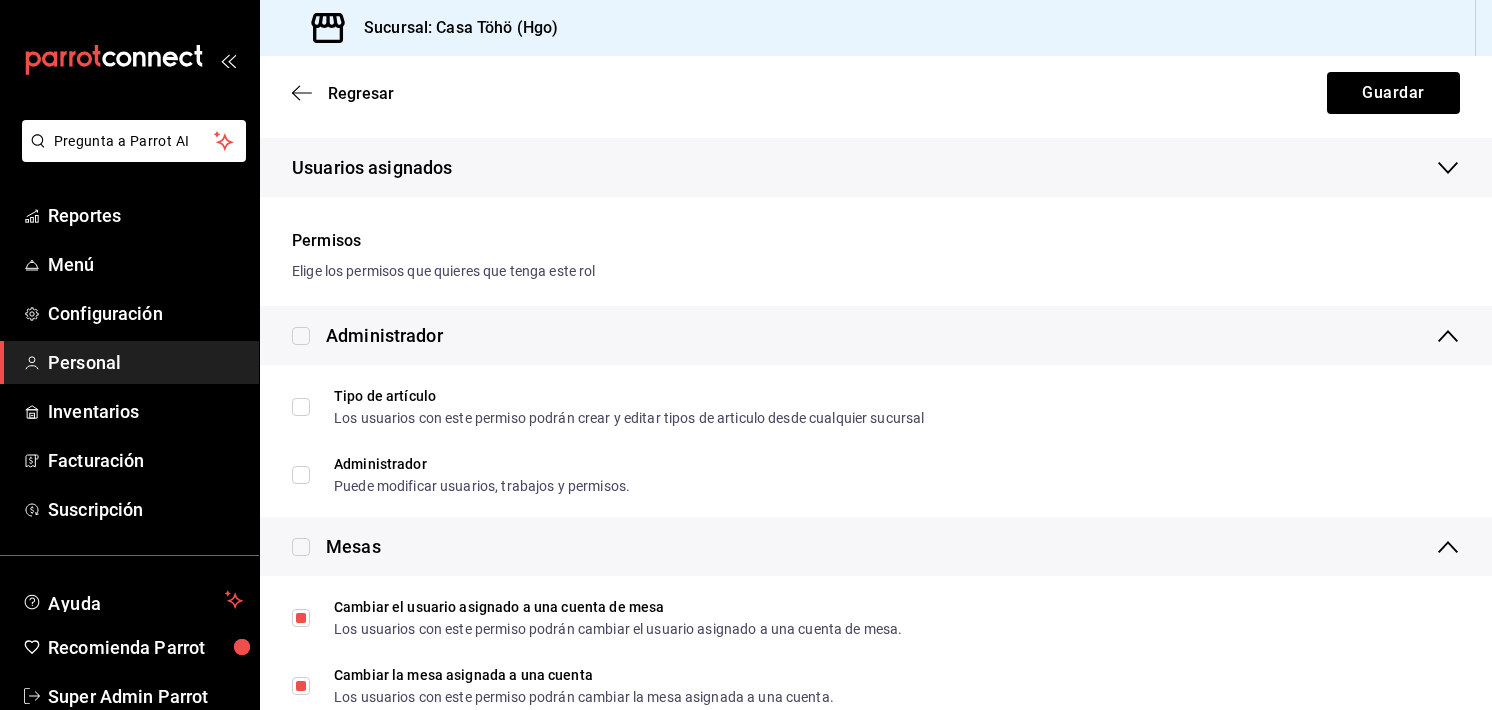 scroll, scrollTop: 380, scrollLeft: 0, axis: vertical 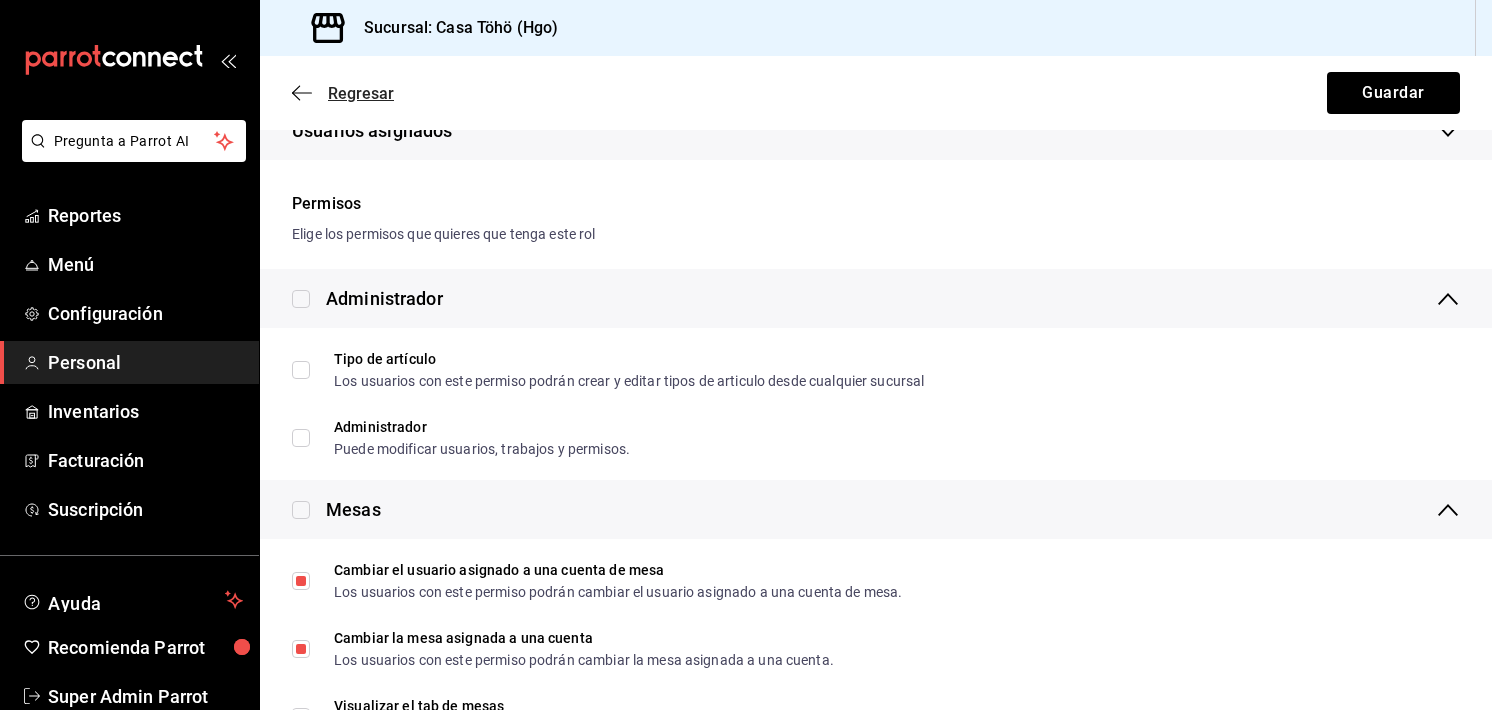click 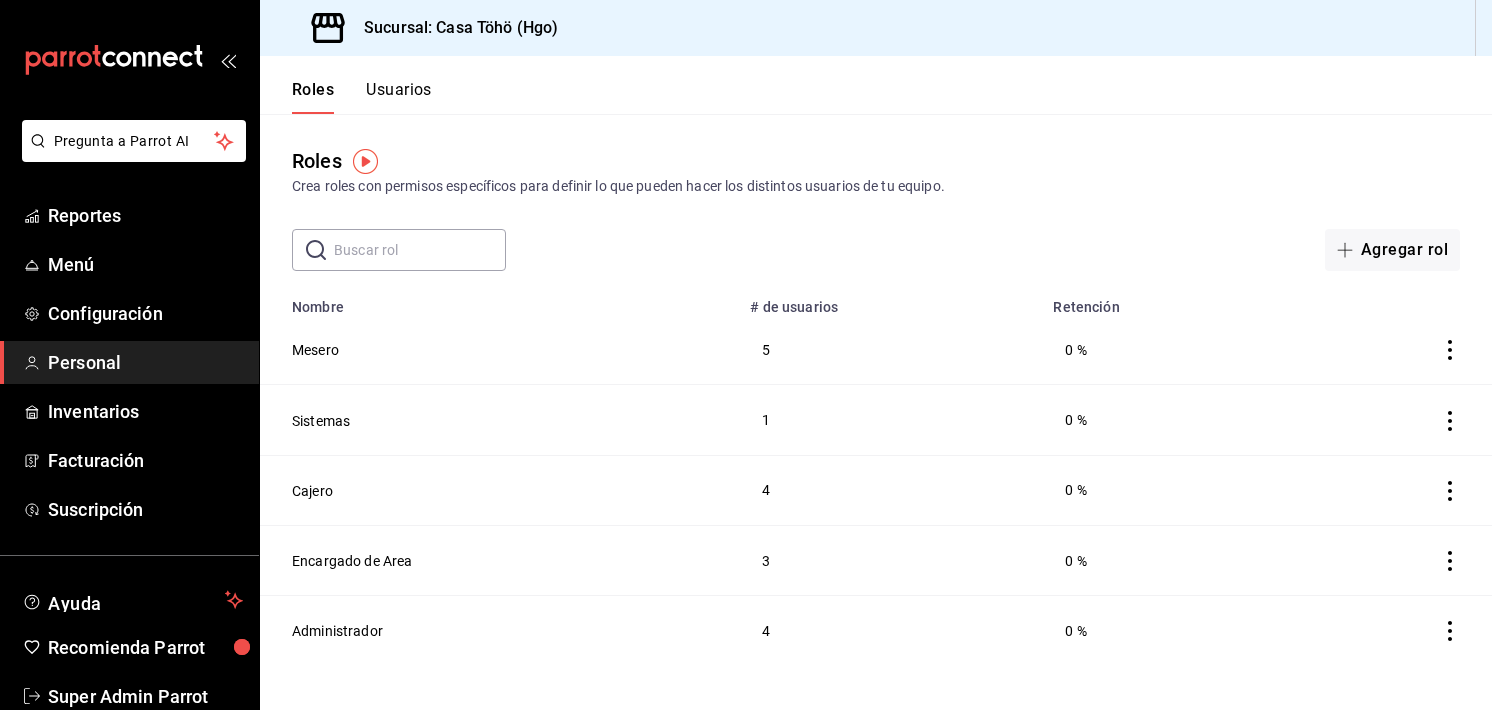 click on "Usuarios" at bounding box center (399, 97) 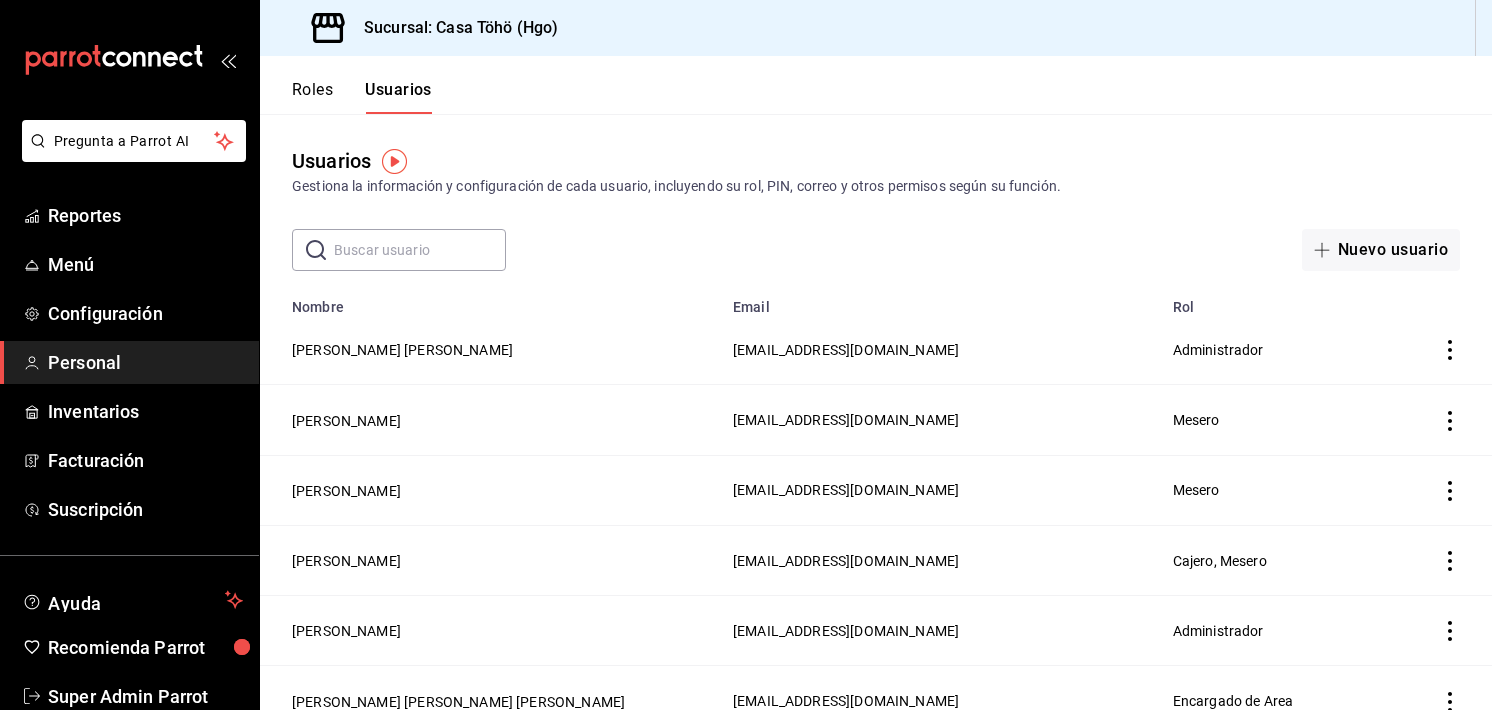 click at bounding box center [420, 250] 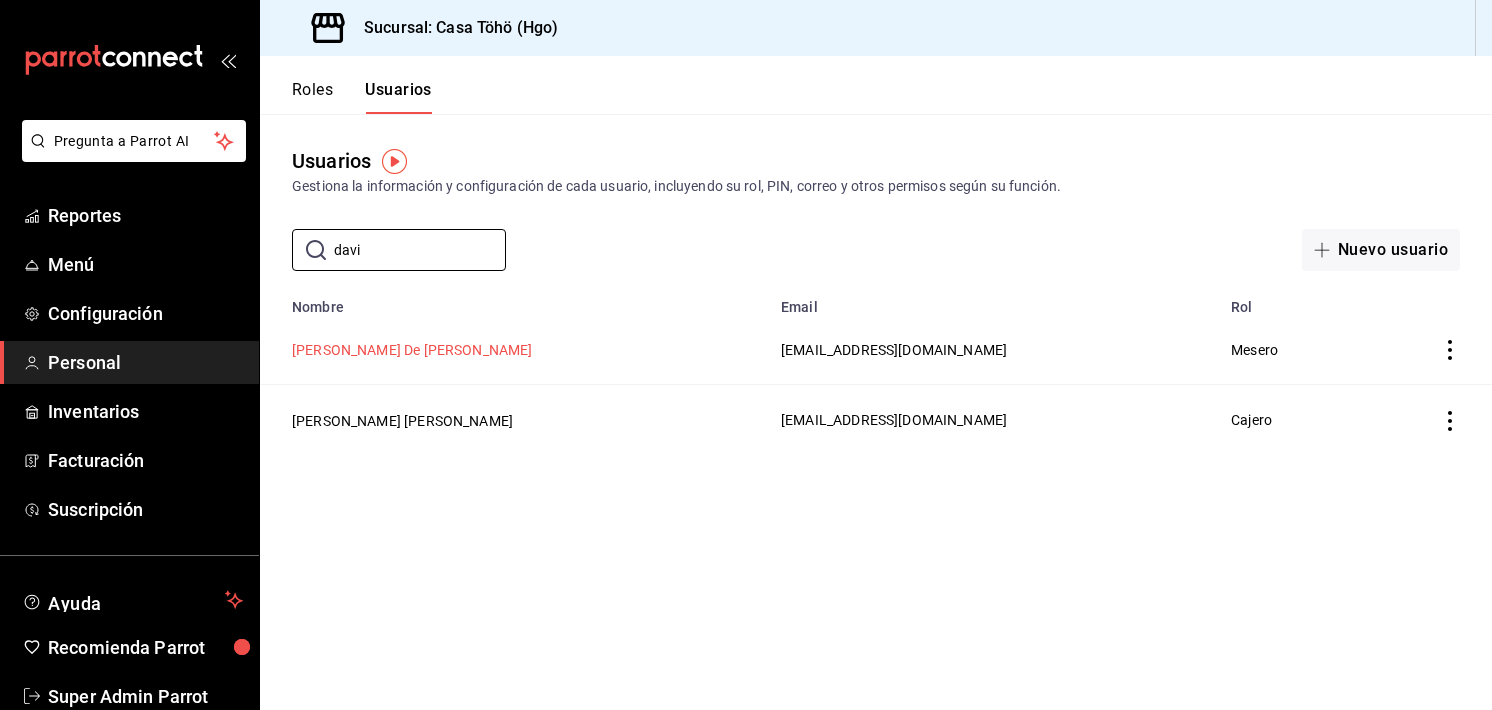 type on "davi" 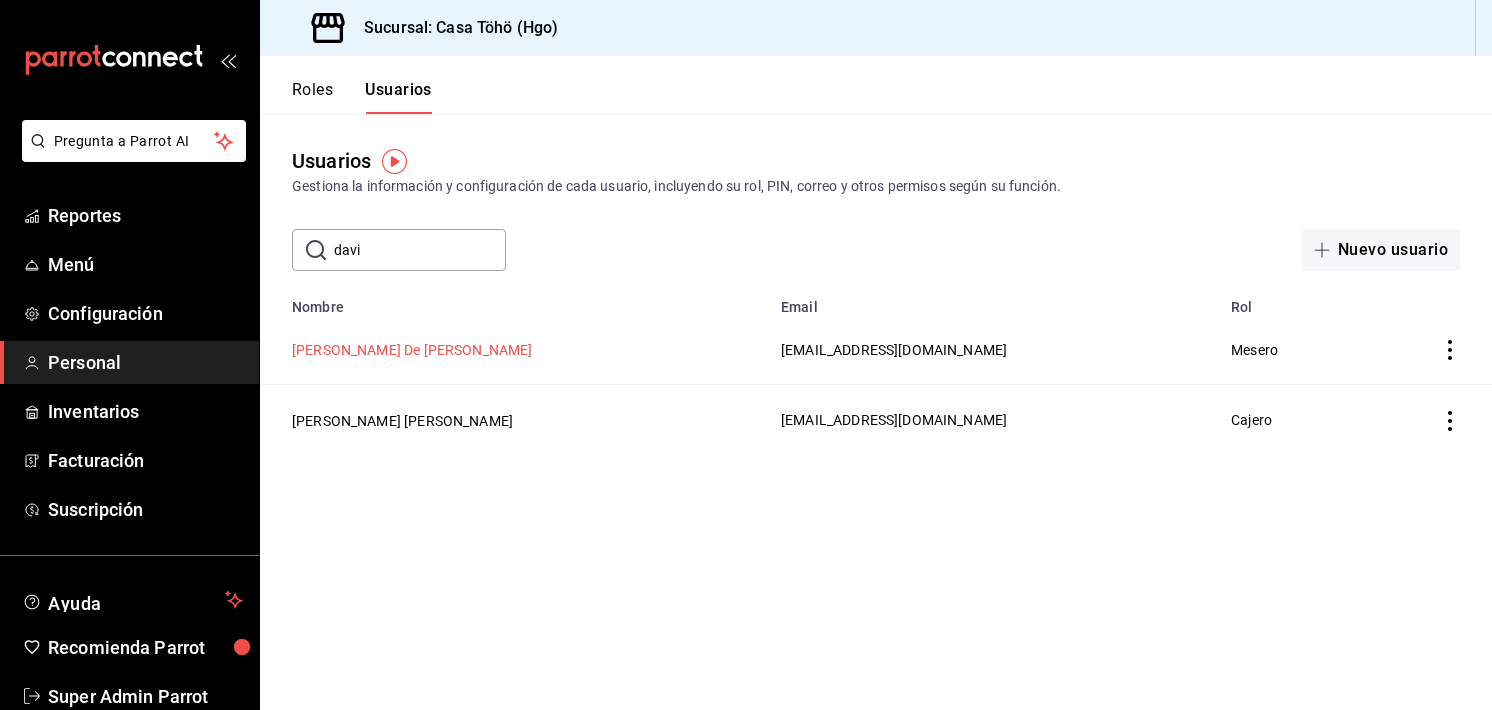click on "[PERSON_NAME] De [PERSON_NAME]" at bounding box center (412, 350) 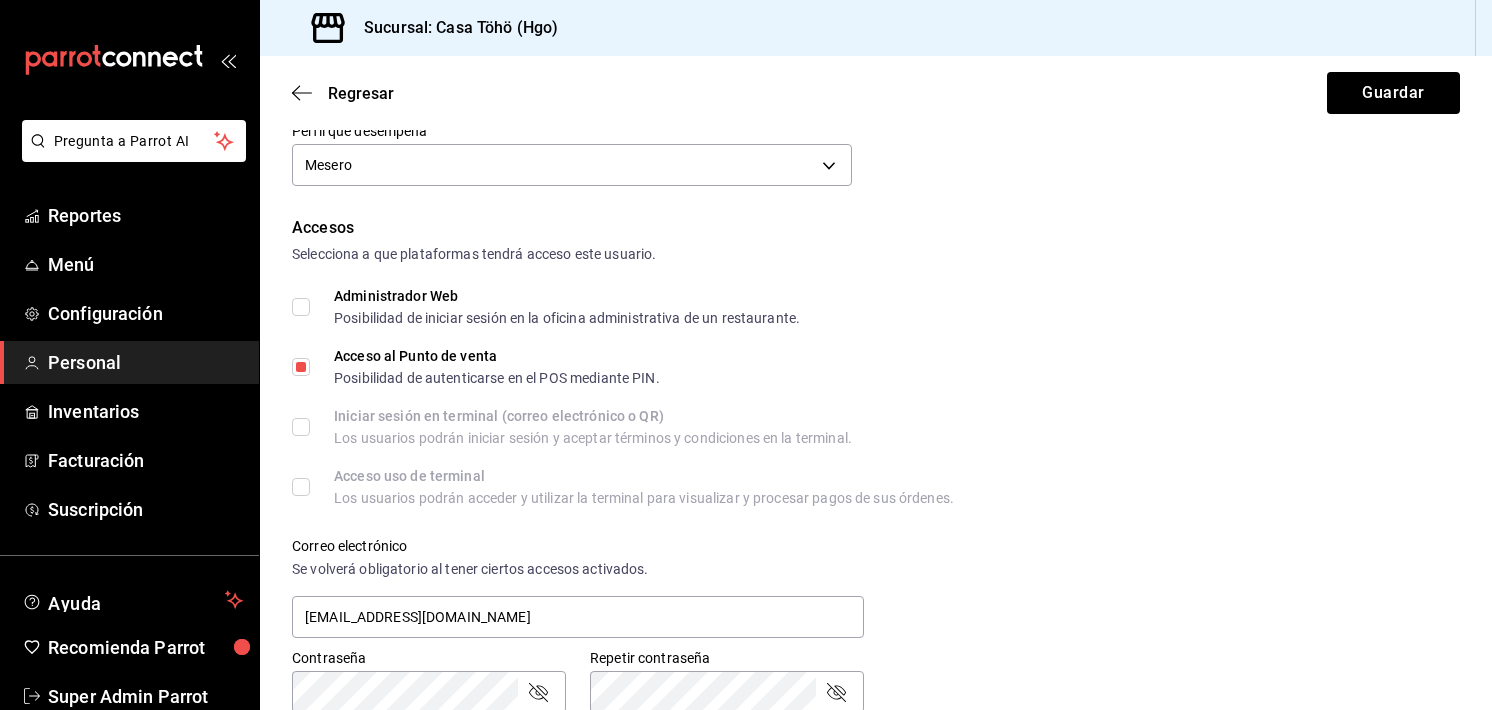 scroll, scrollTop: 0, scrollLeft: 0, axis: both 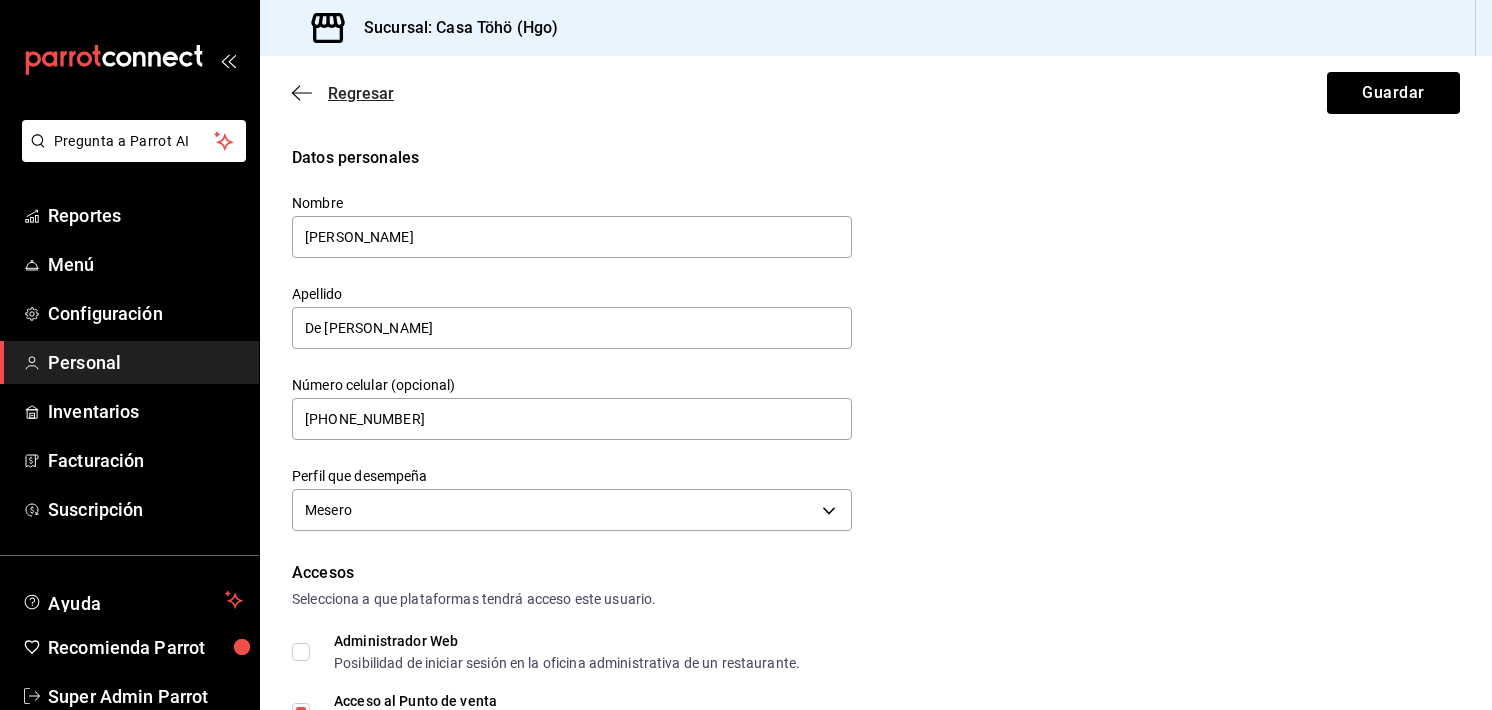click 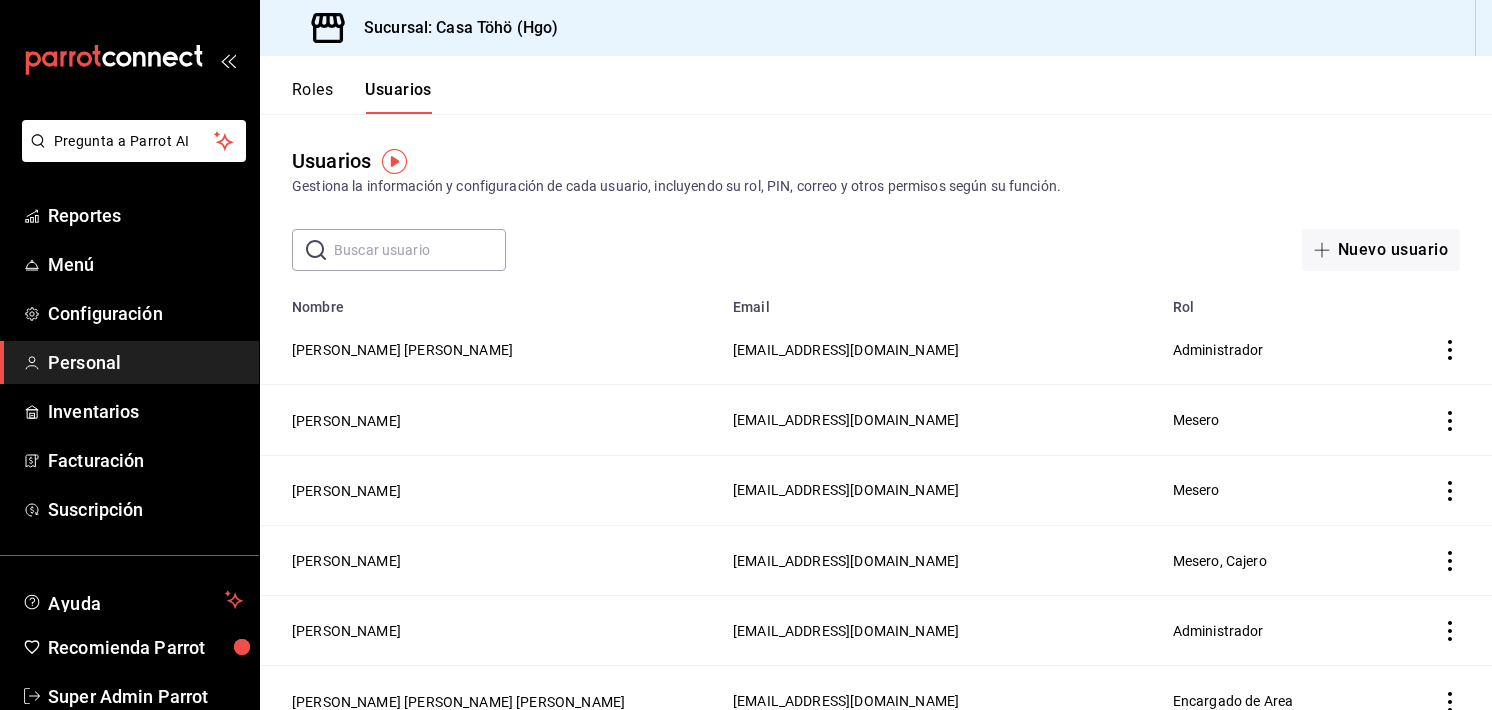 click on "Usuarios Gestiona la información y configuración de cada usuario, incluyendo su rol, PIN, correo y otros permisos según su función. ​ ​ Nuevo usuario" at bounding box center [876, 192] 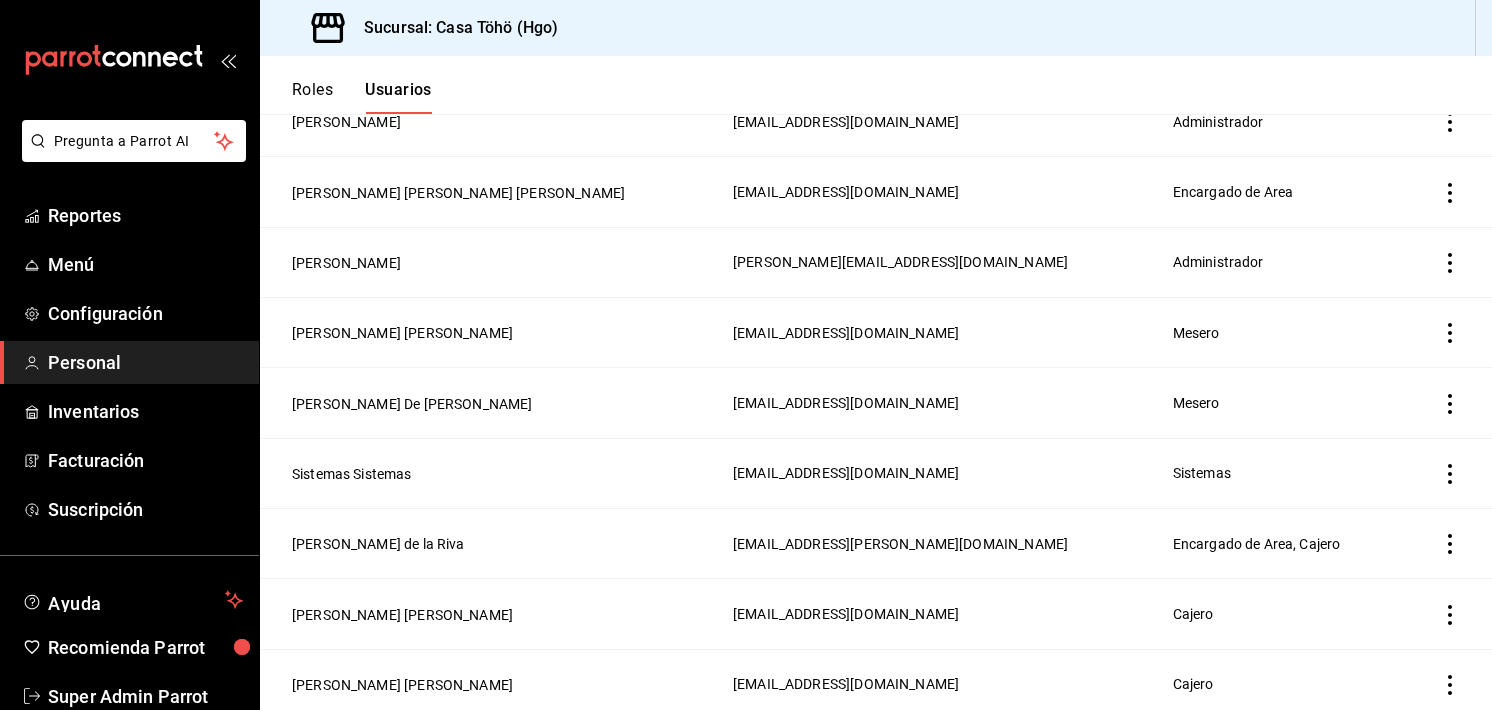 scroll, scrollTop: 0, scrollLeft: 0, axis: both 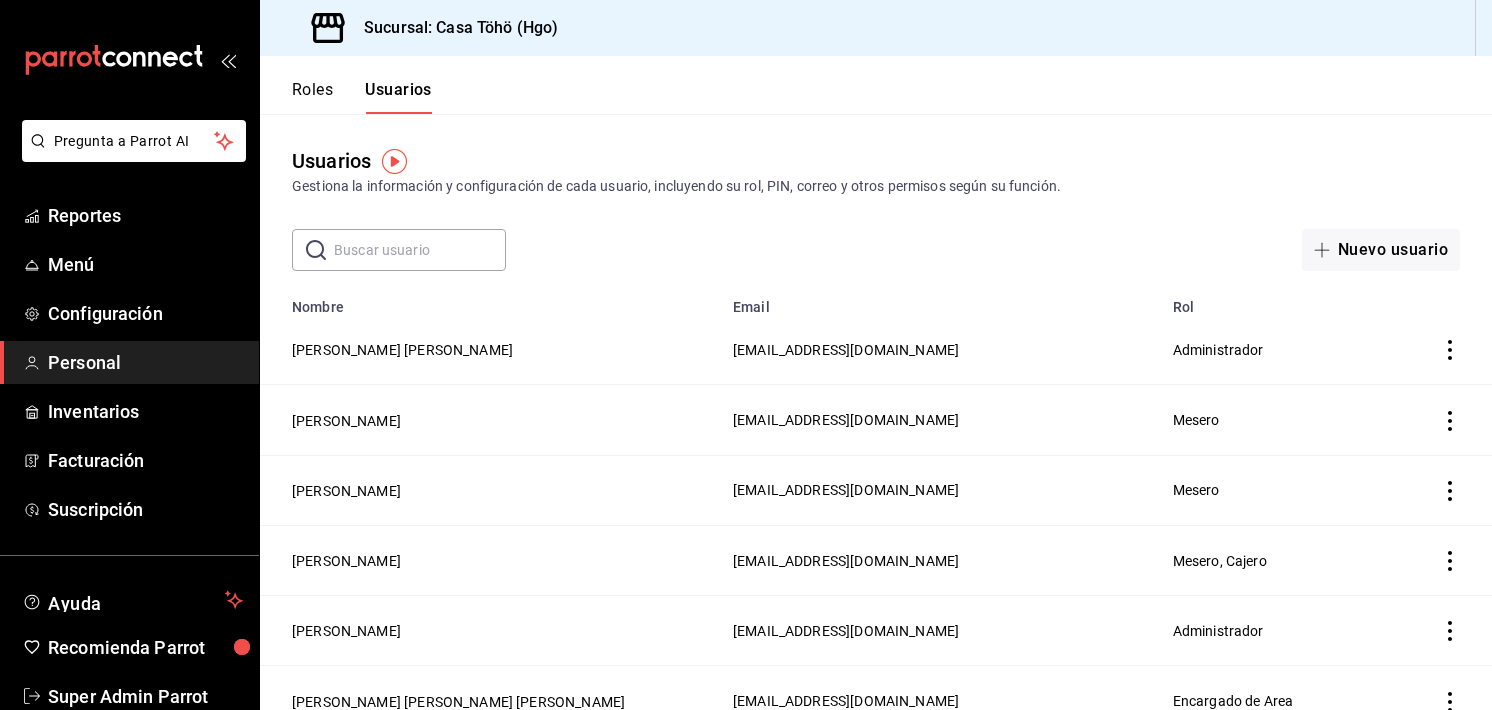 click on "Roles" at bounding box center [312, 97] 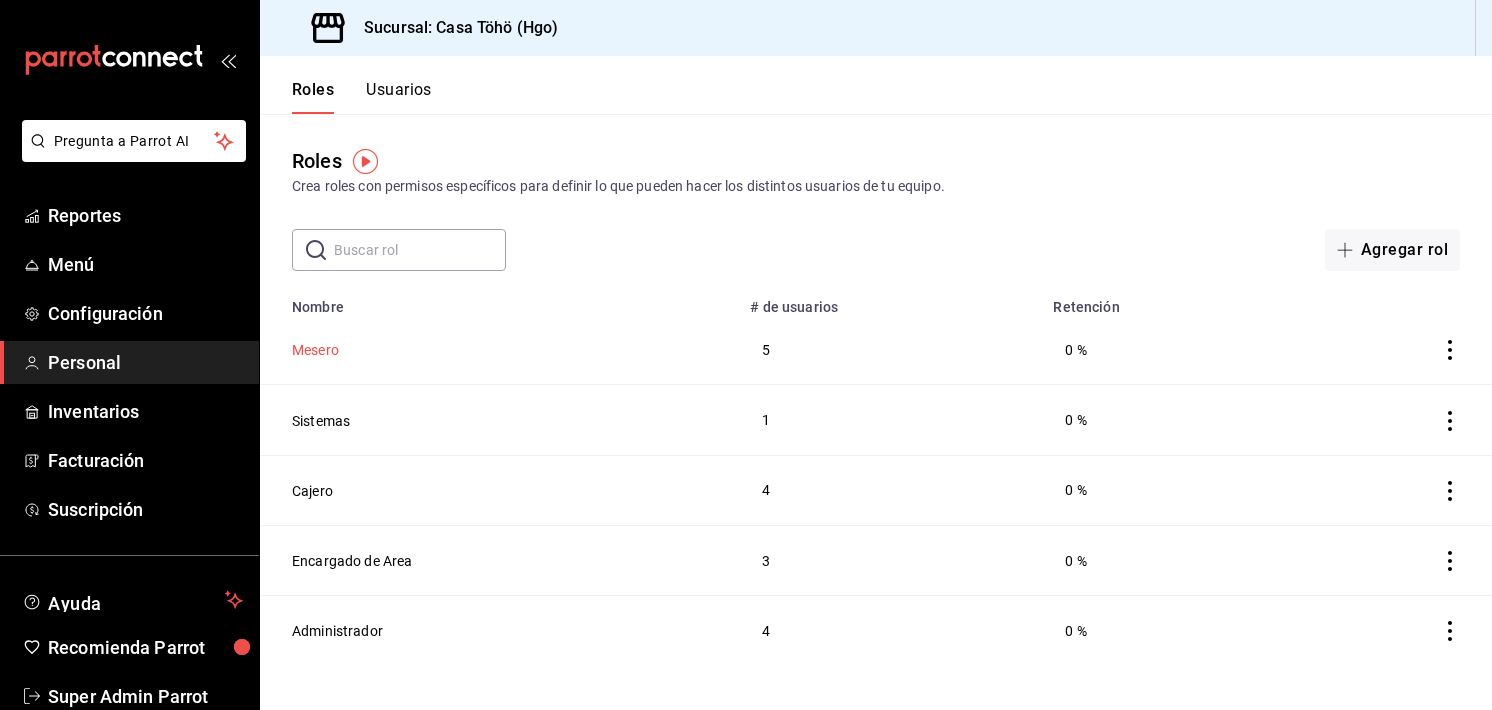click on "Mesero" at bounding box center (315, 350) 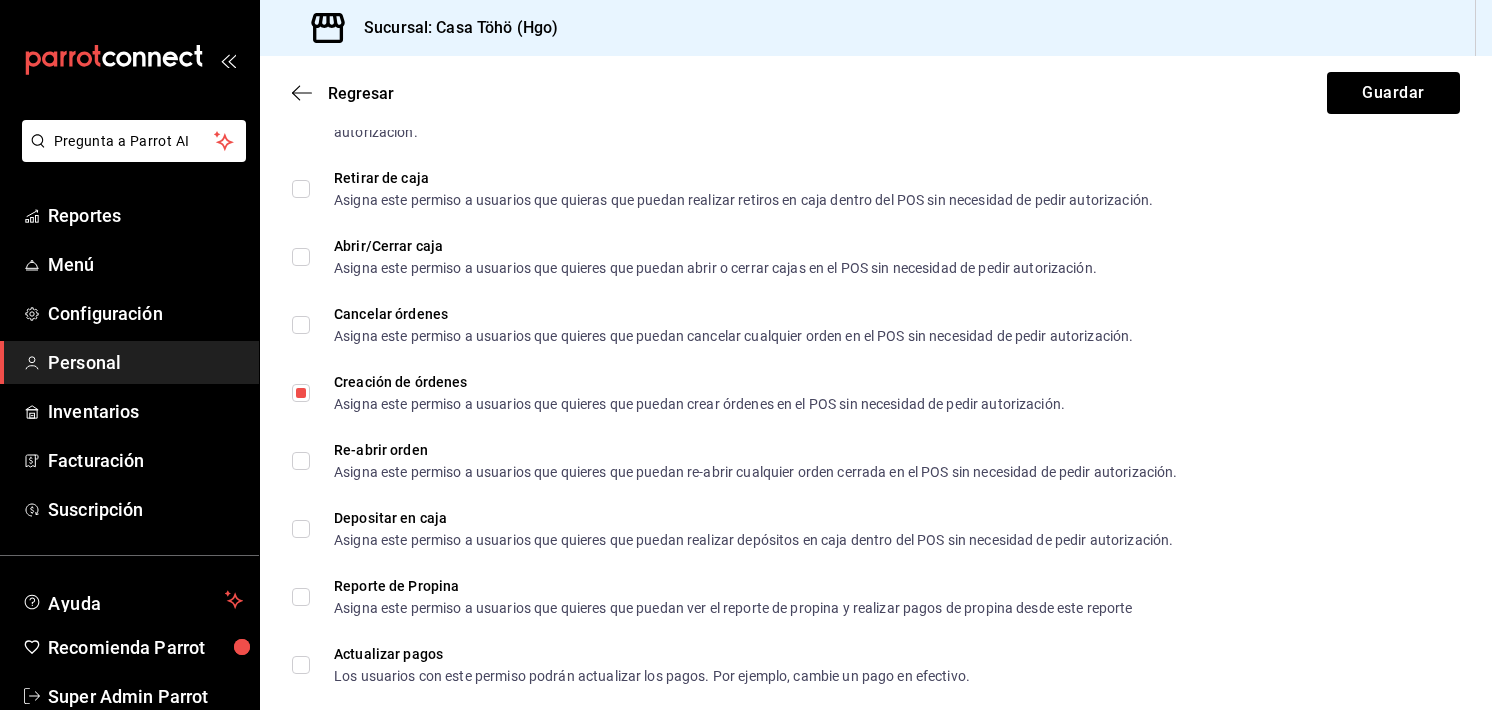 scroll, scrollTop: 2301, scrollLeft: 0, axis: vertical 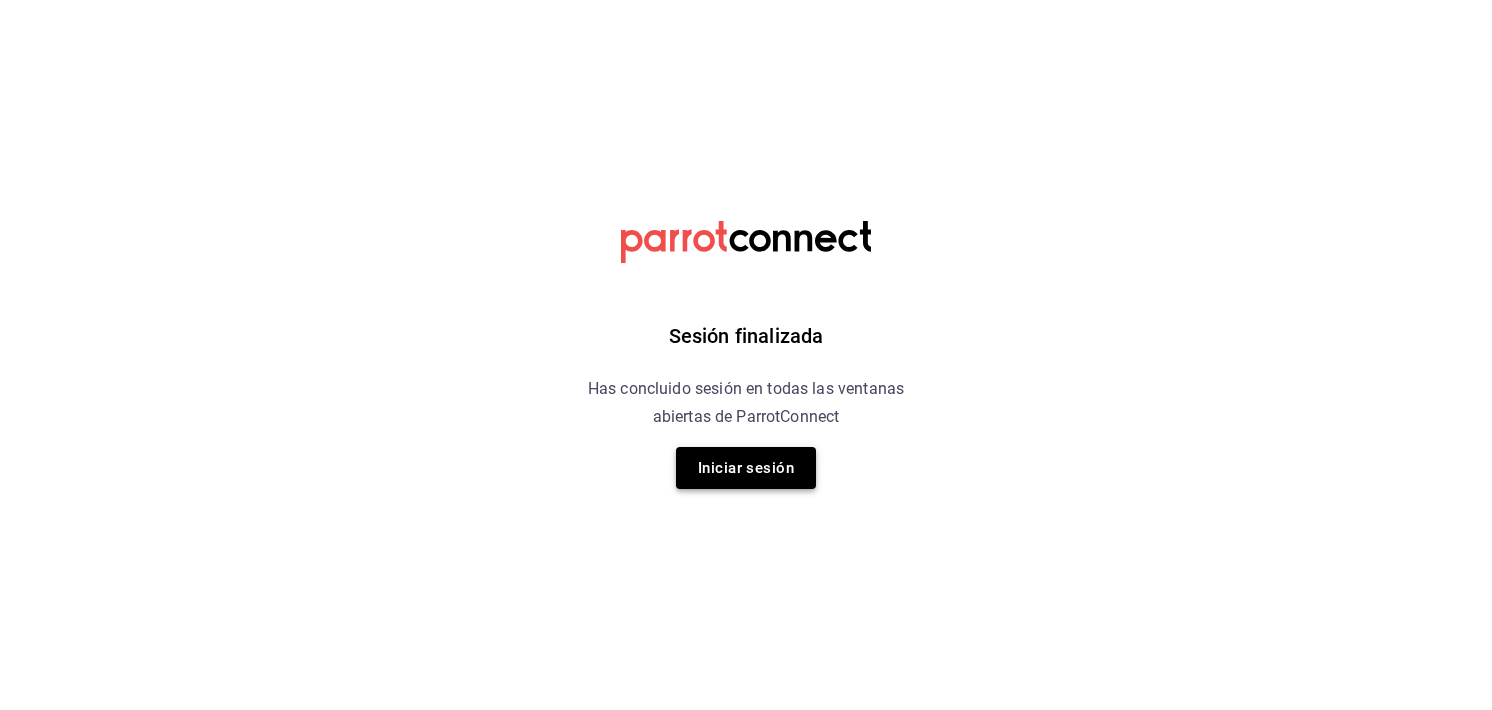 click on "Iniciar sesión" at bounding box center [746, 468] 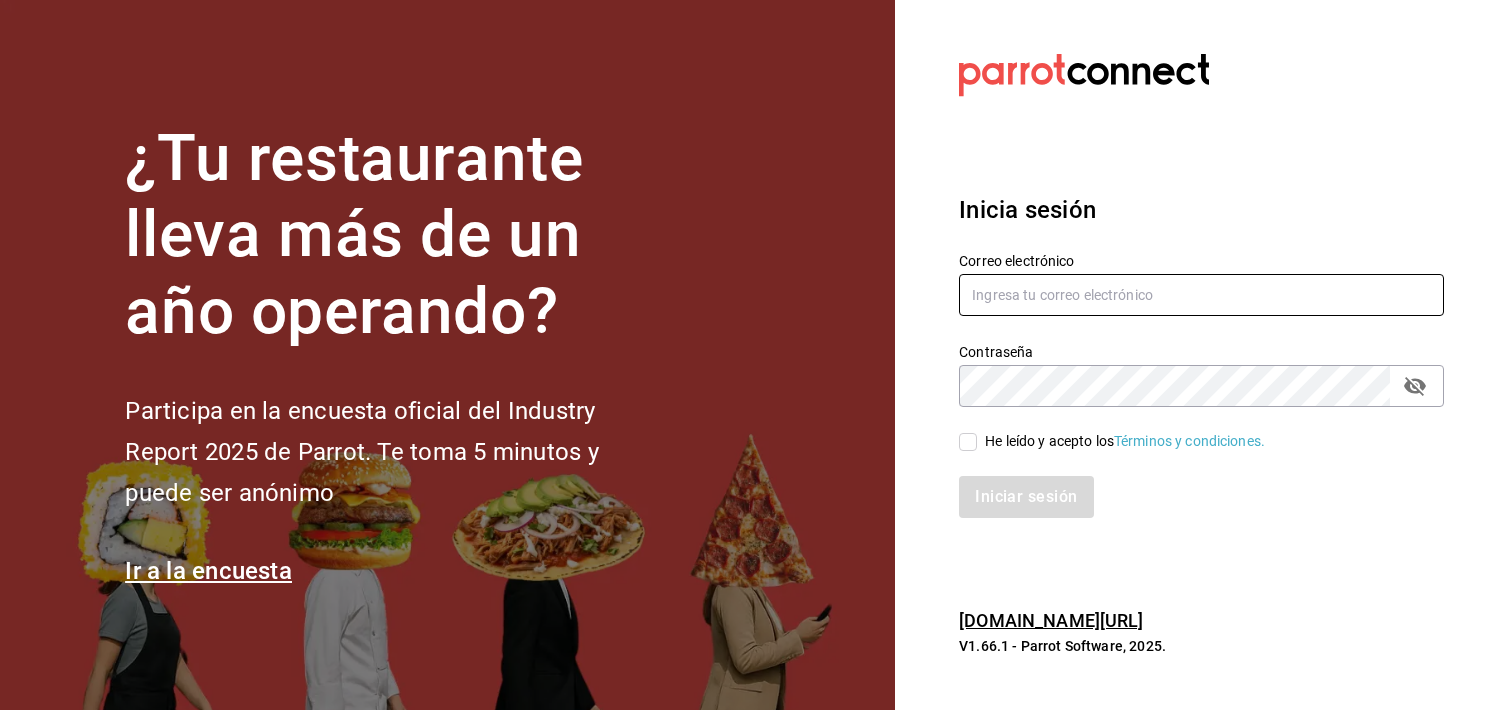 click at bounding box center [1201, 295] 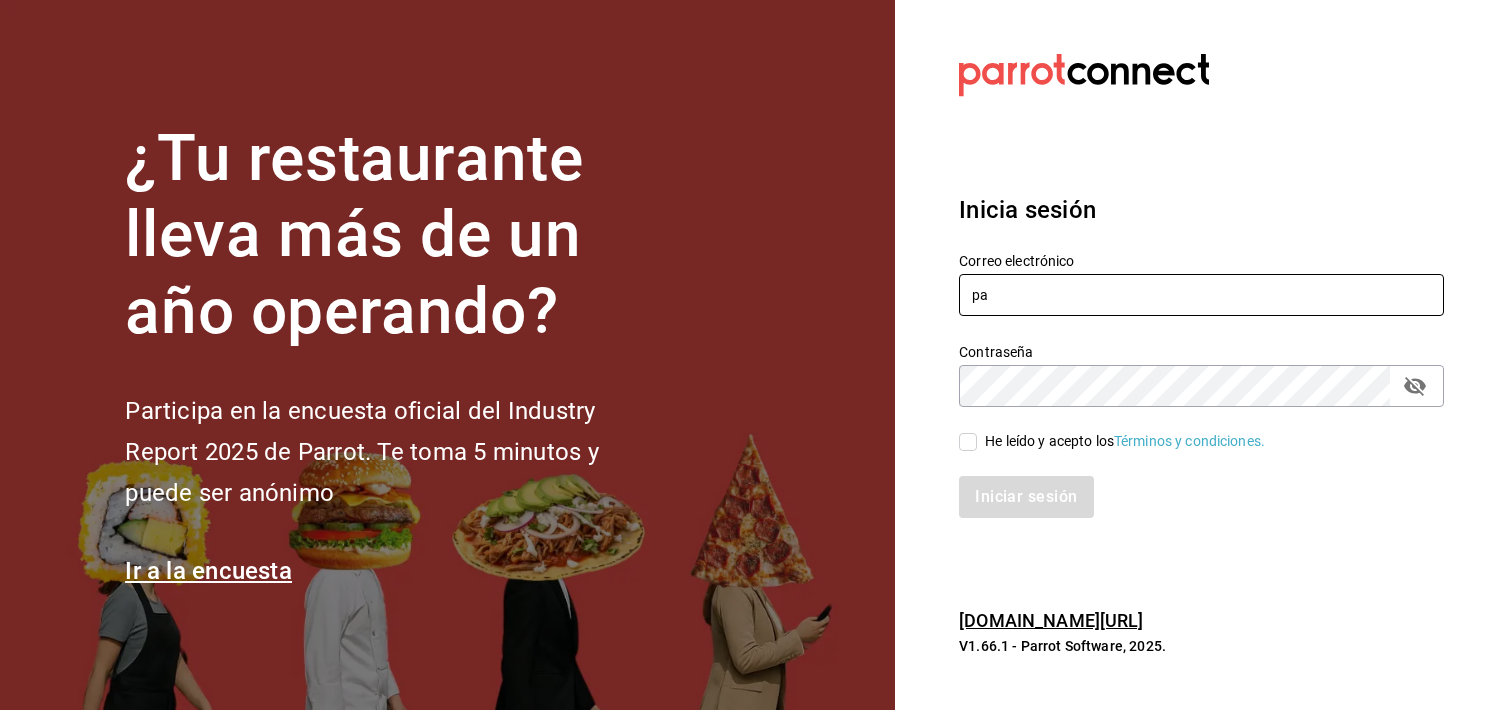 type on "p" 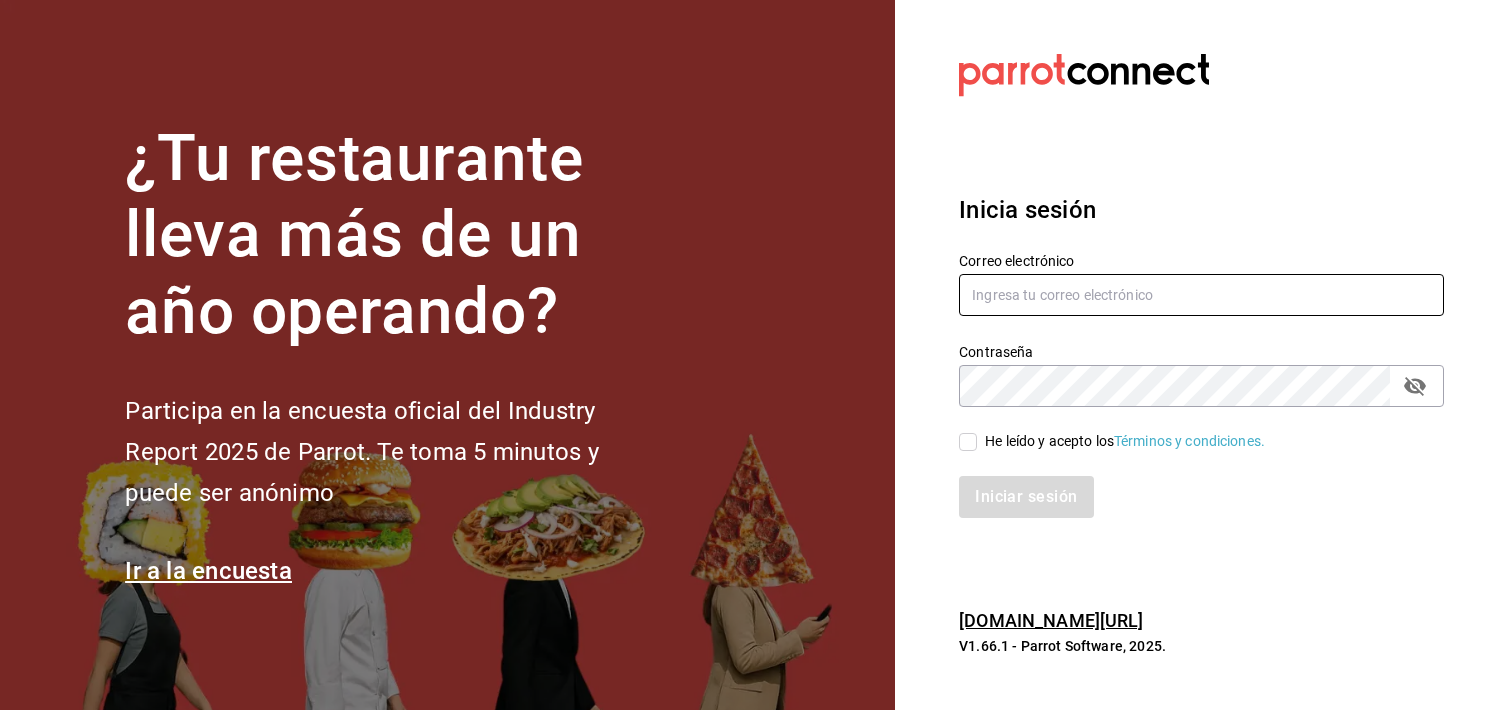 click at bounding box center (1201, 295) 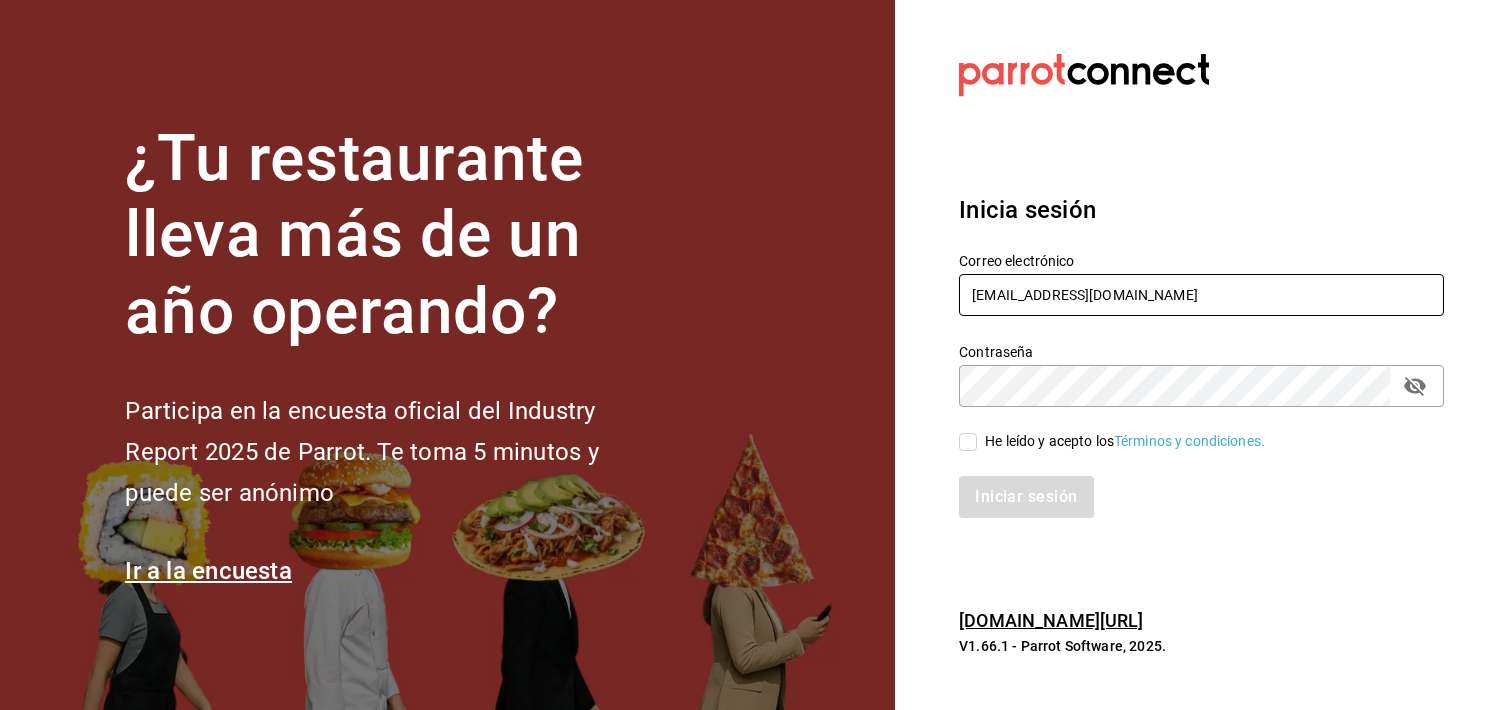 type on "[EMAIL_ADDRESS][DOMAIN_NAME]" 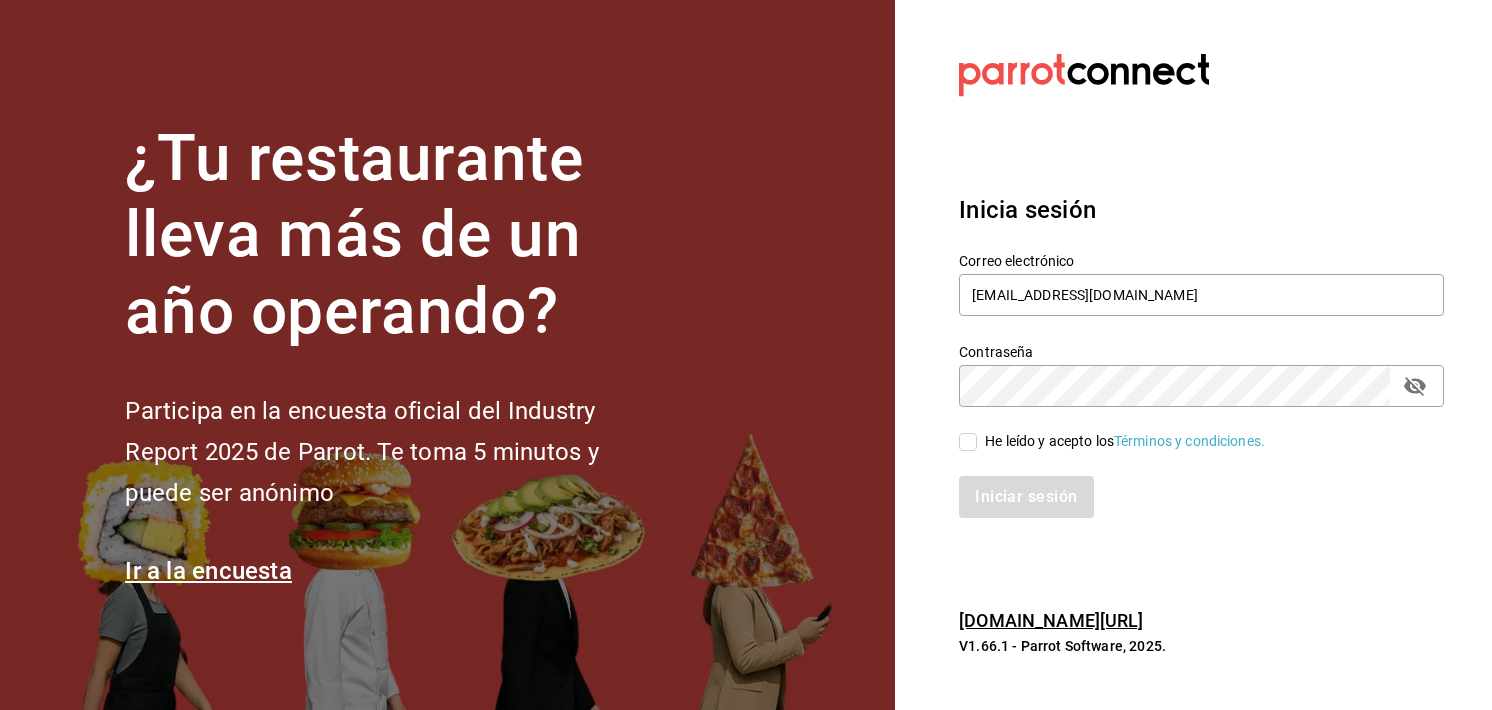 click on "He leído y acepto los  Términos y condiciones." at bounding box center [1121, 441] 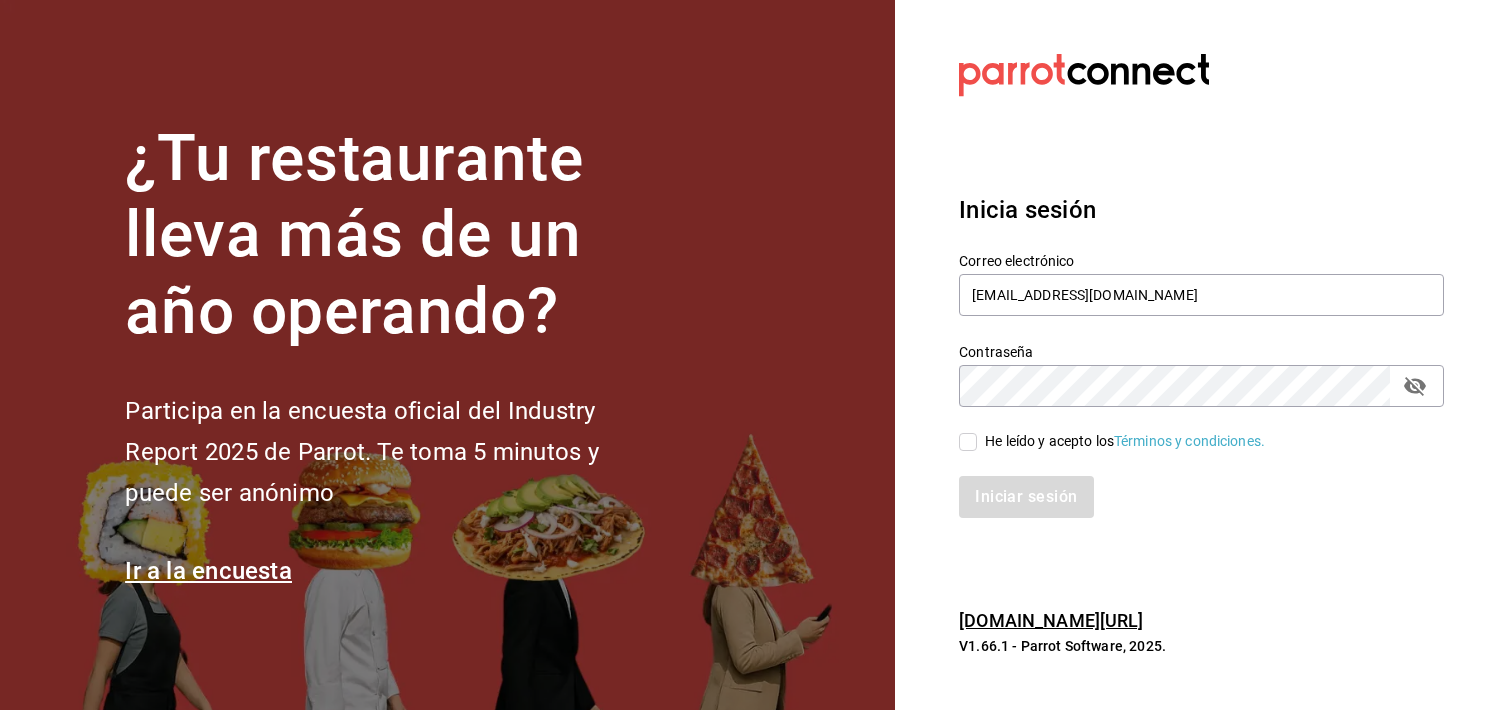 checkbox on "true" 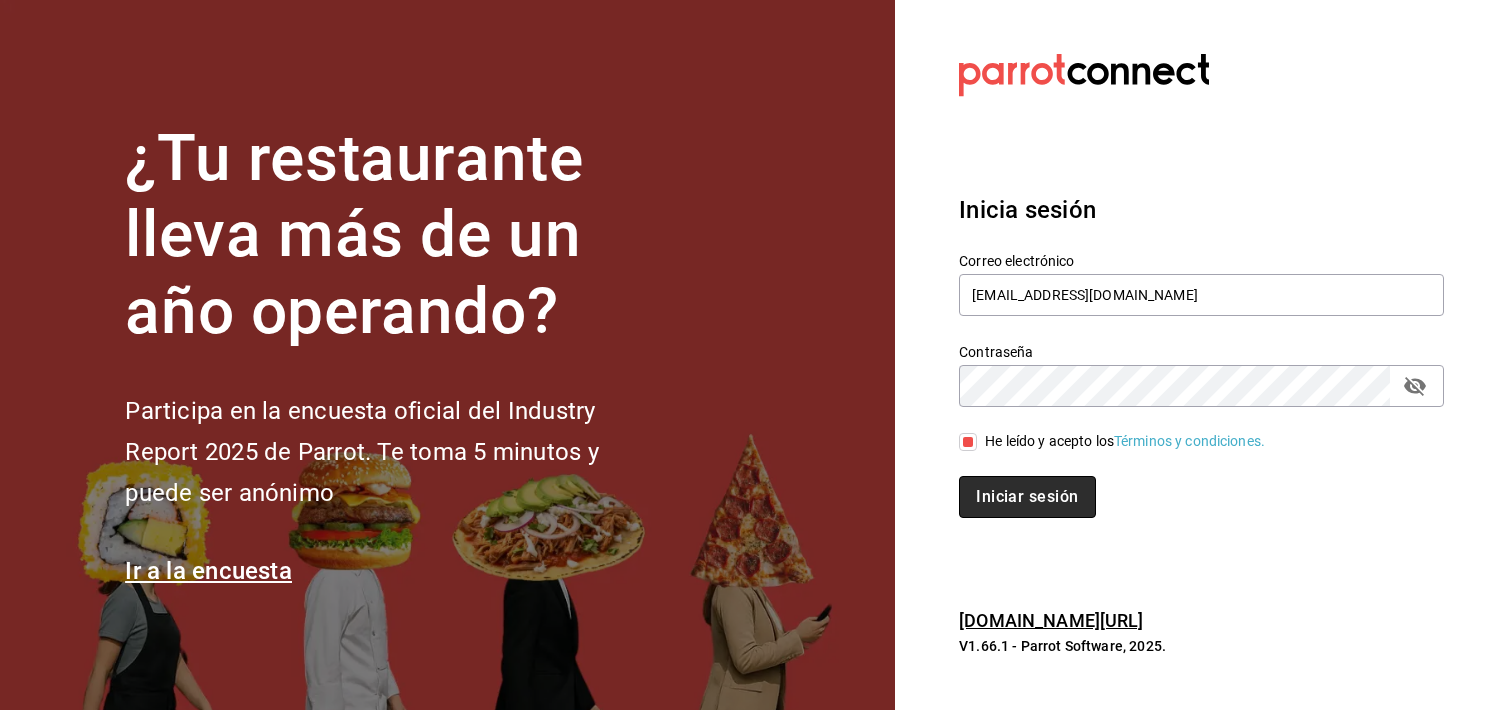 click on "Iniciar sesión" at bounding box center [1027, 497] 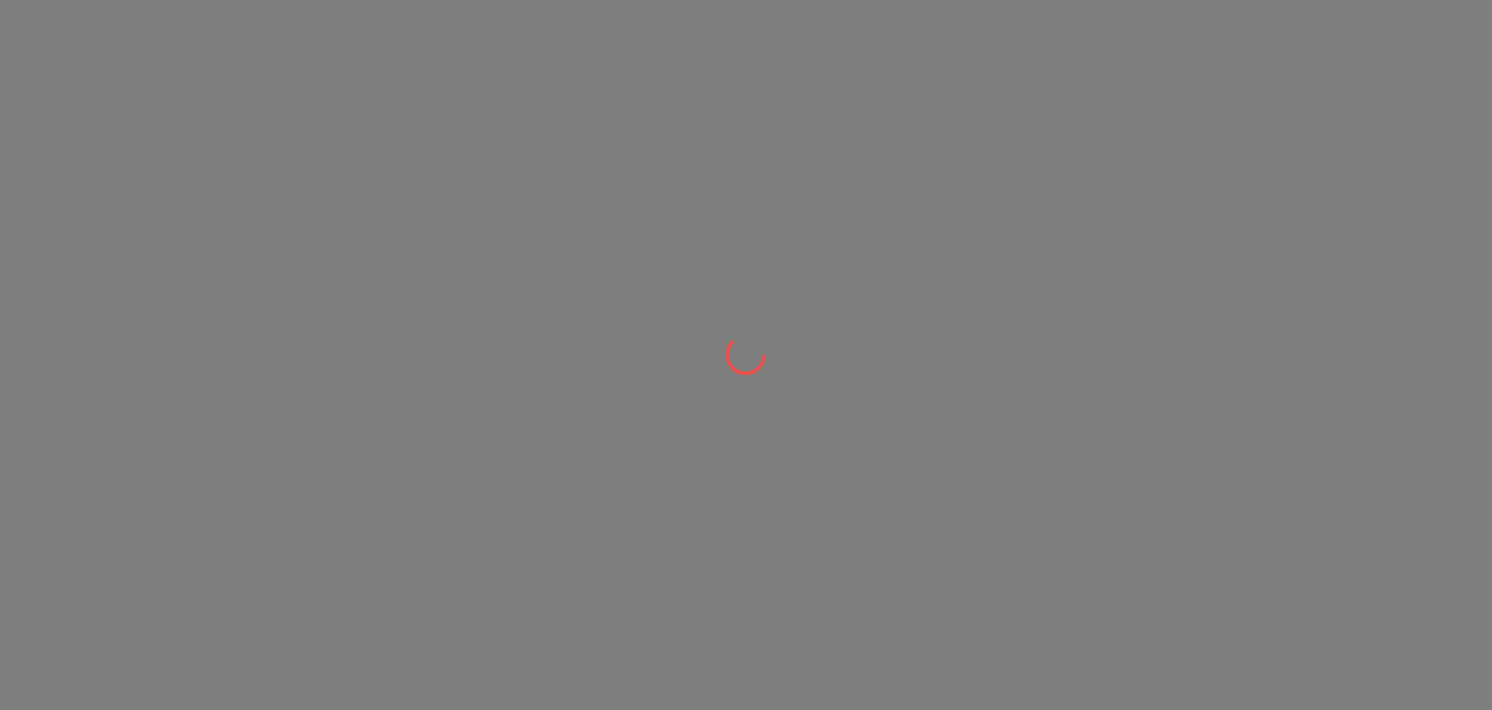 scroll, scrollTop: 0, scrollLeft: 0, axis: both 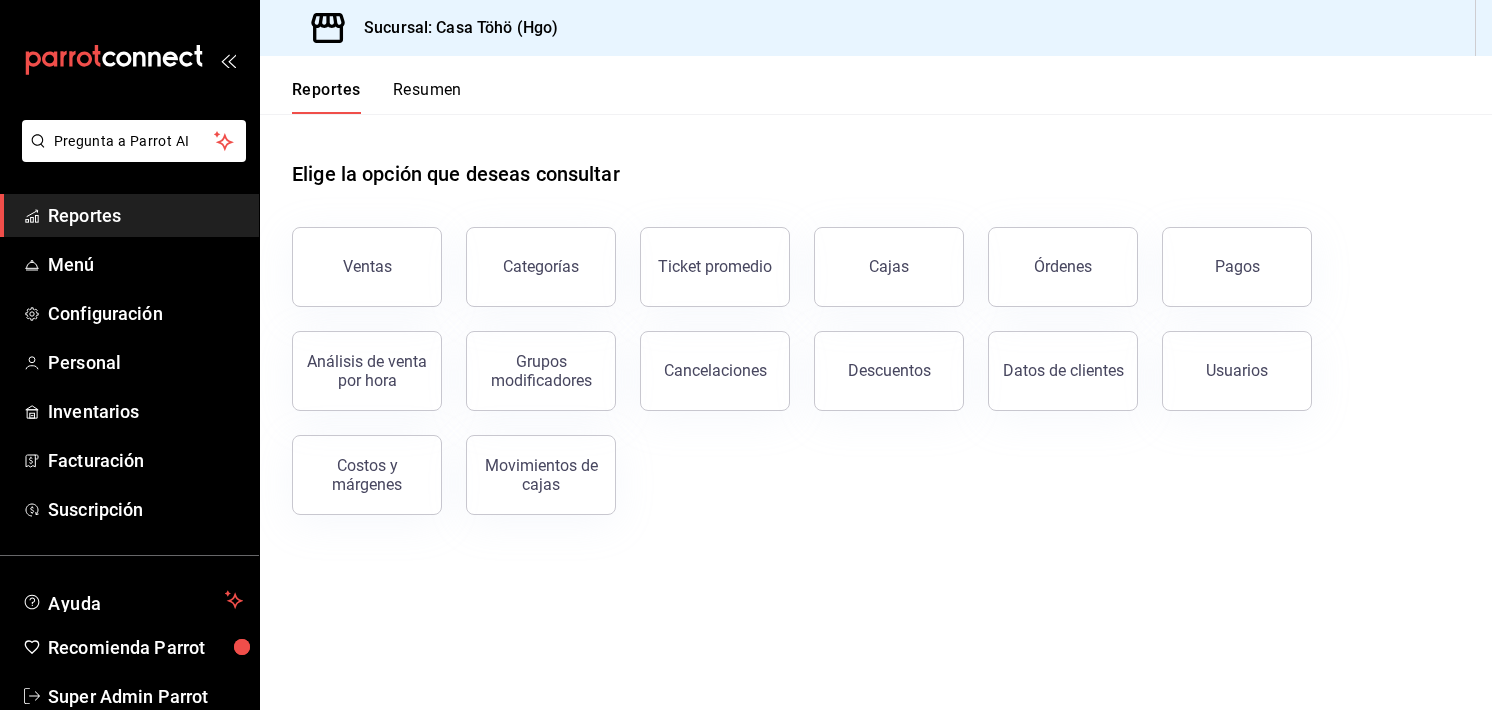 click on "Ventas Categorías Ticket promedio Cajas Órdenes Pagos Análisis de venta por hora Grupos modificadores Cancelaciones Descuentos Datos de clientes Usuarios Costos y márgenes Movimientos de cajas" at bounding box center [864, 359] 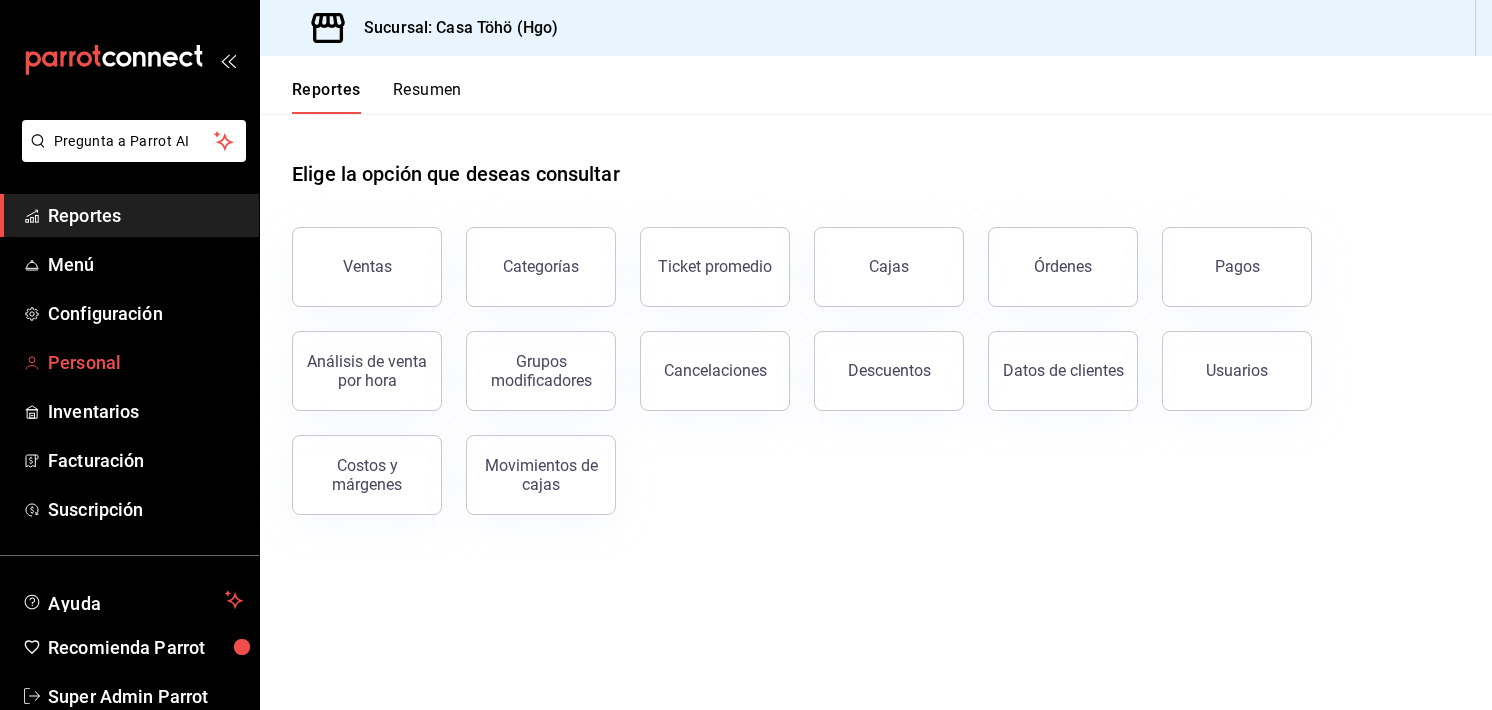 click on "Personal" at bounding box center (145, 362) 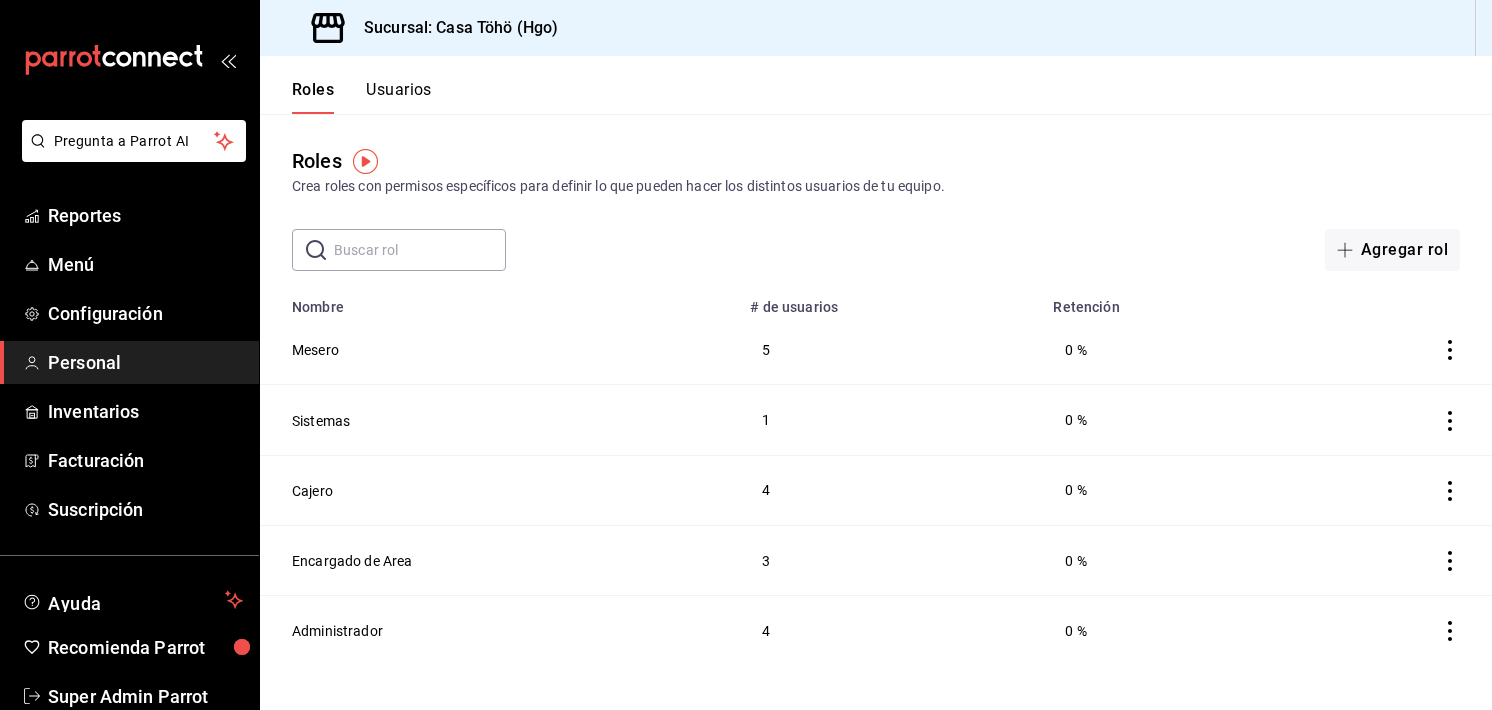 click on "Usuarios" at bounding box center (399, 97) 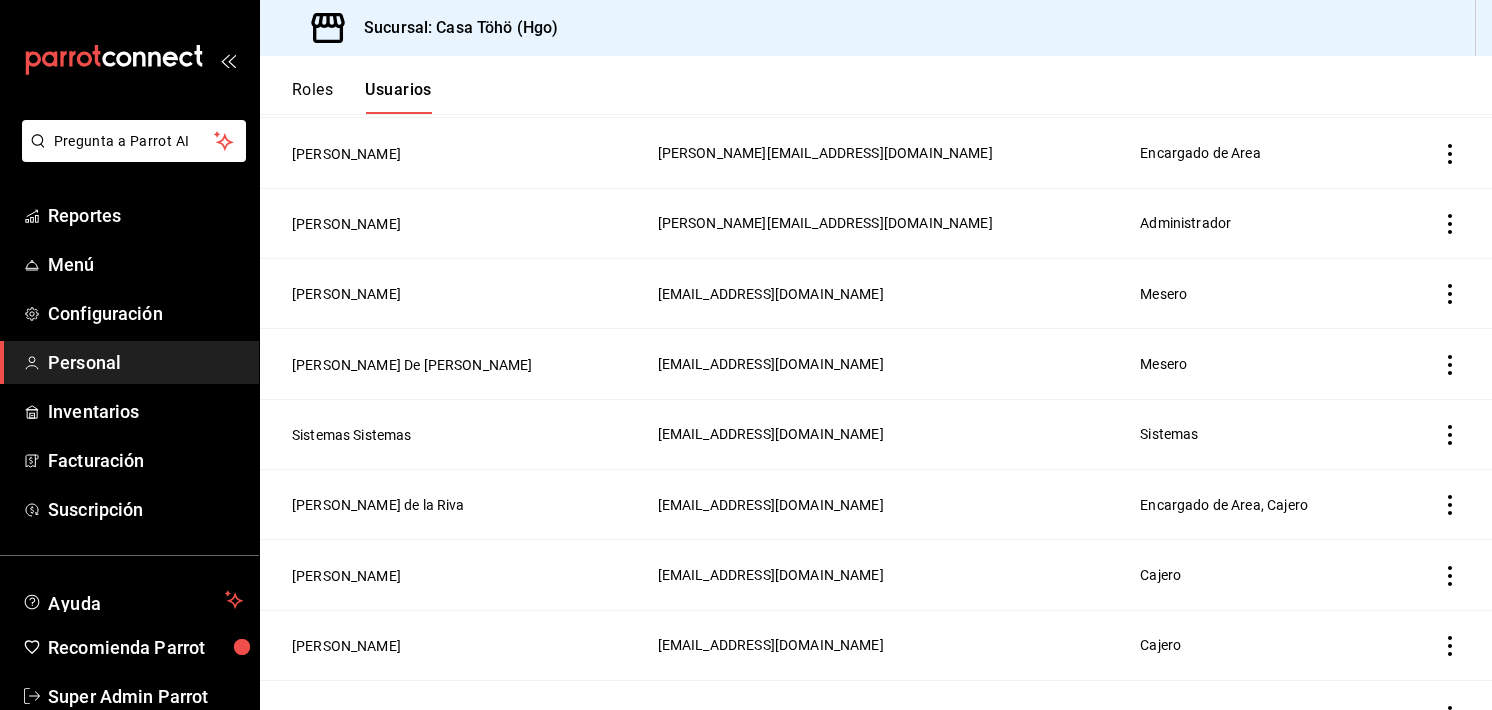 scroll, scrollTop: 548, scrollLeft: 0, axis: vertical 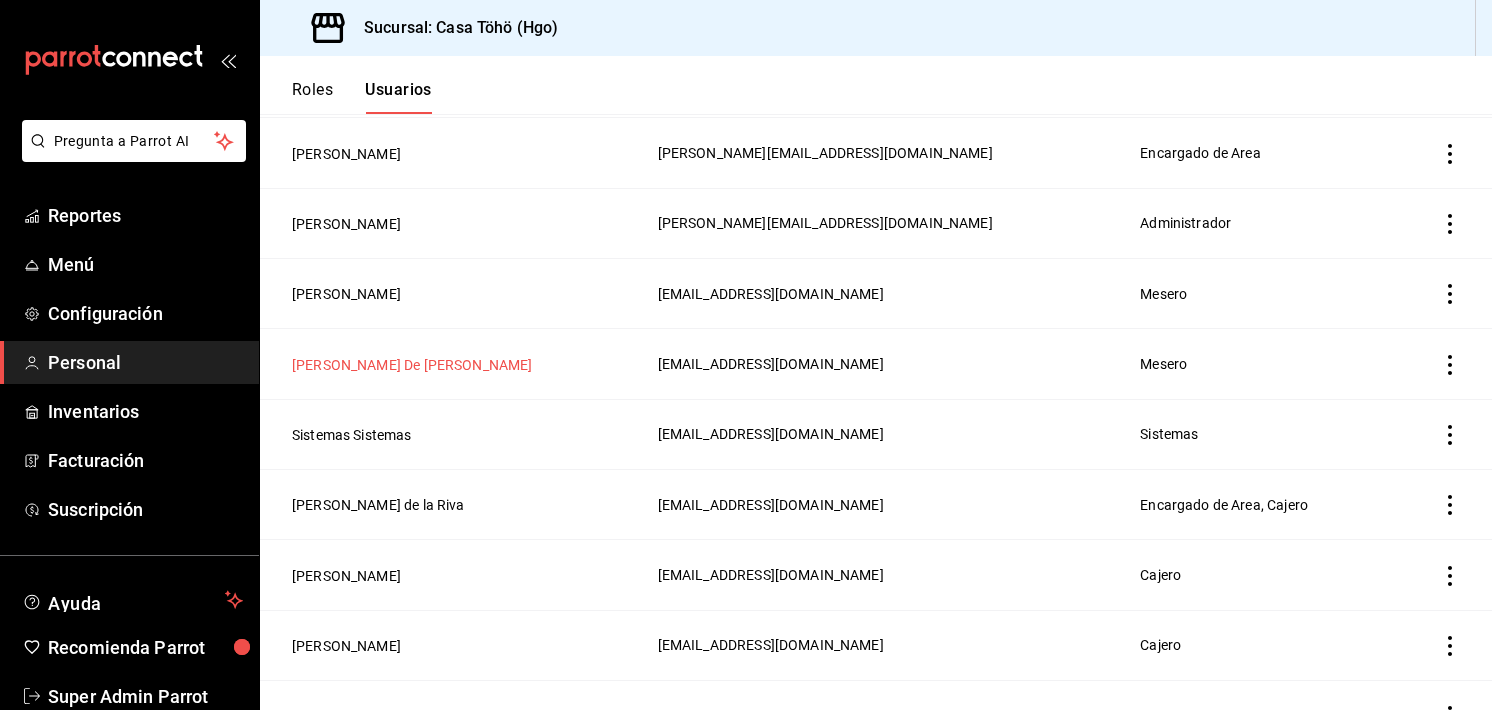 click on "[PERSON_NAME] De [PERSON_NAME]" at bounding box center [412, 365] 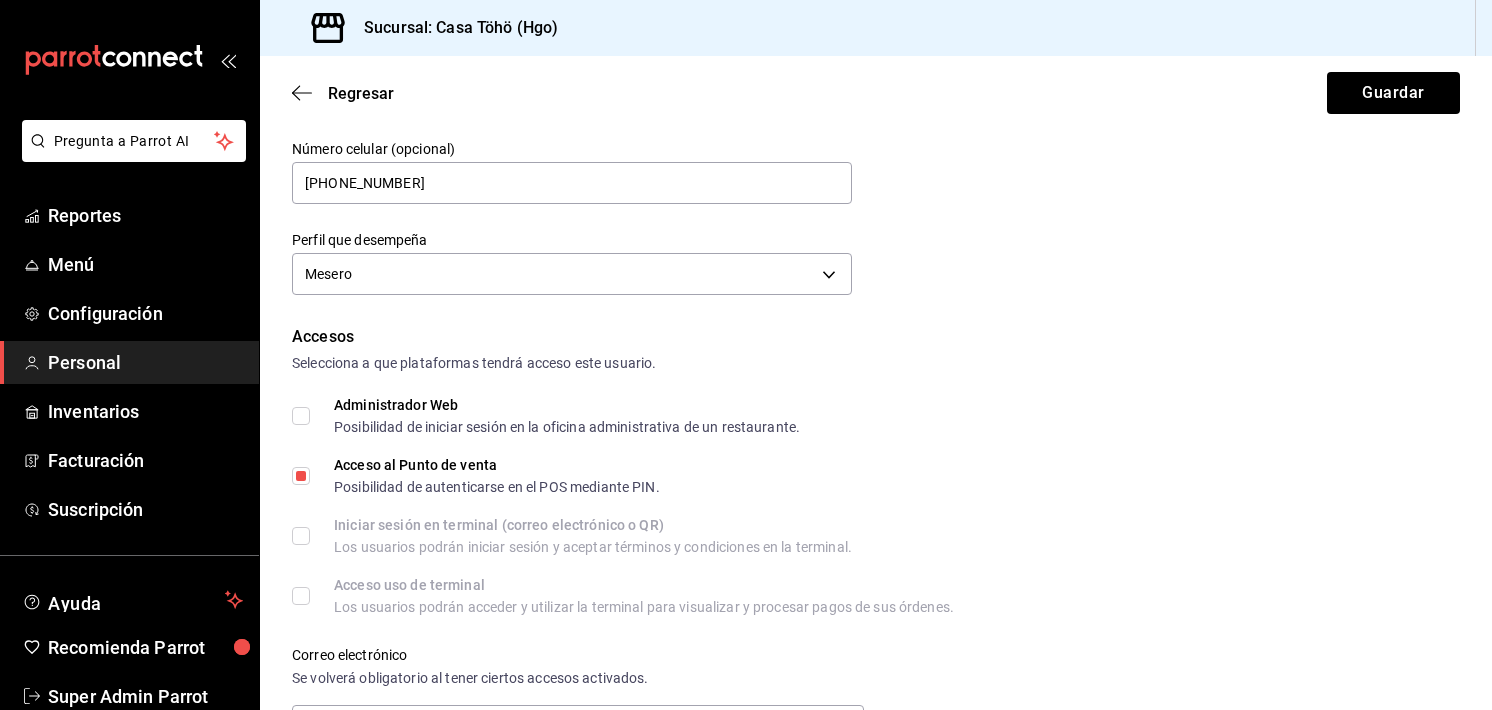 scroll, scrollTop: 189, scrollLeft: 0, axis: vertical 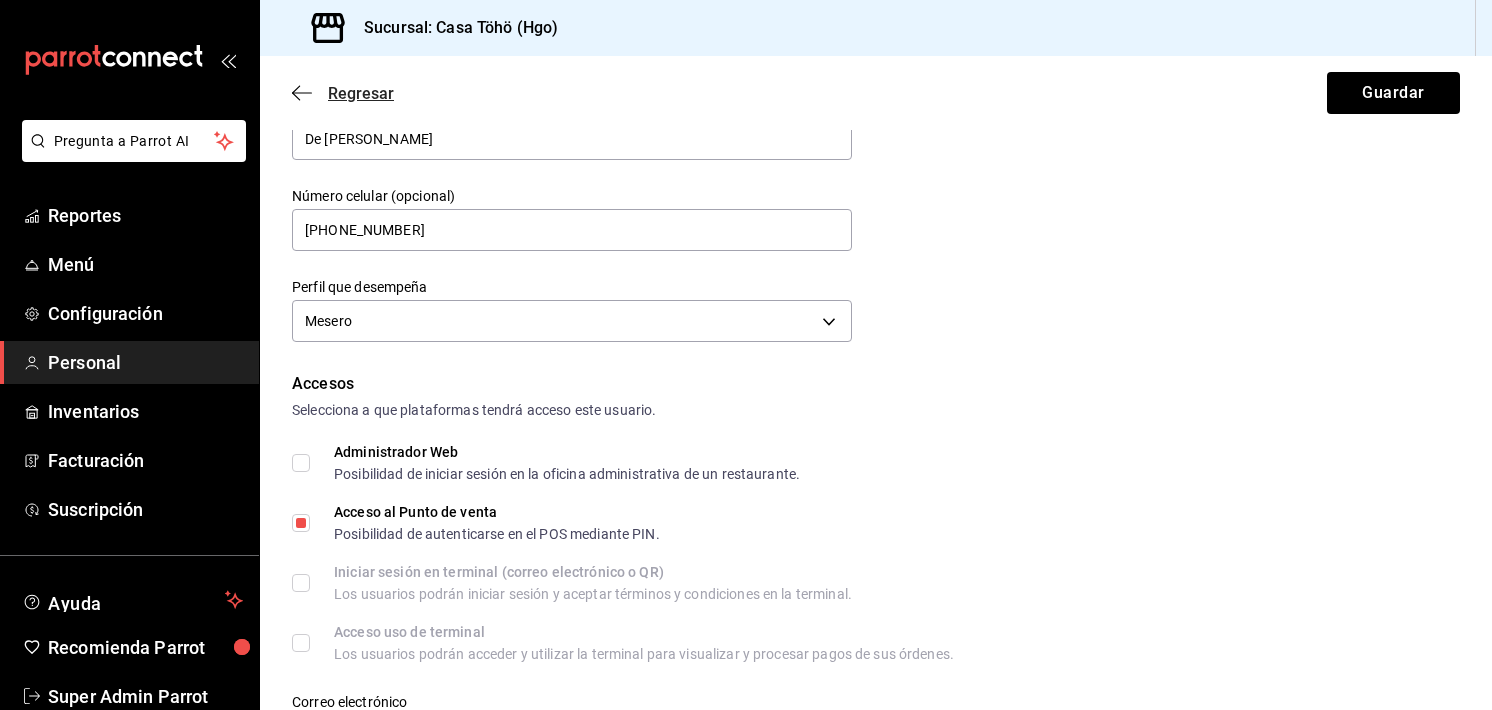 click on "Regresar" at bounding box center [343, 93] 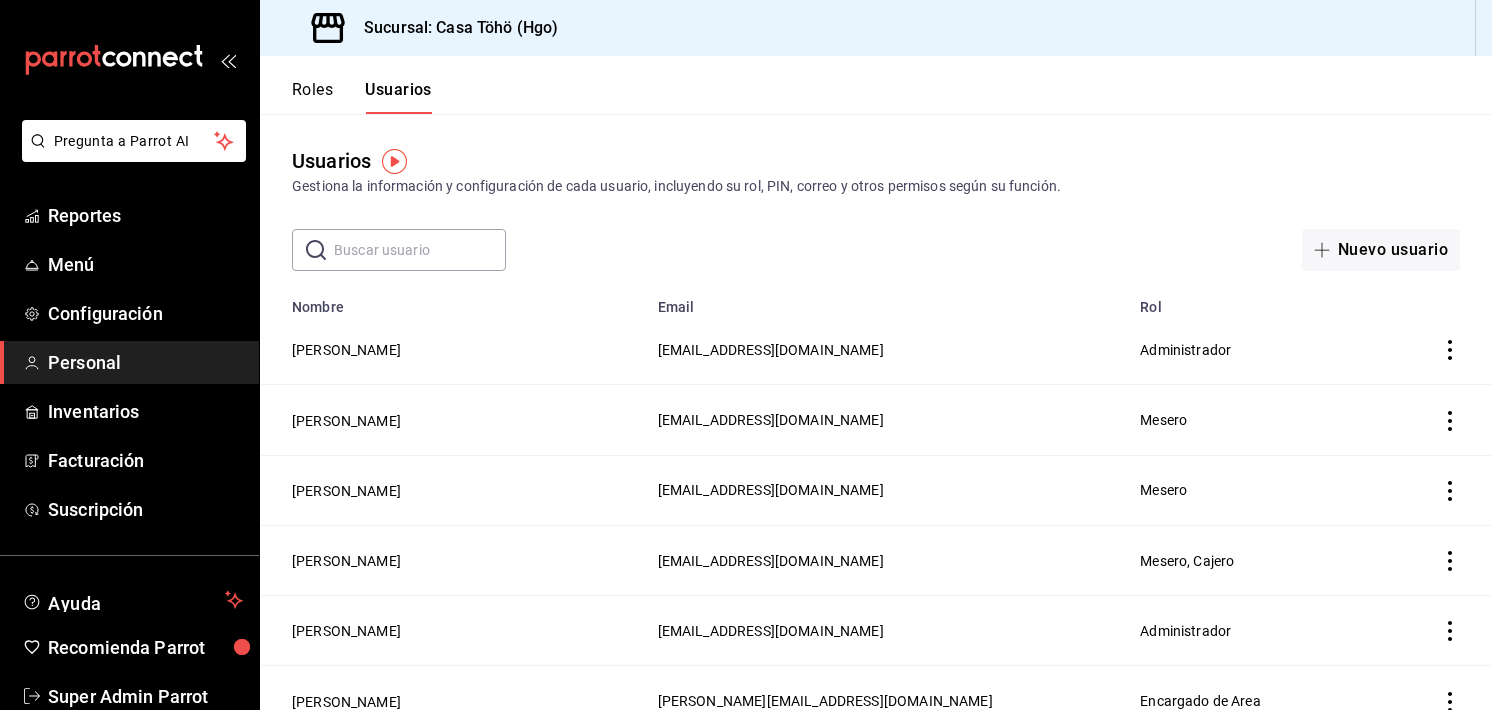 click on "Roles" at bounding box center [312, 97] 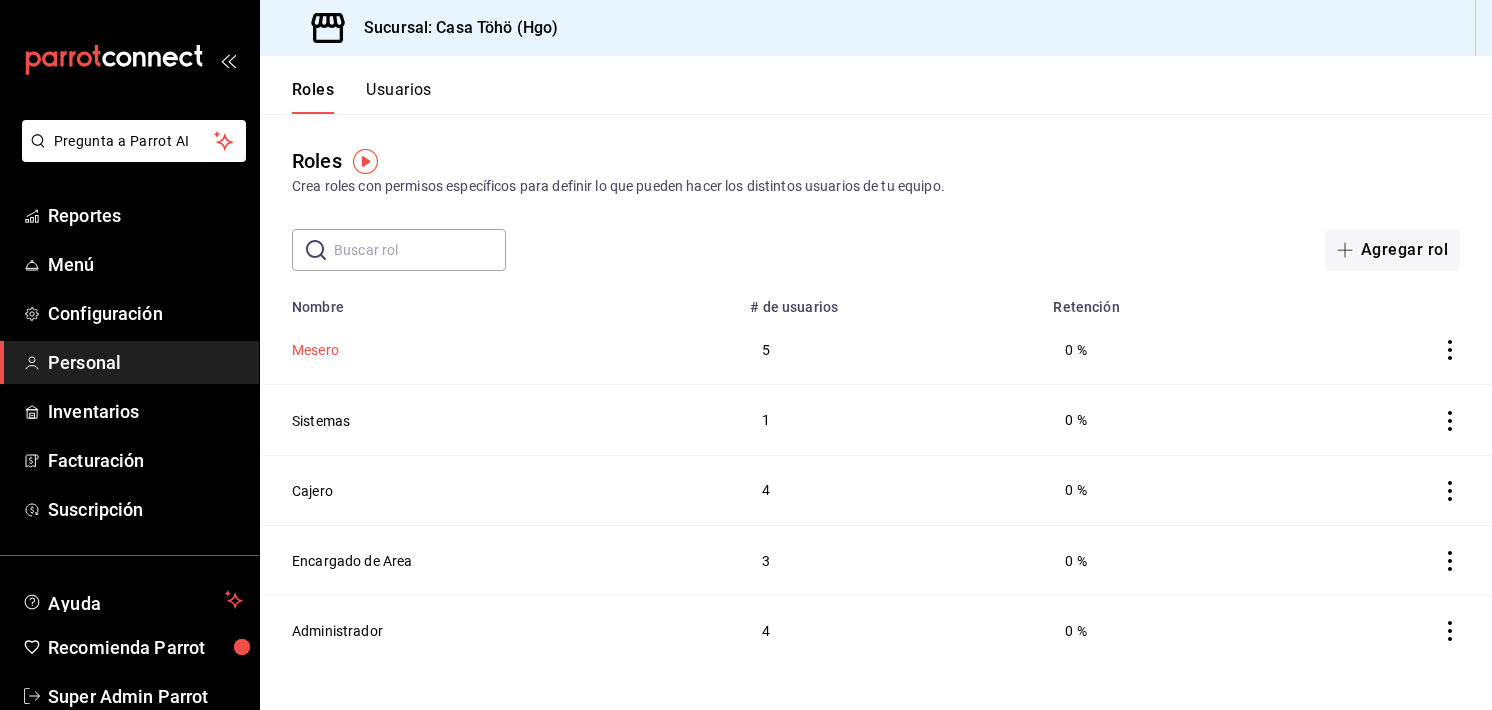 click on "Mesero" at bounding box center (315, 350) 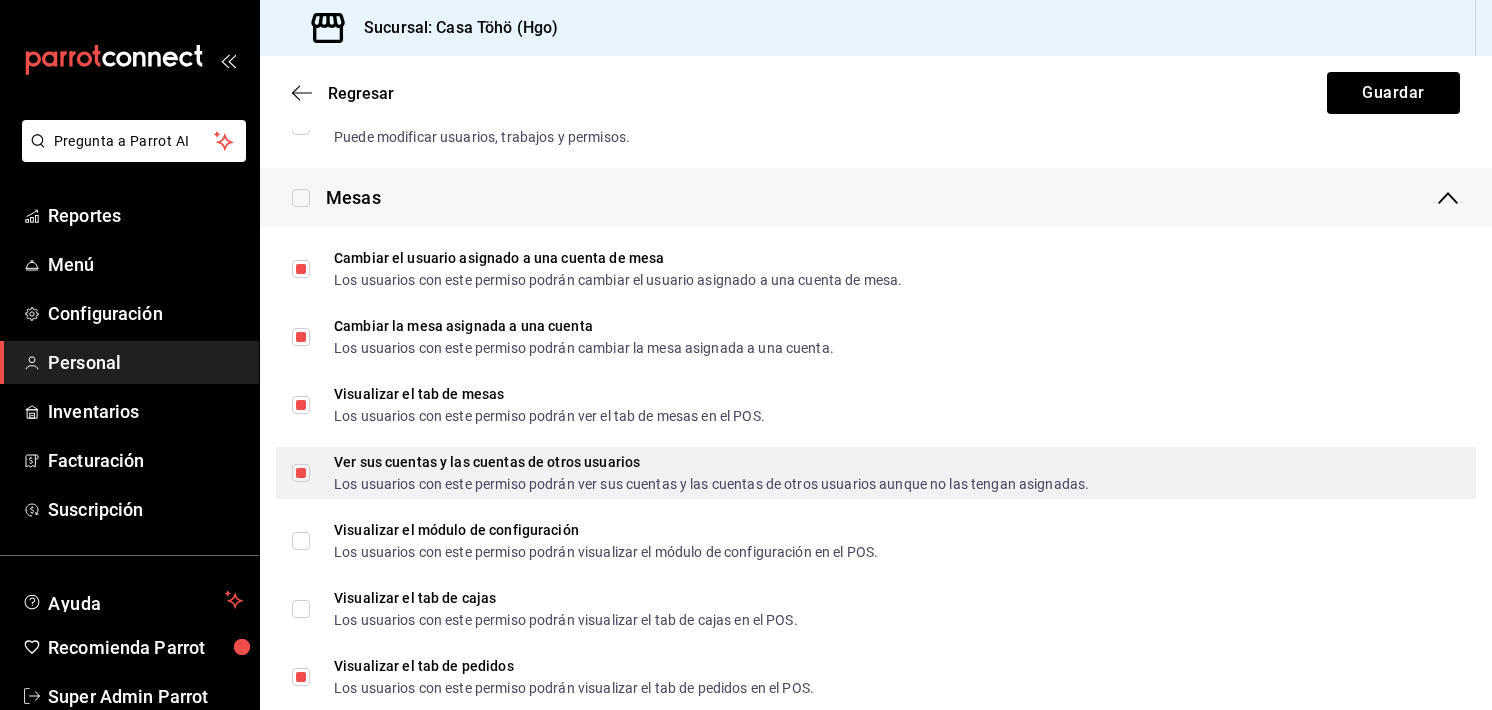 scroll, scrollTop: 734, scrollLeft: 0, axis: vertical 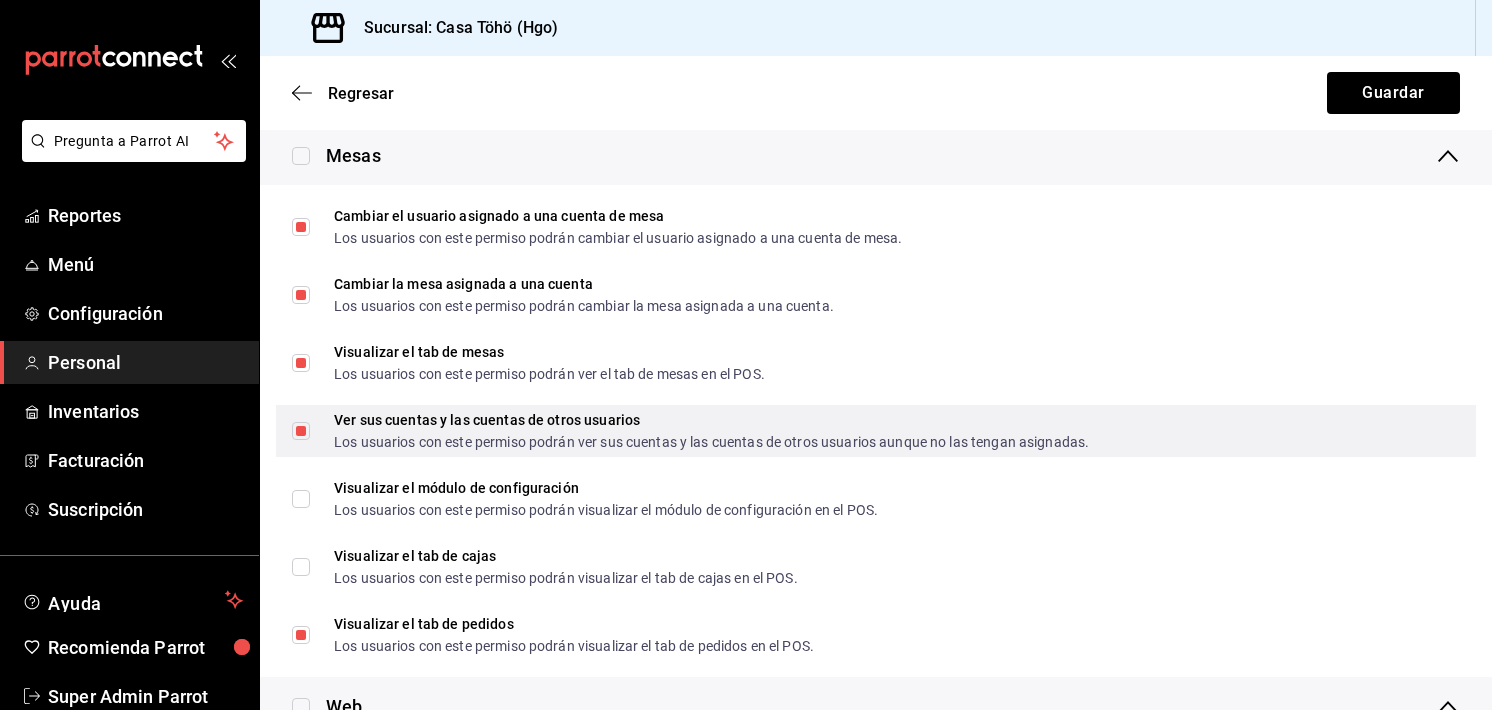click on "Ver sus cuentas y las cuentas de otros usuarios Los usuarios con este permiso podrán ver sus cuentas y las cuentas de otros usuarios aunque no las tengan asignadas." at bounding box center (301, 431) 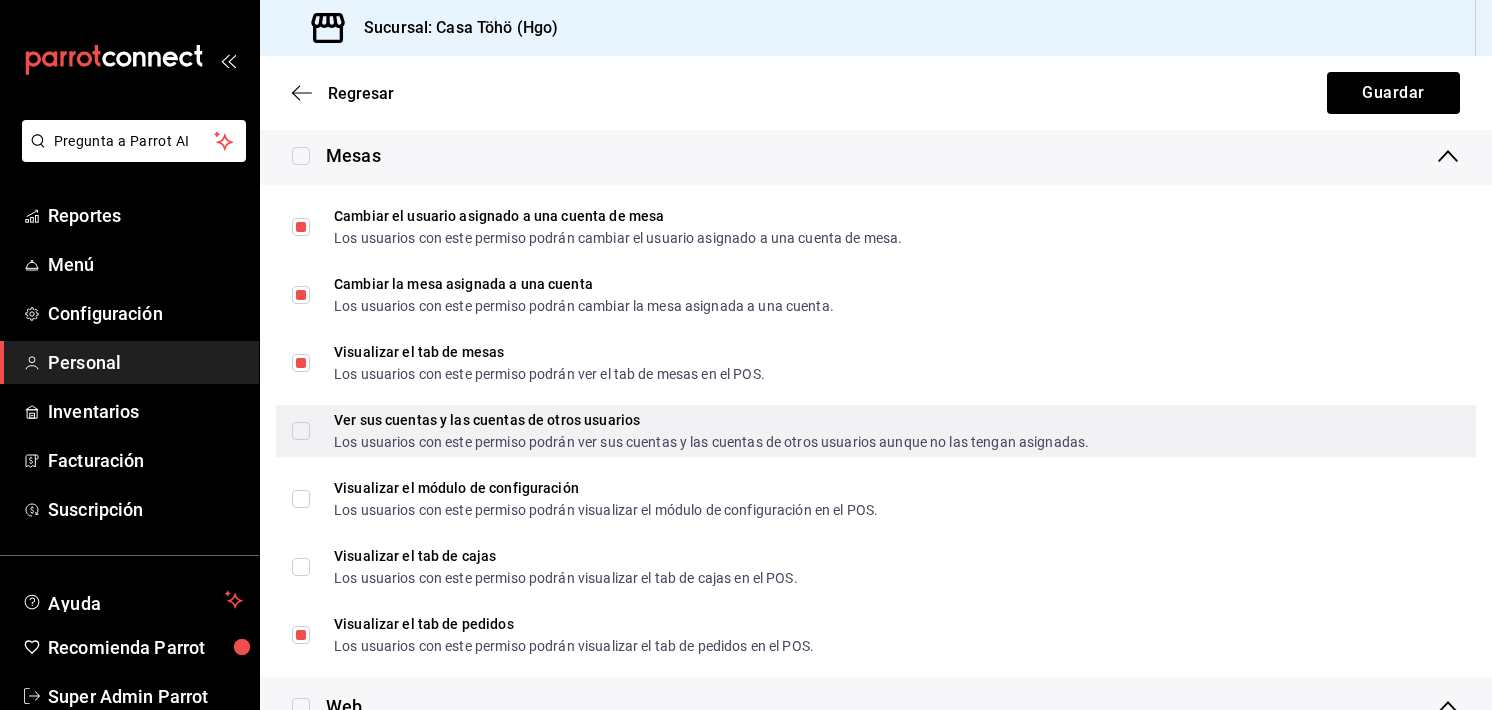 click on "Ver sus cuentas y las cuentas de otros usuarios Los usuarios con este permiso podrán ver sus cuentas y las cuentas de otros usuarios aunque no las tengan asignadas." at bounding box center [301, 431] 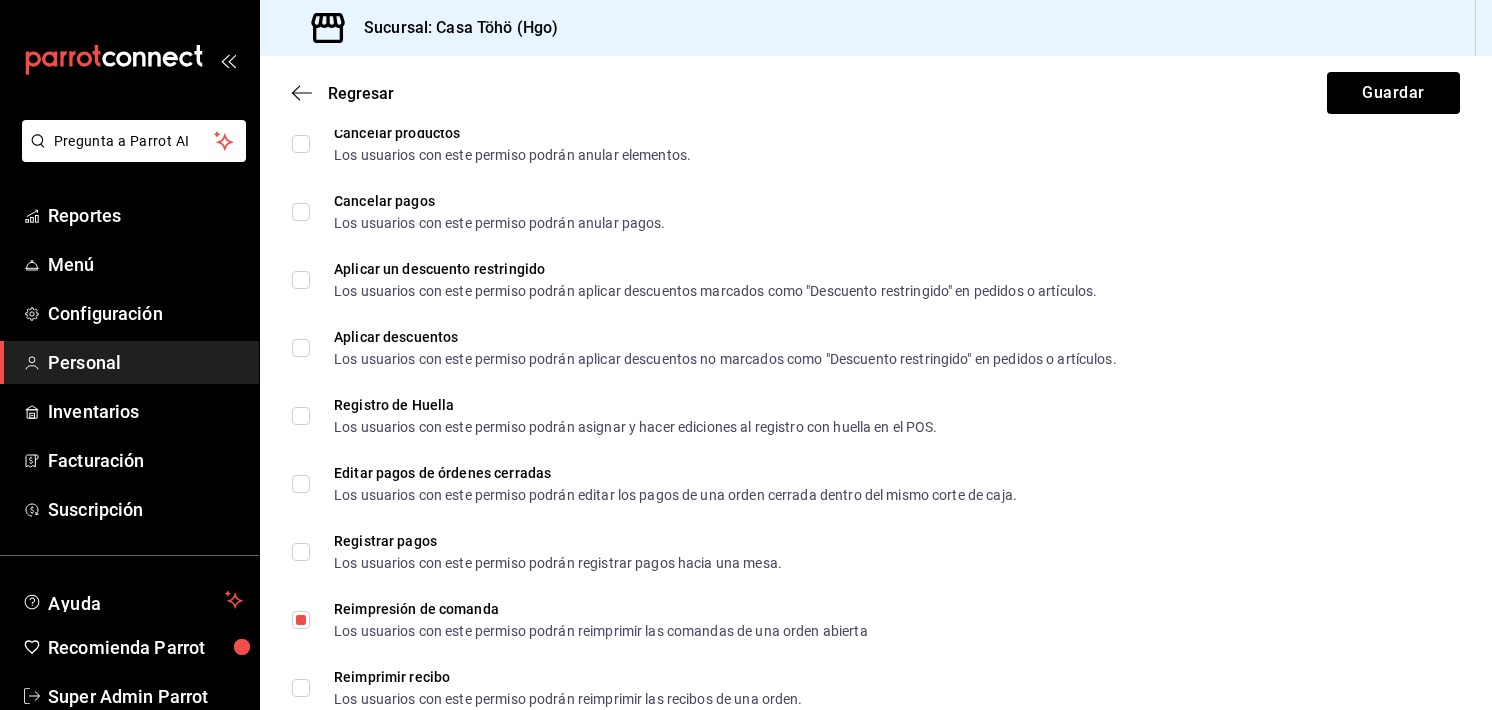 scroll, scrollTop: 2964, scrollLeft: 0, axis: vertical 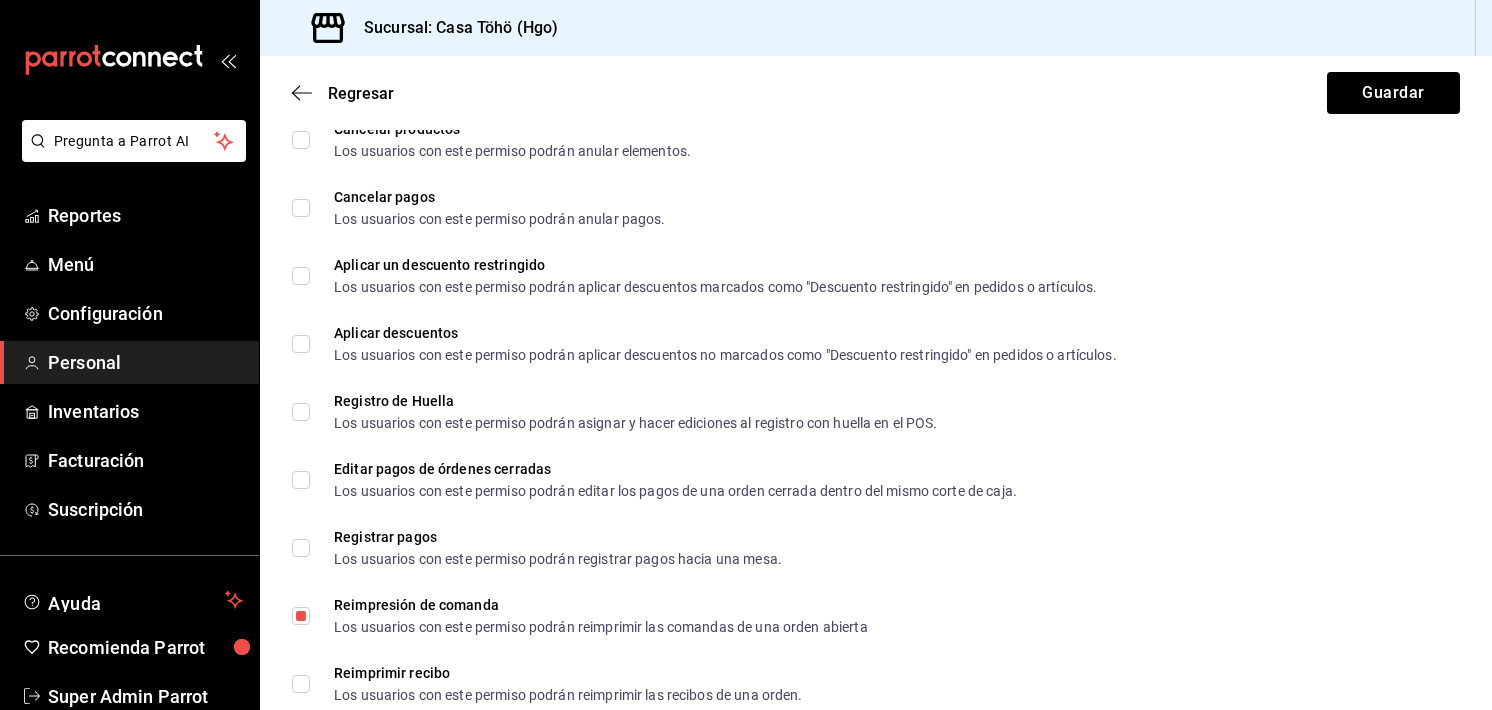 click on "Regresar Guardar" at bounding box center [876, 93] 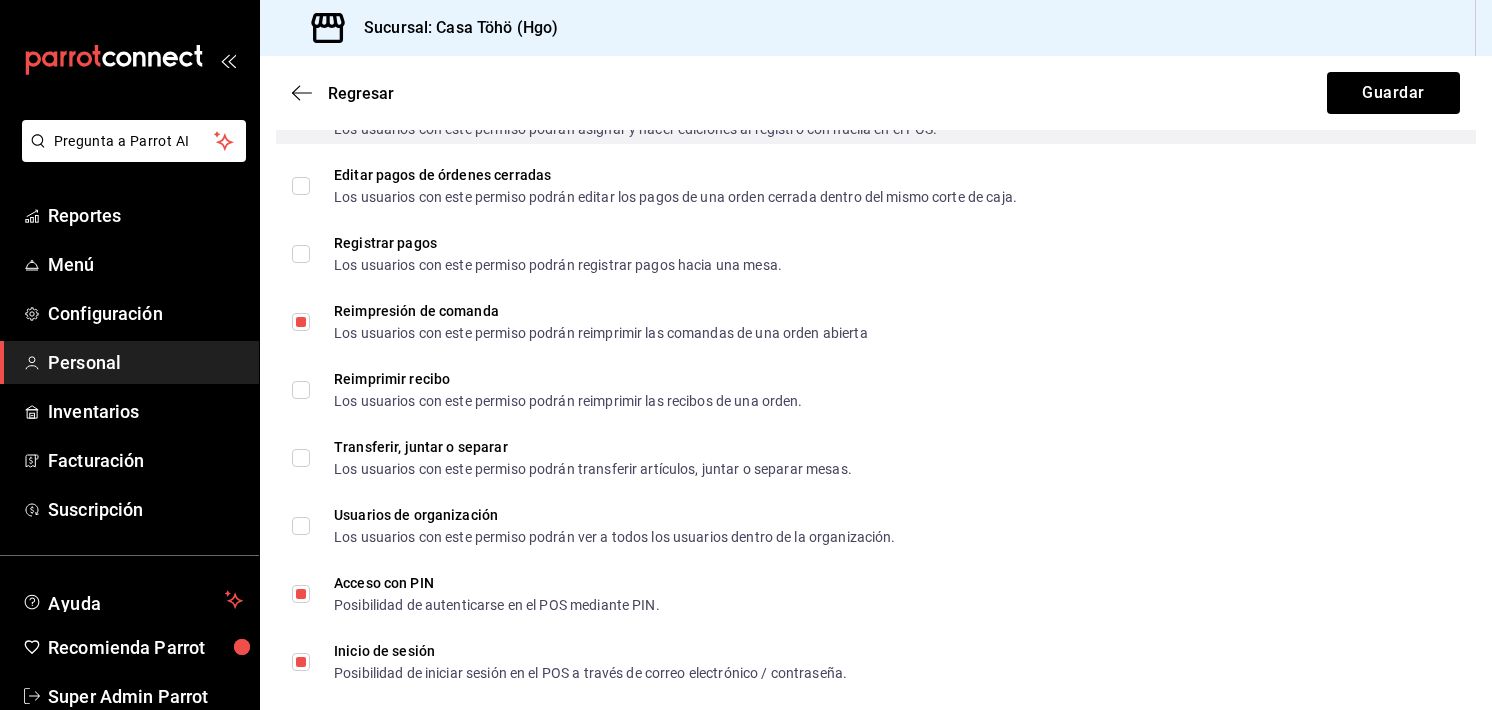 scroll, scrollTop: 3259, scrollLeft: 0, axis: vertical 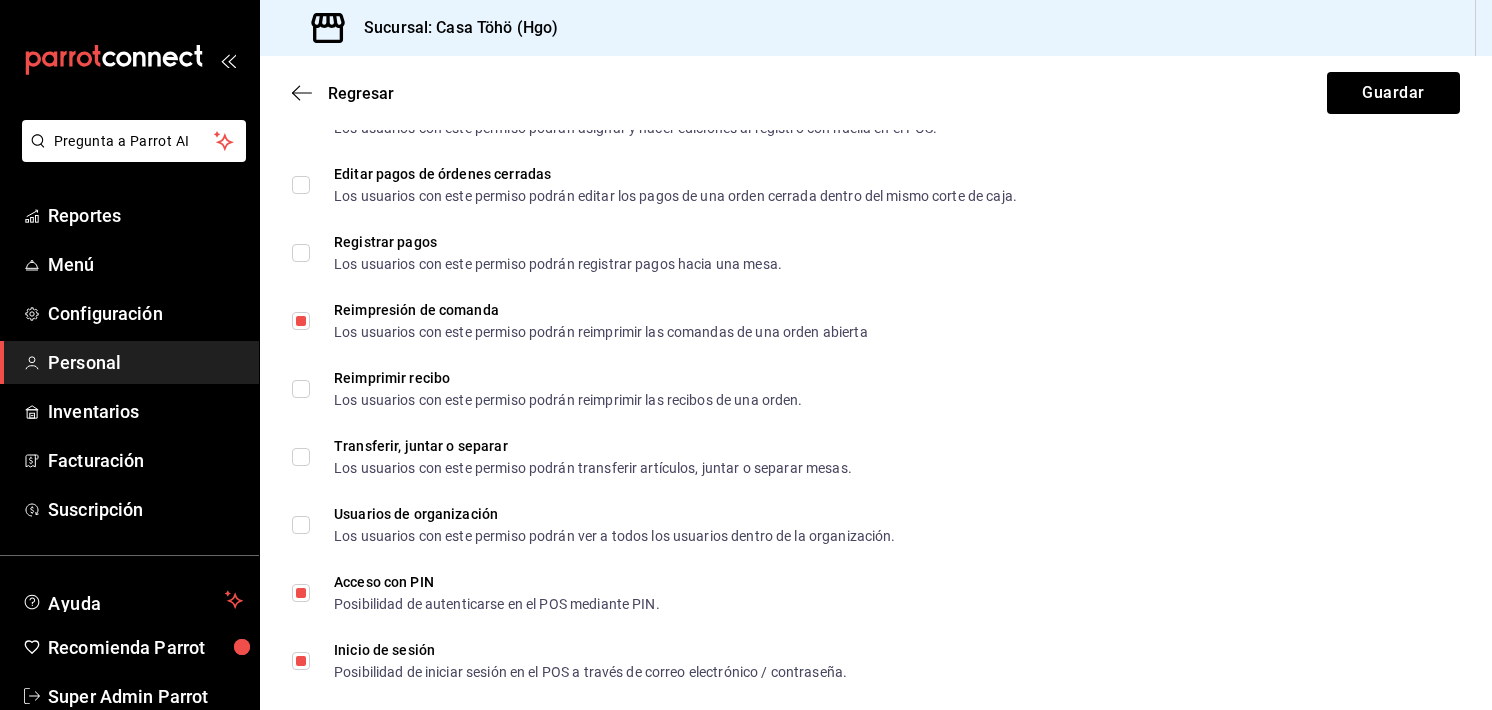 click on "Regresar Guardar" at bounding box center [876, 93] 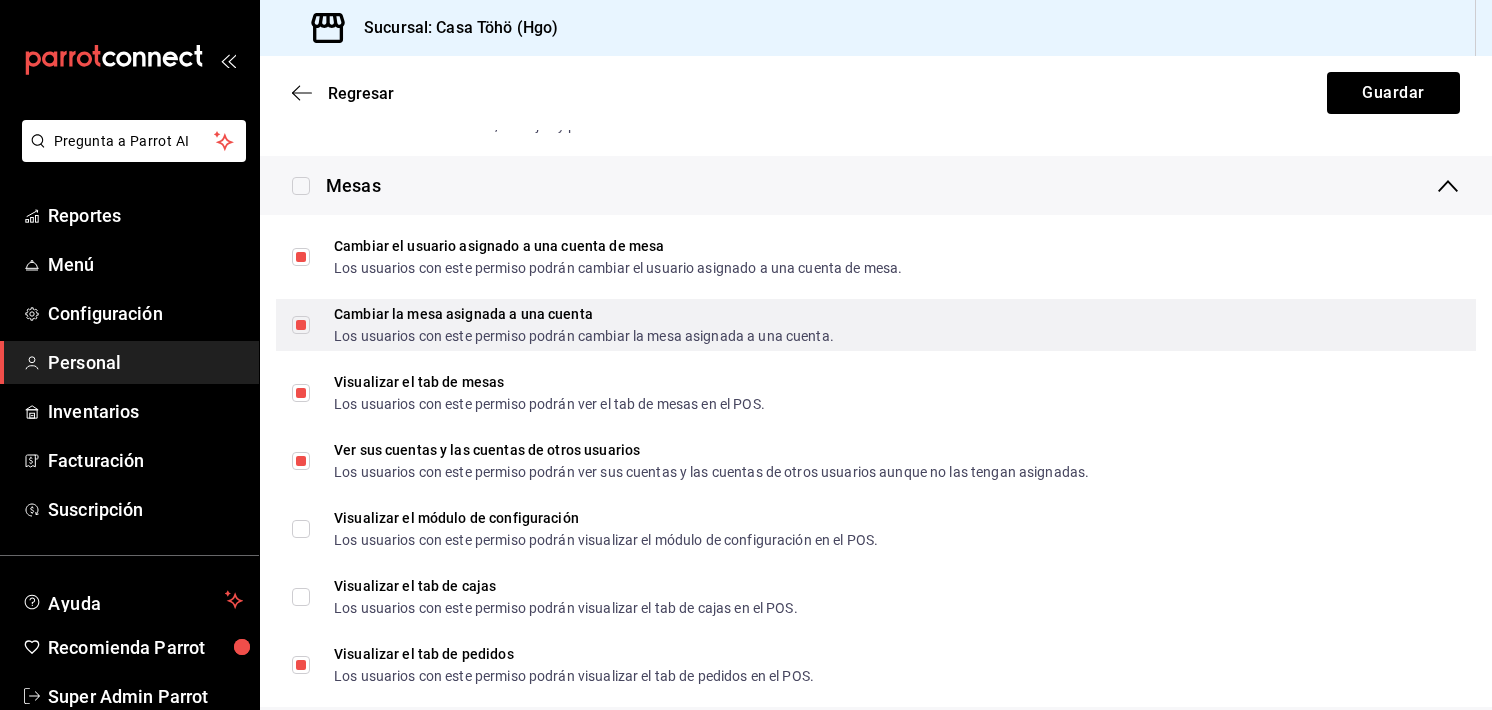 scroll, scrollTop: 0, scrollLeft: 0, axis: both 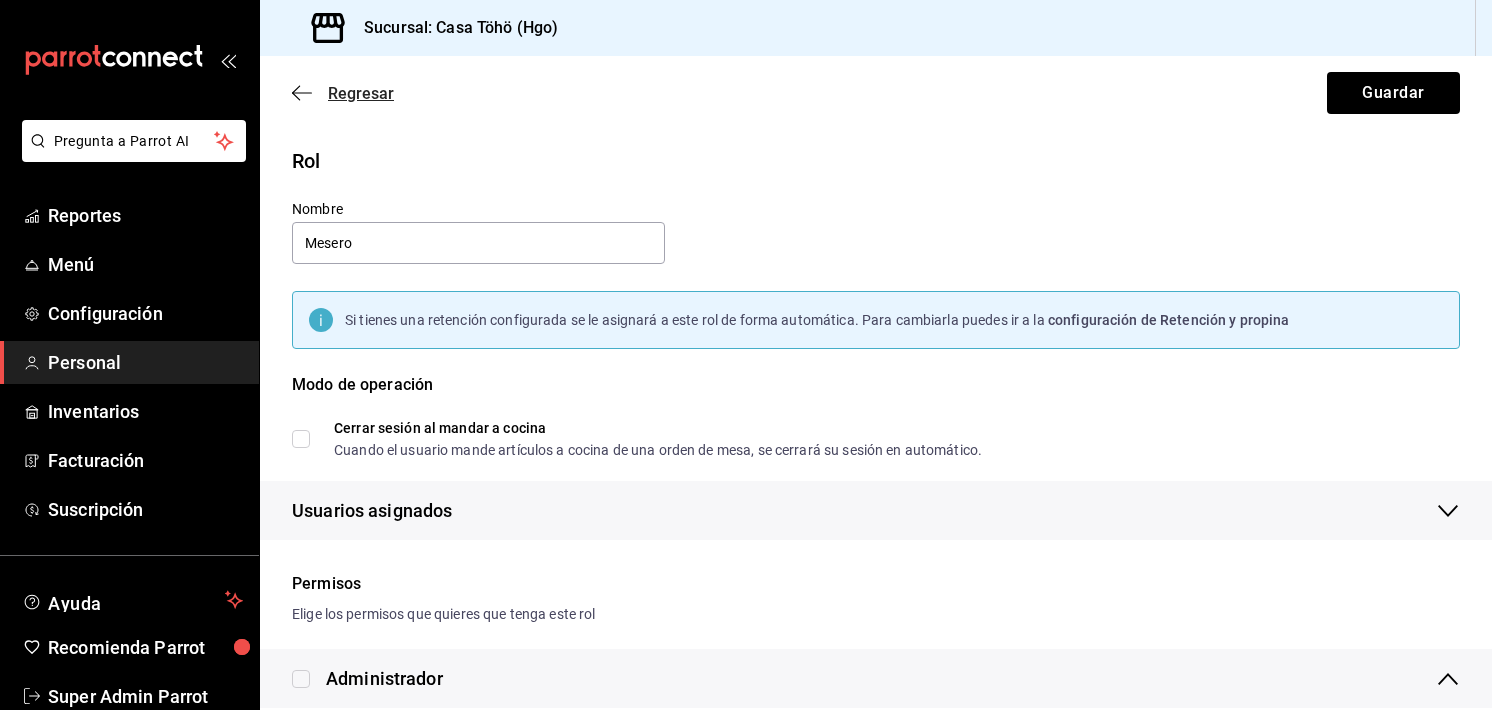 drag, startPoint x: 296, startPoint y: 75, endPoint x: 299, endPoint y: 98, distance: 23.194826 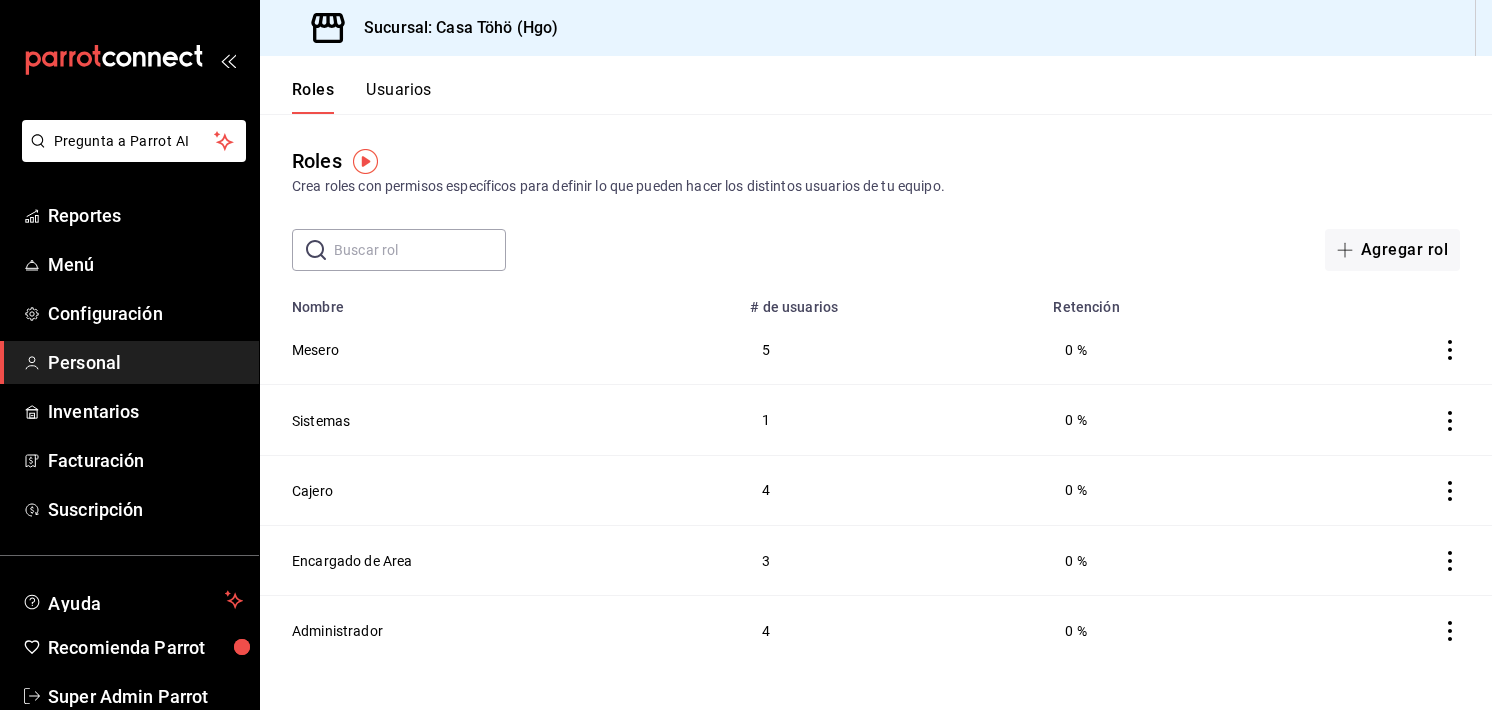click at bounding box center [420, 250] 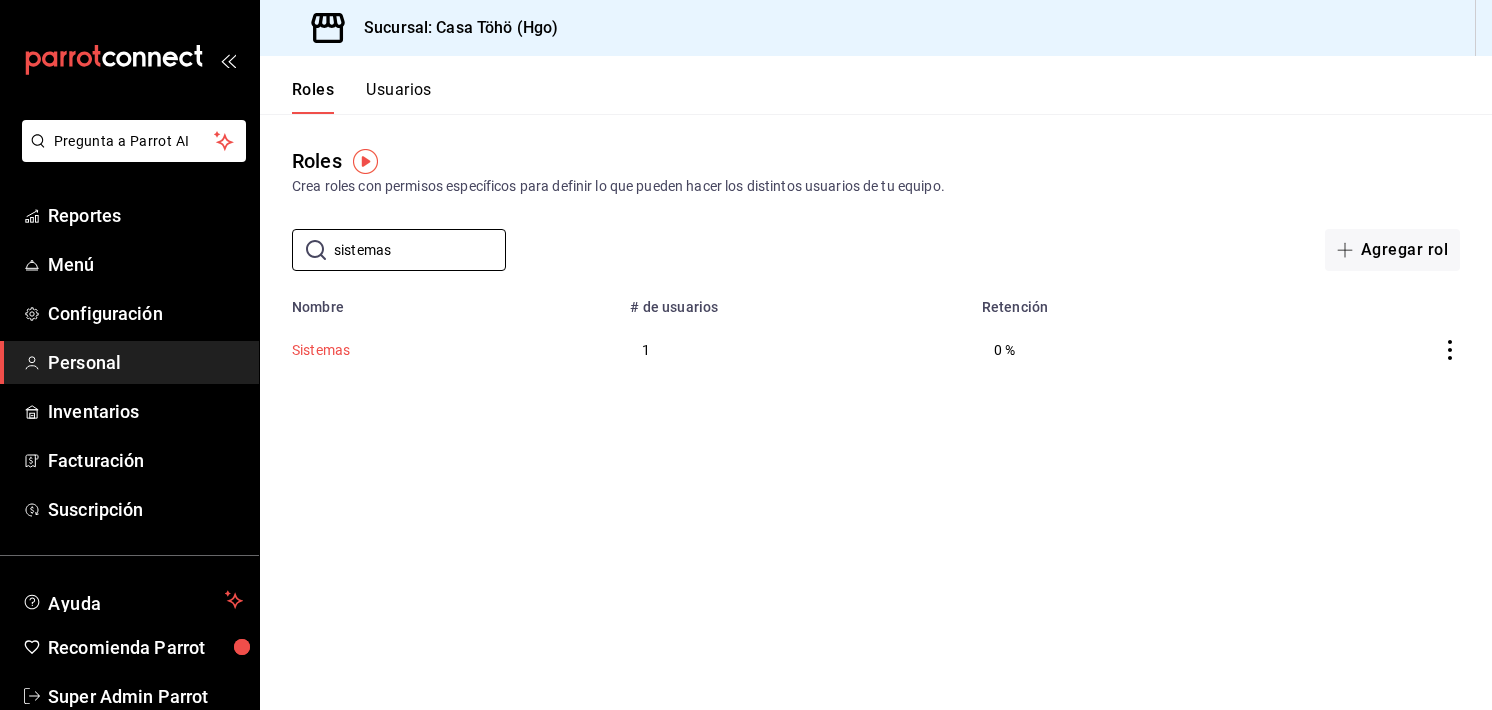 type on "sistemas" 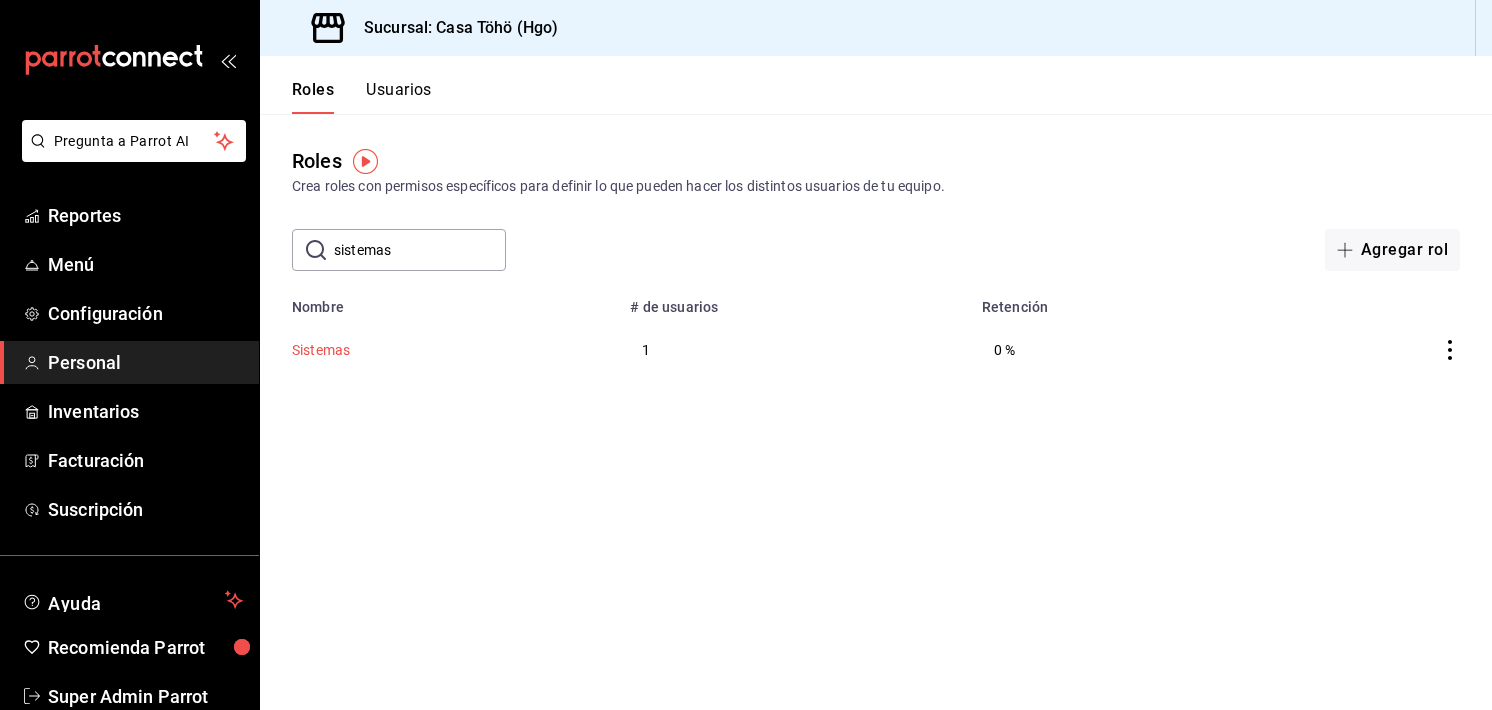 click on "Sistemas" at bounding box center [321, 350] 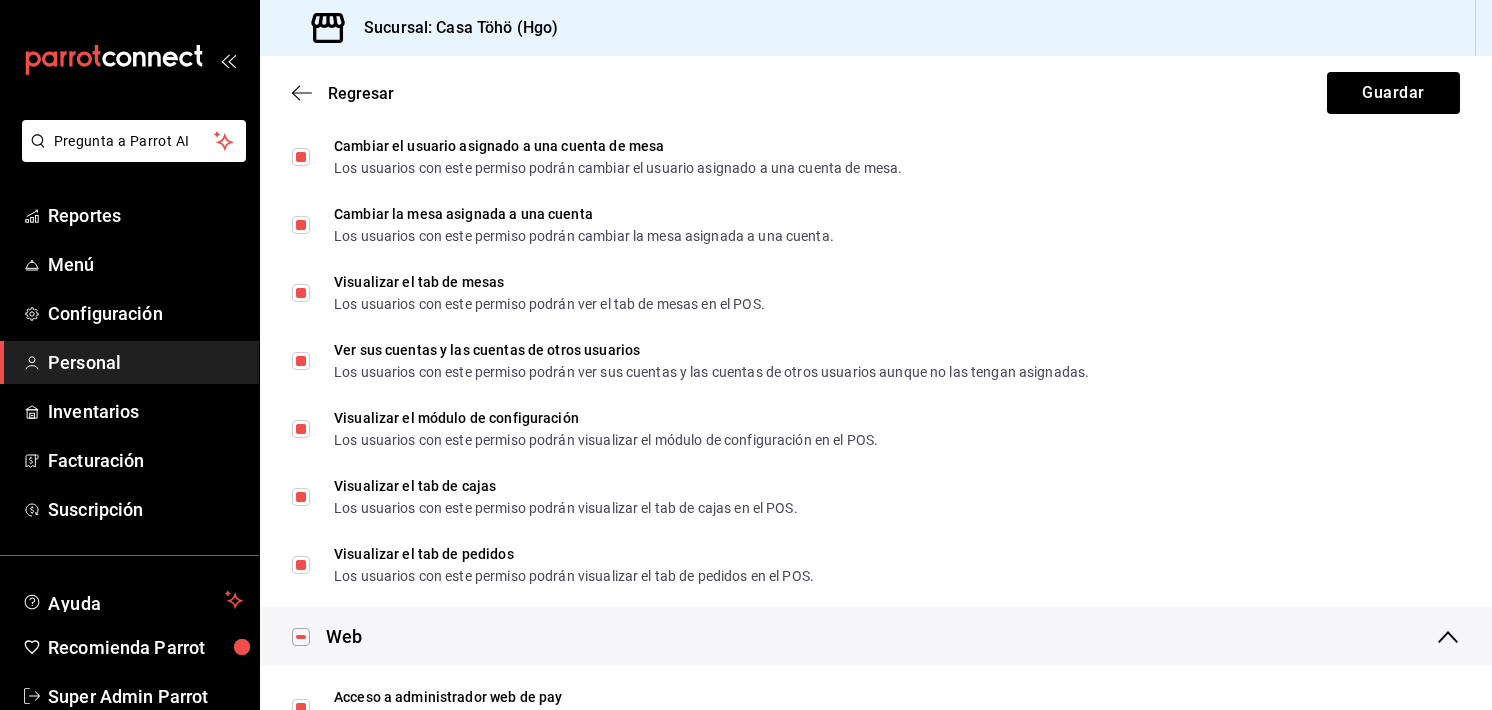 scroll, scrollTop: 752, scrollLeft: 0, axis: vertical 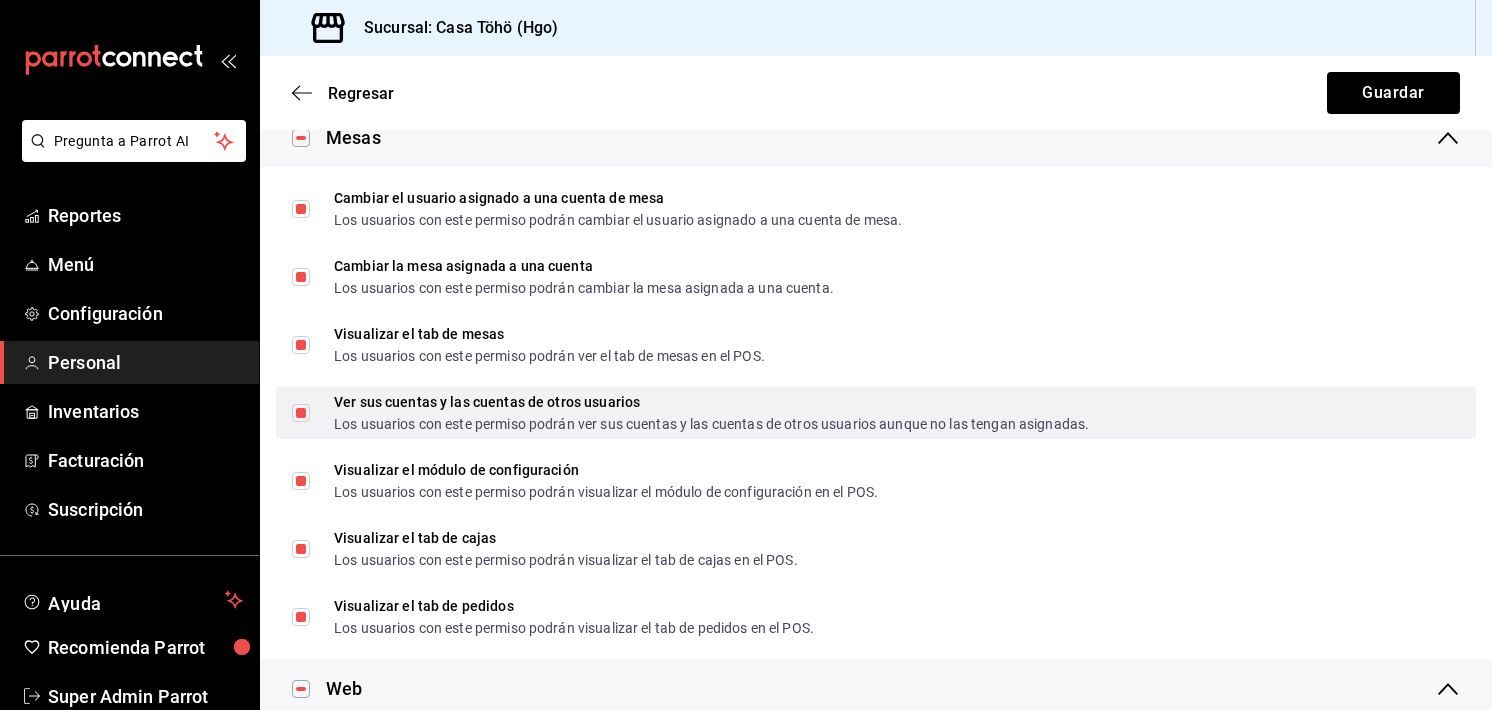click on "Ver sus cuentas y las cuentas de otros usuarios Los usuarios con este permiso podrán ver sus cuentas y las cuentas de otros usuarios aunque no las tengan asignadas." at bounding box center (301, 413) 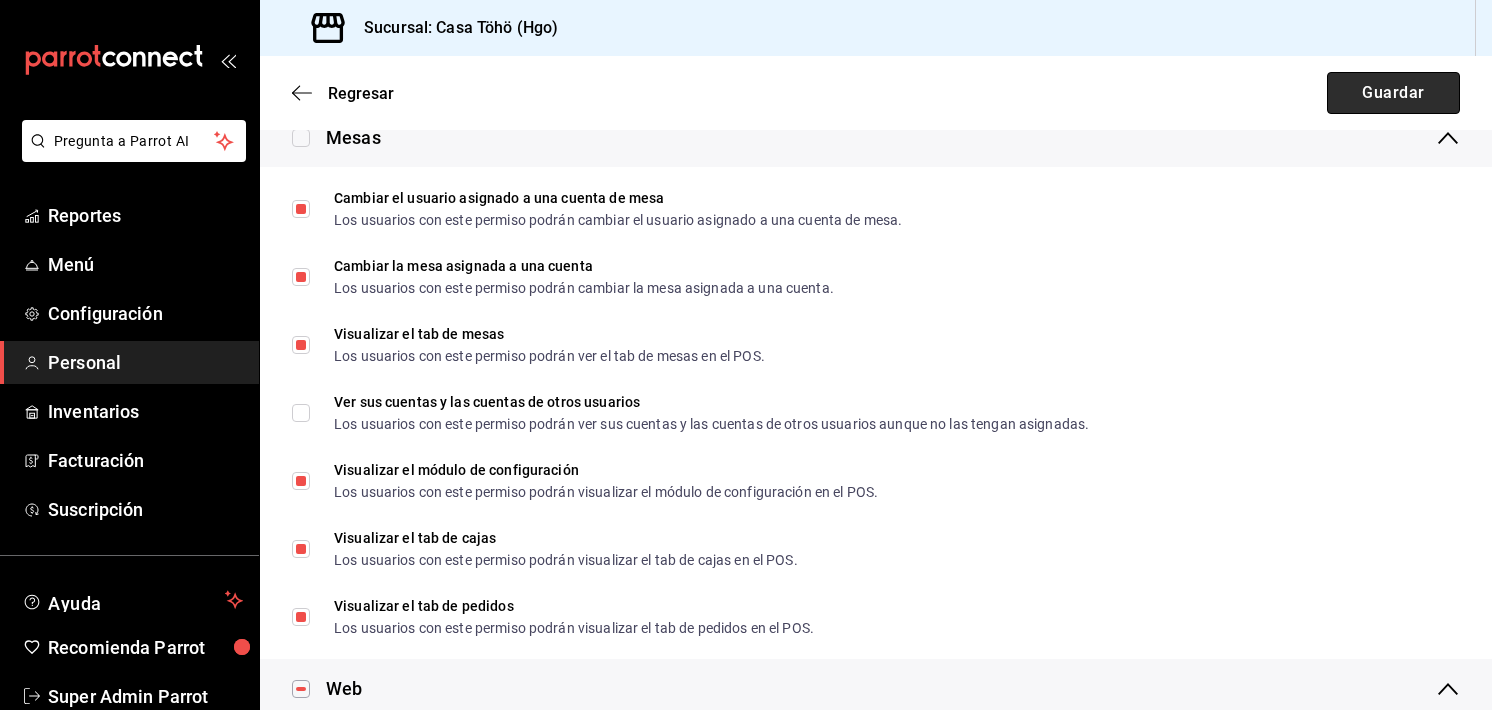 click on "Guardar" at bounding box center (1393, 93) 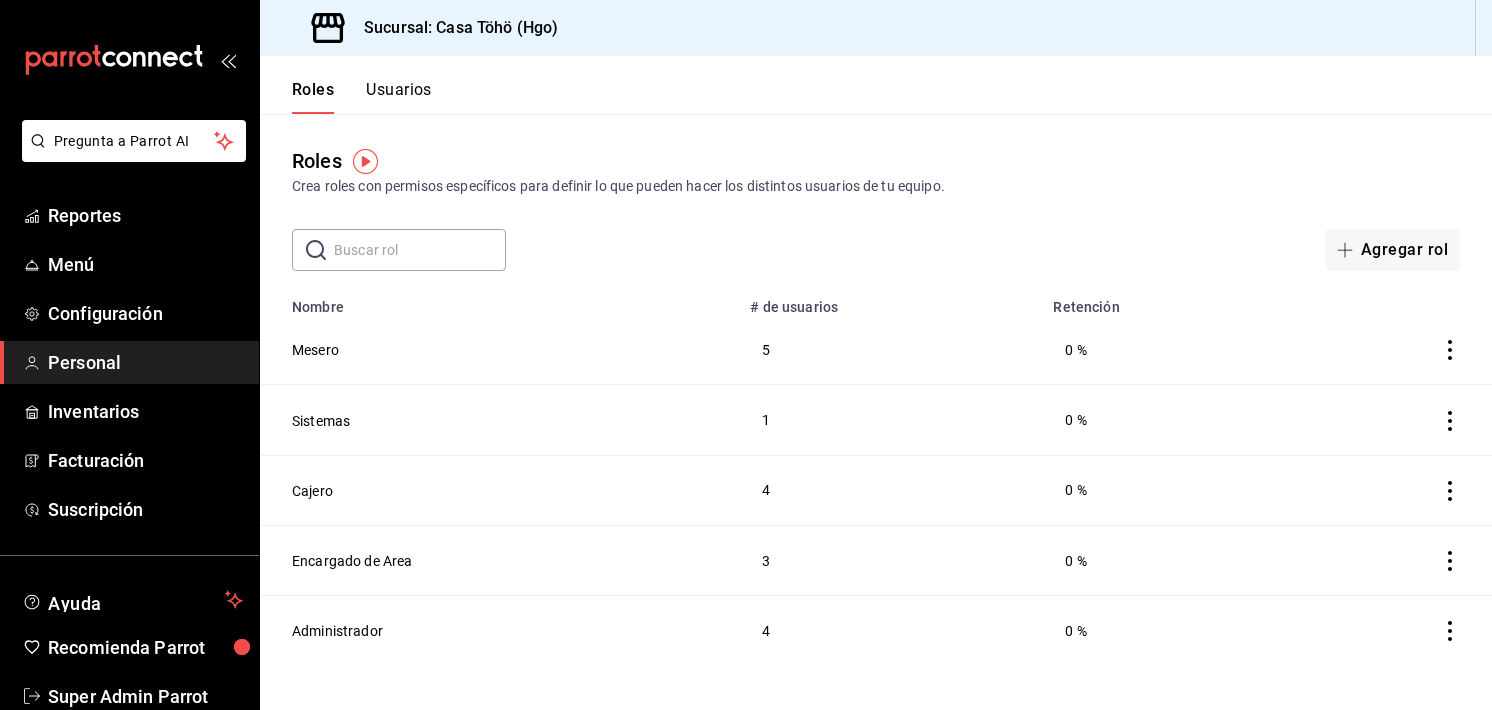 click on "Roles Crea roles con permisos específicos para definir lo que pueden hacer los distintos usuarios de tu equipo." at bounding box center [876, 171] 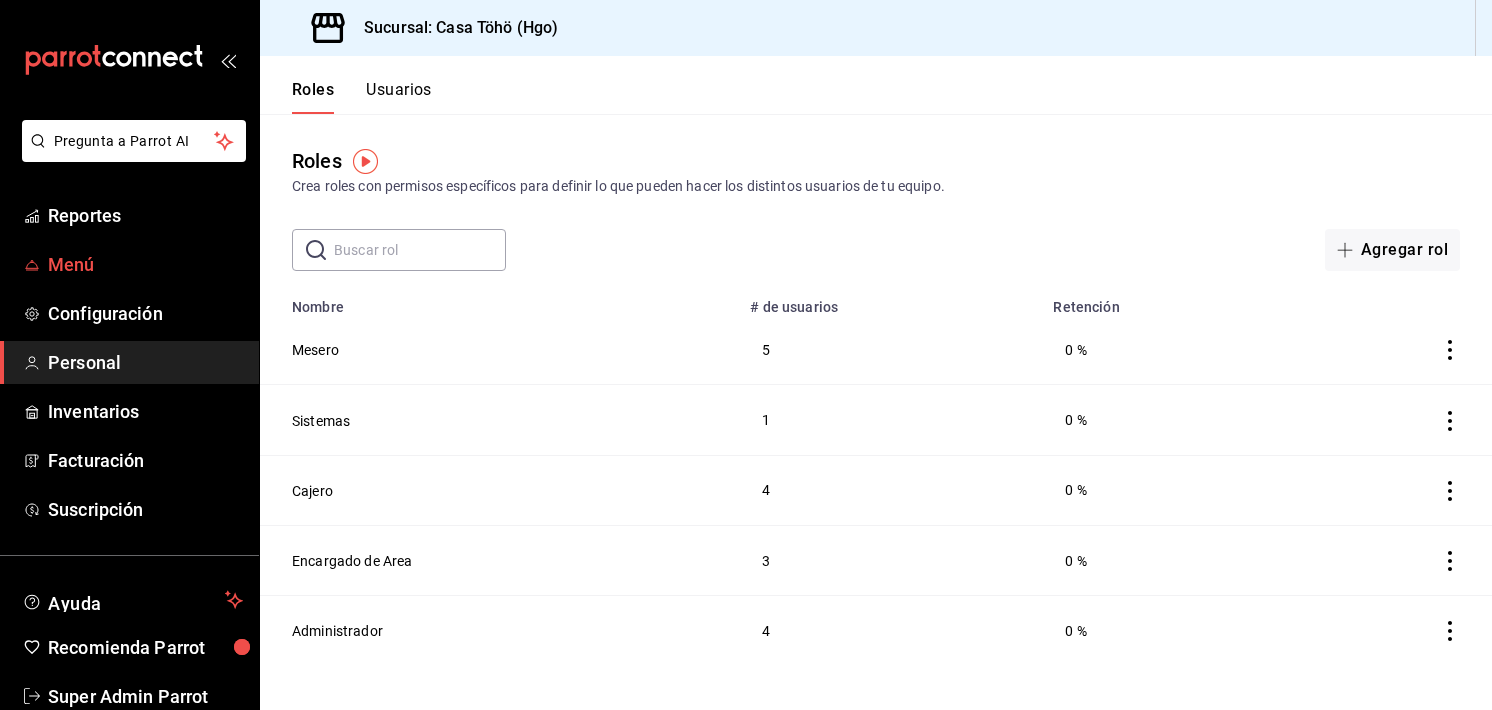 click on "Menú" at bounding box center [145, 264] 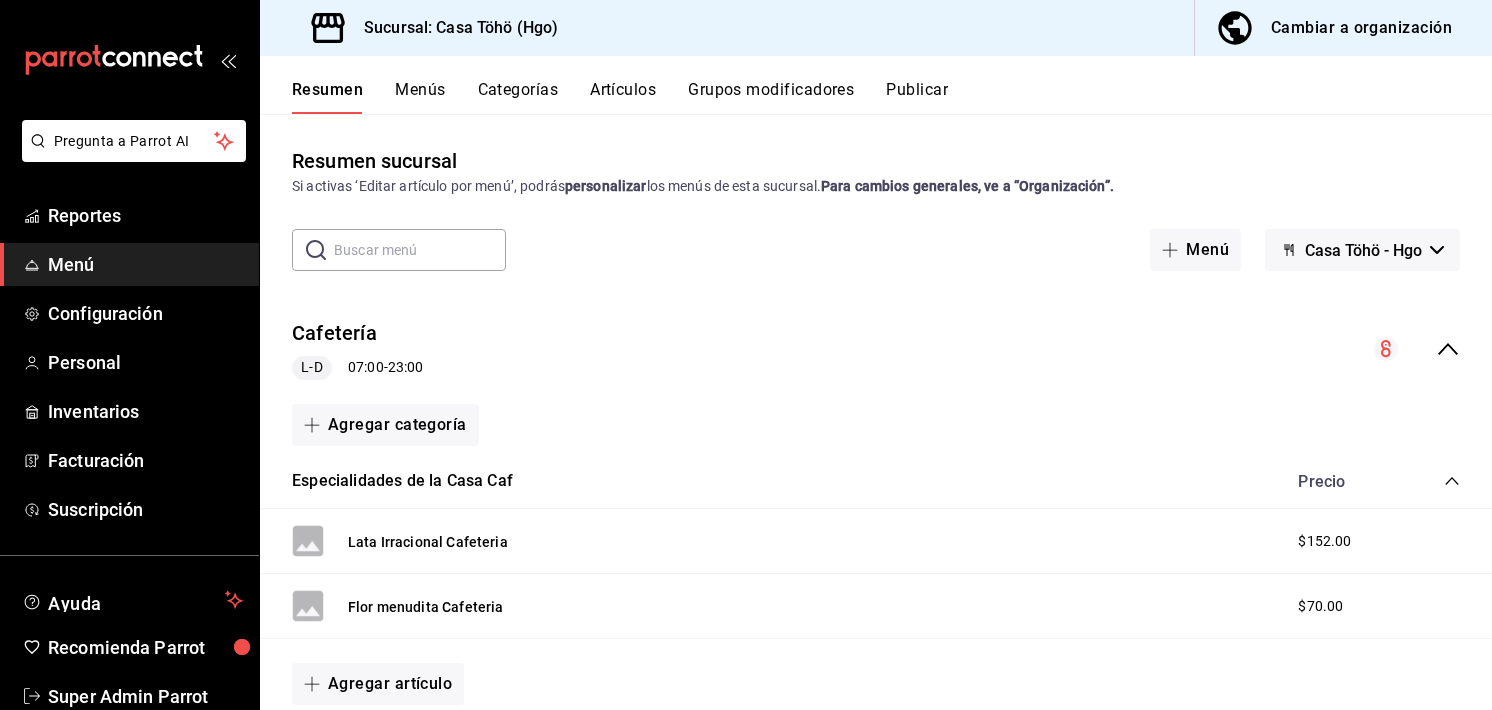 click on "Artículos" at bounding box center [623, 97] 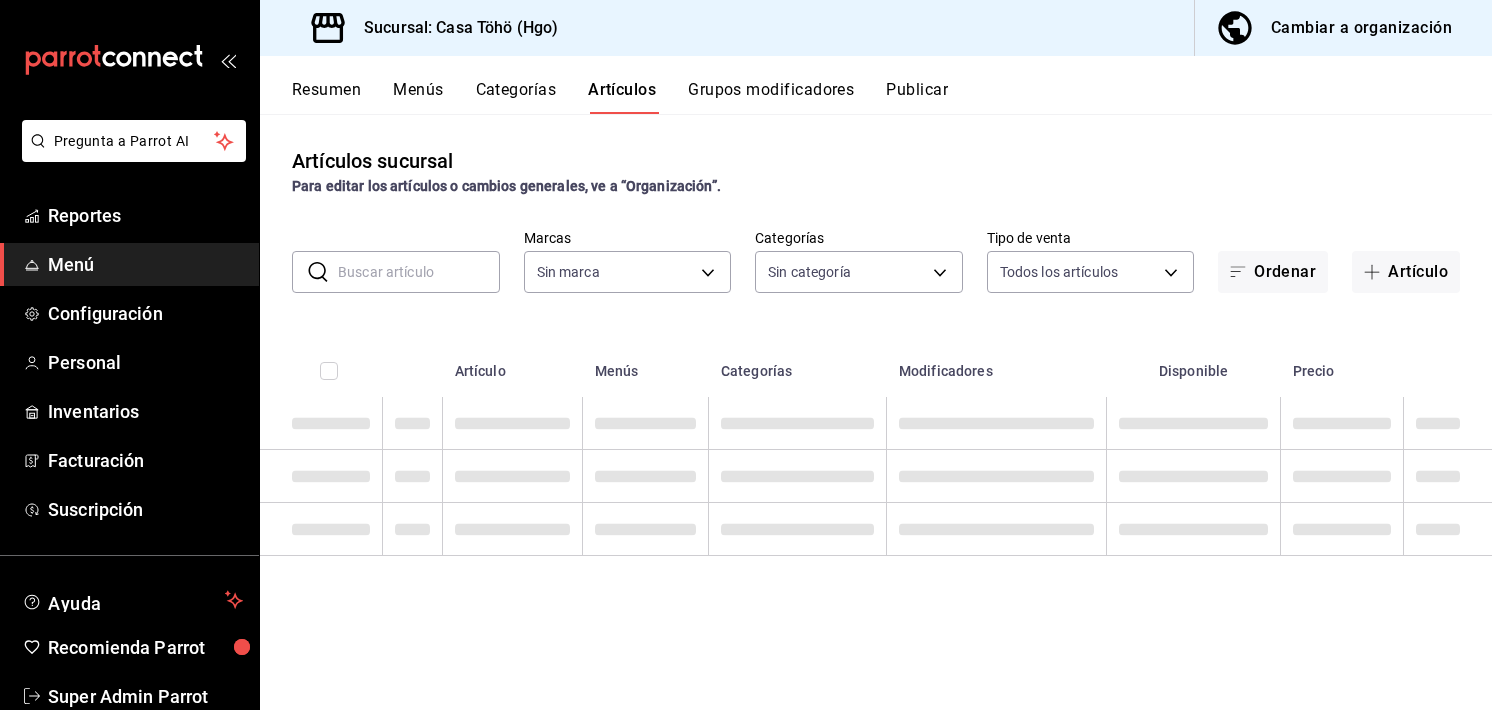 type on "3863094e-80de-4485-9a79-27000a153f73" 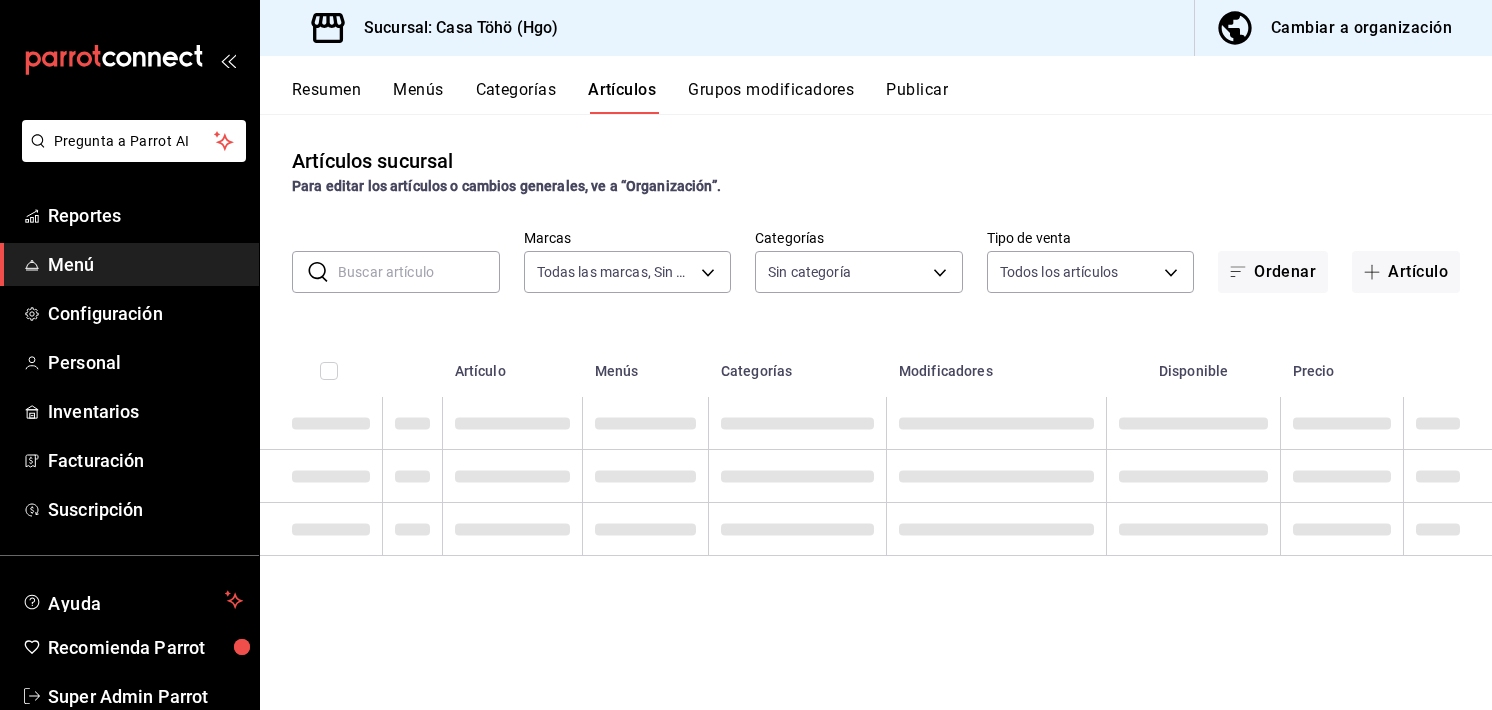 click at bounding box center [419, 272] 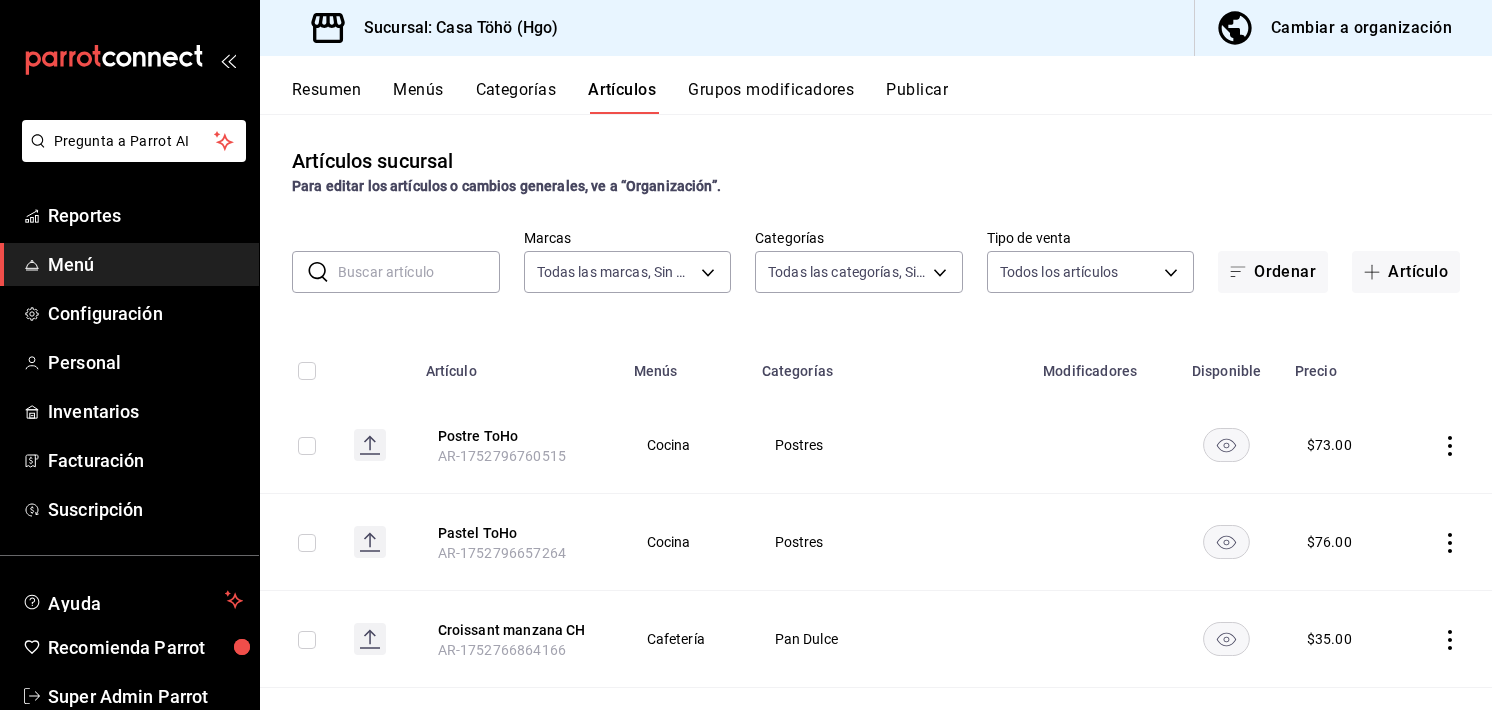 type on "04767d89-46d1-458b-9a5b-e852e68620ac,6a5c9fa8-79a5-4ad1-84e2-3dd8c61e3a37,d52444dc-e1a7-4733-93c0-b1585278fa15,2405ee42-32fa-4598-a1ee-3ee3652e0468,383520dd-5ee0-4e1e-95db-ca0b208d32cc,0cfc4a1f-fe4a-4d43-b588-6b02c48510df,745307bb-2ecc-4f3d-9a60-51f34c8ee142,3e15d77a-f20b-4a7b-b0e4-40fcbc2efde1,f4d7a593-7e40-4d79-a772-d18c77bba614,aa45b371-f5f8-4ab8-acdd-6fc47d3a54cf,86764494-f812-42c4-9c46-eb7fd7cf30b0,bf6b5fe4-5f5e-42b2-bd52-860d53cba16c,5b1ff892-96ce-4a40-86e9-c0a60349f7dd,f3cb3484-58e2-483f-a397-8fc0b36957ba,26570487-398c-4a5d-91e7-fa999b271065,edf411c3-53dd-4d3c-b44d-aa8226c4a158,6b3c63f4-9ebd-47bf-920f-3eaa89f343c3,a8868b68-a62c-486f-979a-f1316a8c3eab,c5bf2643-58da-4fc4-a339-5eed856c3638,0e72454f-1491-4f60-a4c8-bb0c3e727132,6a7e523e-6911-4f19-bc11-267dfba3a68f,47694981-2ec6-4f28-bdd2-5058ad106869,0cef9e01-9c07-42eb-af77-ae7cae2046ae,edbc9a9d-64ca-44b4-844a-7026a1d30a07,4d13423e-53ef-4033-b7ef-b734fe694bfe,26e12644-2063-4cd9-9650-c91c4063537c,a45e6d10-434f-4db4-962b-2b1967441660,3f7b2192-47a1-497d-863..." 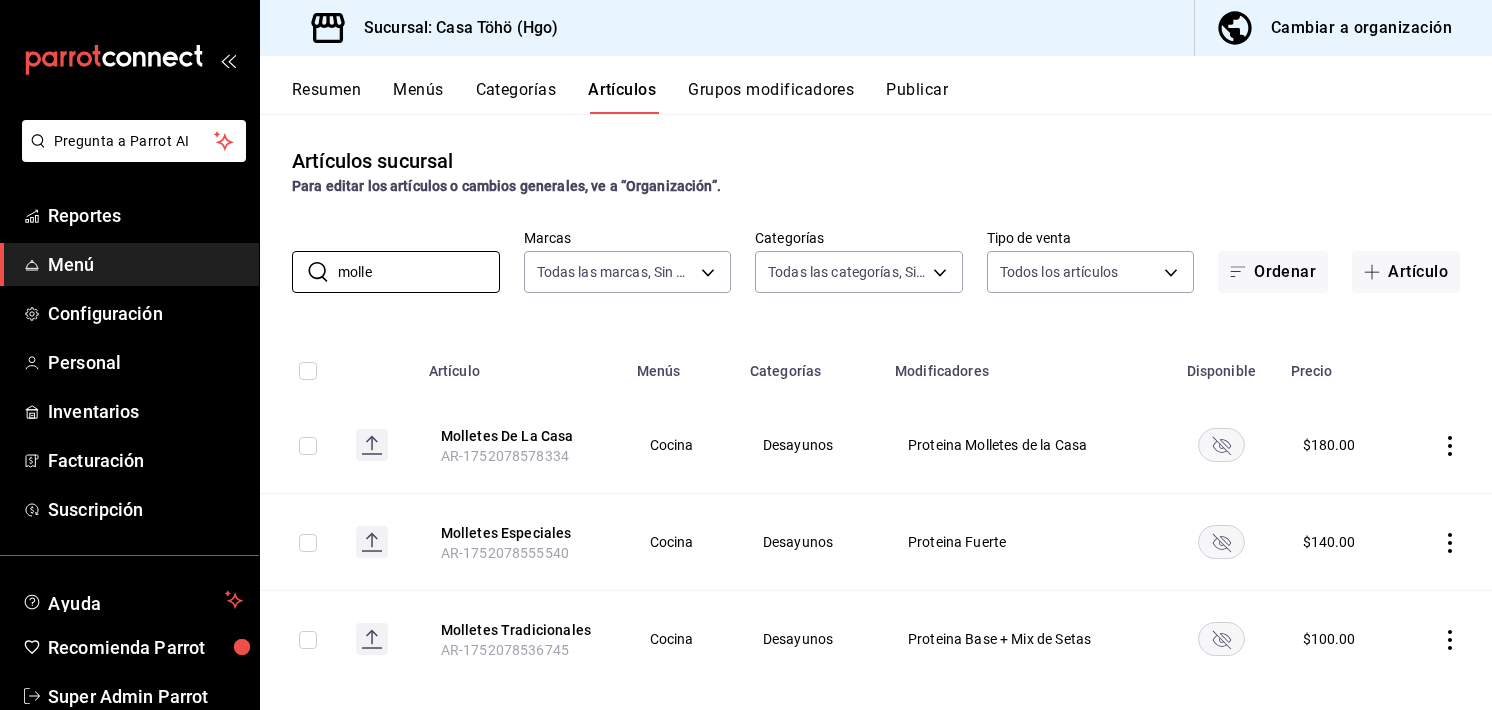 scroll, scrollTop: 24, scrollLeft: 0, axis: vertical 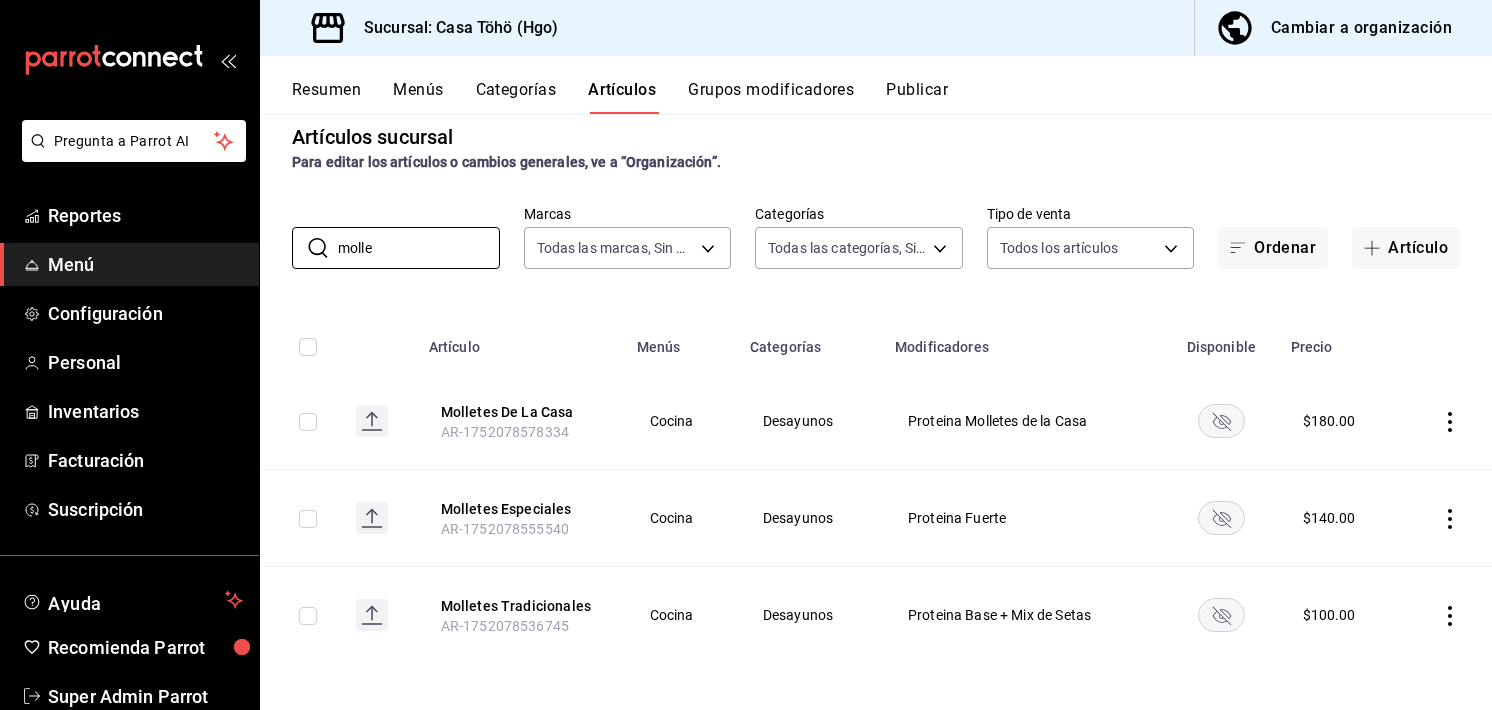 type on "molle" 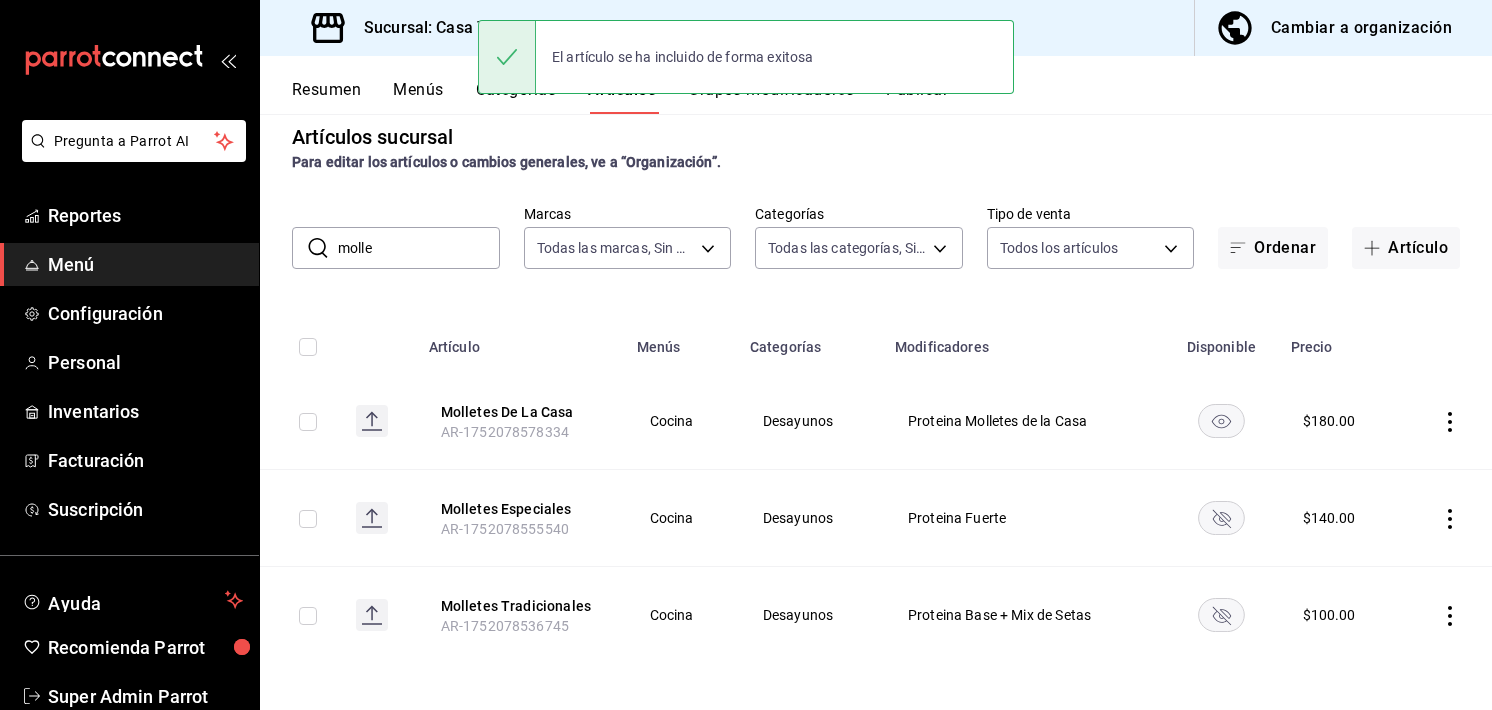 click 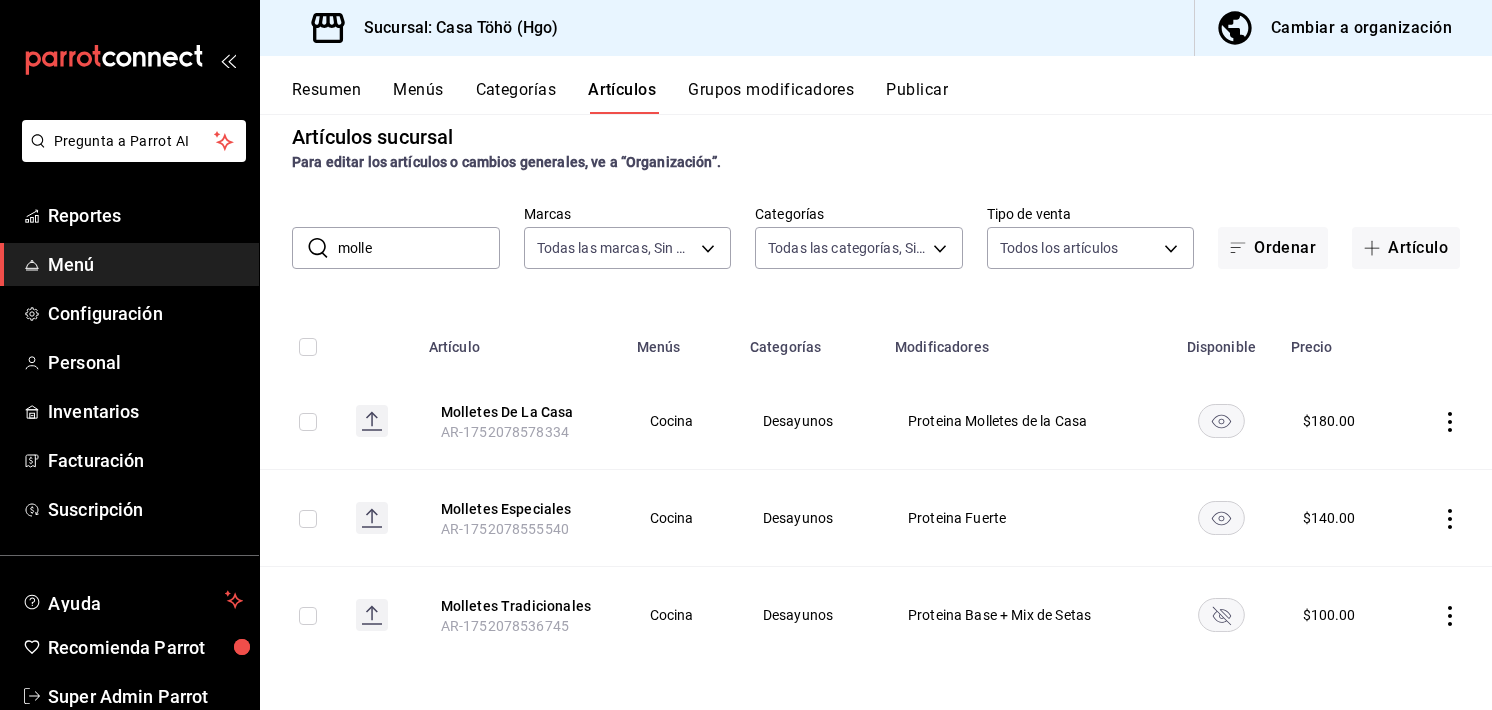 click 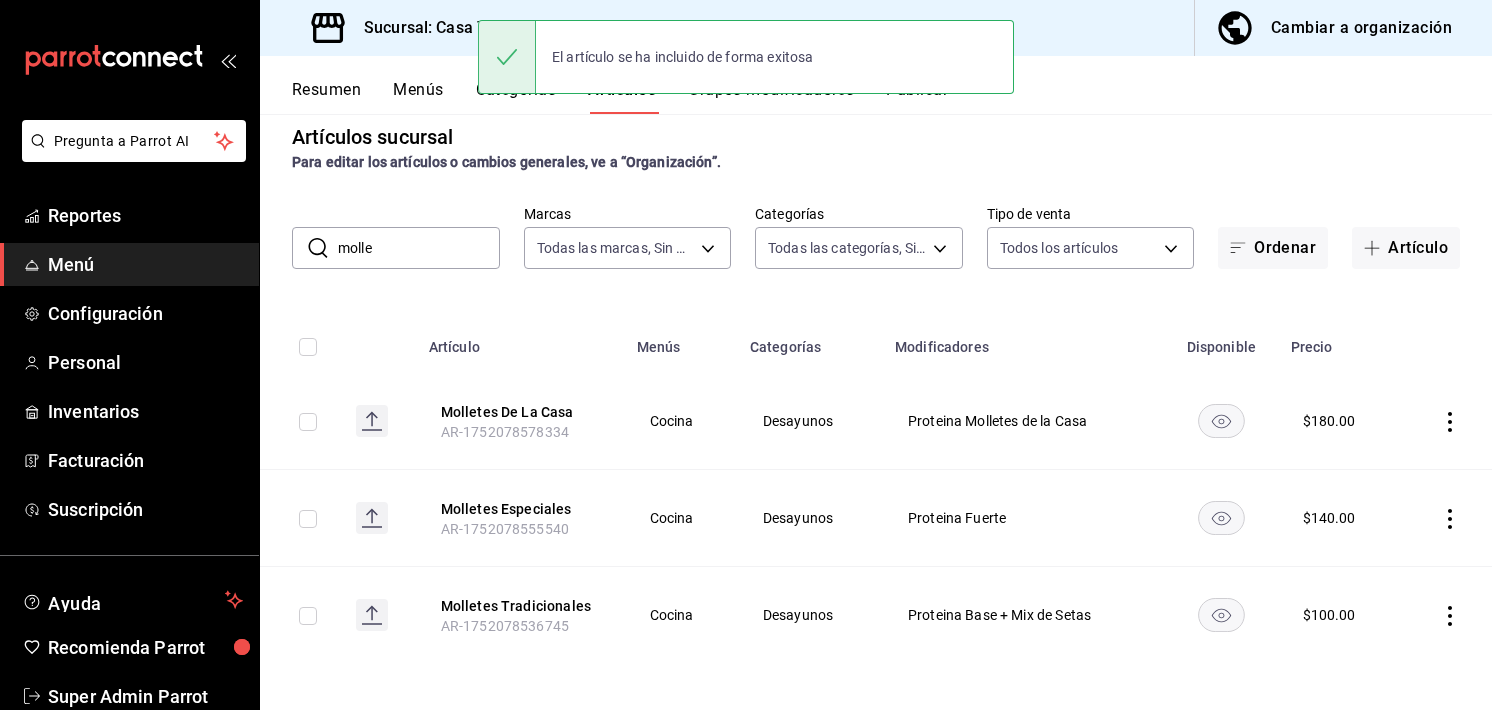 click on "Artículos sucursal Para editar los artículos o cambios generales, ve a “Organización”." at bounding box center (876, 147) 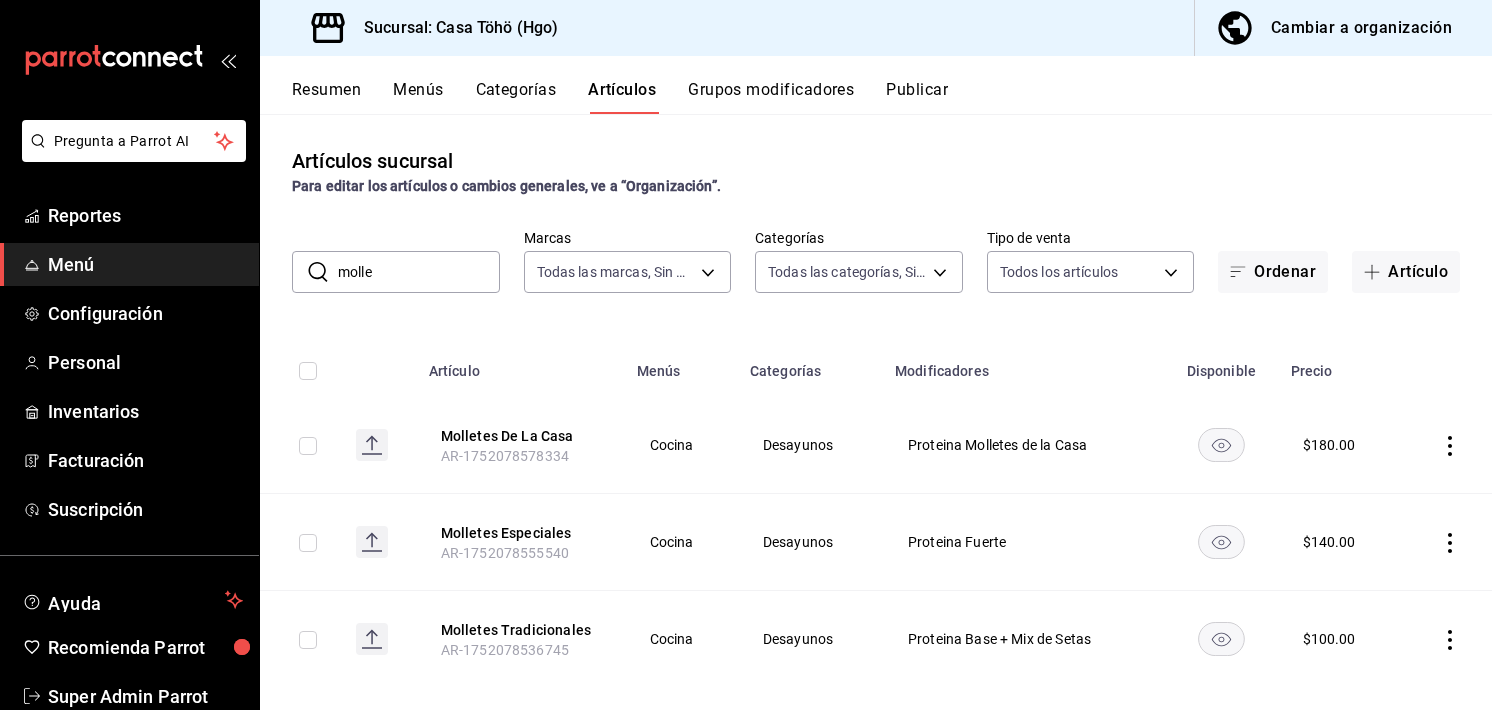 scroll, scrollTop: 24, scrollLeft: 0, axis: vertical 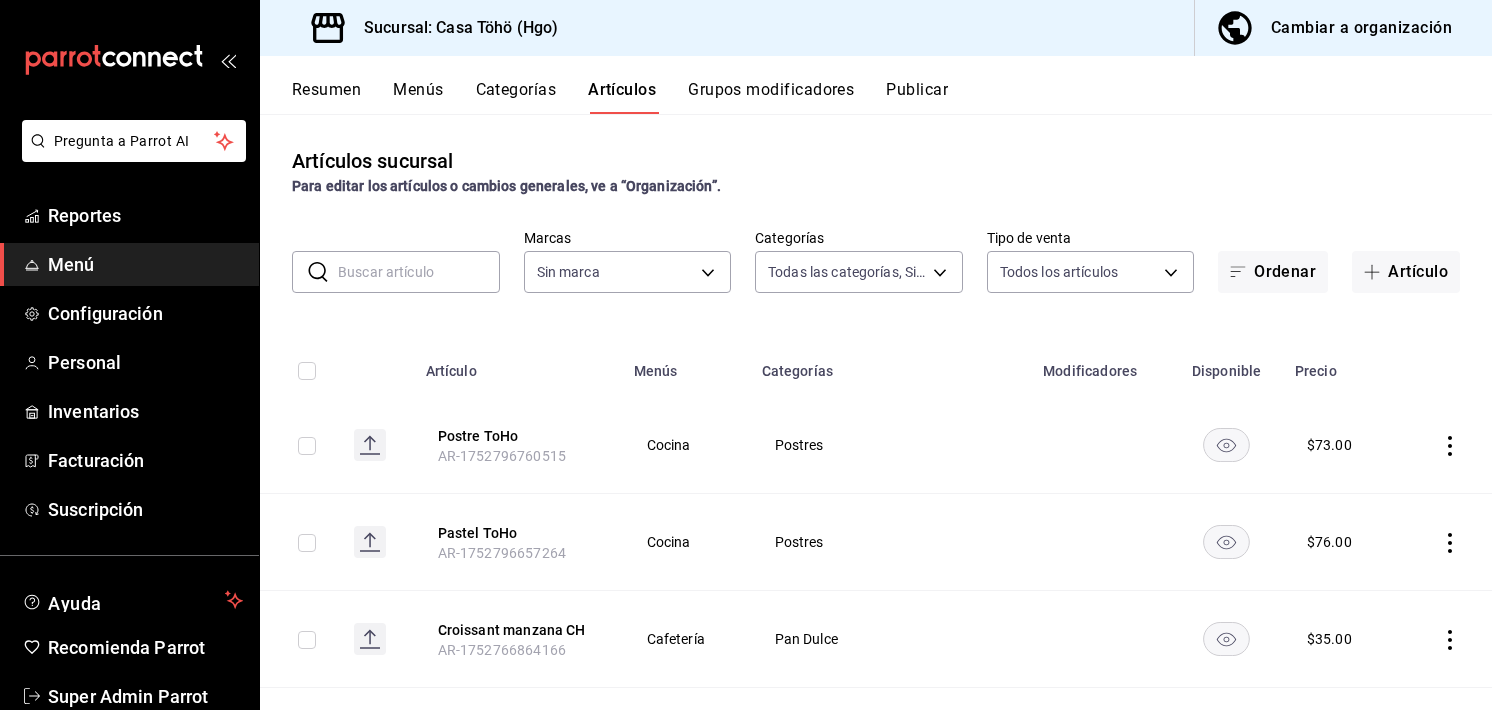 type on "04767d89-46d1-458b-9a5b-e852e68620ac,6a5c9fa8-79a5-4ad1-84e2-3dd8c61e3a37,d52444dc-e1a7-4733-93c0-b1585278fa15,2405ee42-32fa-4598-a1ee-3ee3652e0468,383520dd-5ee0-4e1e-95db-ca0b208d32cc,0cfc4a1f-fe4a-4d43-b588-6b02c48510df,745307bb-2ecc-4f3d-9a60-51f34c8ee142,3e15d77a-f20b-4a7b-b0e4-40fcbc2efde1,f4d7a593-7e40-4d79-a772-d18c77bba614,aa45b371-f5f8-4ab8-acdd-6fc47d3a54cf,86764494-f812-42c4-9c46-eb7fd7cf30b0,bf6b5fe4-5f5e-42b2-bd52-860d53cba16c,5b1ff892-96ce-4a40-86e9-c0a60349f7dd,f3cb3484-58e2-483f-a397-8fc0b36957ba,26570487-398c-4a5d-91e7-fa999b271065,edf411c3-53dd-4d3c-b44d-aa8226c4a158,6b3c63f4-9ebd-47bf-920f-3eaa89f343c3,a8868b68-a62c-486f-979a-f1316a8c3eab,c5bf2643-58da-4fc4-a339-5eed856c3638,0e72454f-1491-4f60-a4c8-bb0c3e727132,6a7e523e-6911-4f19-bc11-267dfba3a68f,47694981-2ec6-4f28-bdd2-5058ad106869,0cef9e01-9c07-42eb-af77-ae7cae2046ae,edbc9a9d-64ca-44b4-844a-7026a1d30a07,4d13423e-53ef-4033-b7ef-b734fe694bfe,26e12644-2063-4cd9-9650-c91c4063537c,a45e6d10-434f-4db4-962b-2b1967441660,3f7b2192-47a1-497d-863..." 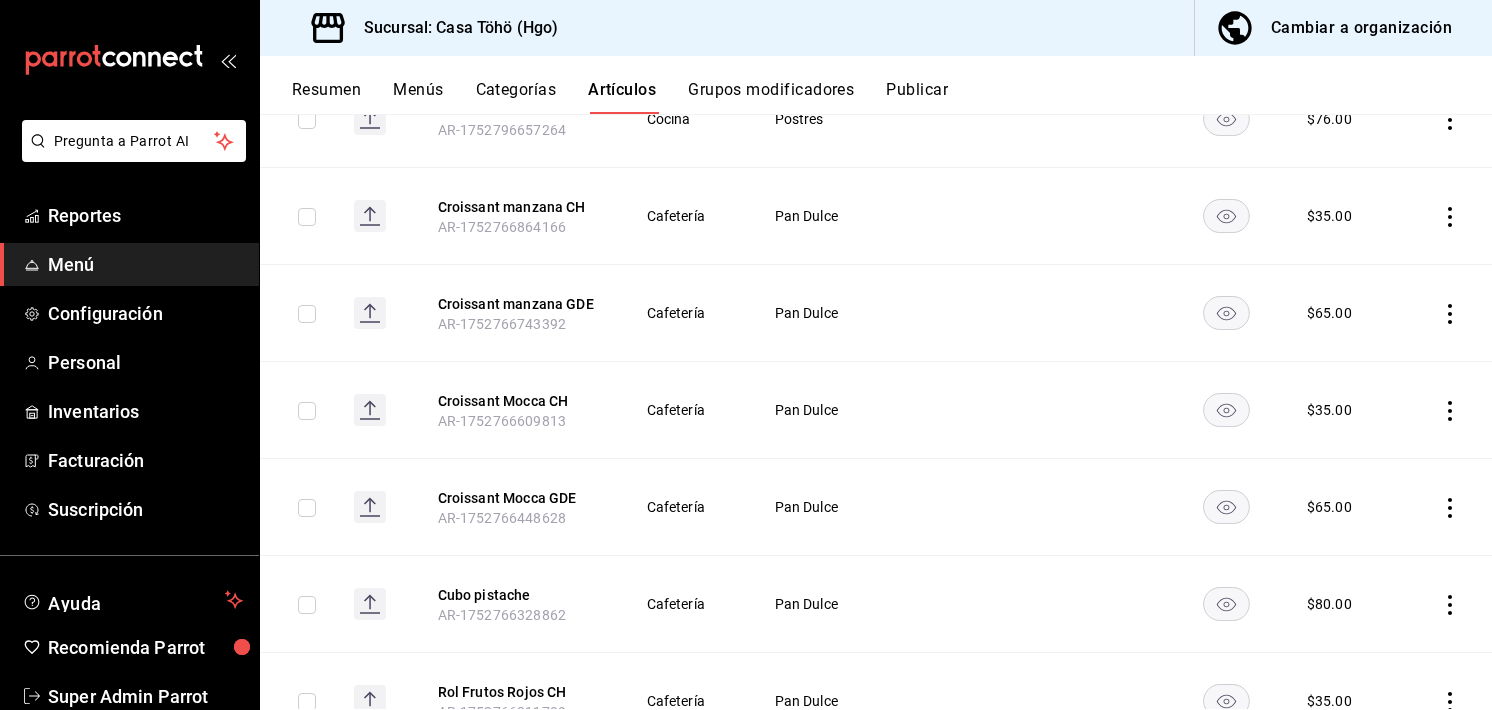 scroll, scrollTop: 0, scrollLeft: 0, axis: both 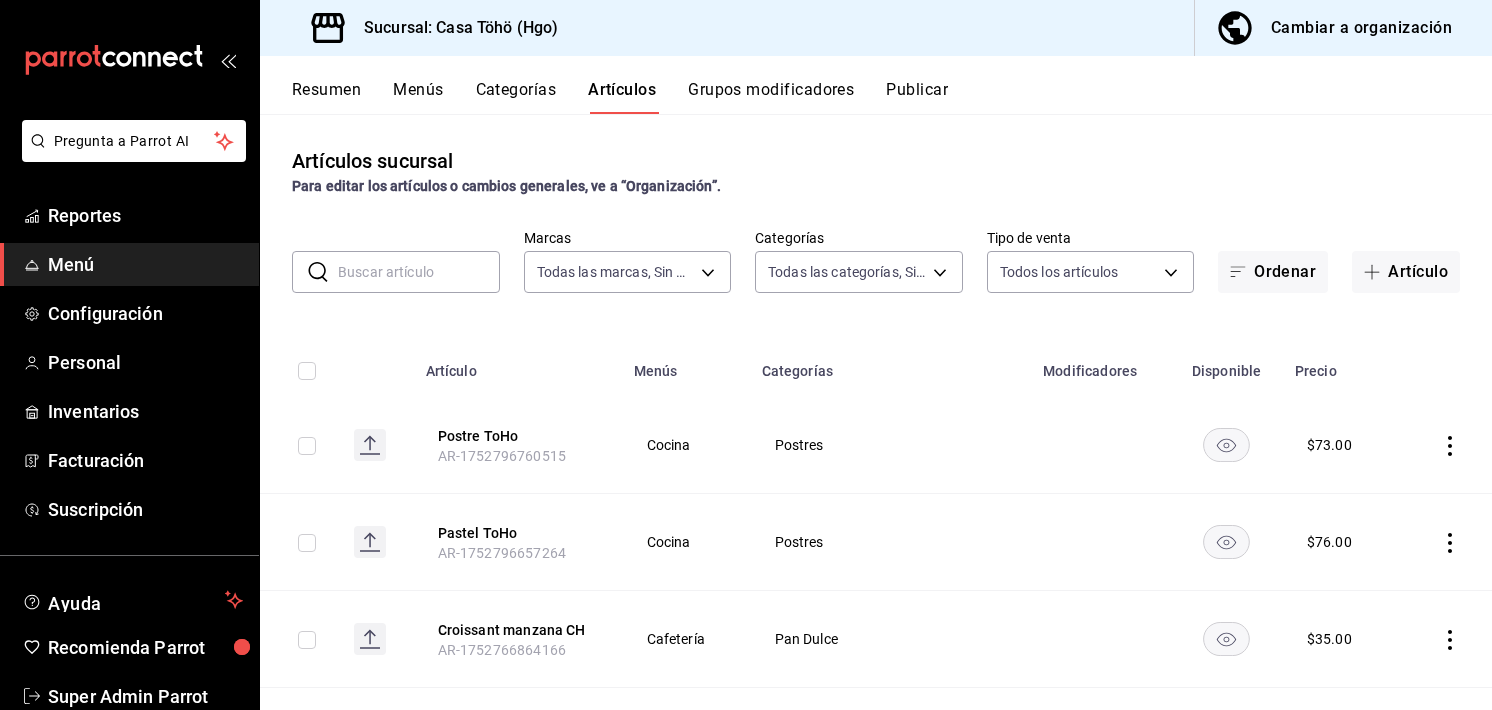 click at bounding box center [419, 272] 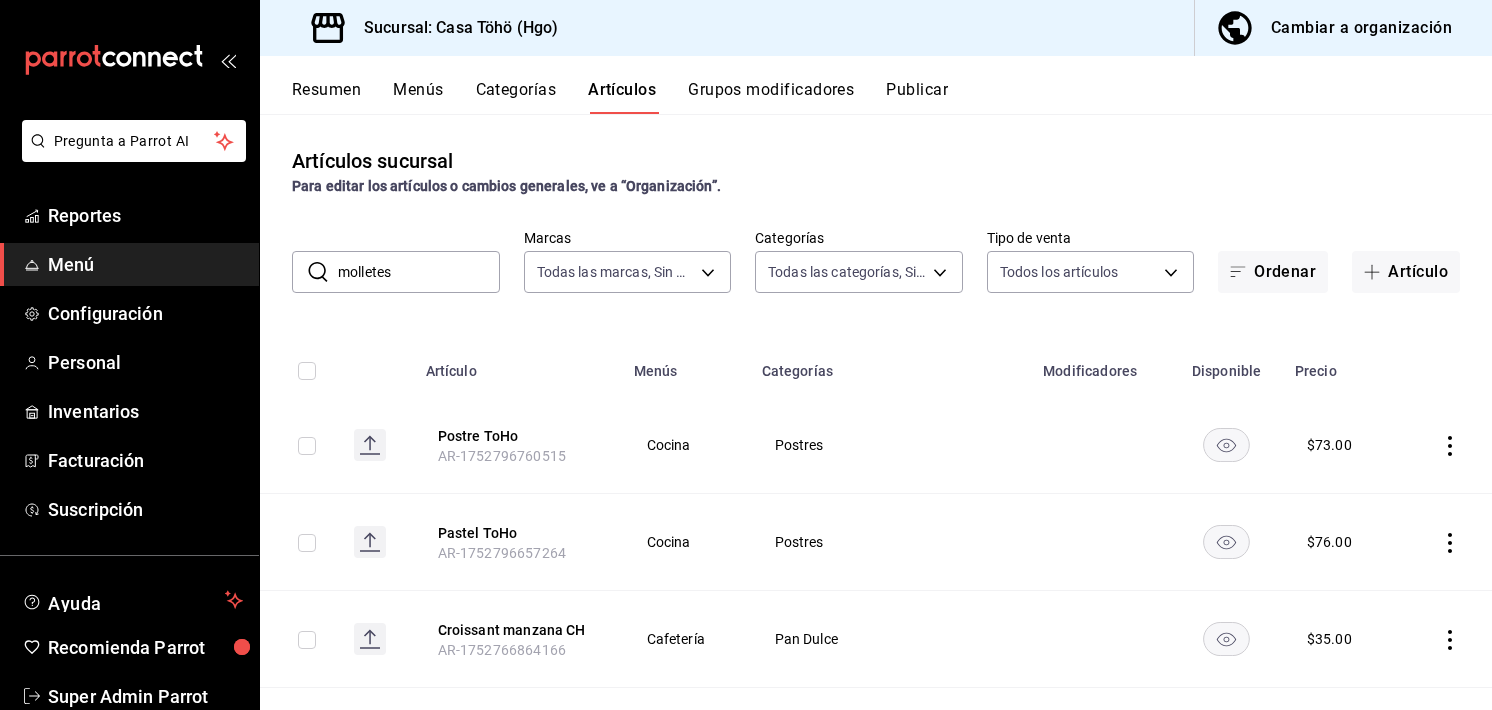 type on "molletes" 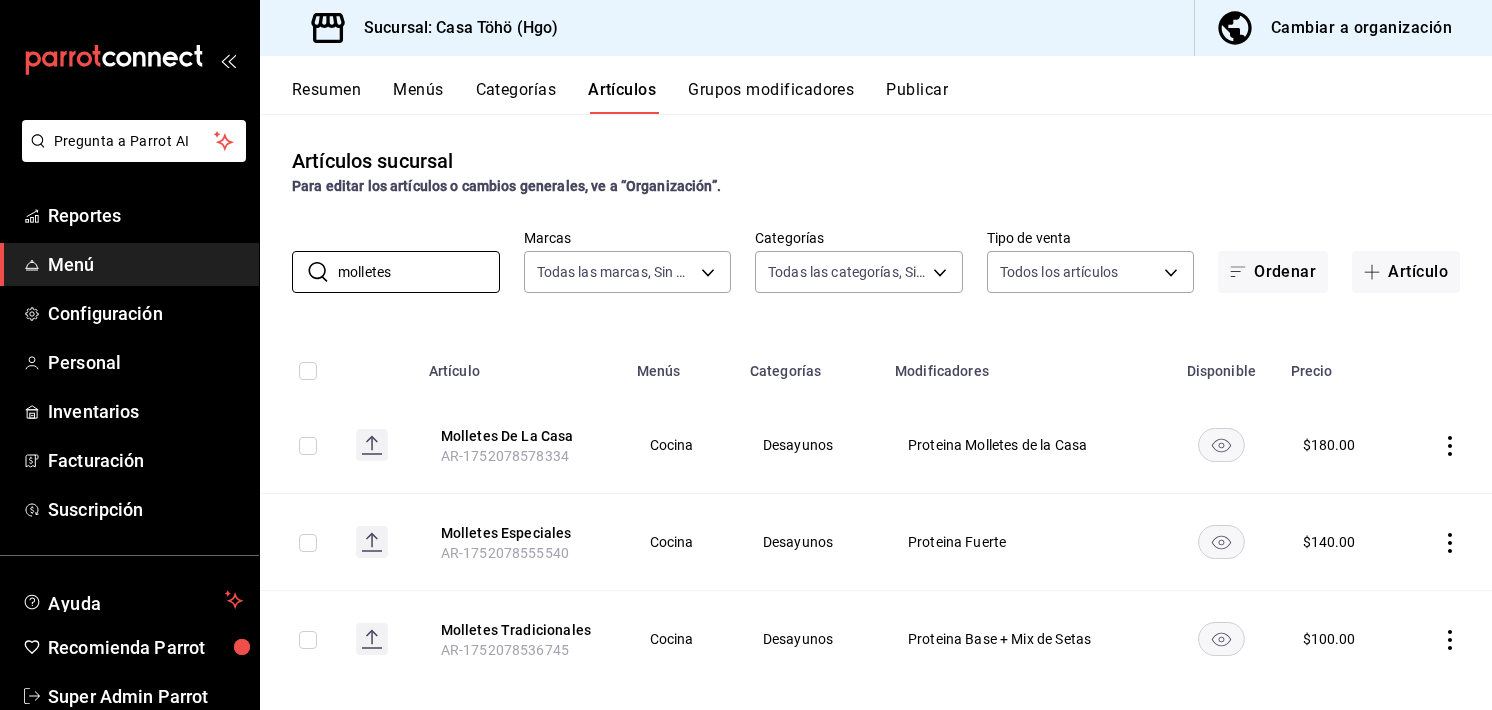 scroll, scrollTop: 24, scrollLeft: 0, axis: vertical 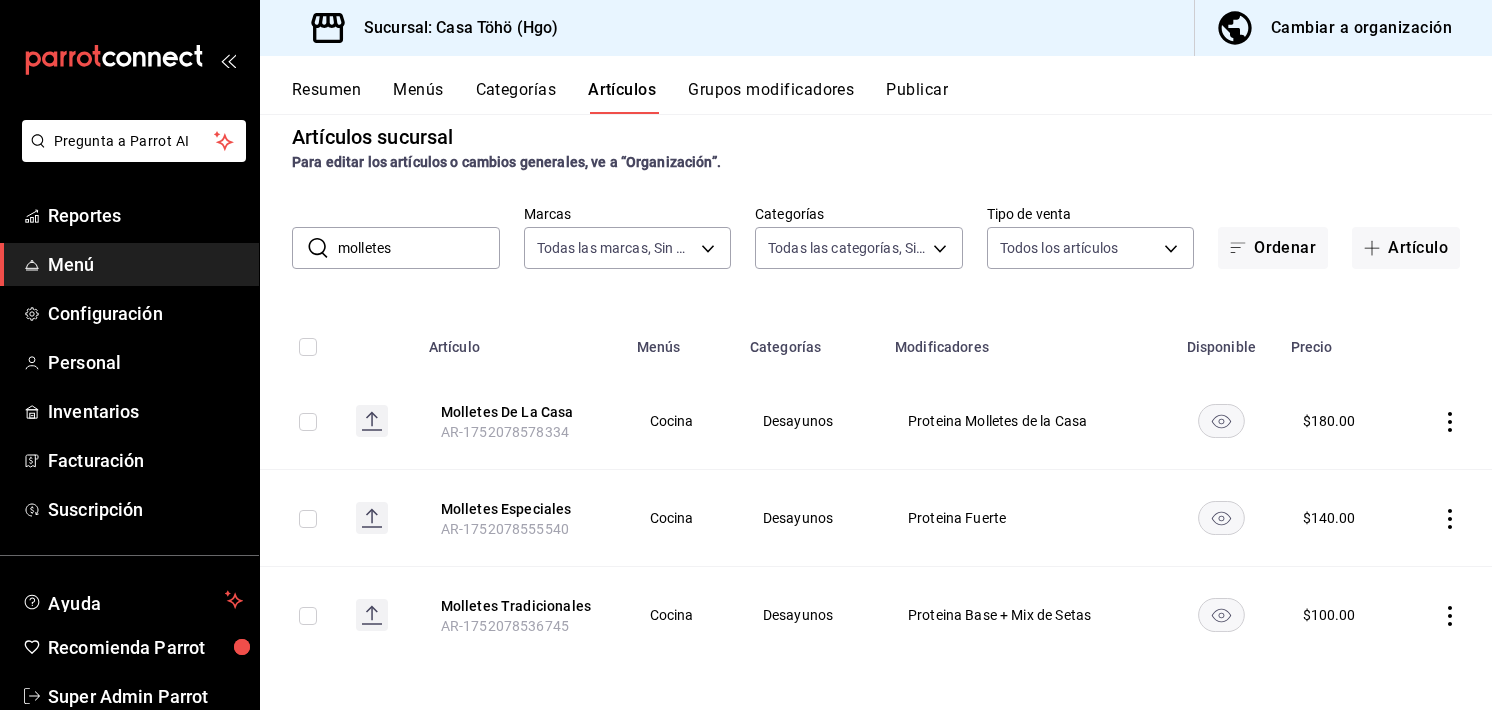 click on "Artículos sucursal Para editar los artículos o cambios generales, ve a “Organización”. ​ molletes ​ Marcas Todas las marcas, Sin marca 3863094e-80de-4485-9a79-27000a153f73 Categorías Todas las categorías, Sin categoría Tipo de venta Todos los artículos ALL Ordenar Artículo Artículo Menús Categorías Modificadores Disponible Precio Molletes De La Casa AR-1752078578334 Cocina Desayunos Proteina Molletes de la Casa $ 180.00 Molletes Especiales AR-1752078555540 Cocina Desayunos Proteina Fuerte $ 140.00 Molletes Tradicionales AR-1752078536745 Cocina Desayunos Proteina Base + Mix de Setas $ 100.00" at bounding box center [876, 411] 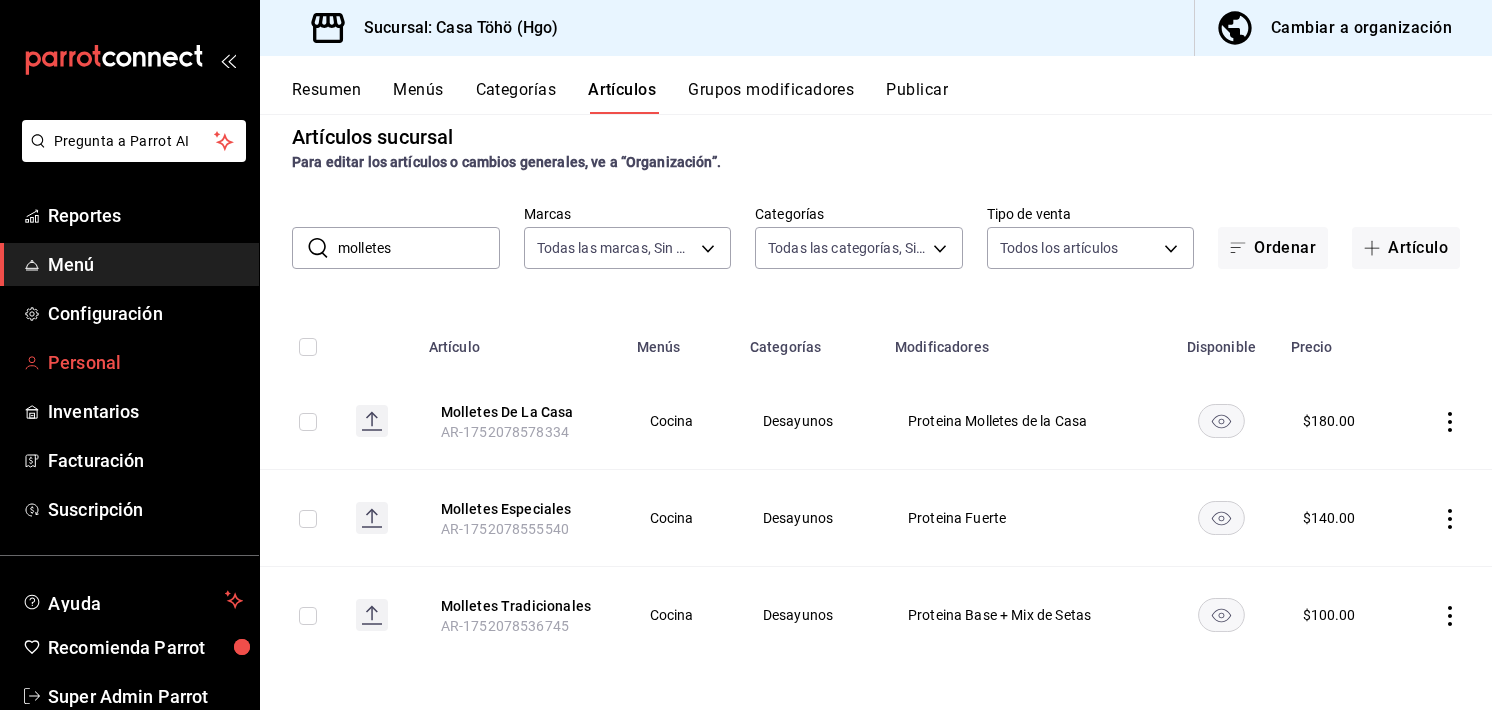 click on "Personal" at bounding box center (145, 362) 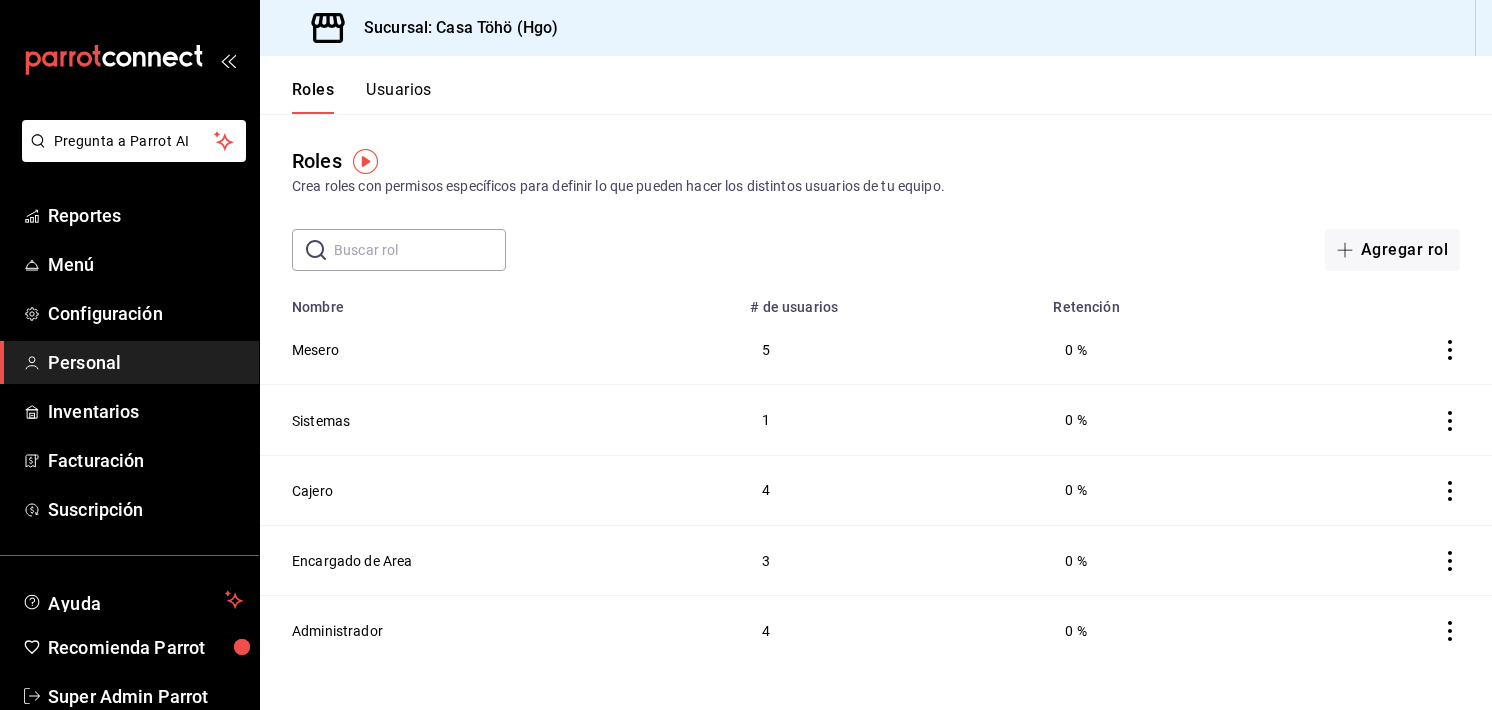 click on "Roles Usuarios" at bounding box center [346, 85] 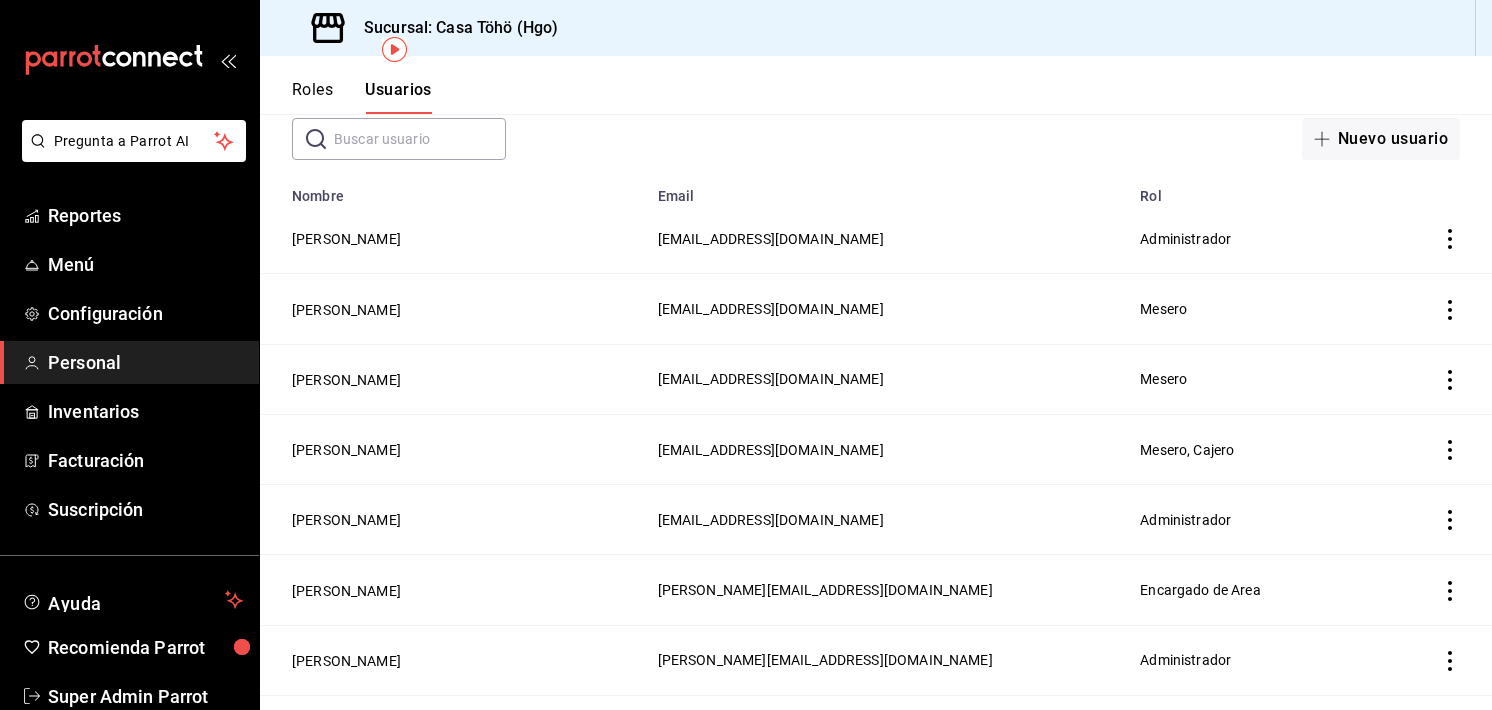 scroll, scrollTop: 112, scrollLeft: 0, axis: vertical 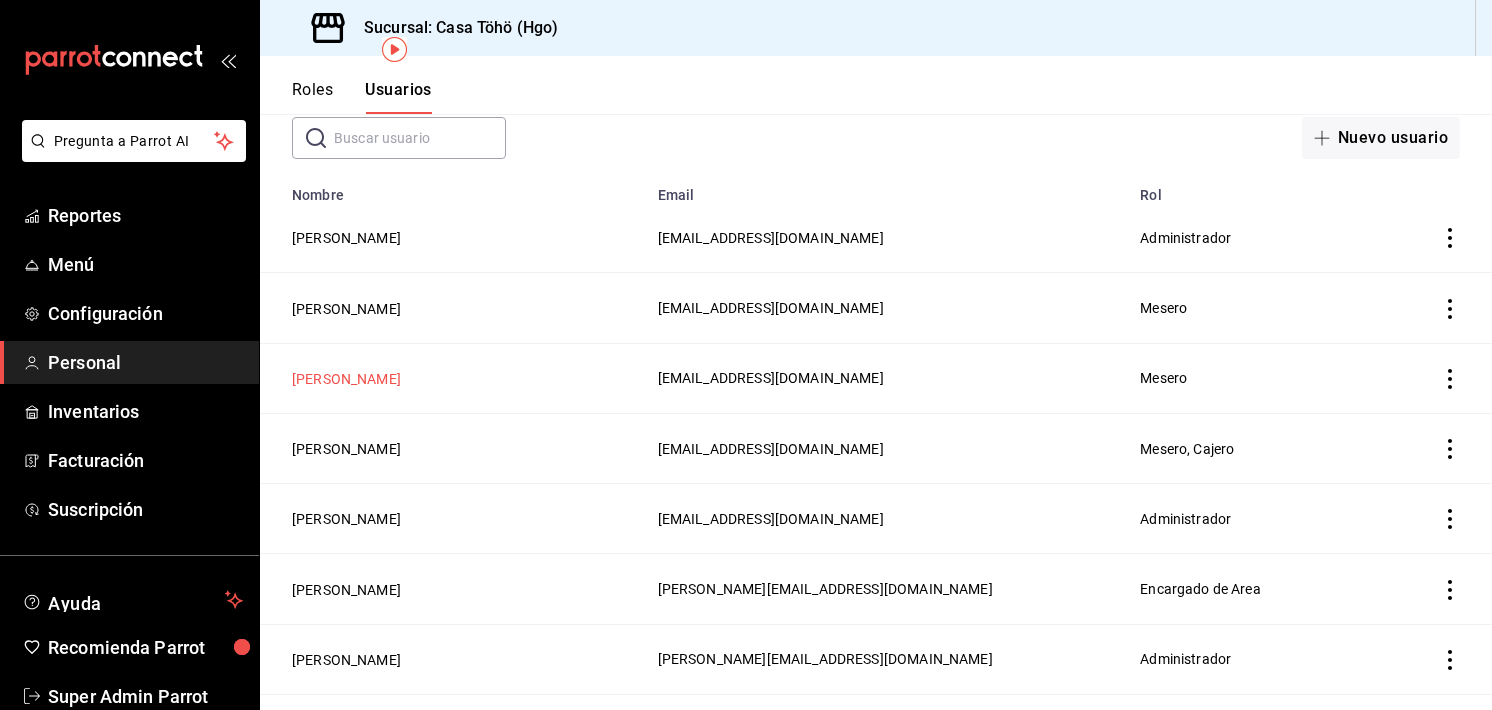 click on "[PERSON_NAME]" at bounding box center (346, 379) 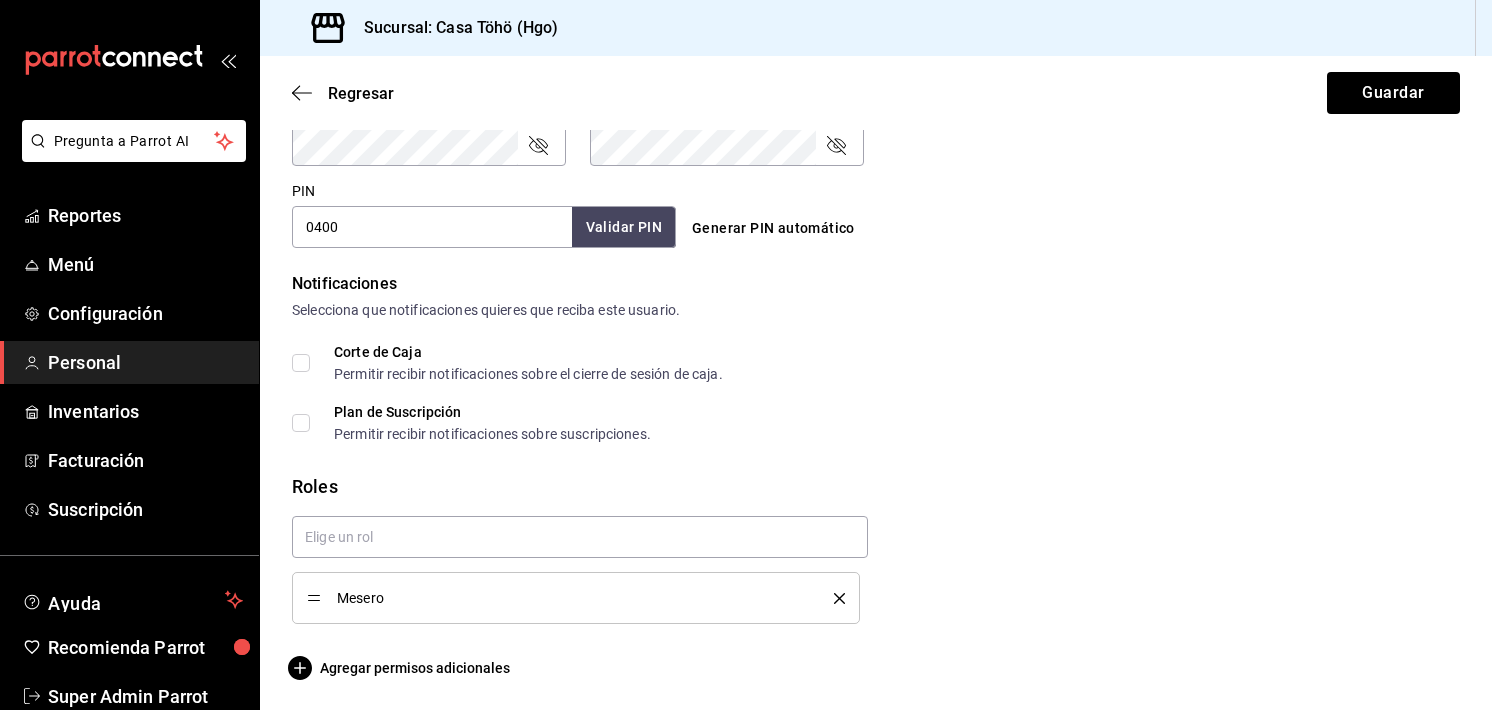 scroll, scrollTop: 893, scrollLeft: 0, axis: vertical 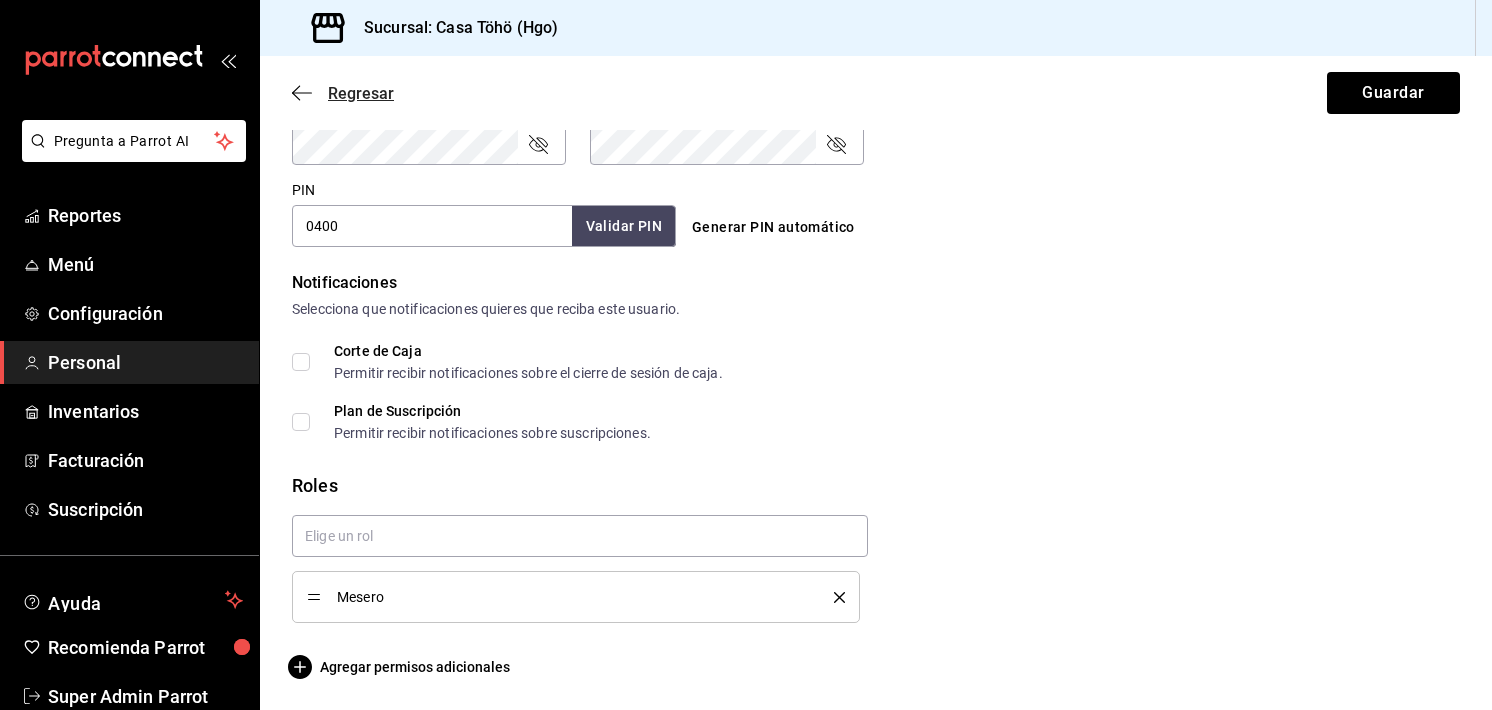 click 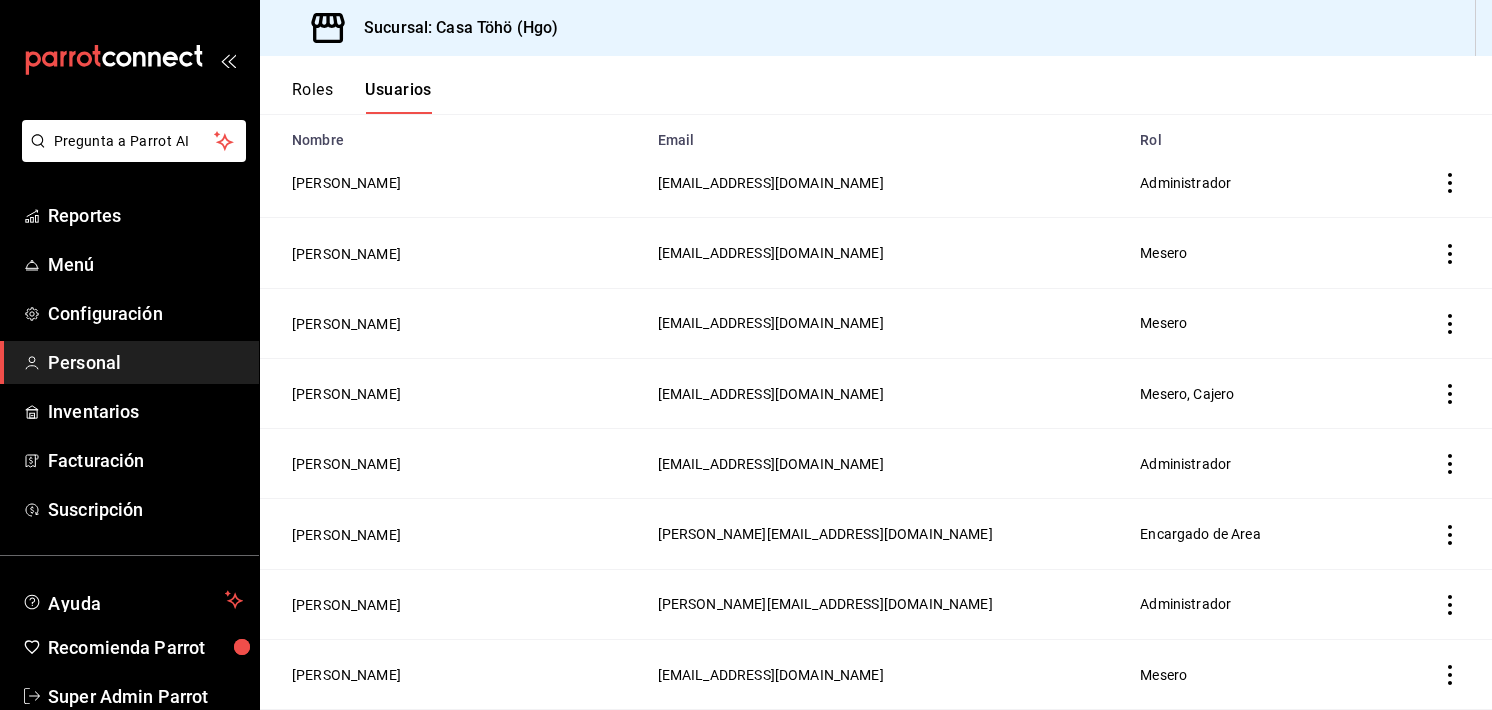 scroll, scrollTop: 0, scrollLeft: 0, axis: both 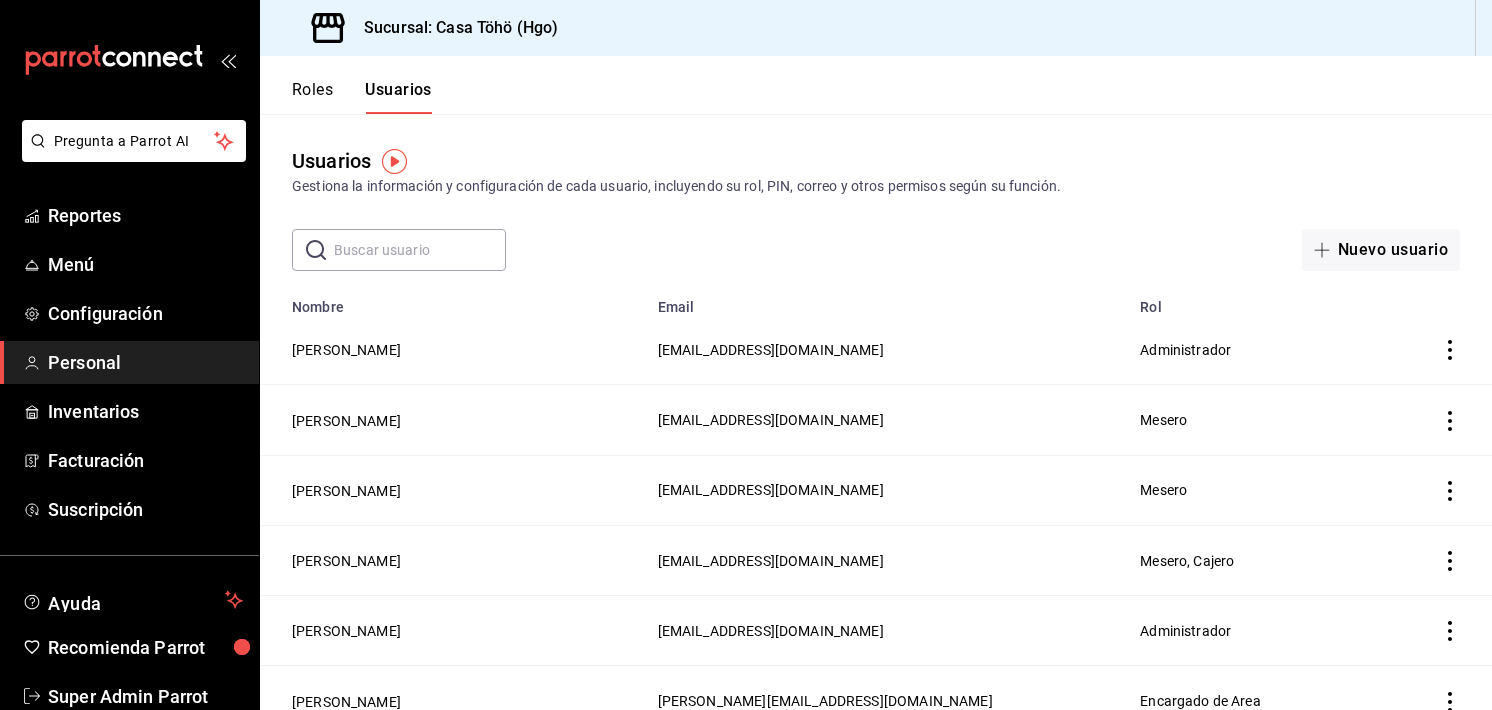 click on "Roles" at bounding box center (312, 97) 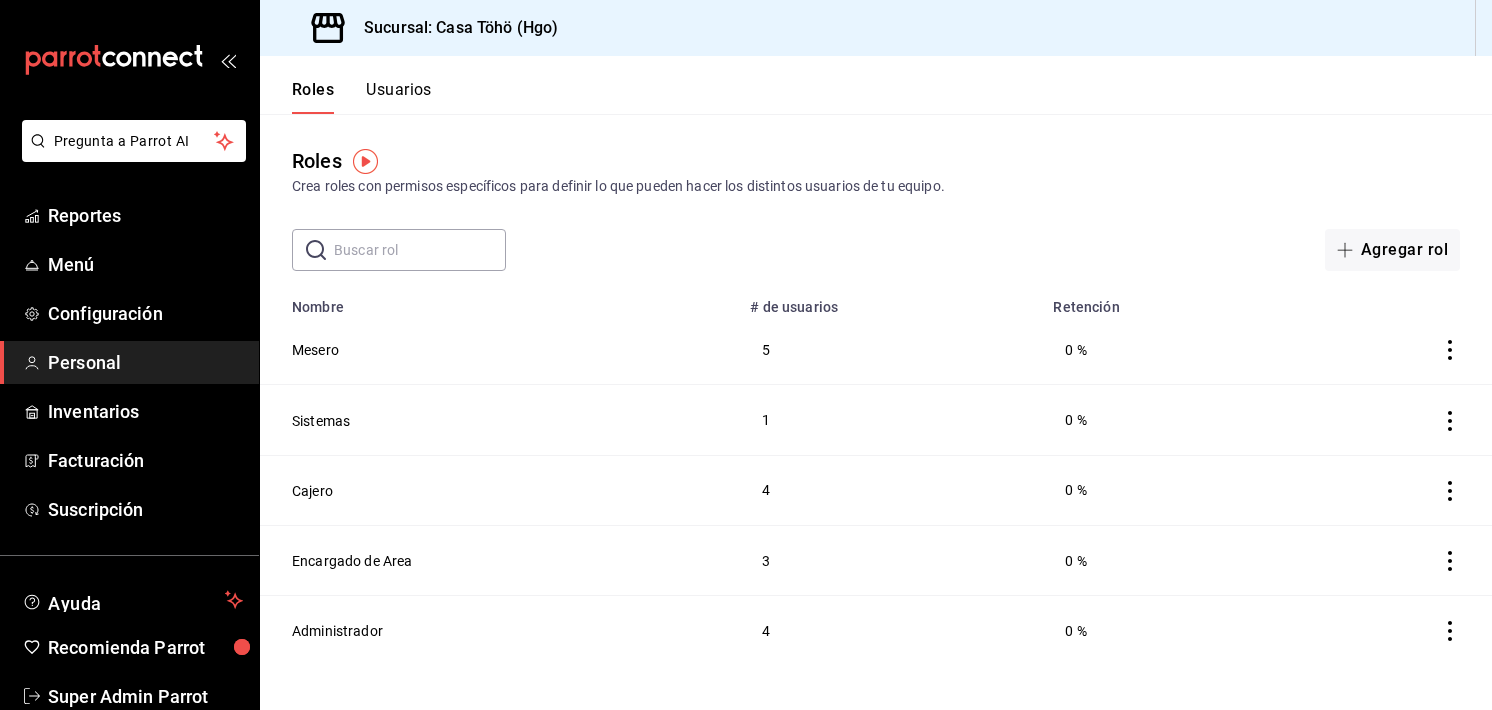 click on "Usuarios" at bounding box center (399, 97) 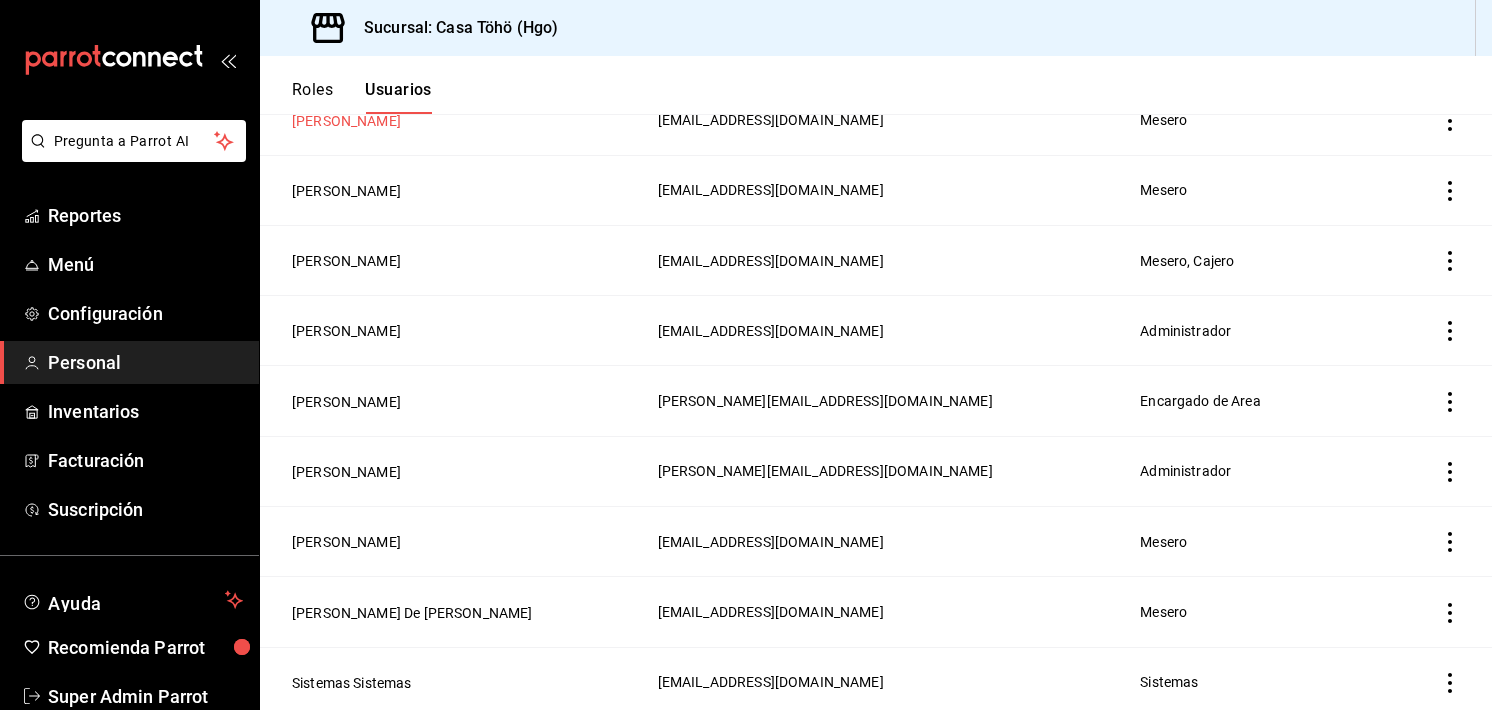 scroll, scrollTop: 0, scrollLeft: 0, axis: both 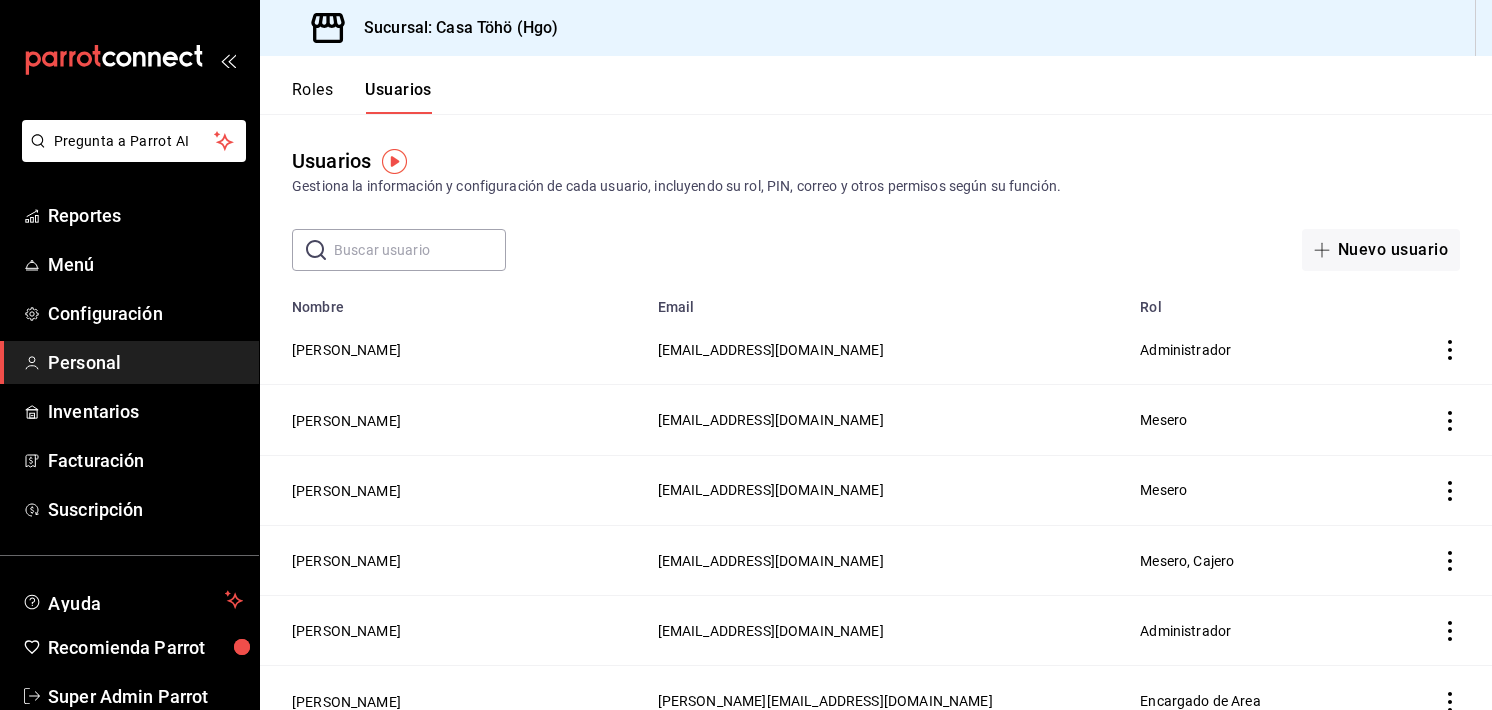 click on "Roles" at bounding box center (312, 97) 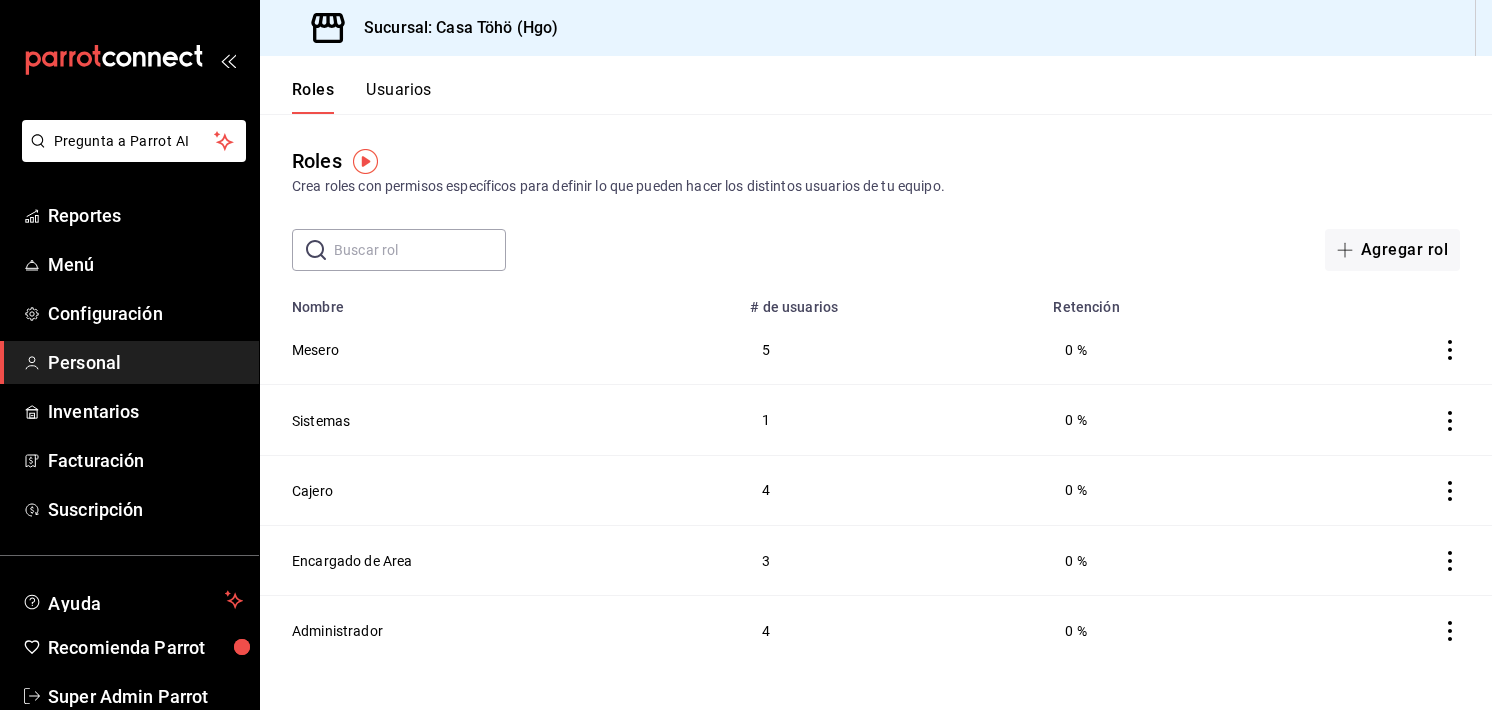 click on "Sistemas" at bounding box center [499, 420] 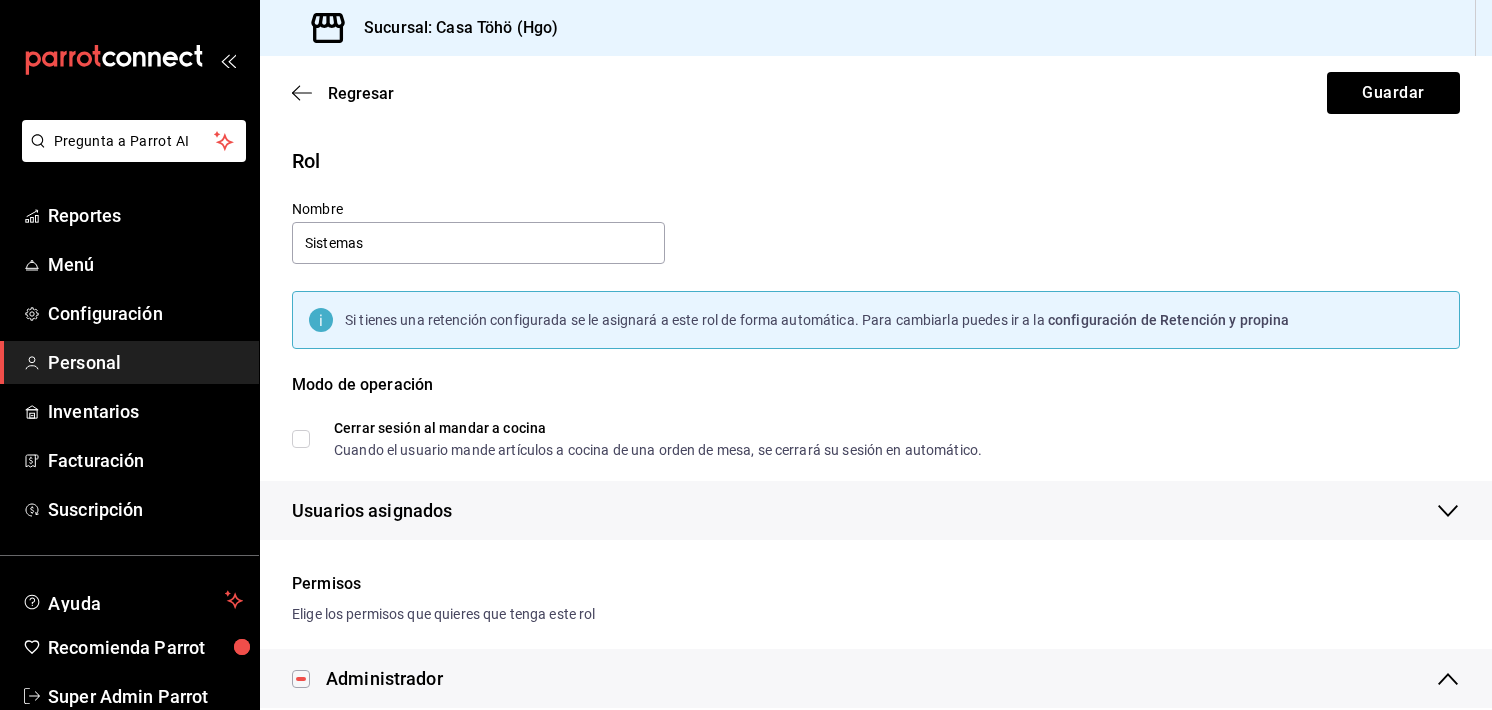 checkbox on "true" 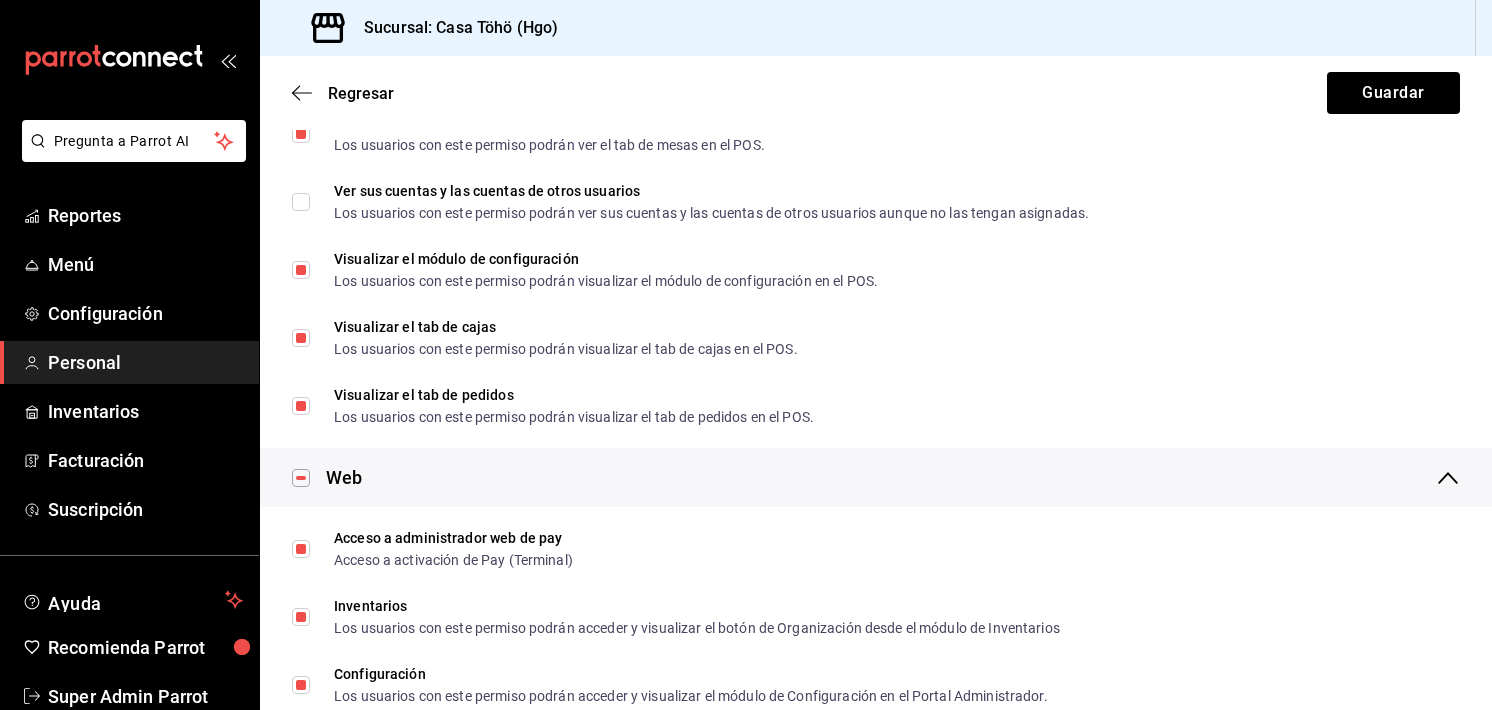 scroll, scrollTop: 963, scrollLeft: 0, axis: vertical 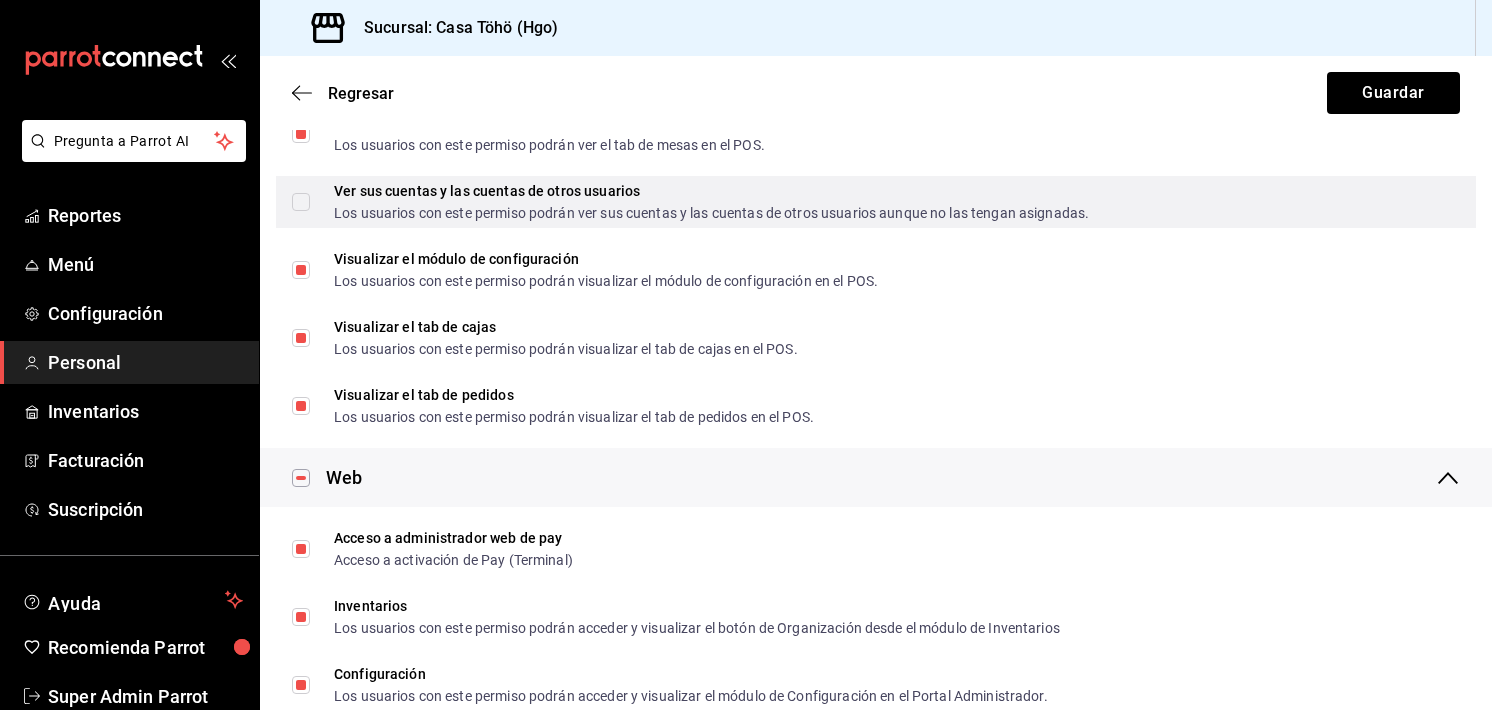 click on "Ver sus cuentas y las cuentas de otros usuarios Los usuarios con este permiso podrán ver sus cuentas y las cuentas de otros usuarios aunque no las tengan asignadas." at bounding box center [690, 202] 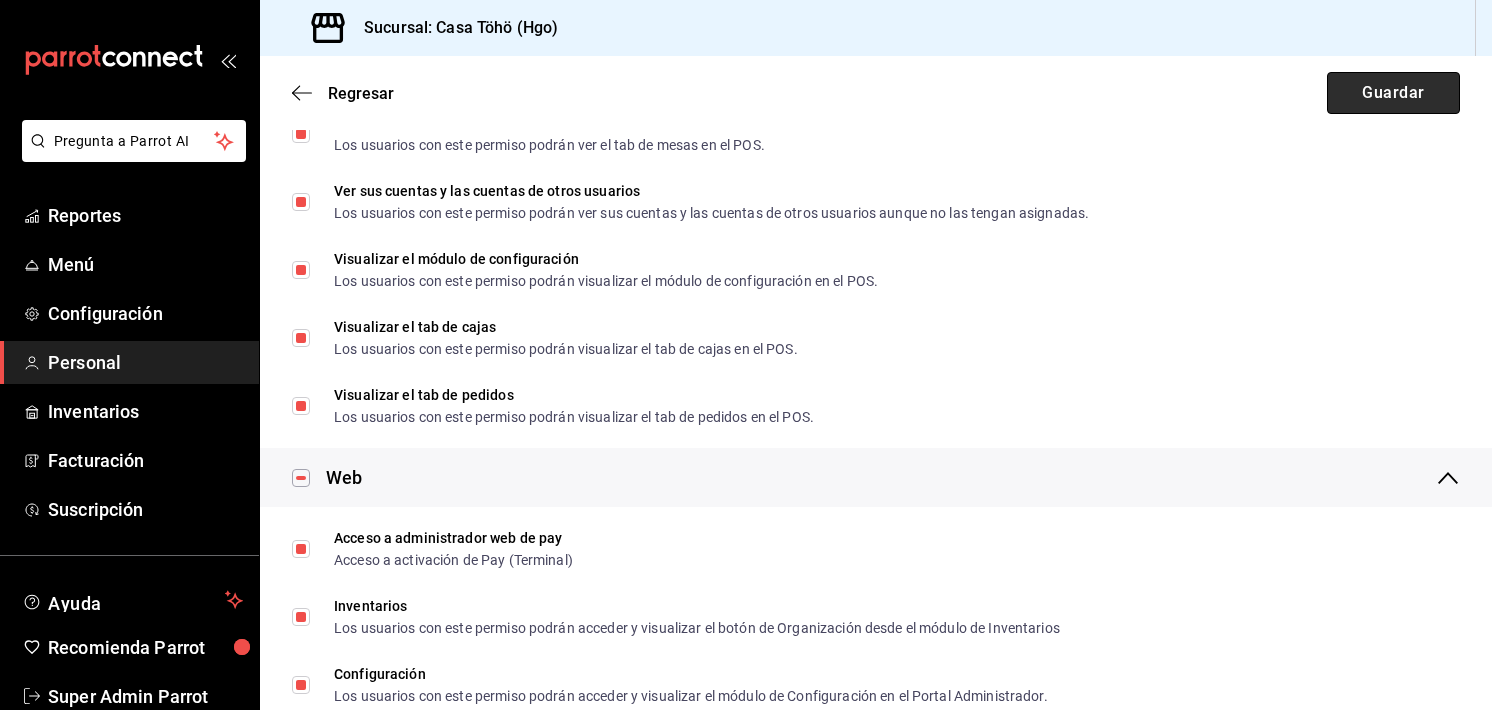 click on "Guardar" at bounding box center (1393, 93) 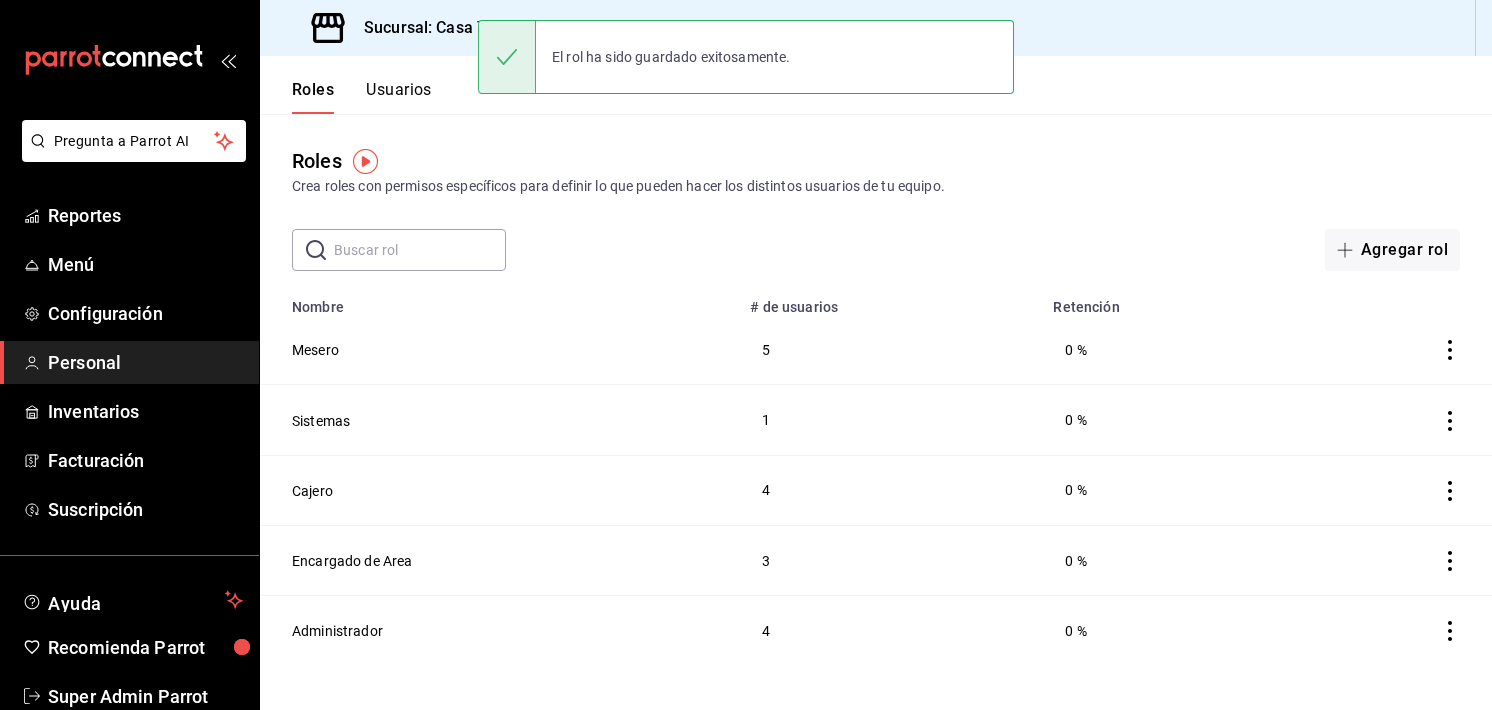 click 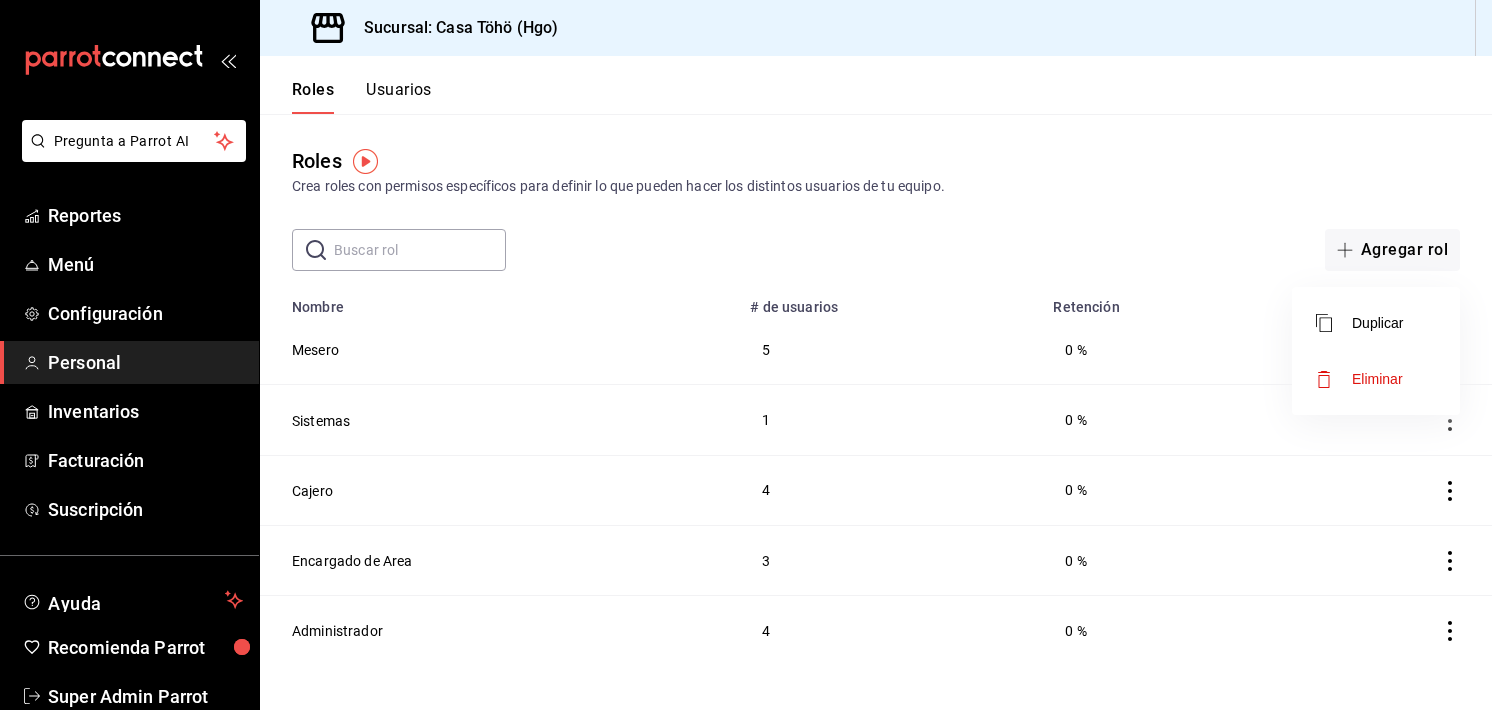 click on "Duplicar" at bounding box center [1376, 323] 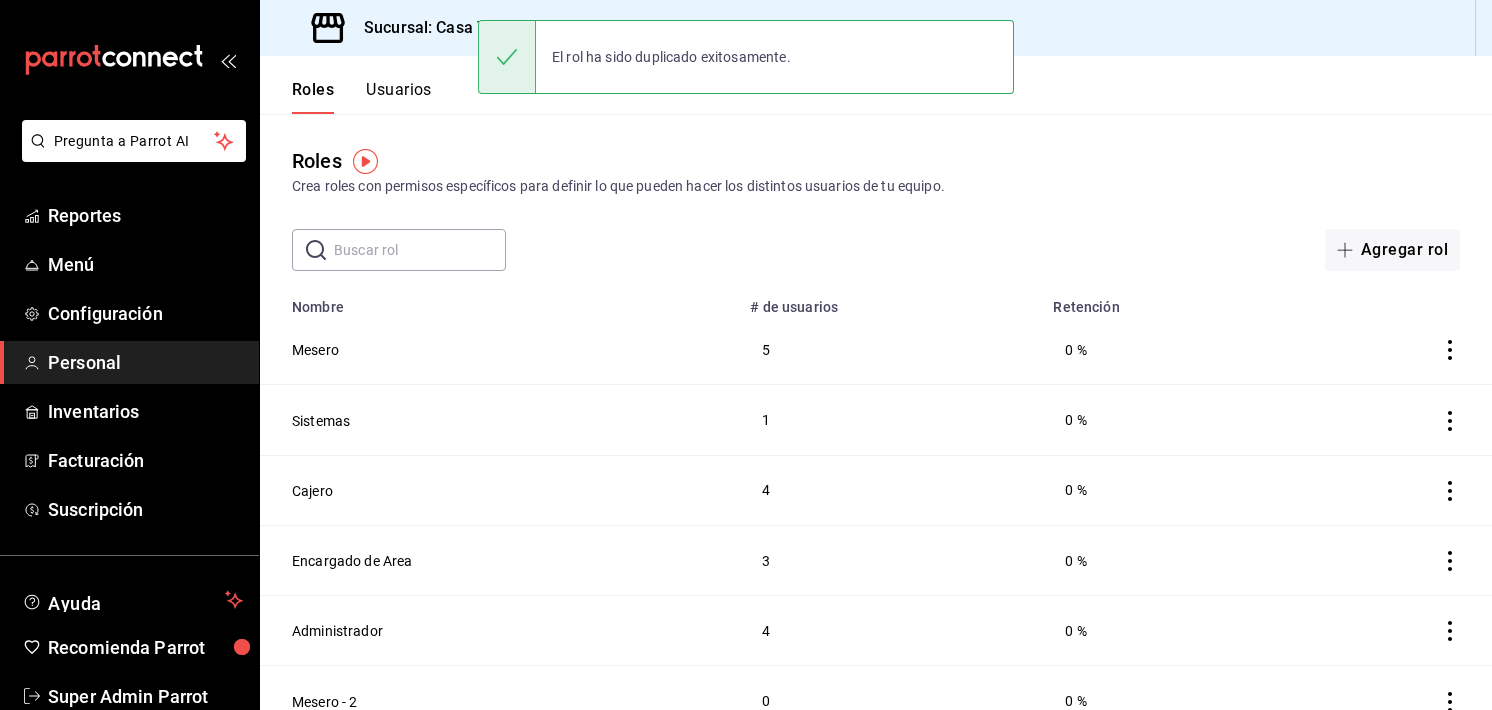 scroll, scrollTop: 26, scrollLeft: 0, axis: vertical 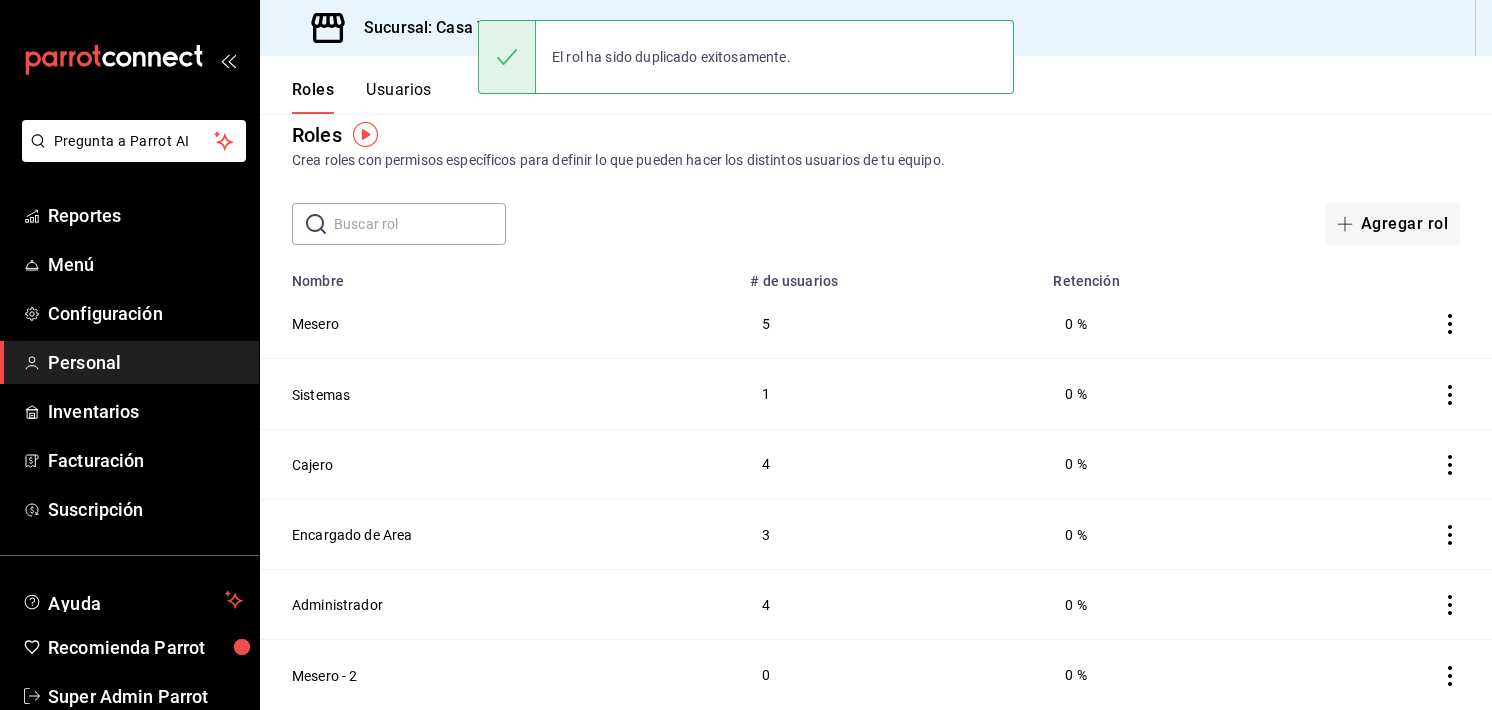 click 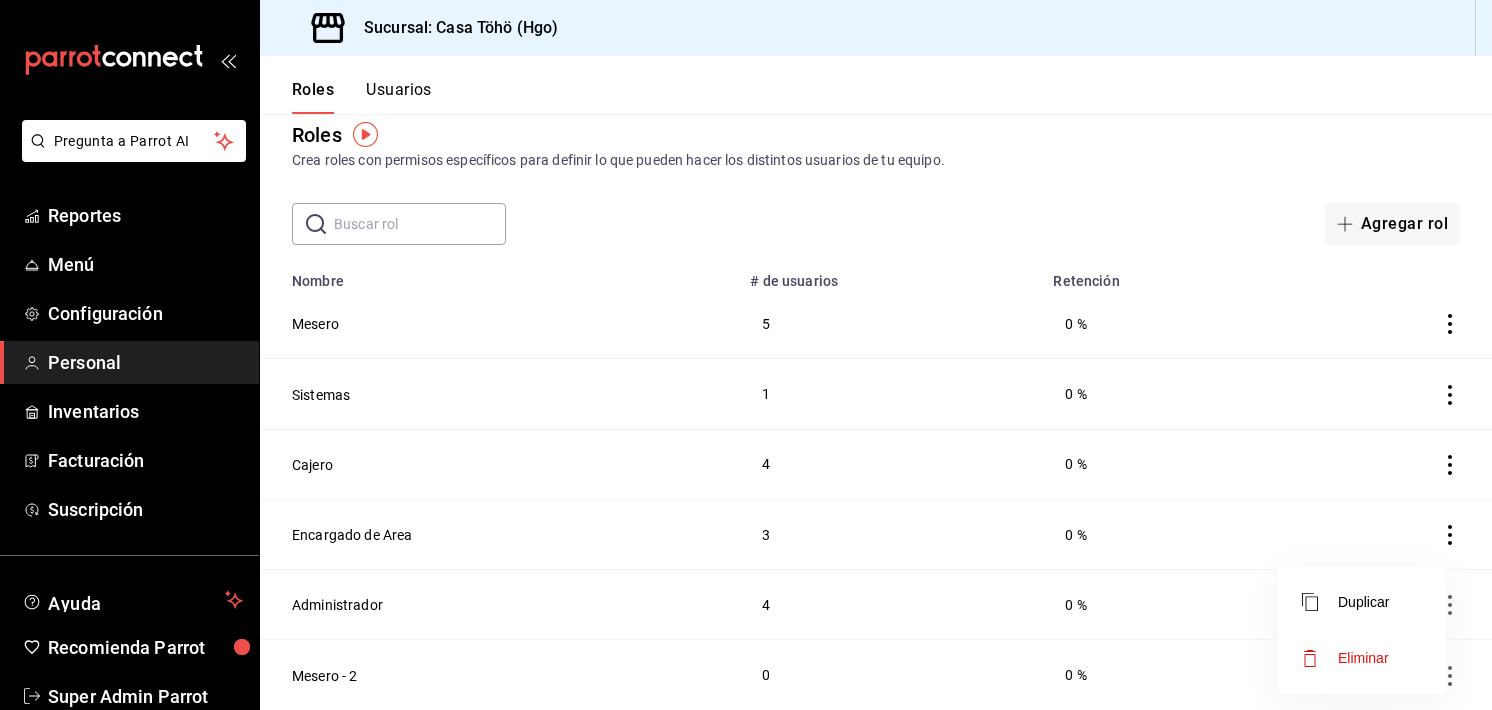 click at bounding box center [746, 355] 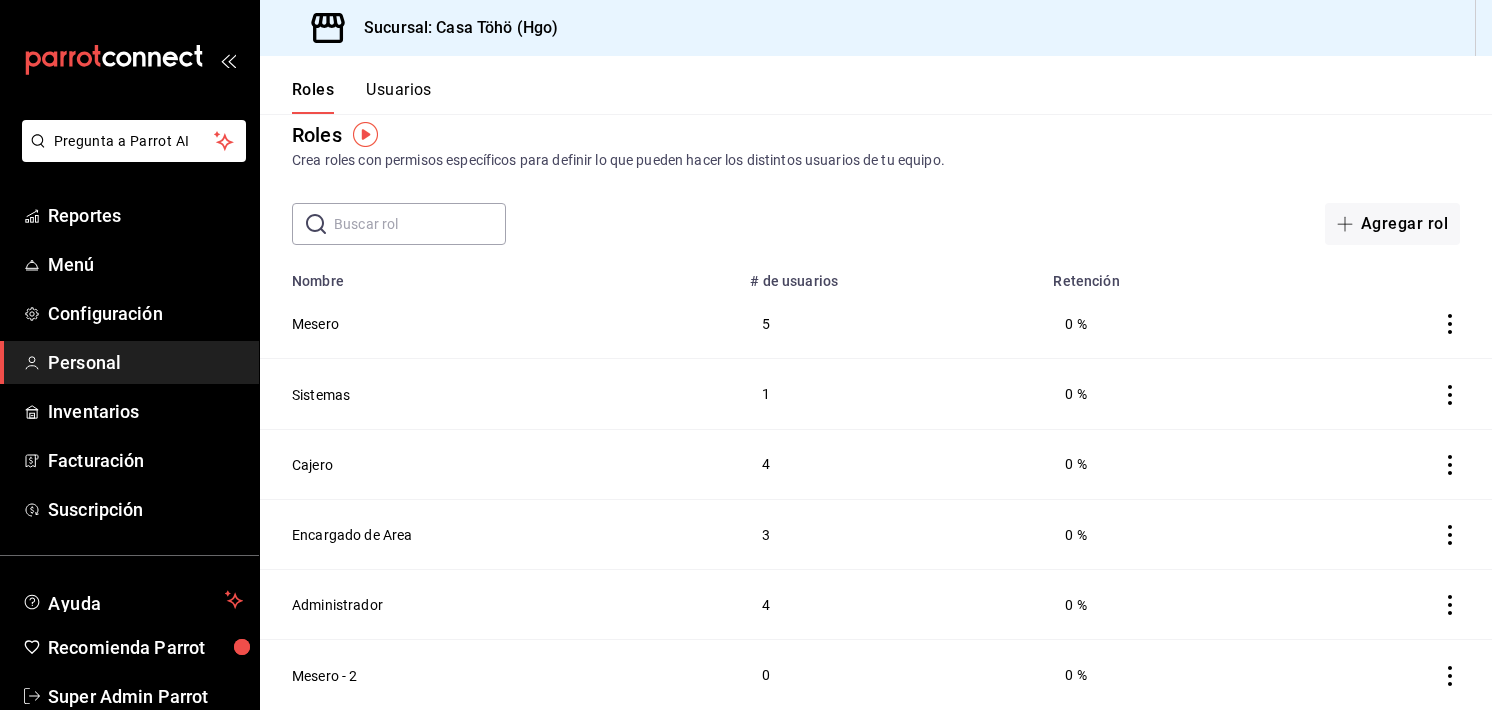 click on "Pregunta a Parrot AI Reportes   Menú   Configuración   Personal   Inventarios   Facturación   Suscripción   Ayuda Recomienda Parrot   Super Admin Parrot   Sugerir nueva función   Sucursal: Casa Töhö (Hgo) Roles Usuarios Roles Crea roles con permisos específicos para definir lo que pueden hacer los distintos usuarios de tu equipo. ​ ​ Agregar rol Nombre # de usuarios Retención Mesero 5 0 % Sistemas 1 0 % Cajero 4 0 % Encargado de Area 3 0 % Administrador 4 0 % Mesero - 2 0 0 % GANA 1 MES GRATIS EN TU SUSCRIPCIÓN AQUÍ ¿Recuerdas cómo empezó tu restaurante?
Hoy puedes ayudar a un colega a tener el mismo cambio que tú viviste.
Recomienda Parrot directamente desde tu Portal Administrador.
Es fácil y rápido.
🎁 Por cada restaurante que se una, ganas 1 mes gratis. Ver video tutorial Ir a video Pregunta a Parrot AI Reportes   Menú   Configuración   Personal   Inventarios   Facturación   Suscripción   Ayuda Recomienda Parrot   Super Admin Parrot   Sugerir nueva función   Duplicar" at bounding box center [746, 355] 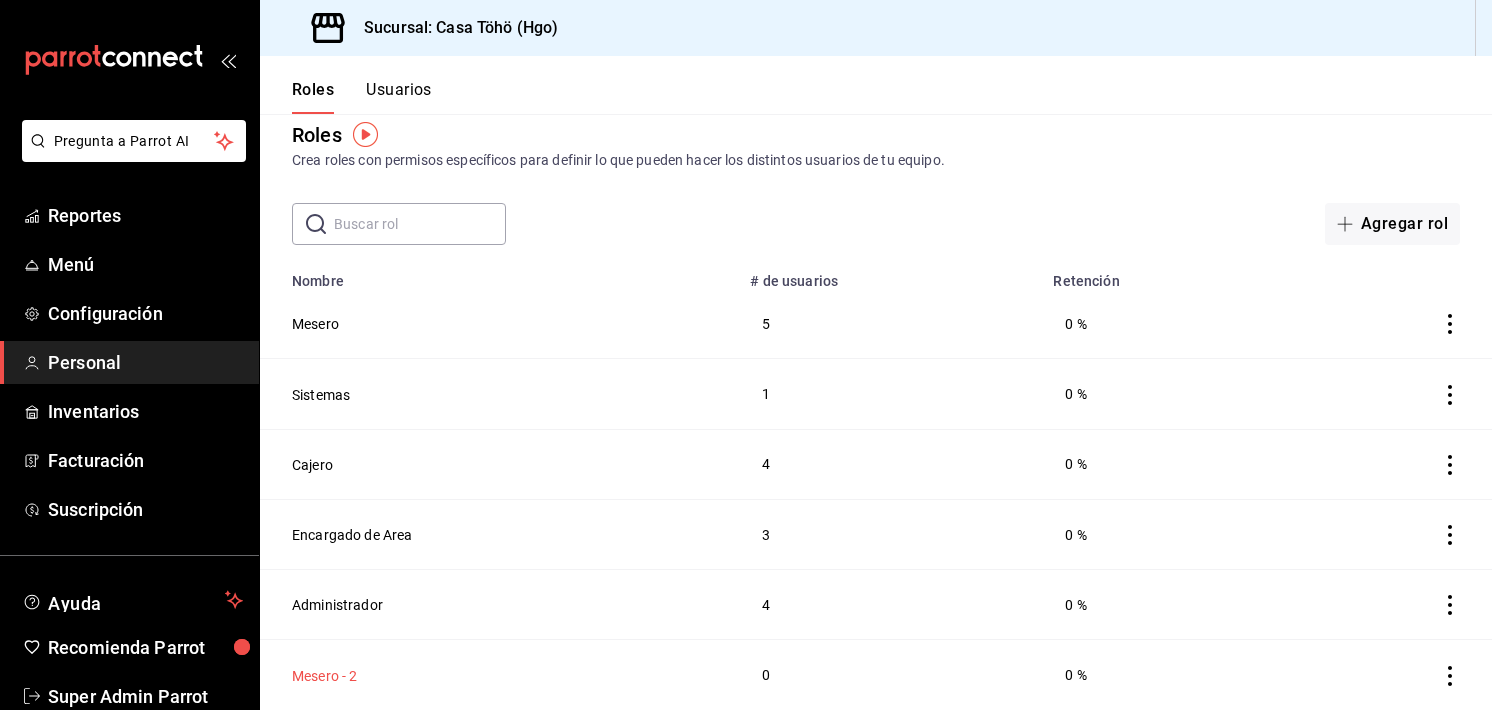 click on "Mesero - 2" at bounding box center [325, 676] 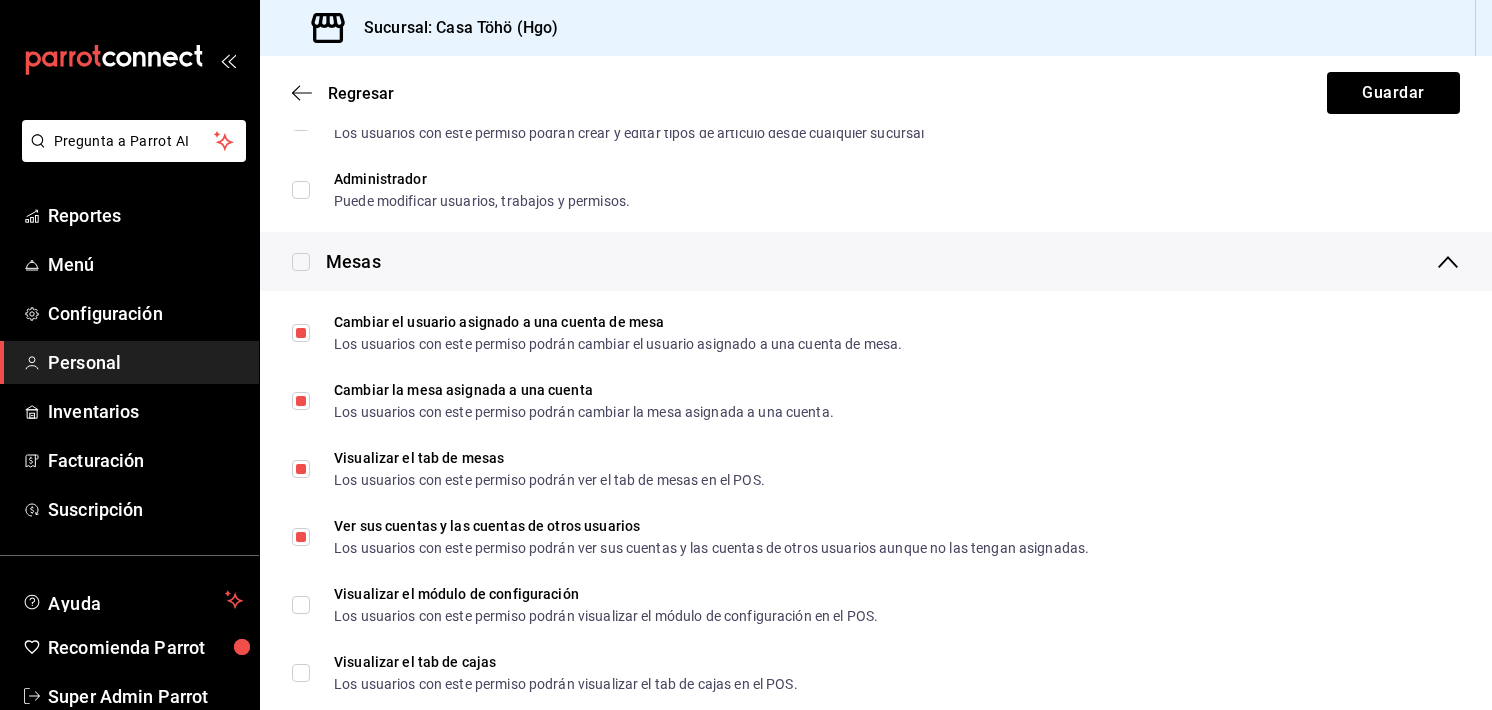scroll, scrollTop: 628, scrollLeft: 0, axis: vertical 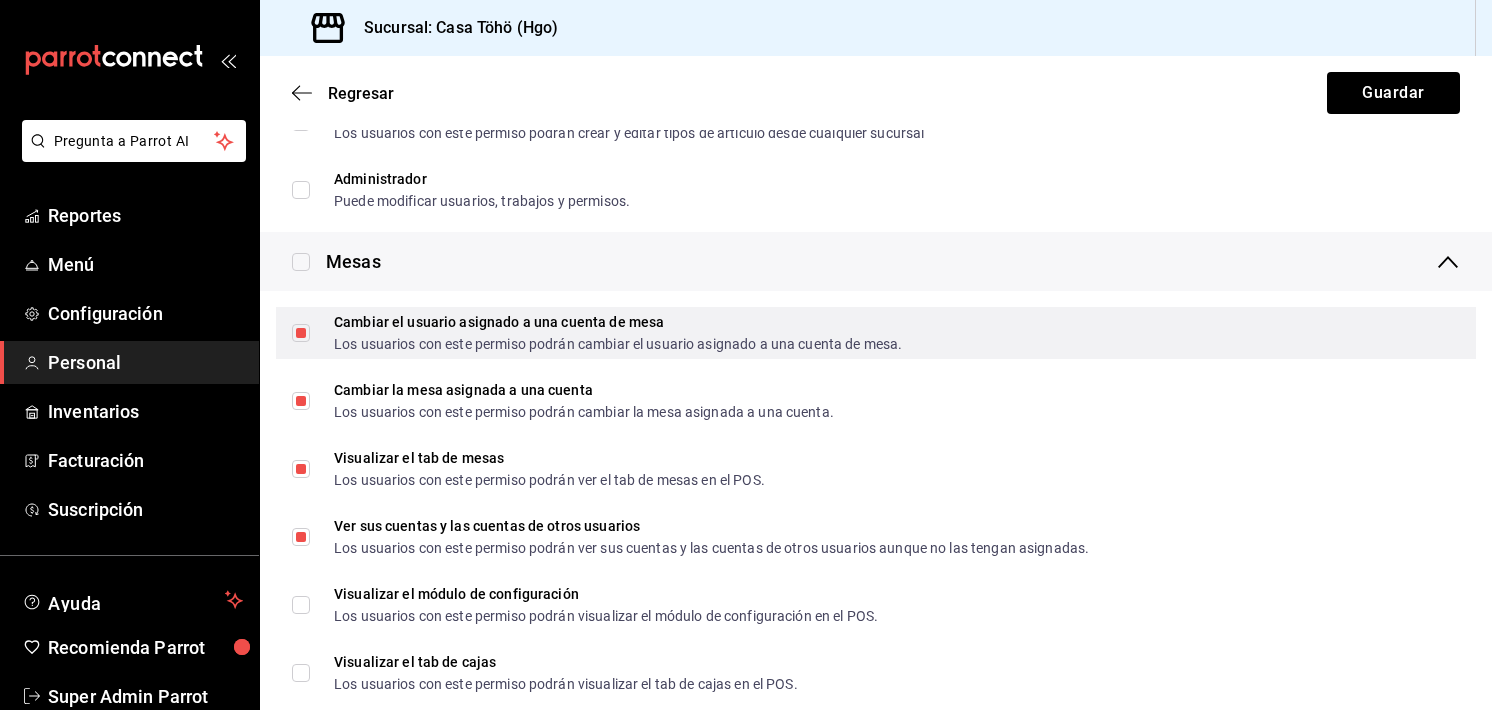 type on "Mesero Prueba" 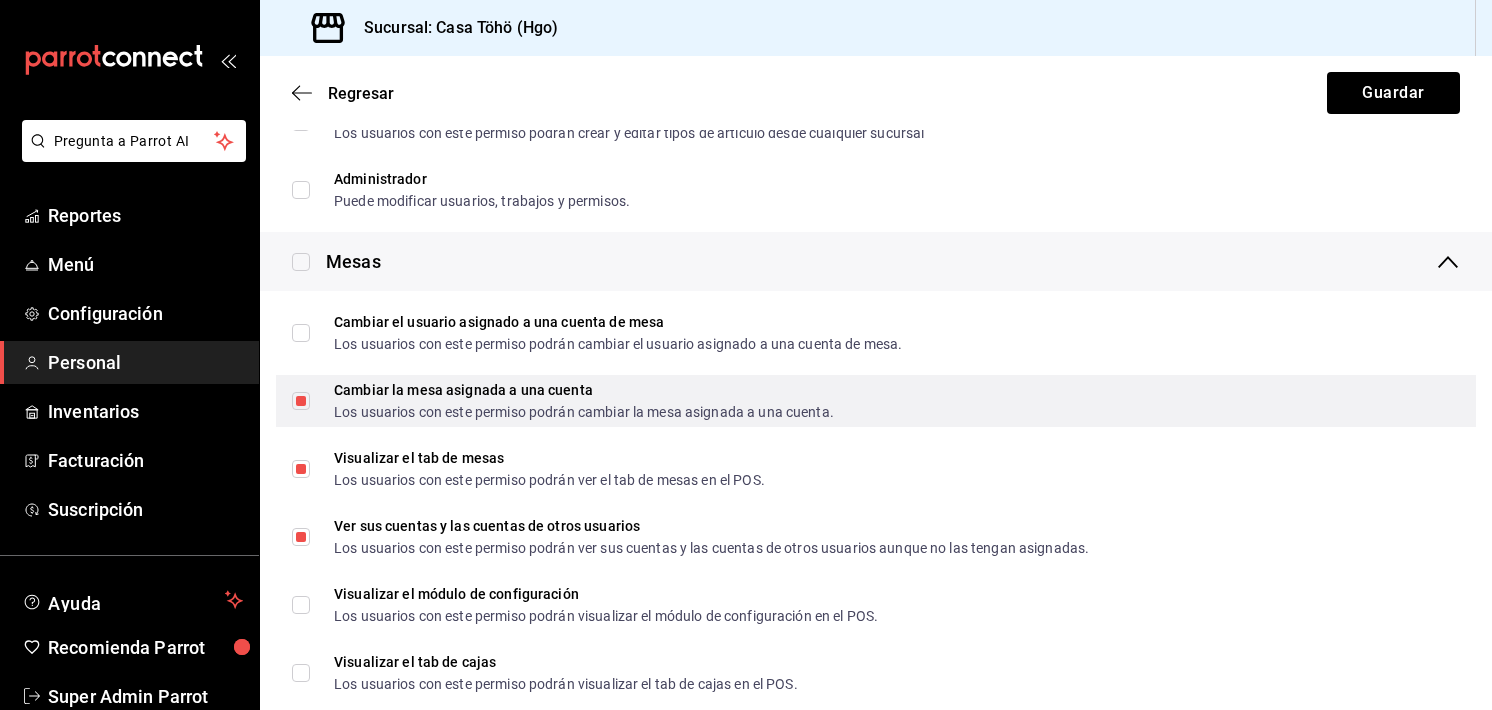 click on "Cambiar la mesa asignada a una cuenta Los usuarios con este permiso podrán cambiar la mesa asignada a una cuenta." at bounding box center [301, 401] 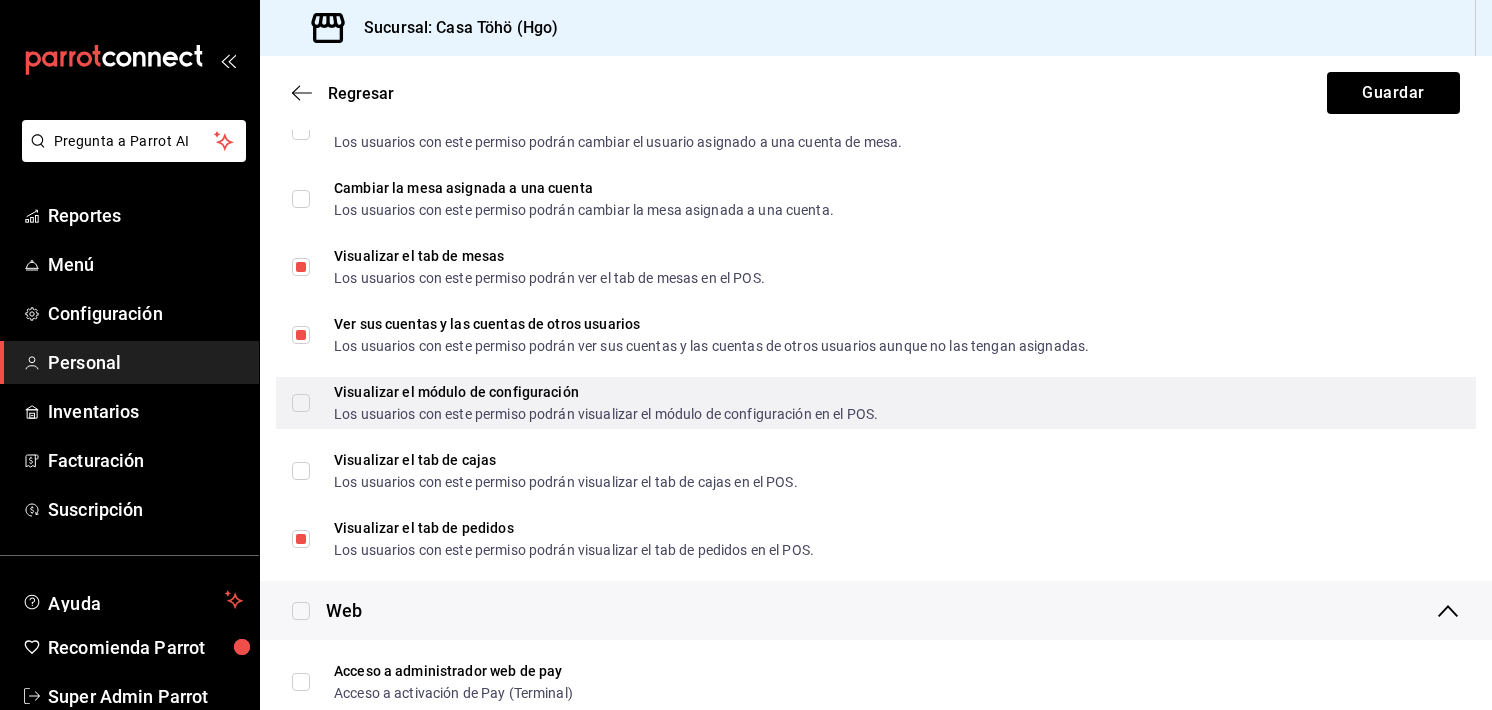 scroll, scrollTop: 831, scrollLeft: 0, axis: vertical 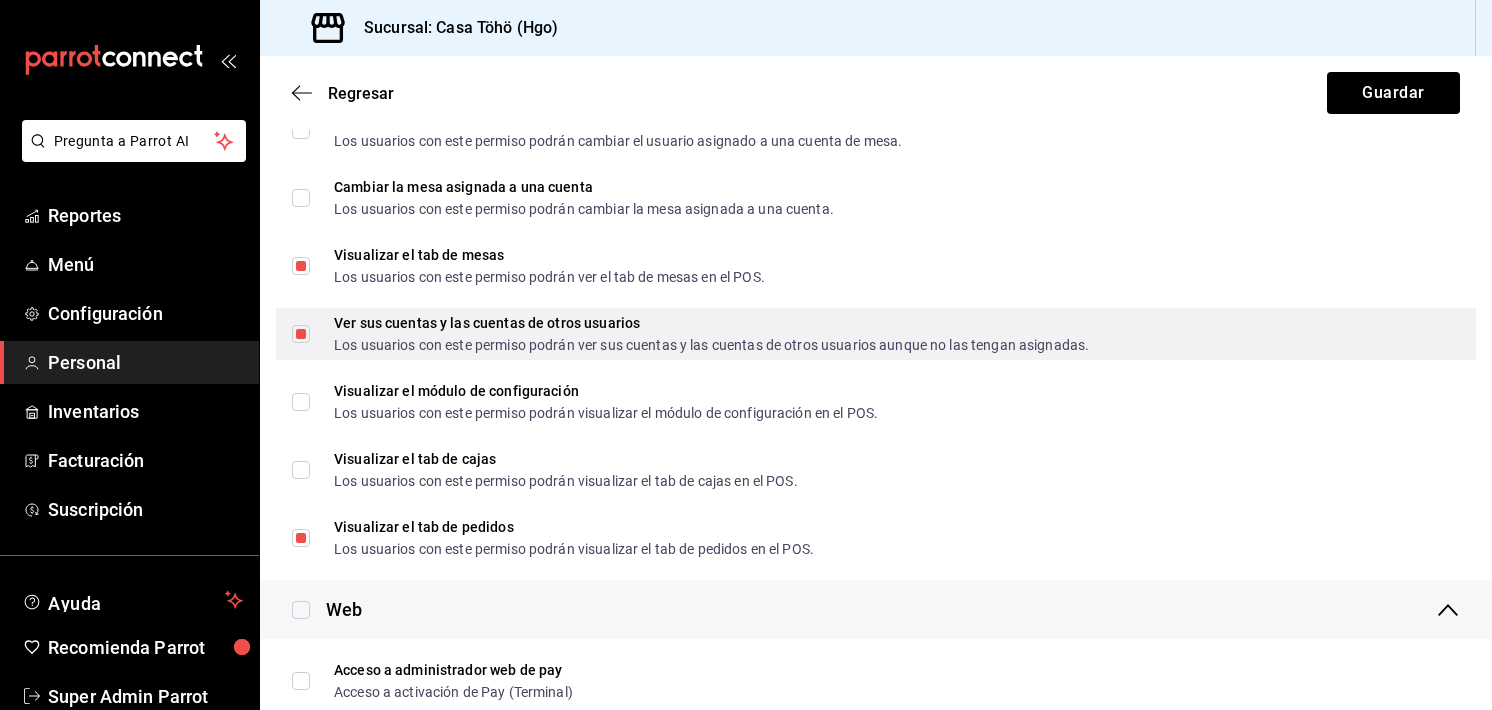 click on "Ver sus cuentas y las cuentas de otros usuarios Los usuarios con este permiso podrán ver sus cuentas y las cuentas de otros usuarios aunque no las tengan asignadas." at bounding box center [301, 334] 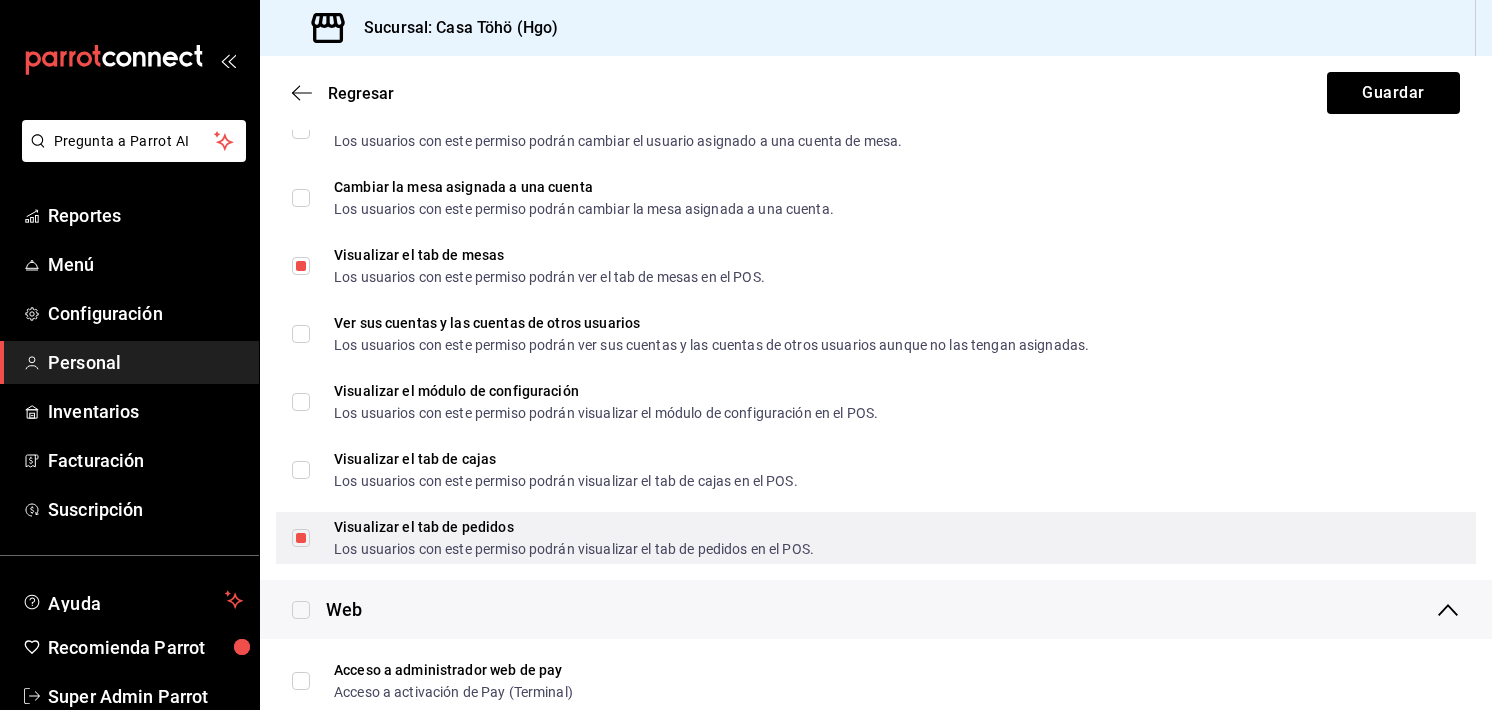 click on "Visualizar el tab de pedidos Los usuarios con este permiso podrán visualizar el tab de pedidos en el POS." at bounding box center [301, 538] 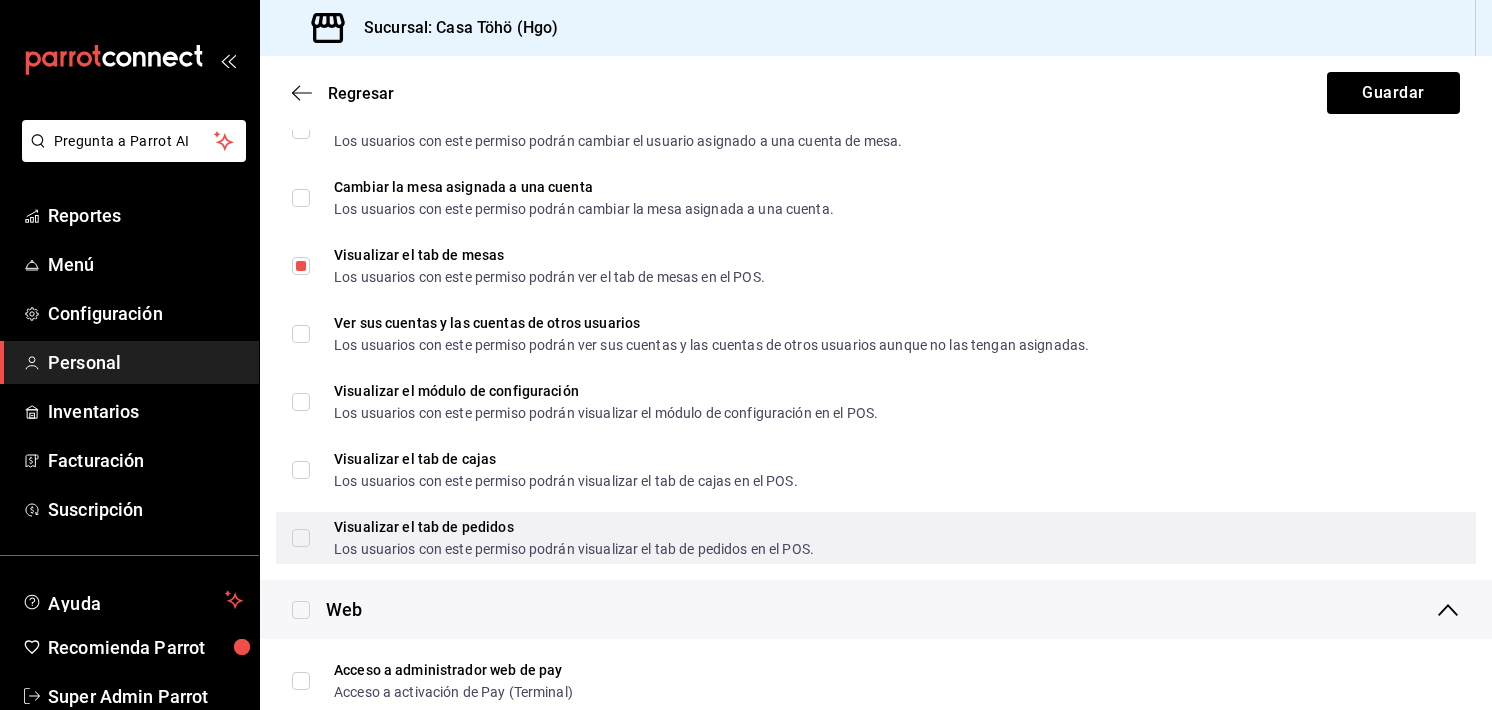 click on "Visualizar el tab de pedidos Los usuarios con este permiso podrán visualizar el tab de pedidos en el POS." at bounding box center [876, 538] 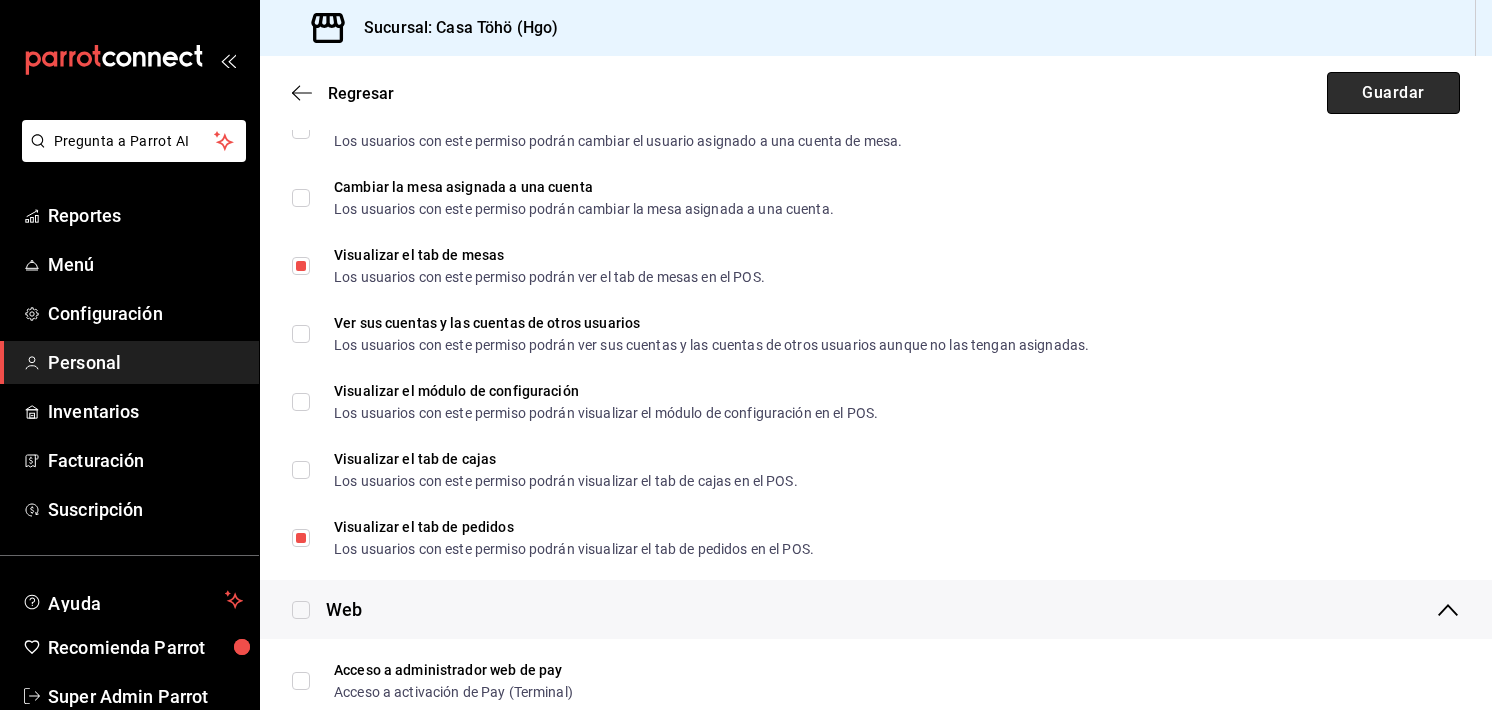 click on "Guardar" at bounding box center [1393, 93] 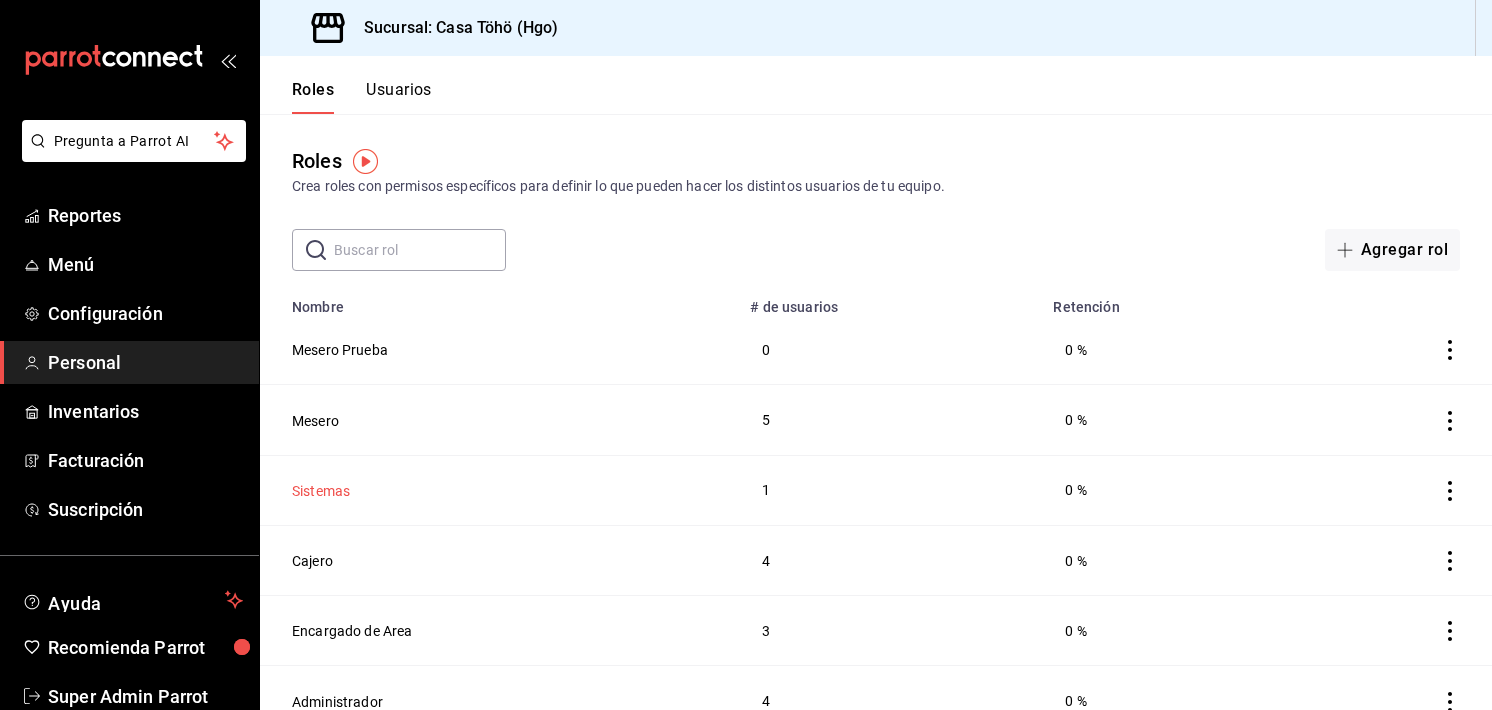 click on "Sistemas" at bounding box center [321, 491] 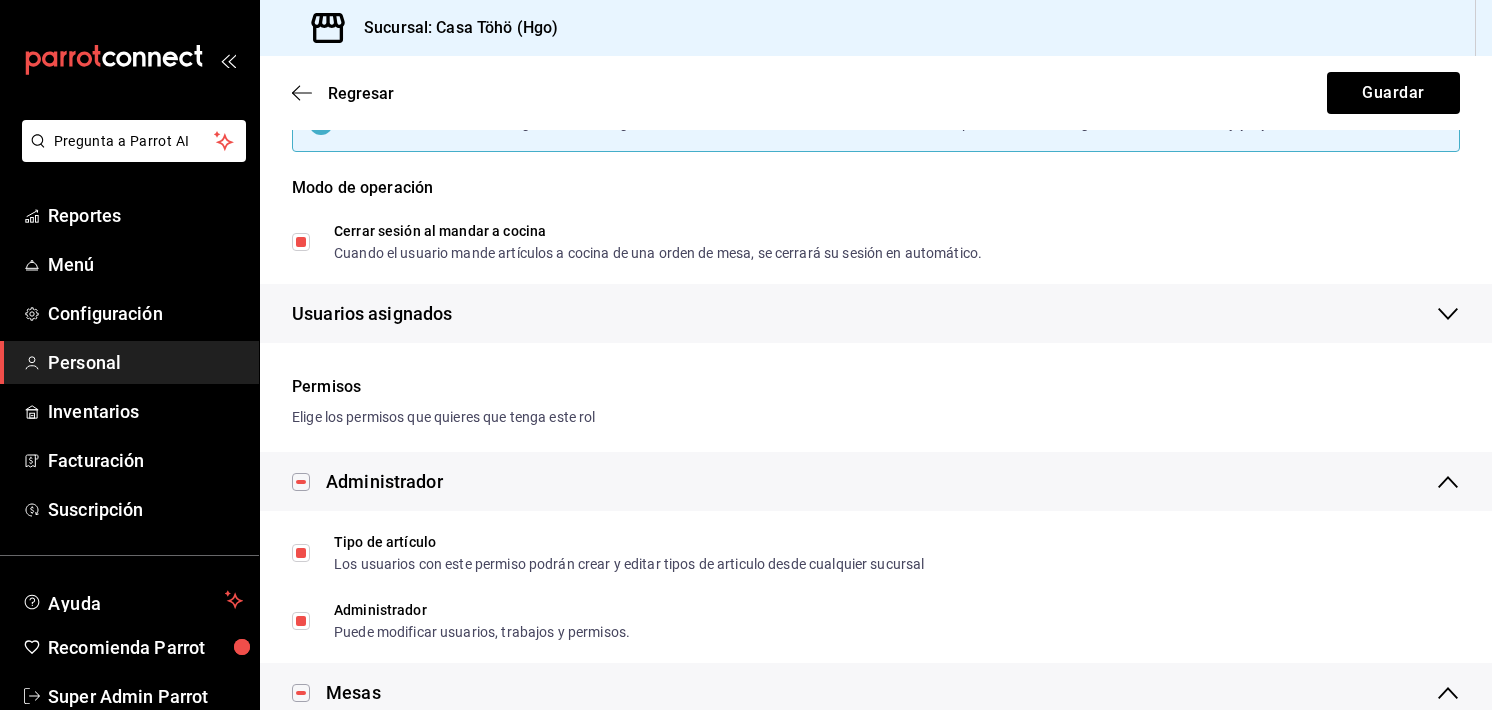 scroll, scrollTop: 0, scrollLeft: 0, axis: both 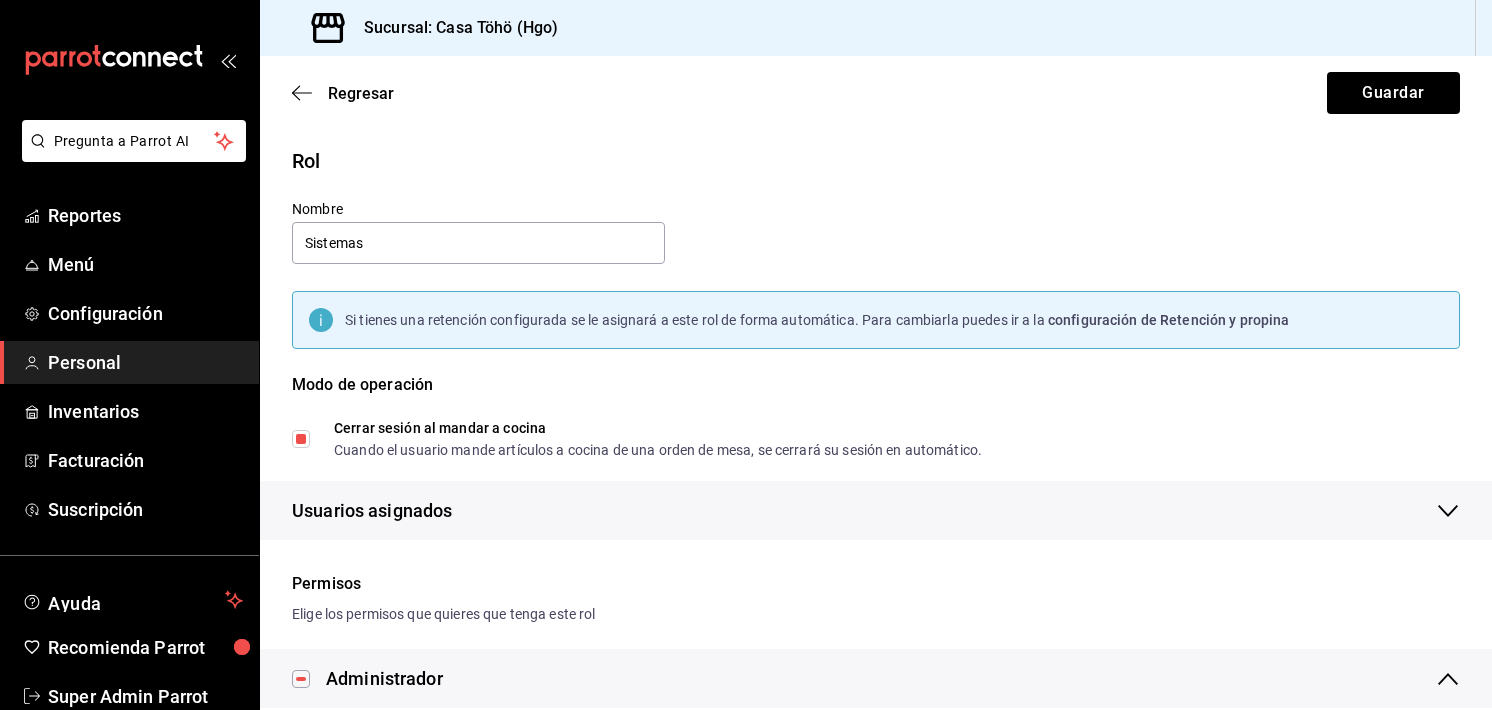 click on "Regresar Guardar" at bounding box center (876, 93) 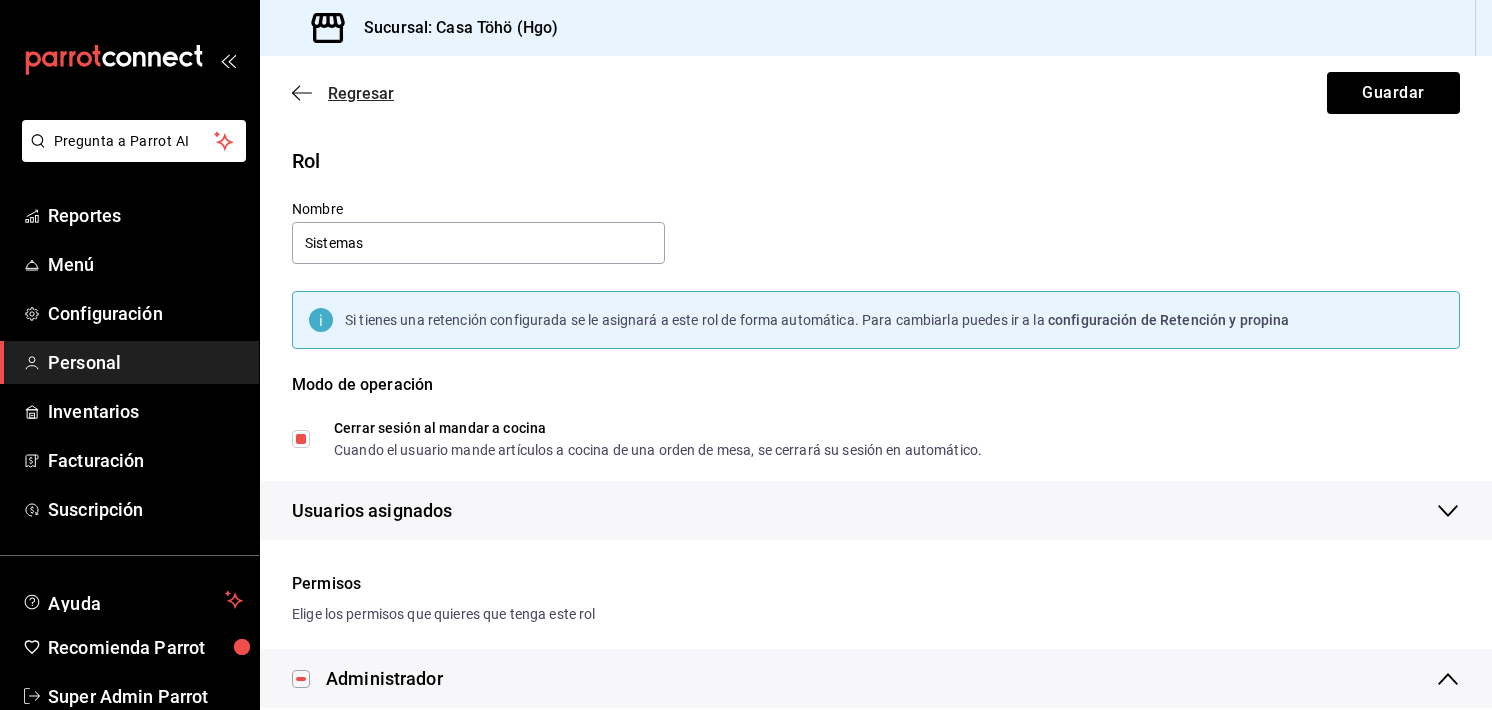 click 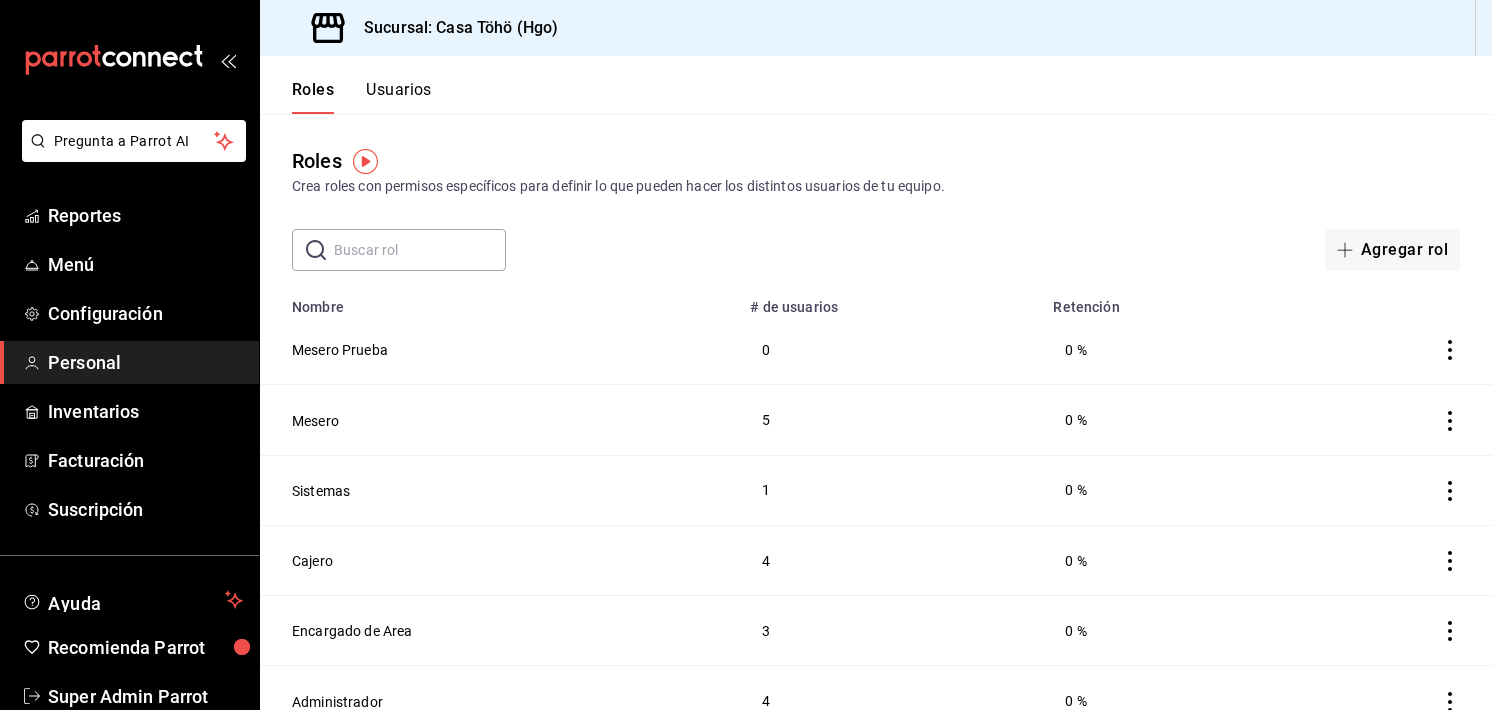 click on "Usuarios" at bounding box center (399, 97) 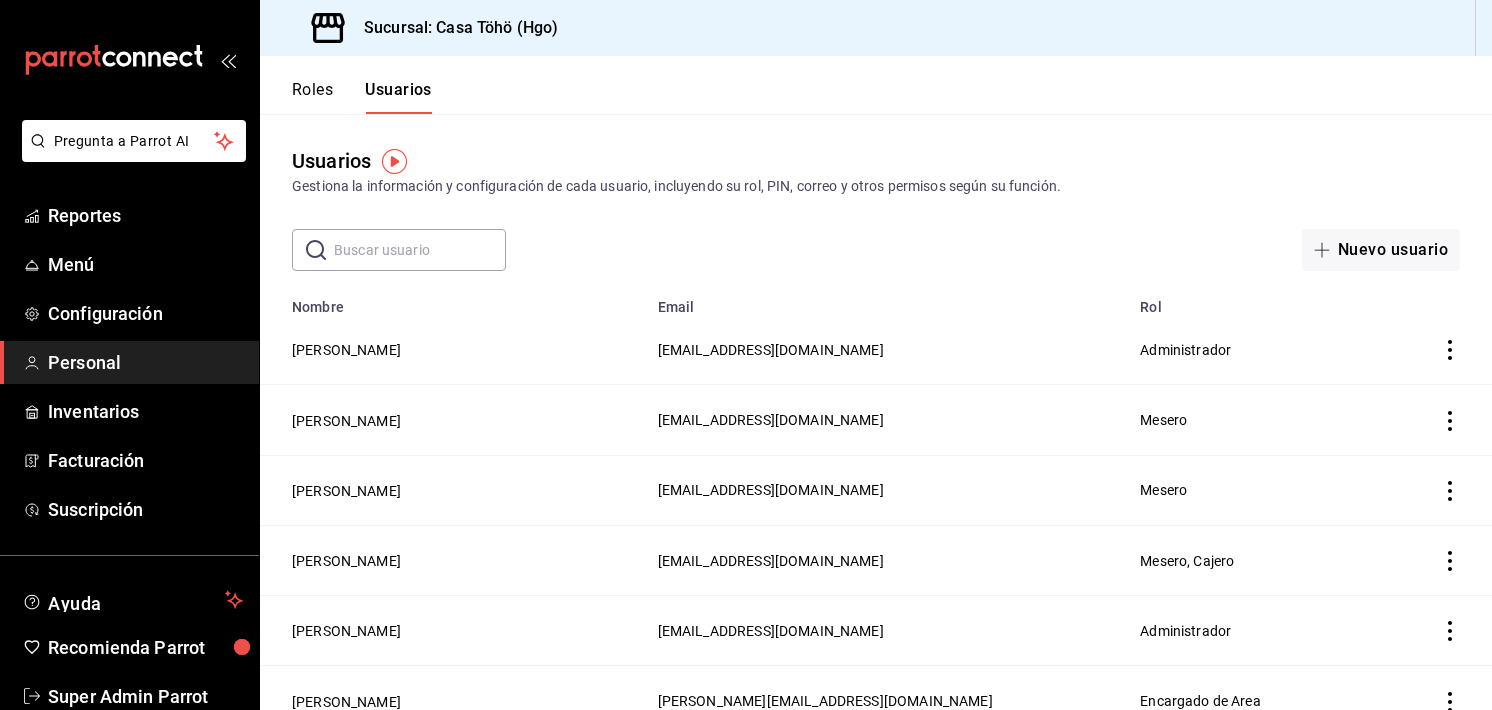 click at bounding box center (420, 250) 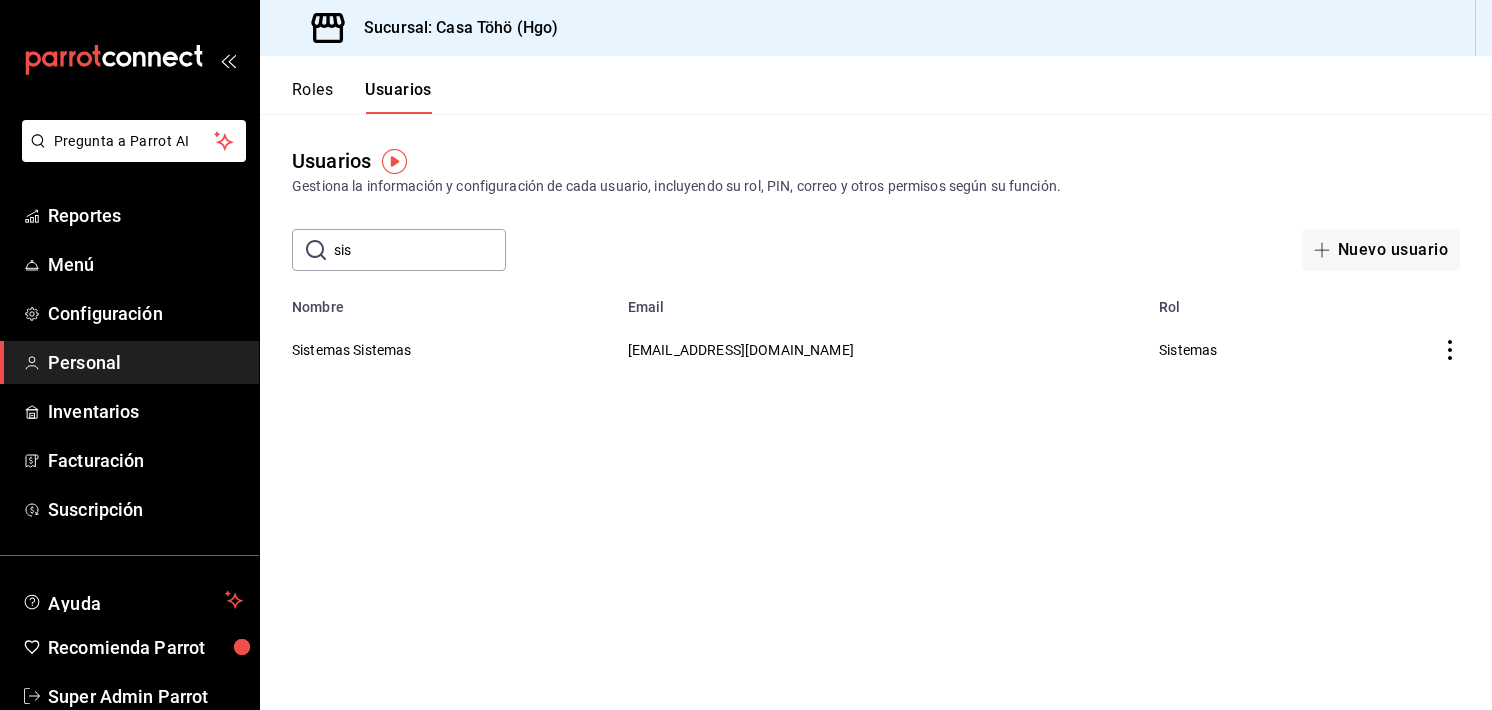 type on "sis" 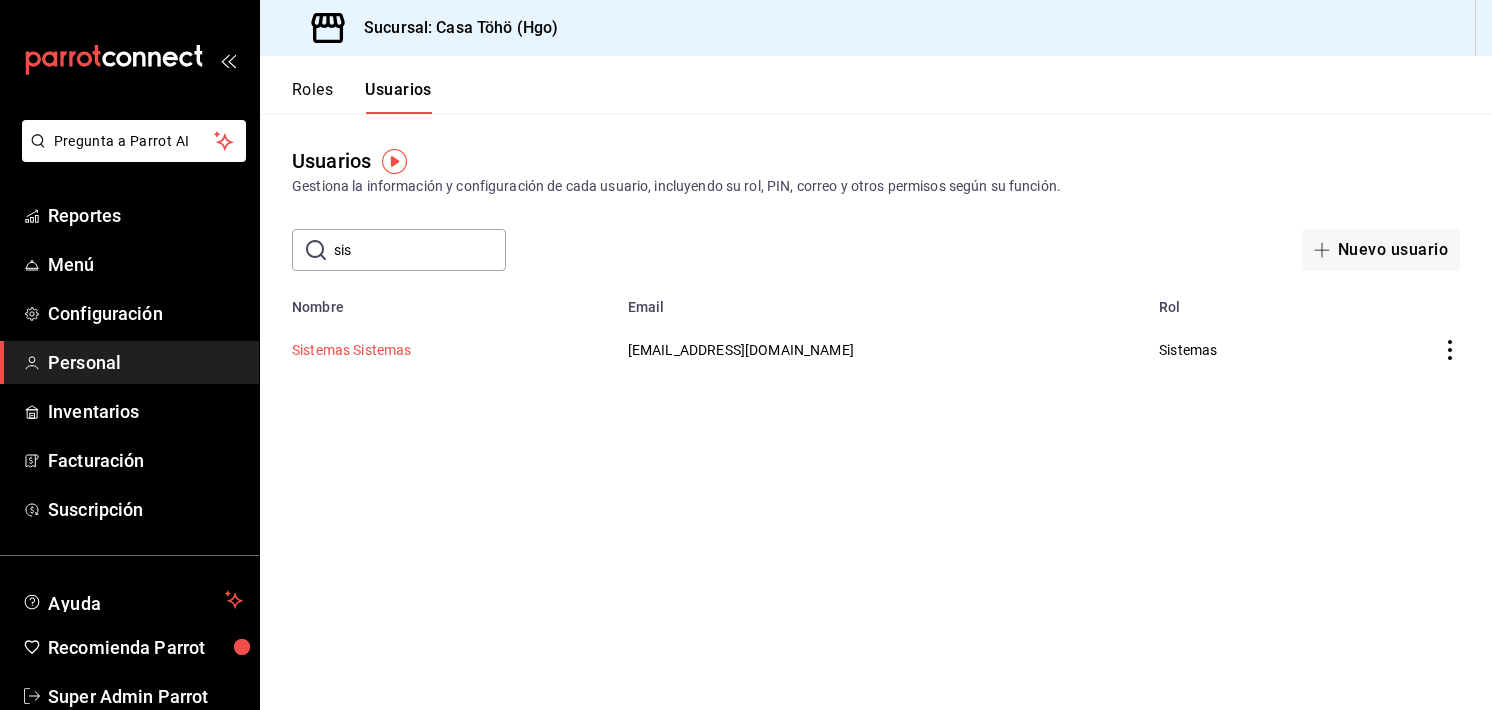 click on "Sistemas Sistemas" at bounding box center (352, 350) 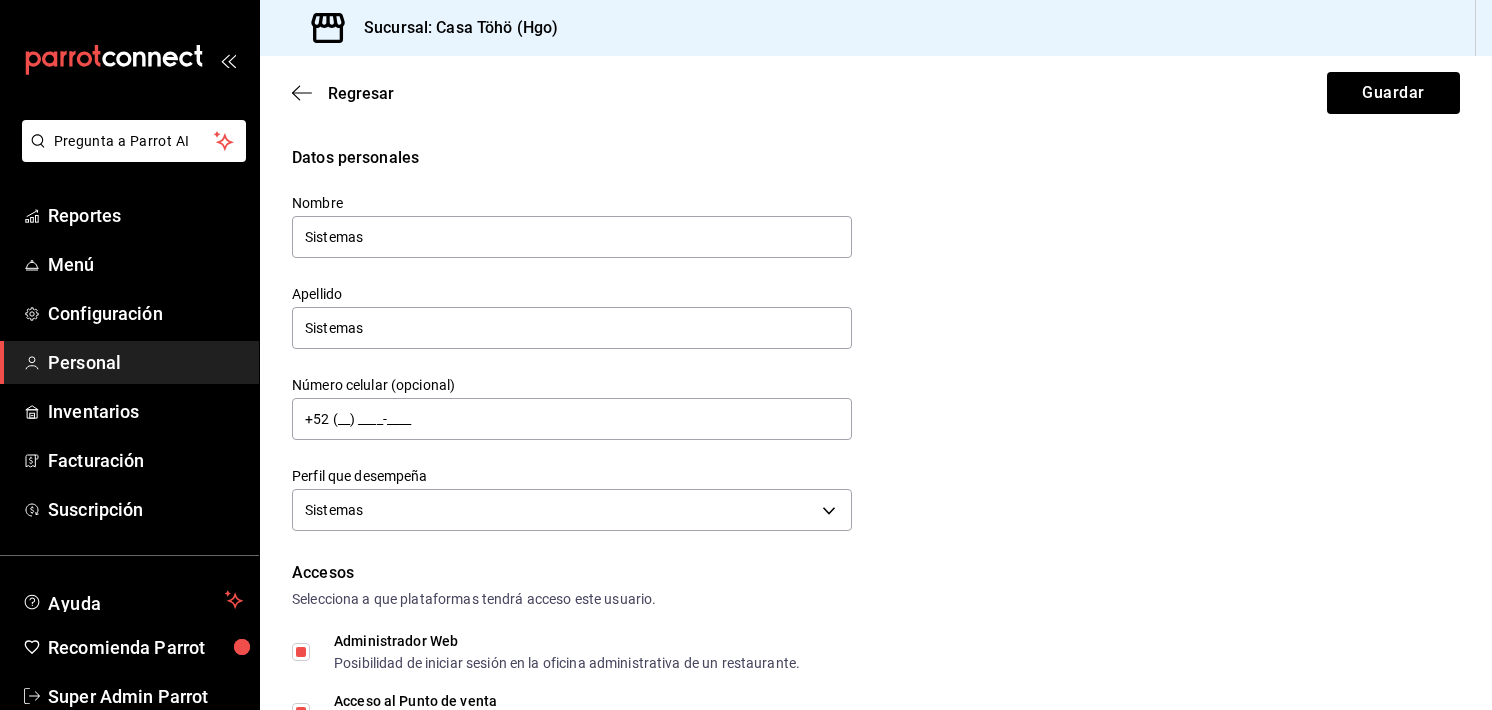 scroll, scrollTop: 938, scrollLeft: 0, axis: vertical 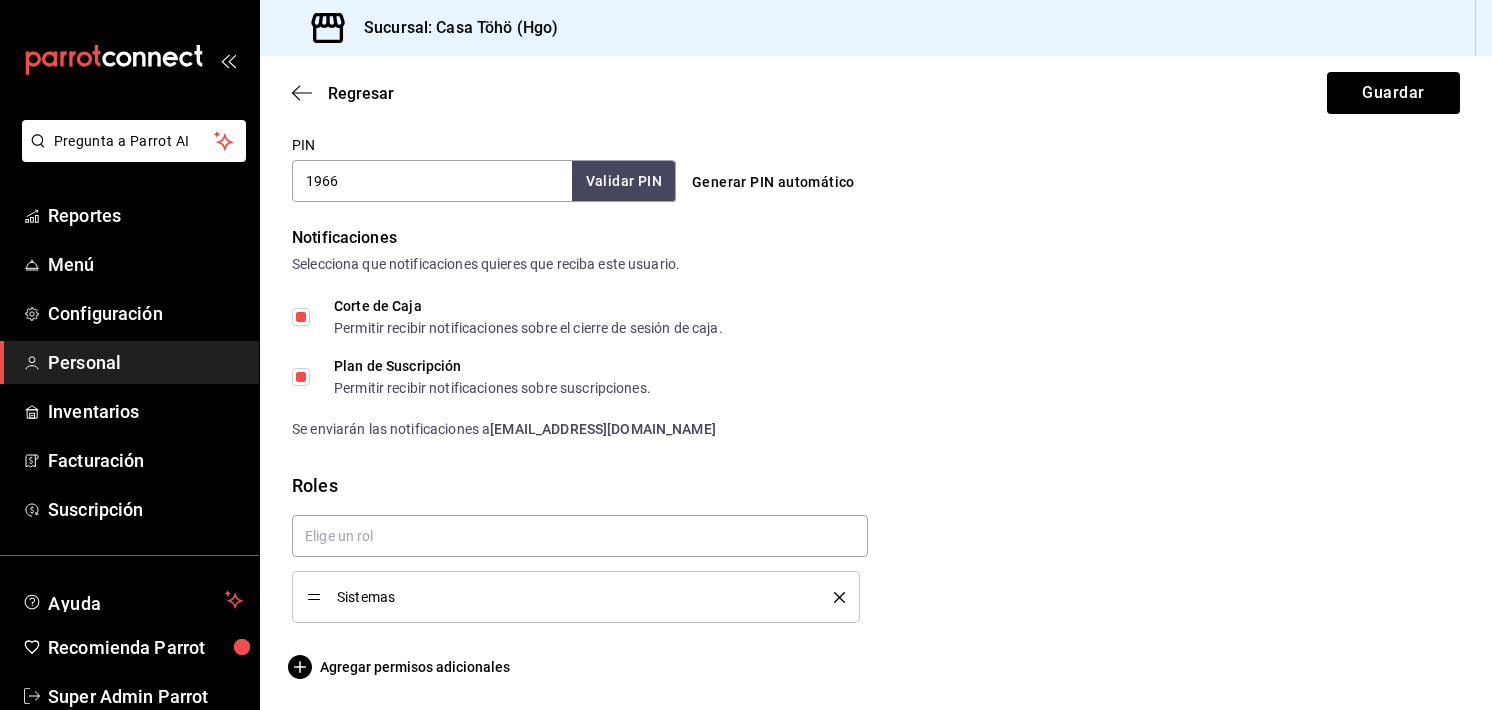 click 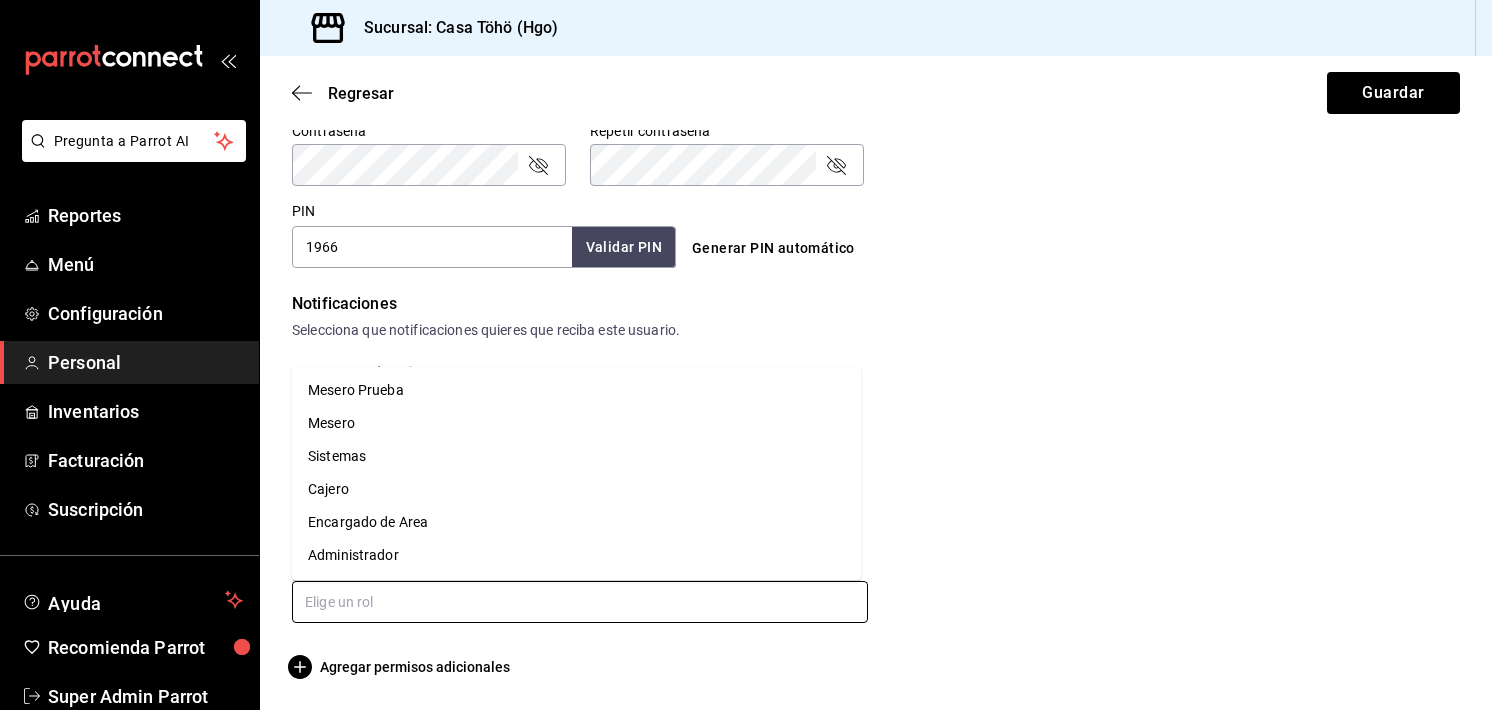 click at bounding box center (580, 602) 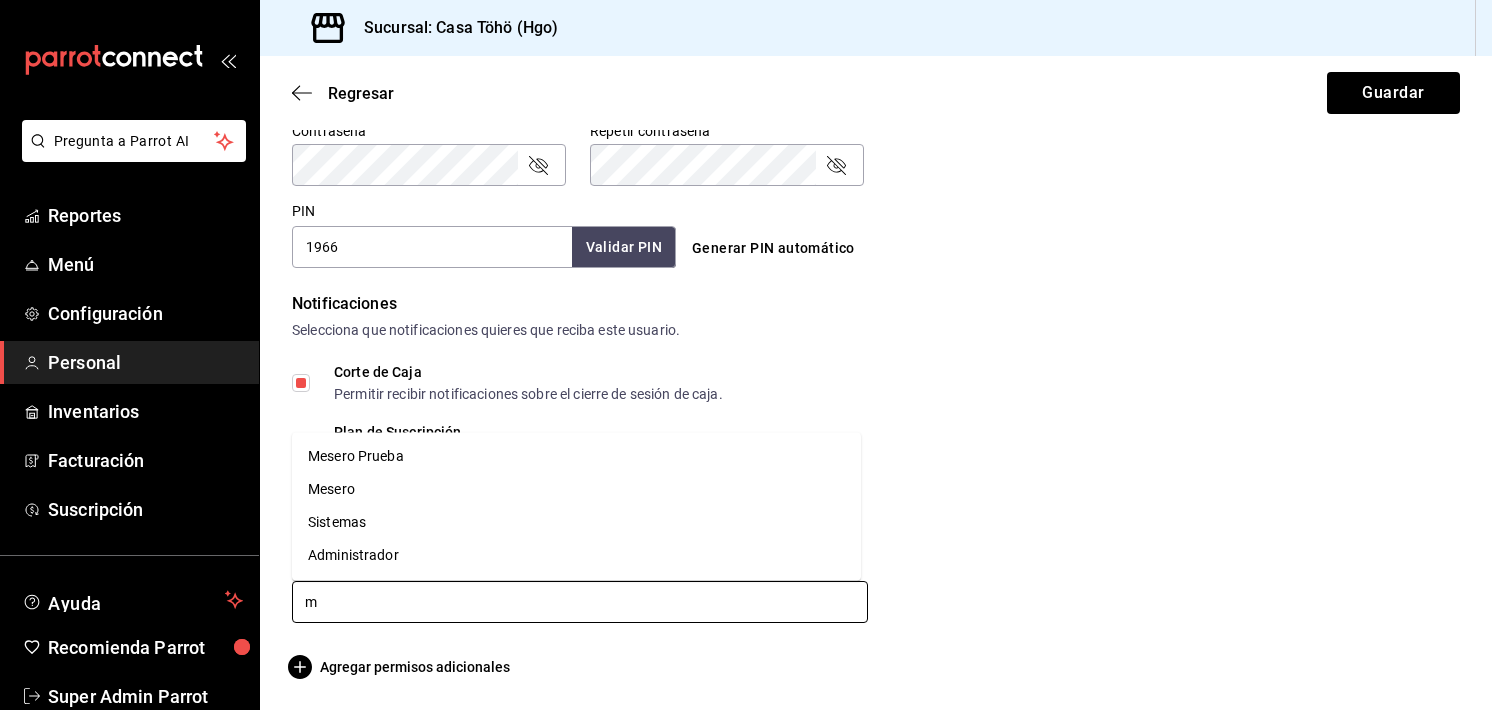 type on "me" 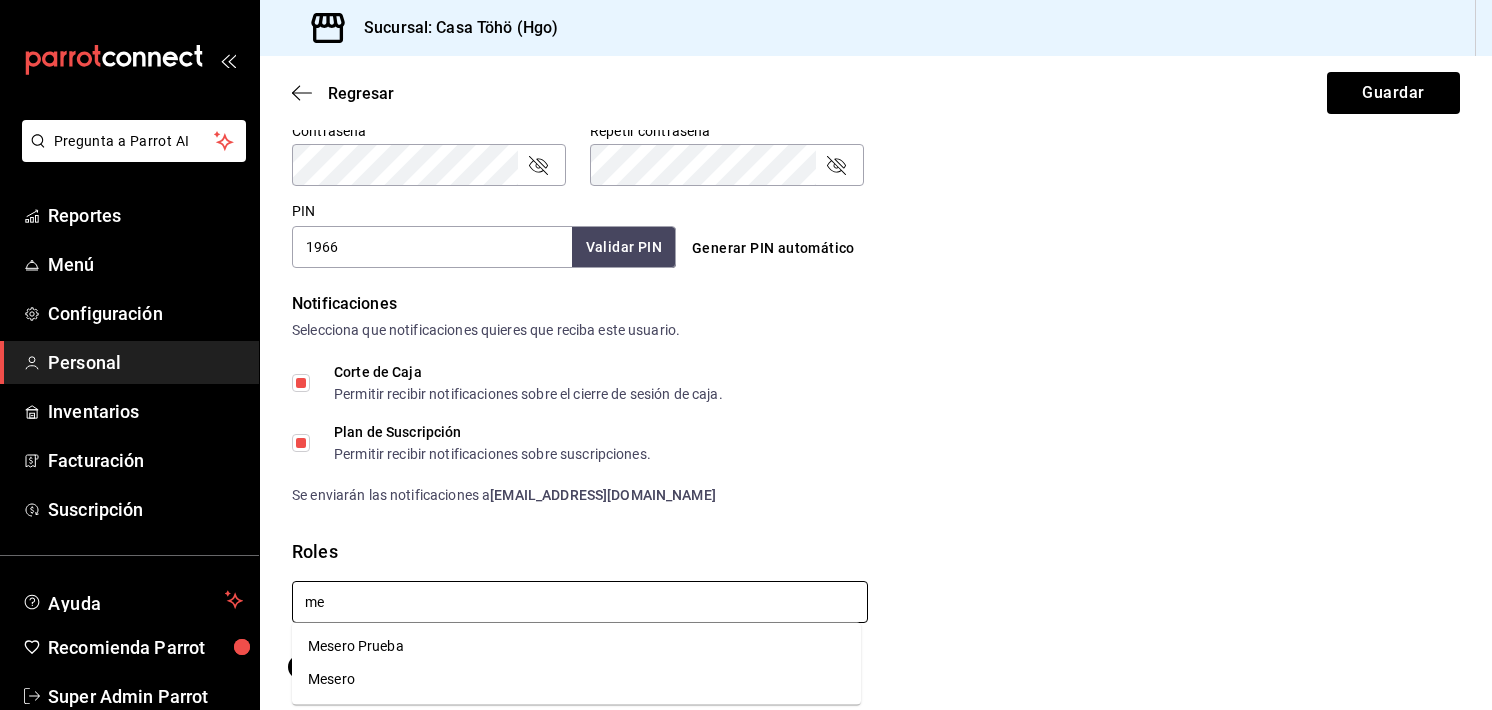 click on "Mesero Prueba" at bounding box center [576, 646] 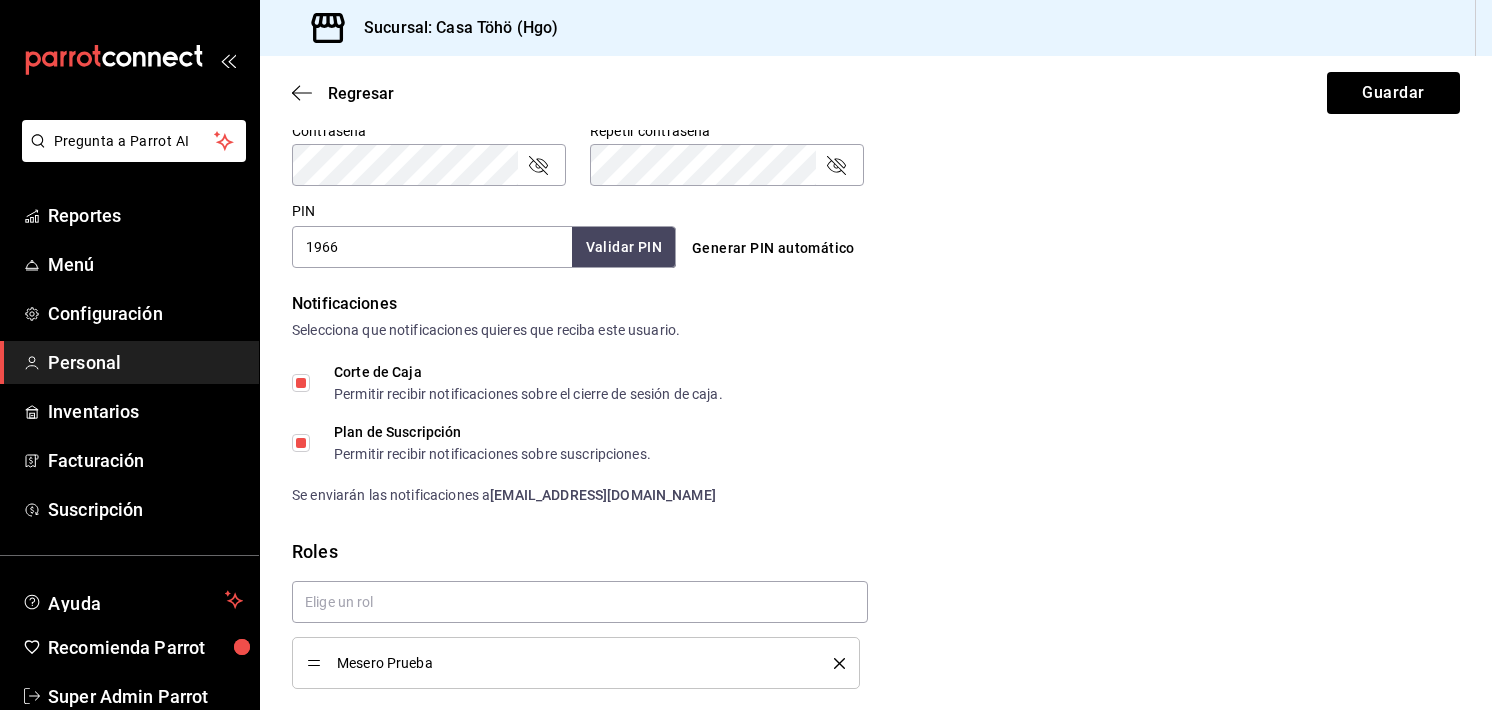 click on "Corte de Caja Permitir recibir notificaciones sobre el cierre de sesión de caja. Plan de Suscripción Permitir recibir notificaciones sobre suscripciones. Se enviarán las notificaciones a  sistemas@casa-toho.com" at bounding box center (876, 435) 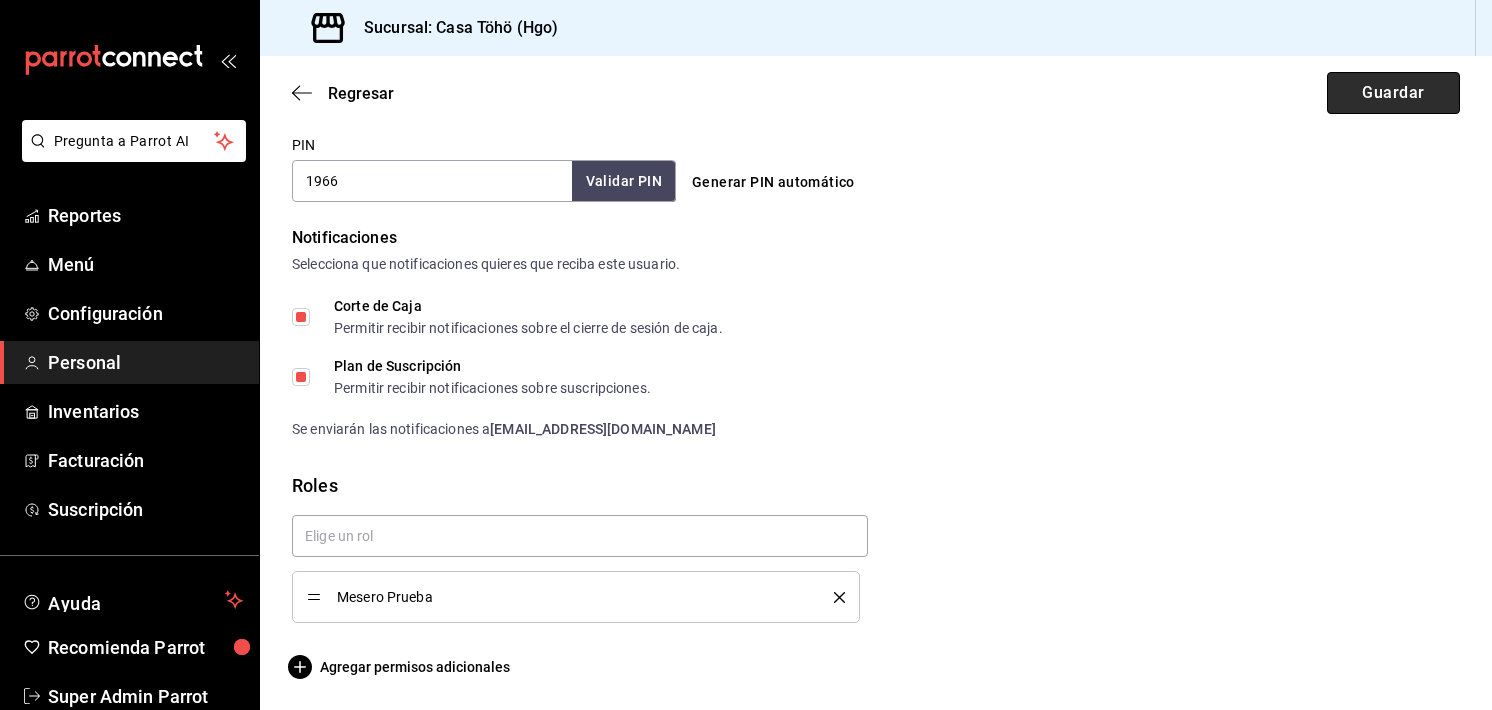 click on "Guardar" at bounding box center (1393, 93) 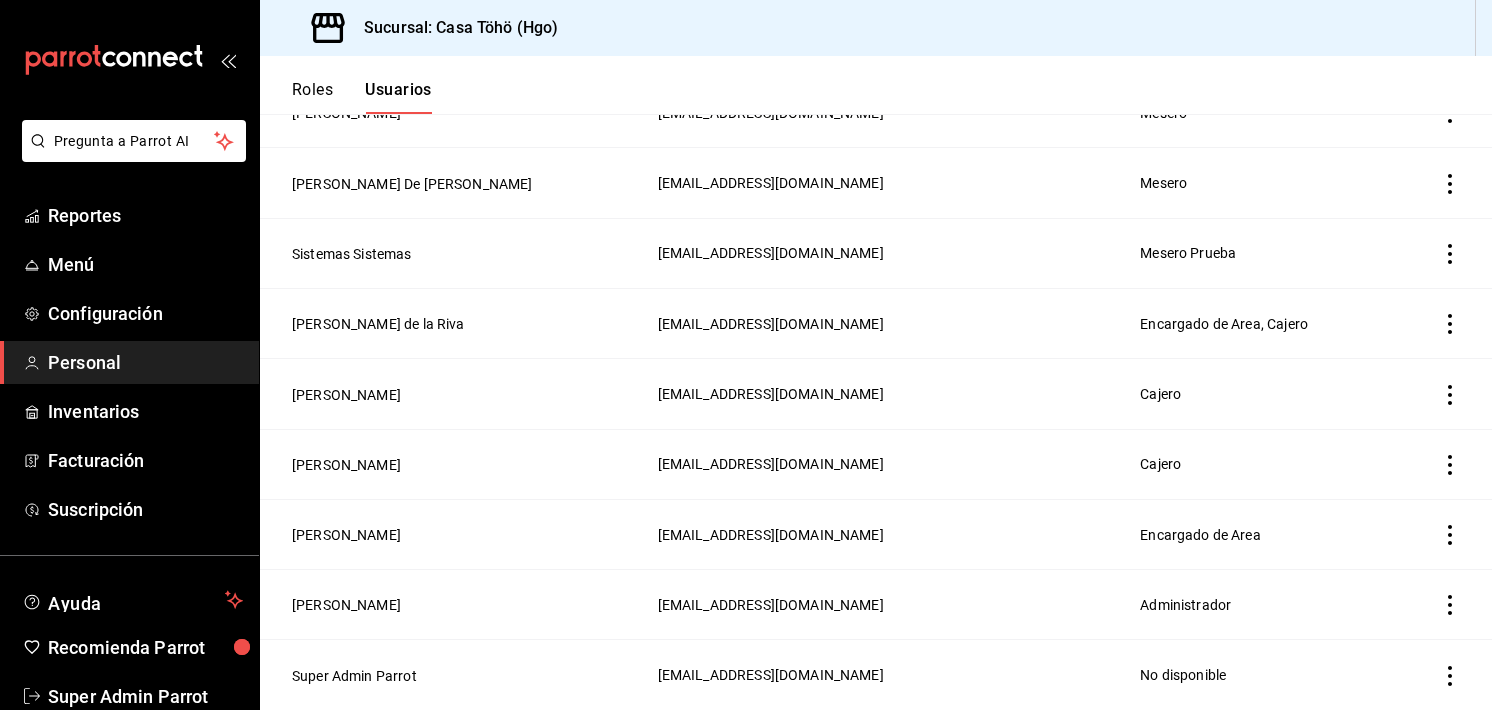 scroll, scrollTop: 0, scrollLeft: 0, axis: both 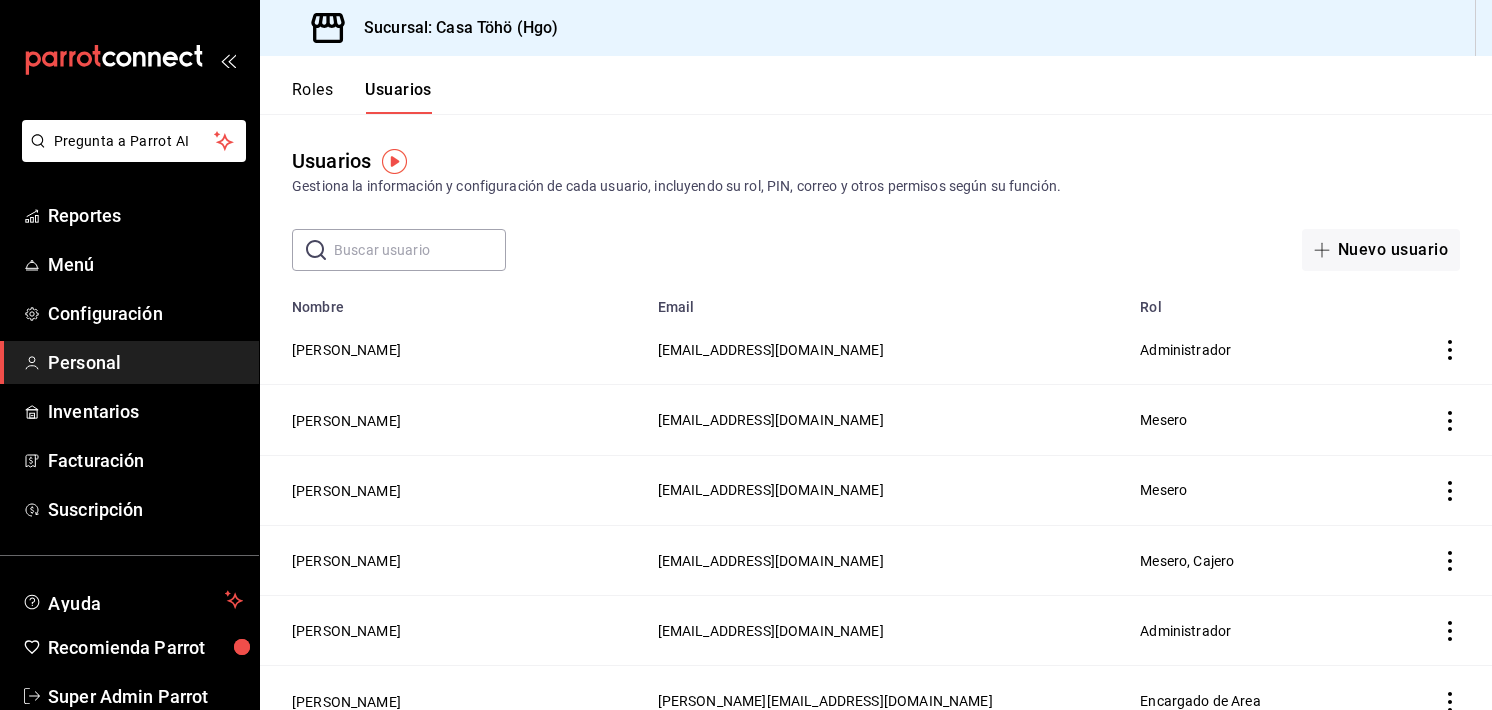 click on "Roles" at bounding box center [312, 97] 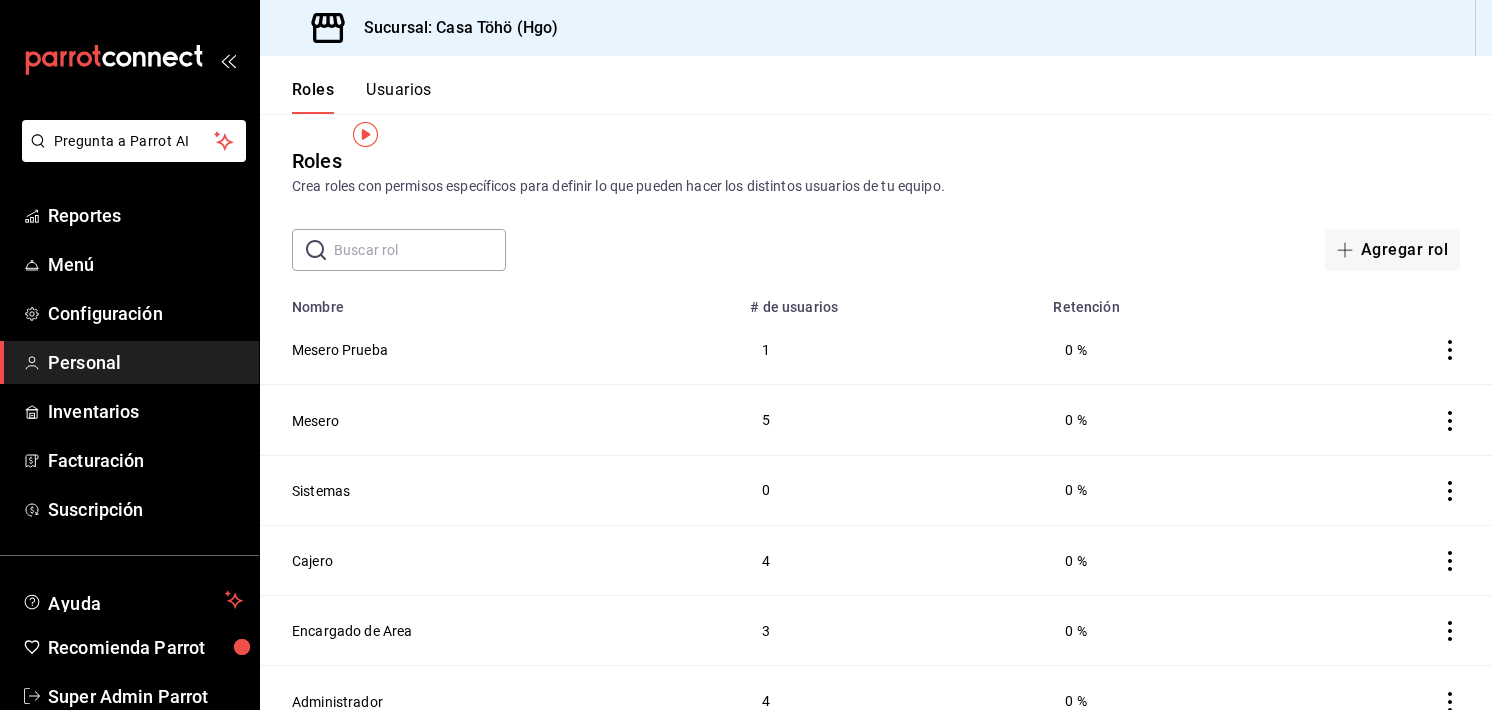 scroll, scrollTop: 26, scrollLeft: 0, axis: vertical 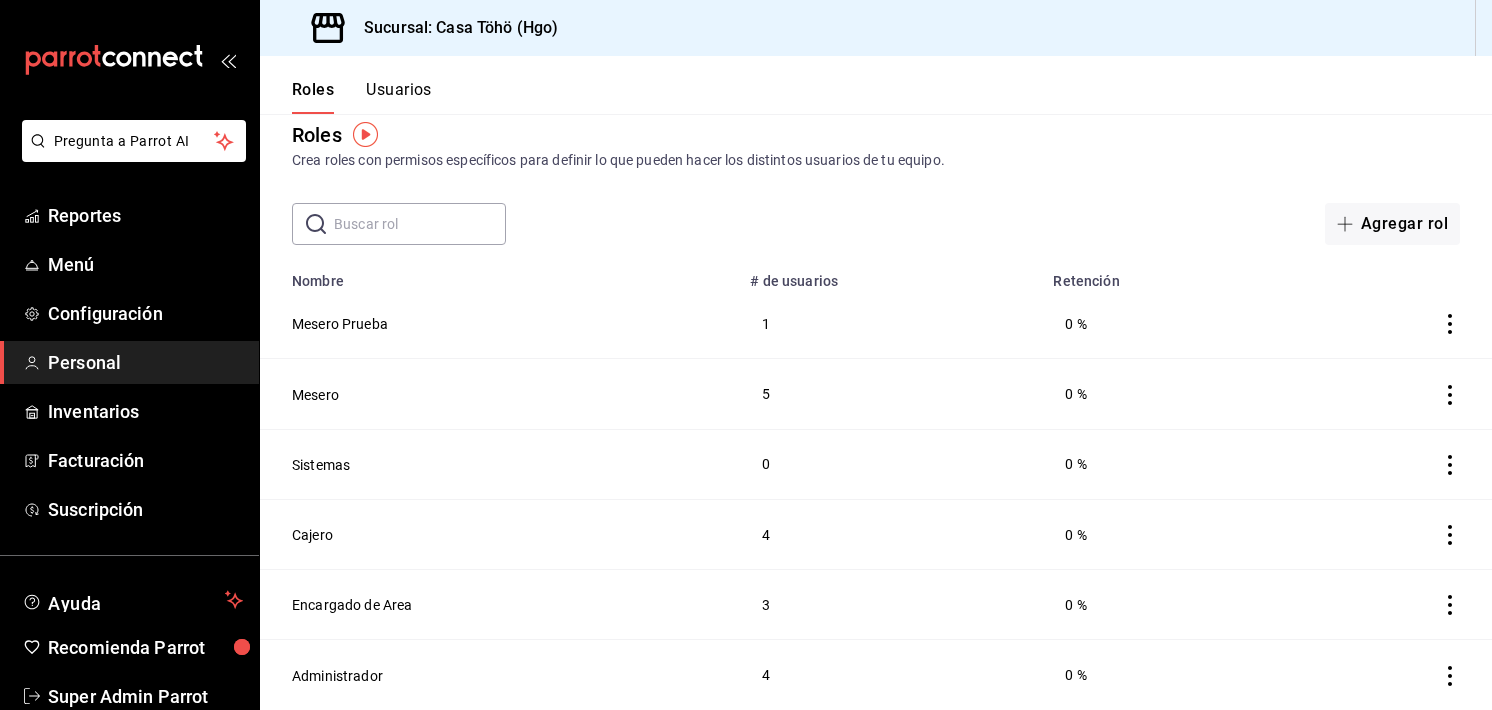 click on "Usuarios" at bounding box center [399, 97] 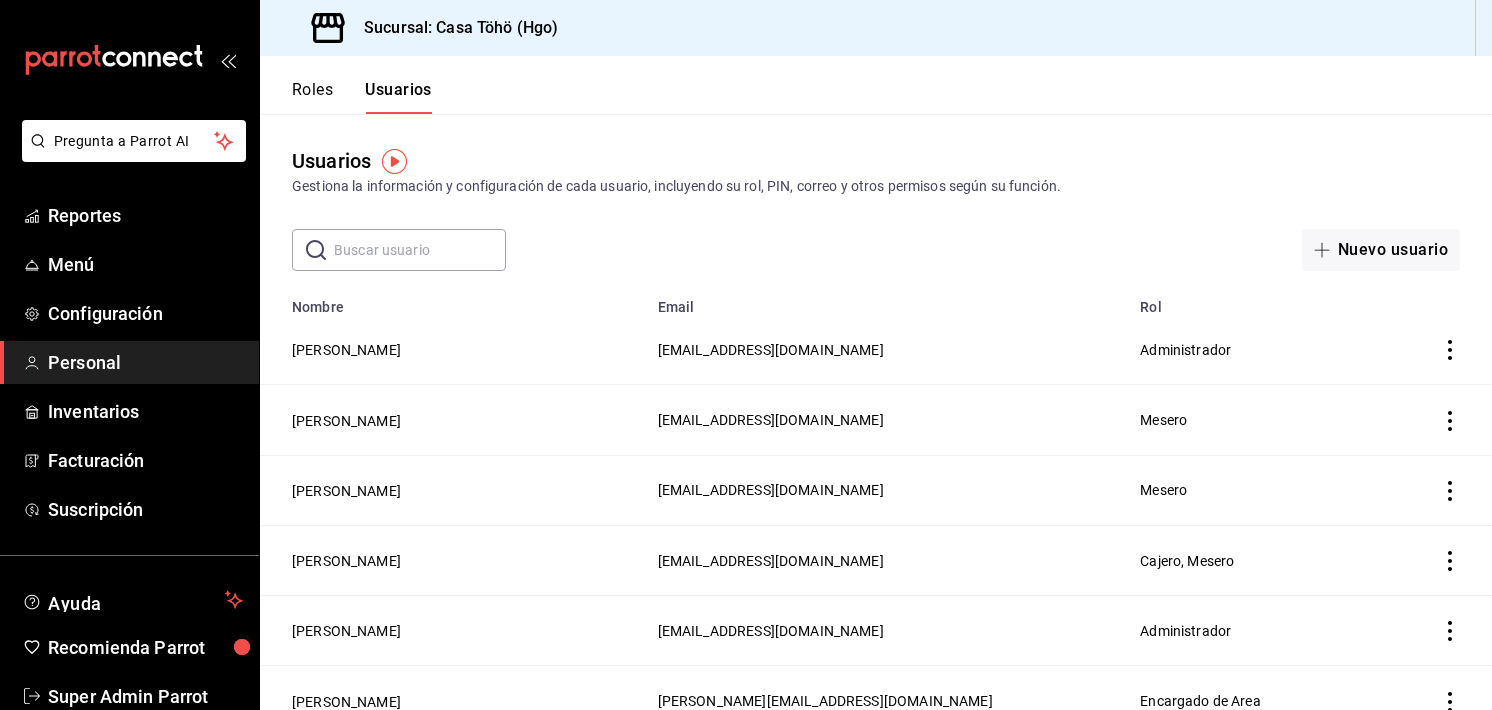 click at bounding box center (420, 250) 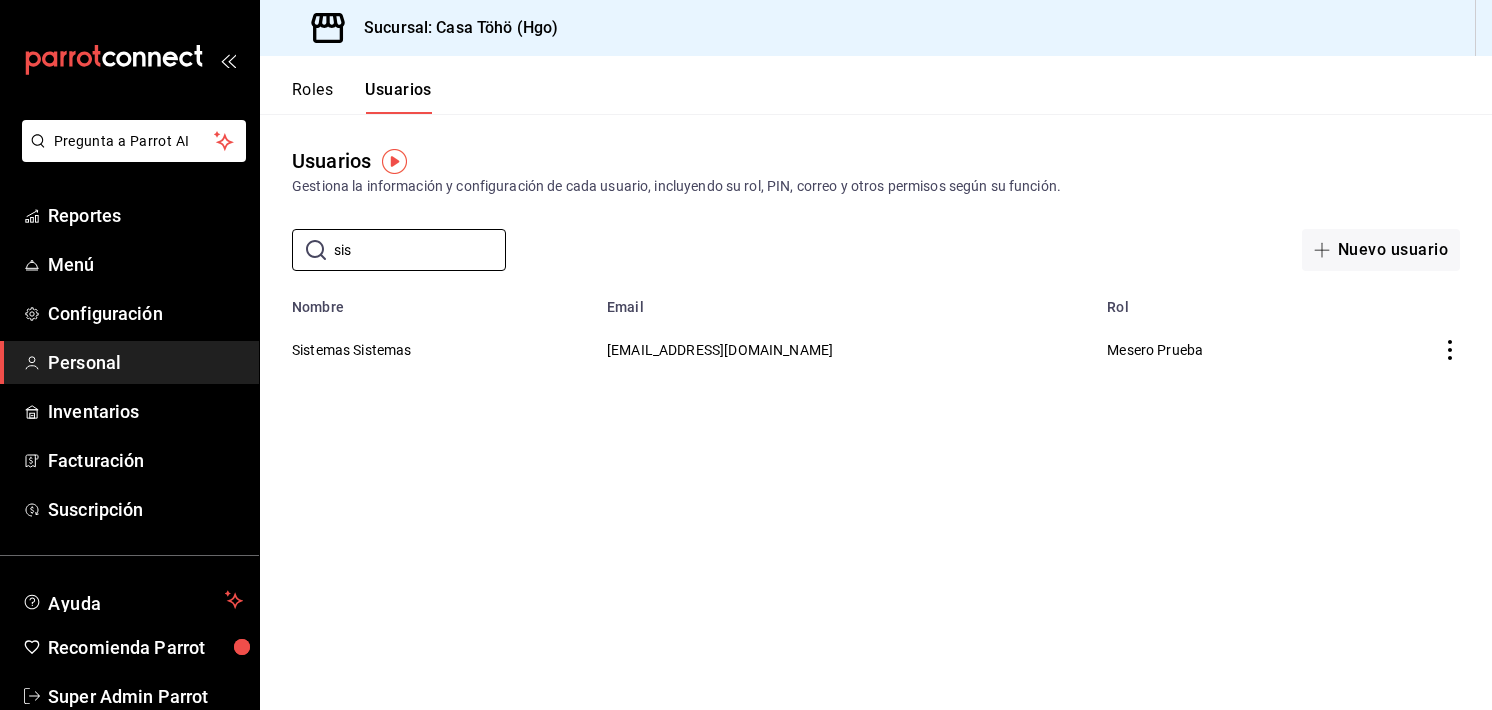 type on "sistemas" 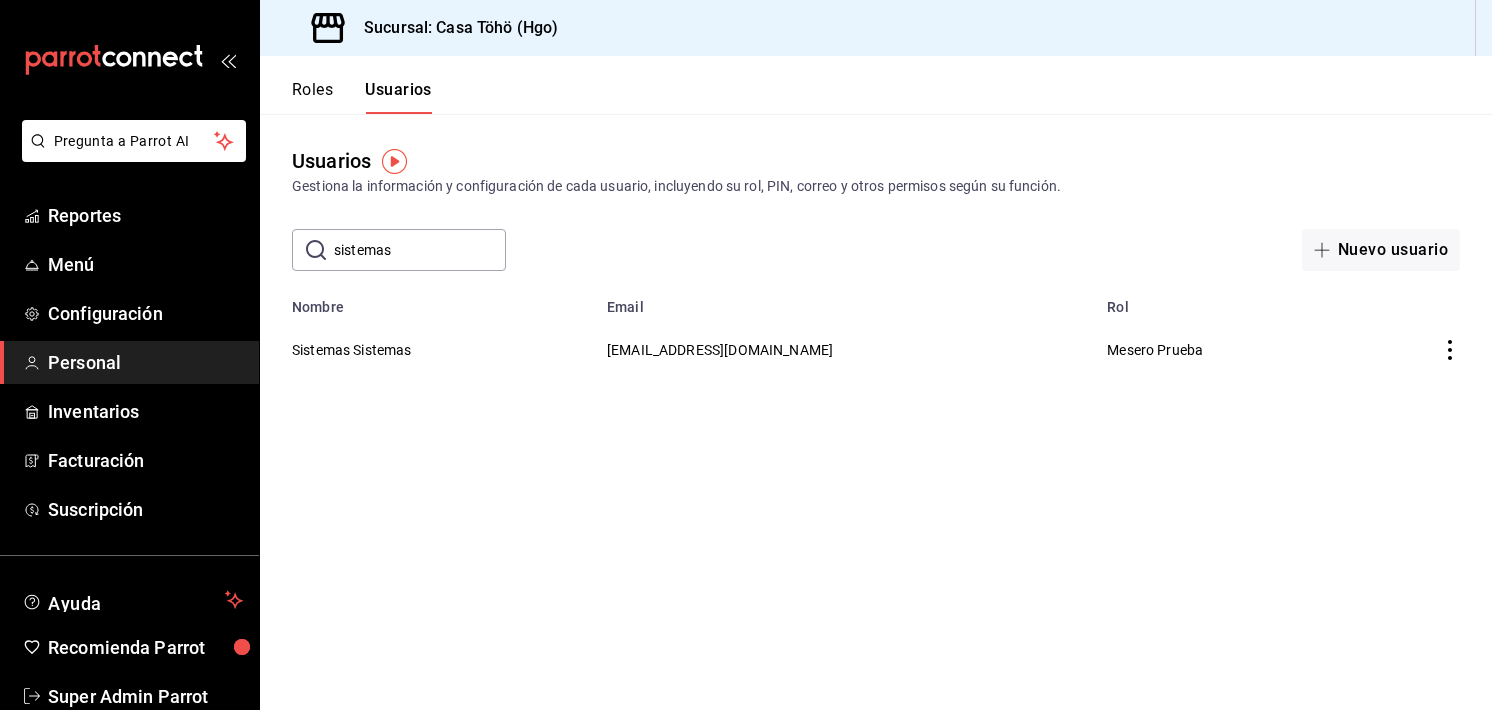 click on "​ sistemas ​ Nuevo usuario" at bounding box center [876, 250] 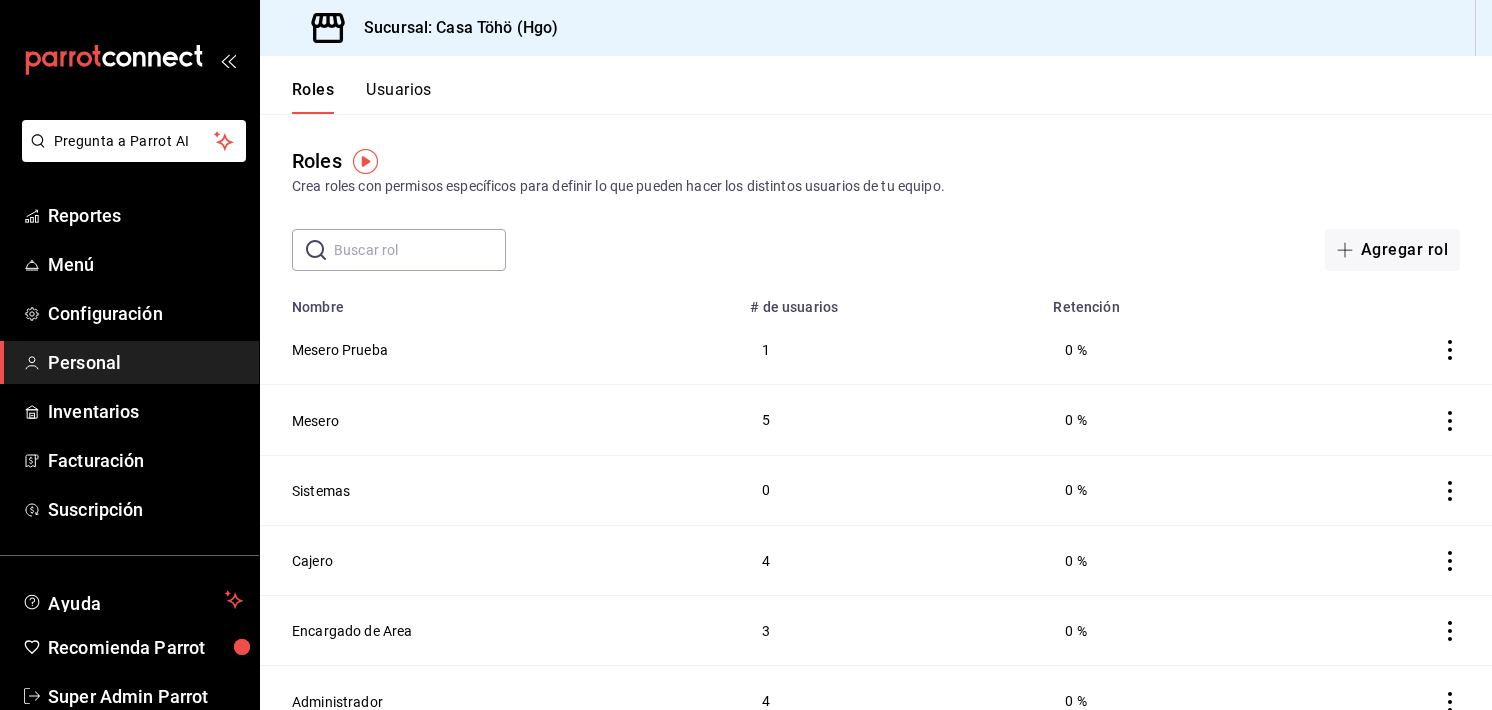 click on "Roles Usuarios" at bounding box center (876, 85) 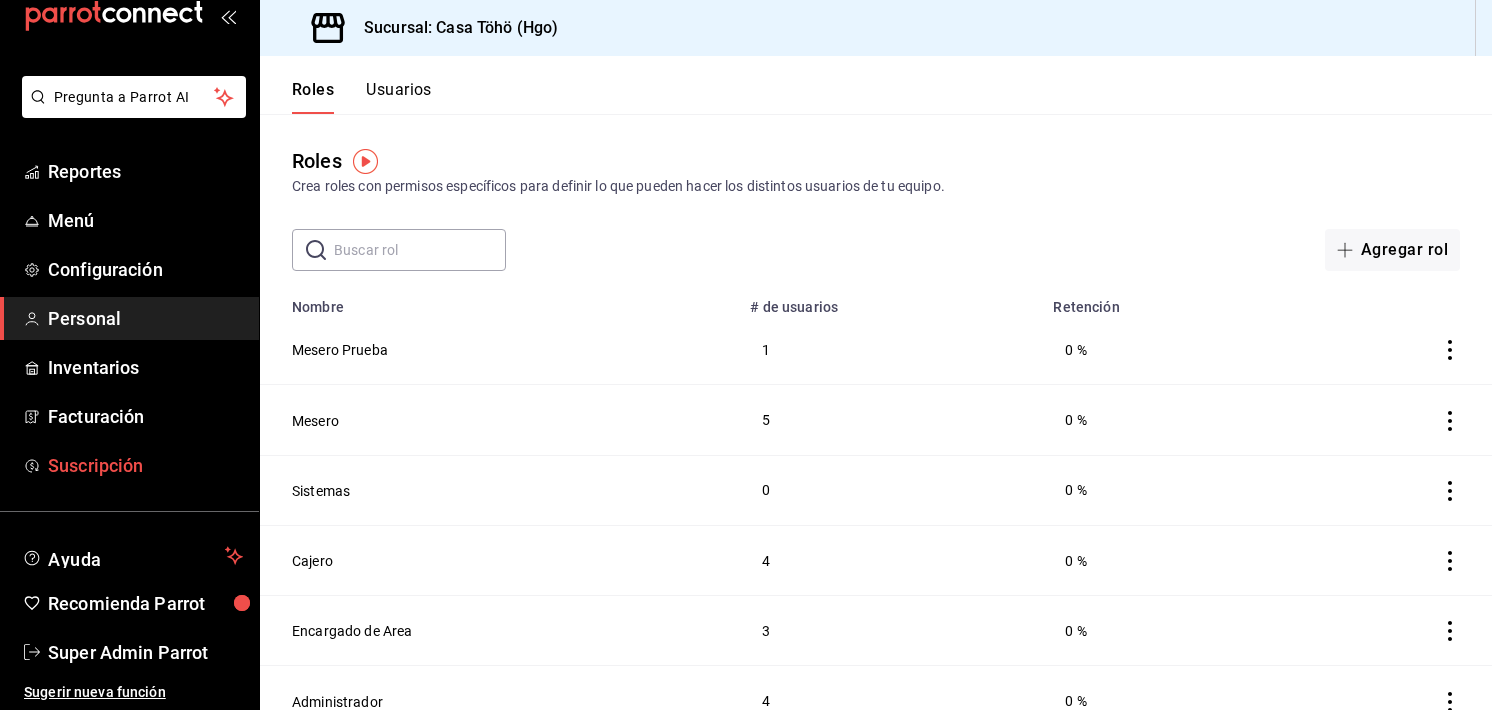 scroll, scrollTop: 43, scrollLeft: 0, axis: vertical 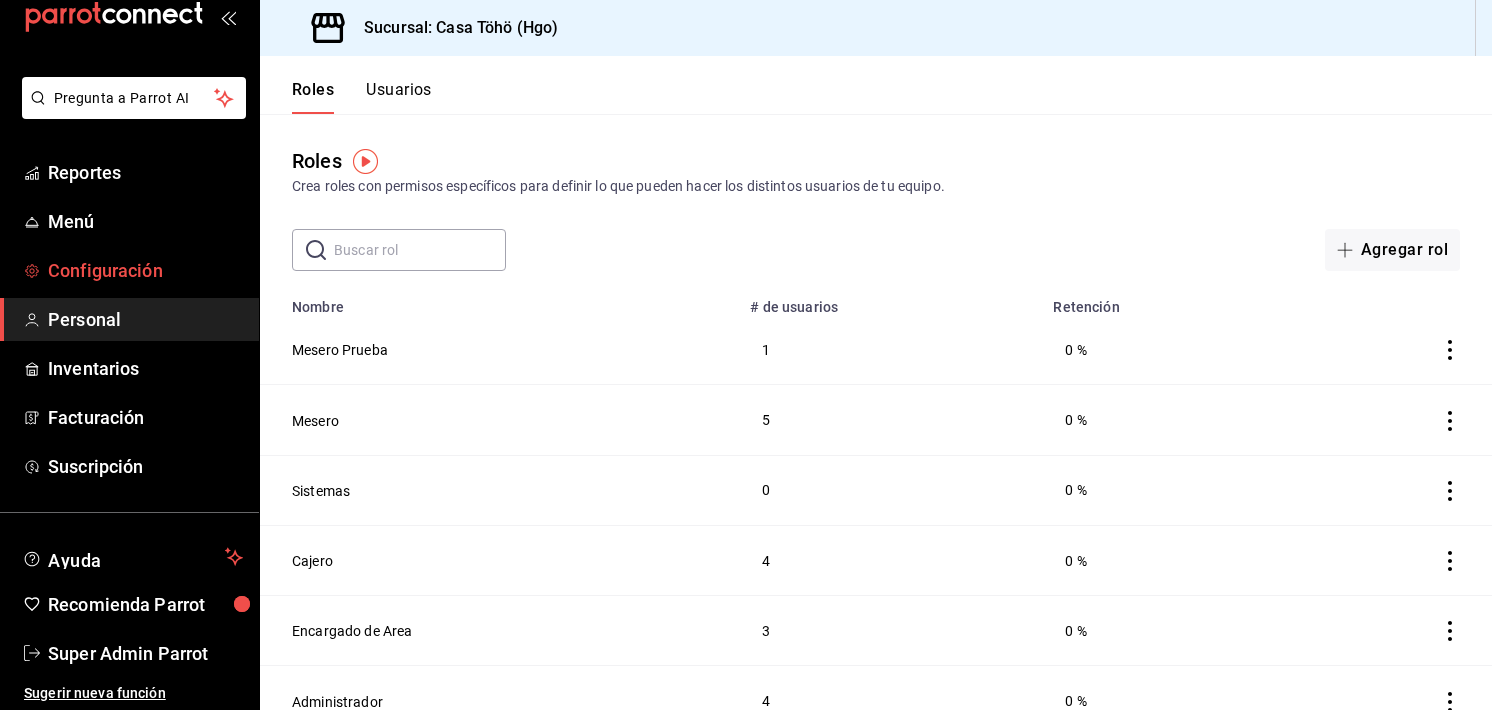 click on "Configuración" at bounding box center [129, 270] 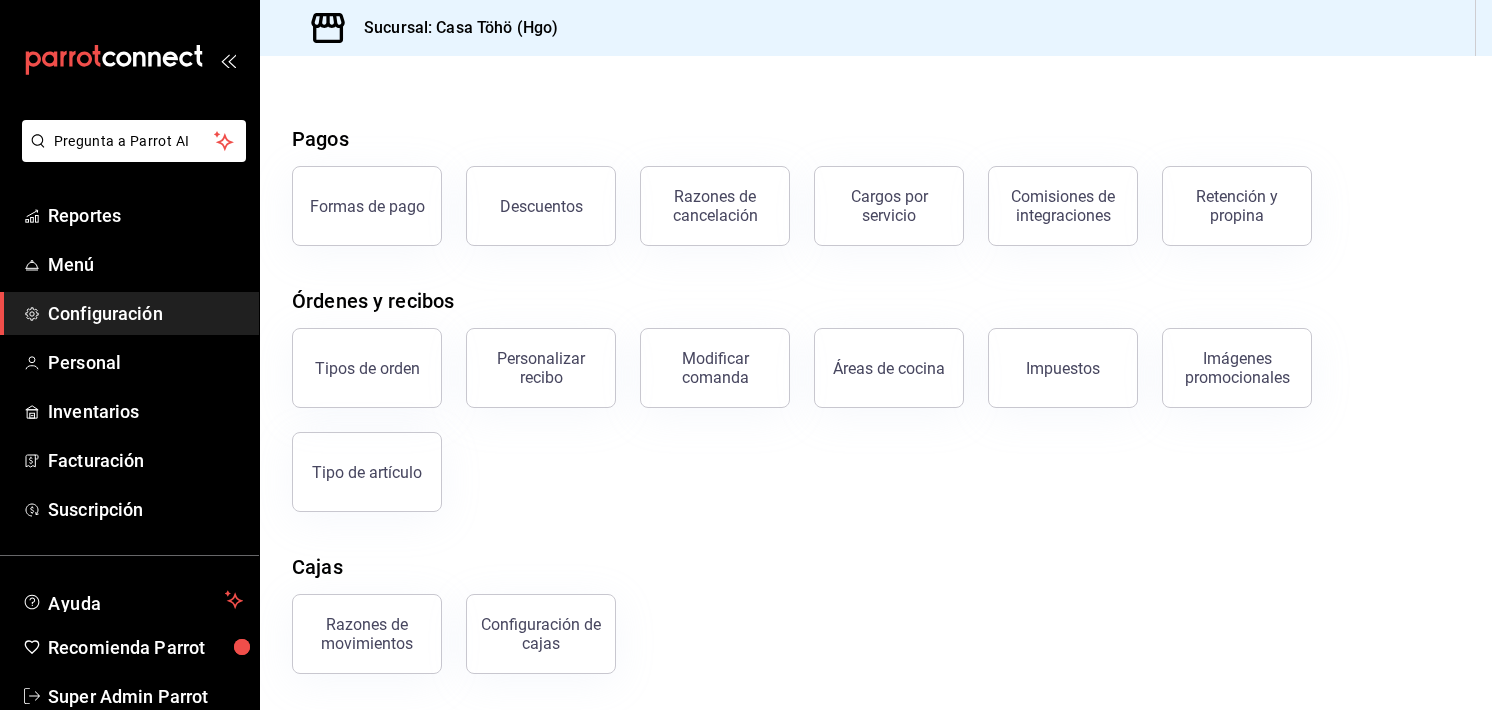 scroll, scrollTop: 43, scrollLeft: 0, axis: vertical 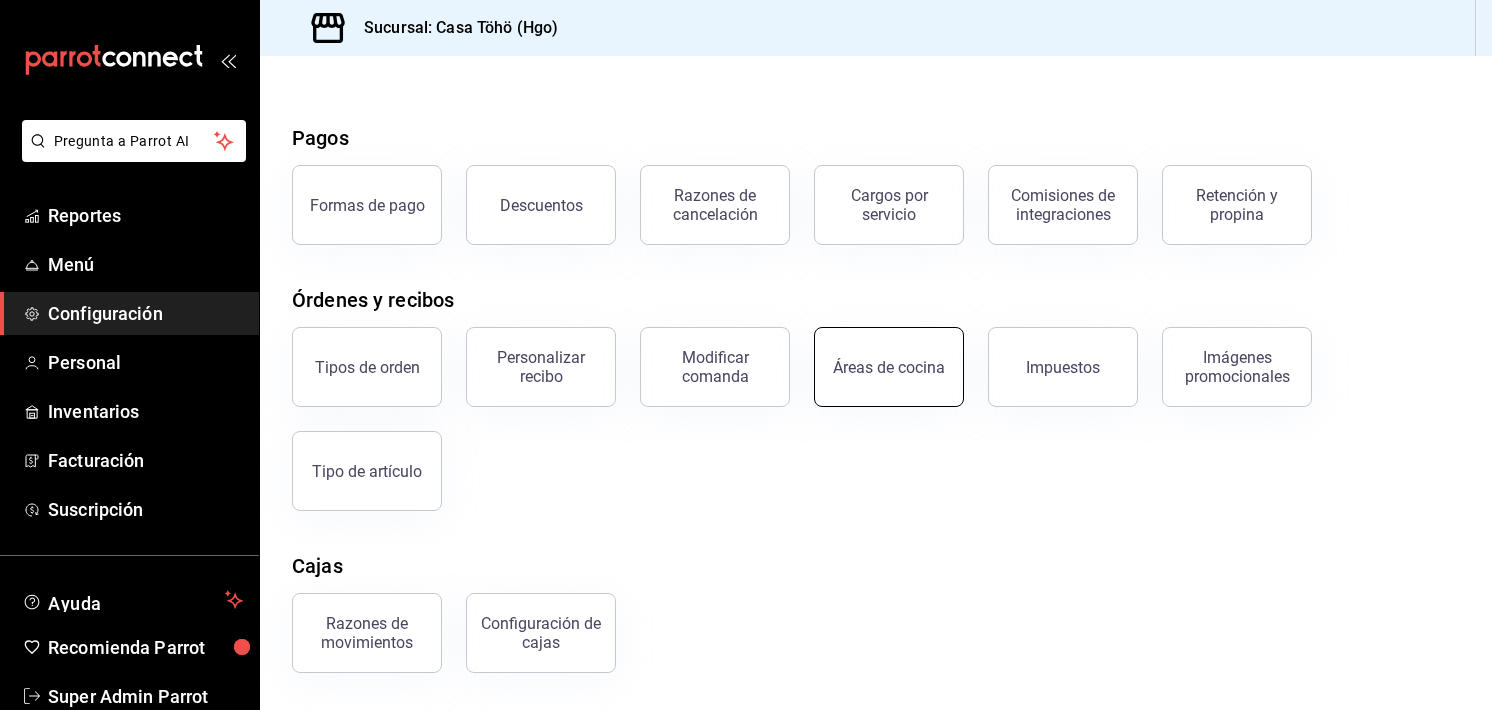 click on "Áreas de cocina" at bounding box center (889, 367) 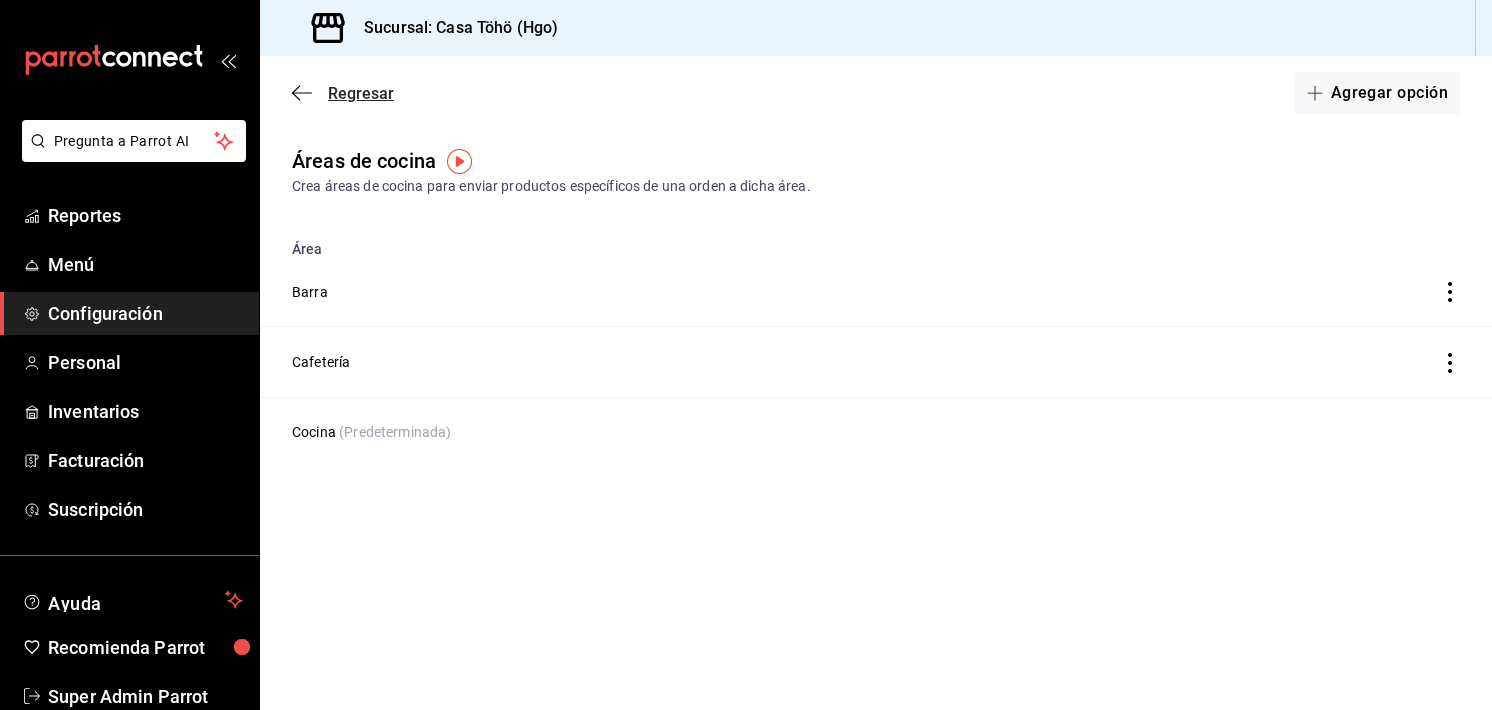 click 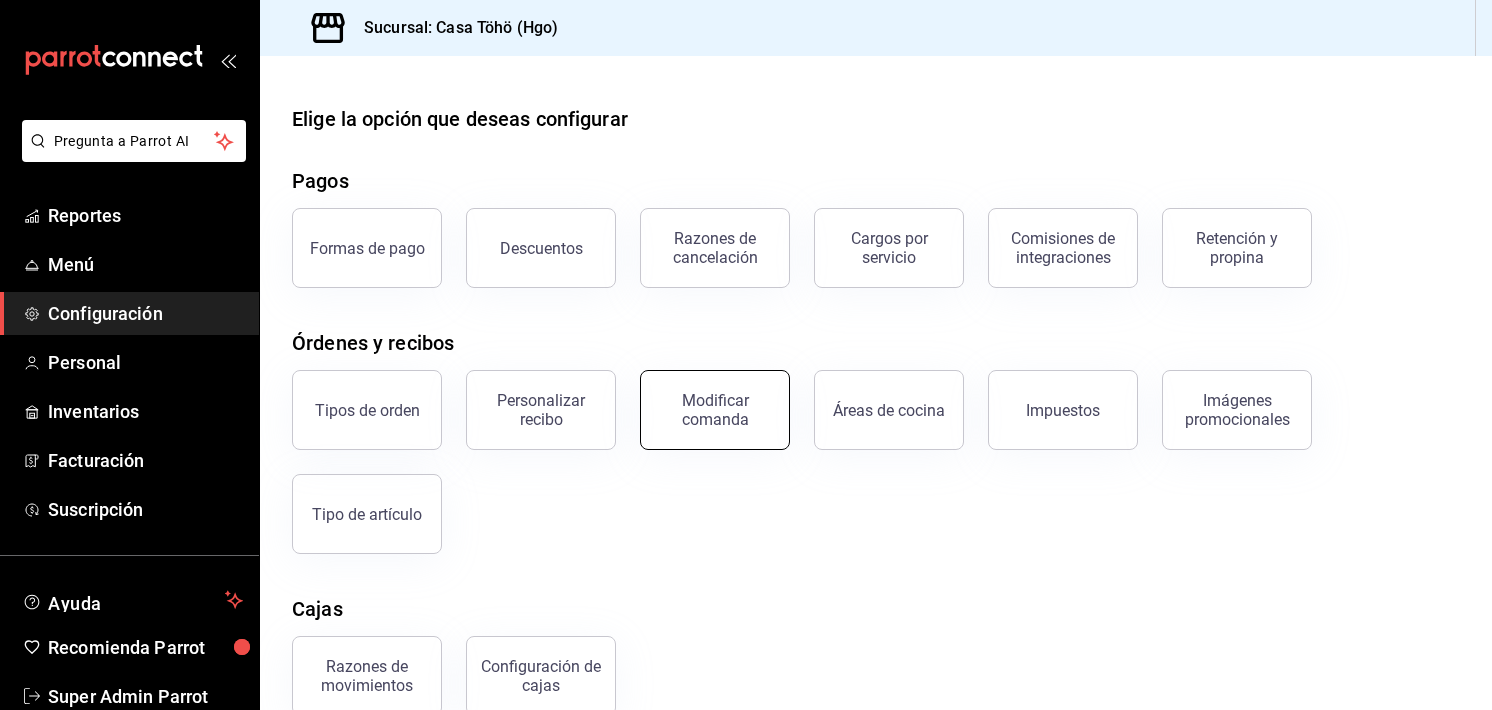 click on "Modificar comanda" at bounding box center [715, 410] 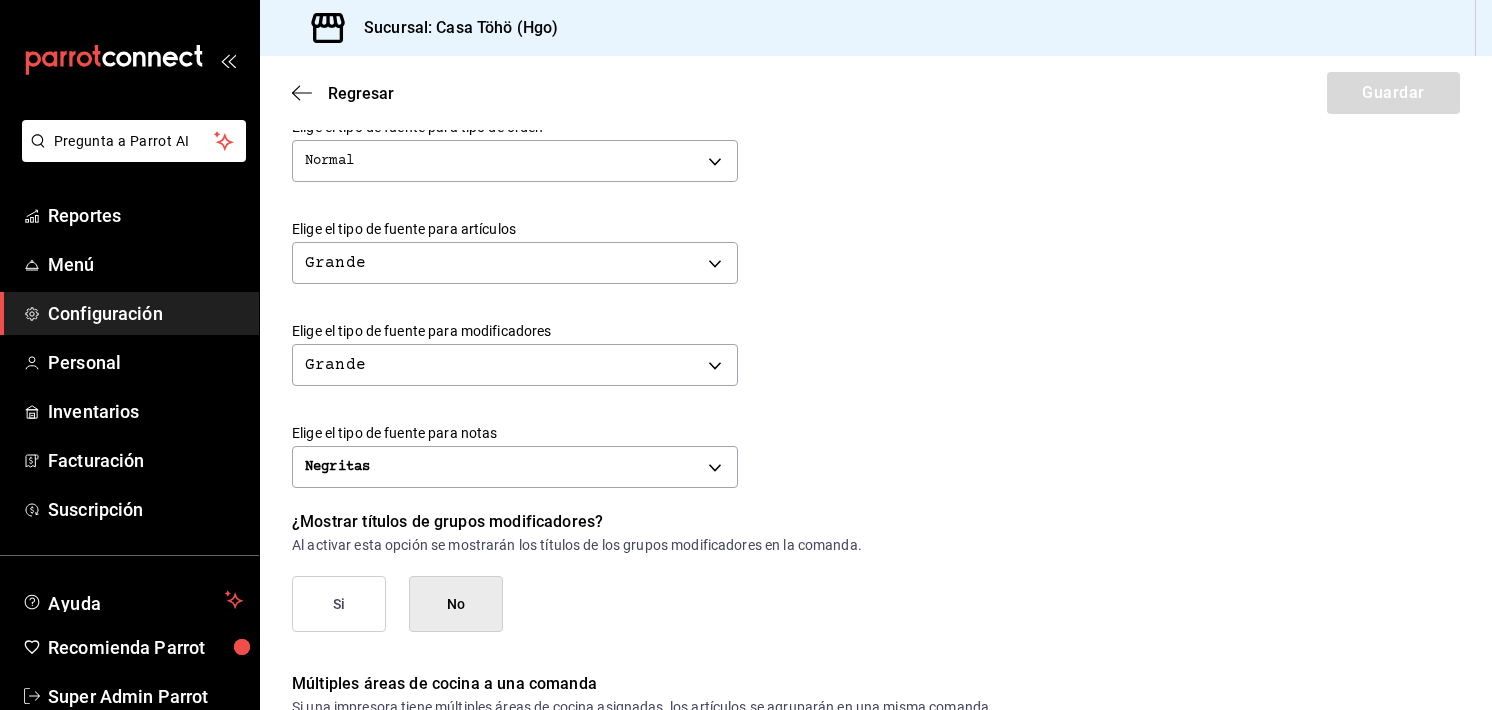 scroll, scrollTop: 888, scrollLeft: 0, axis: vertical 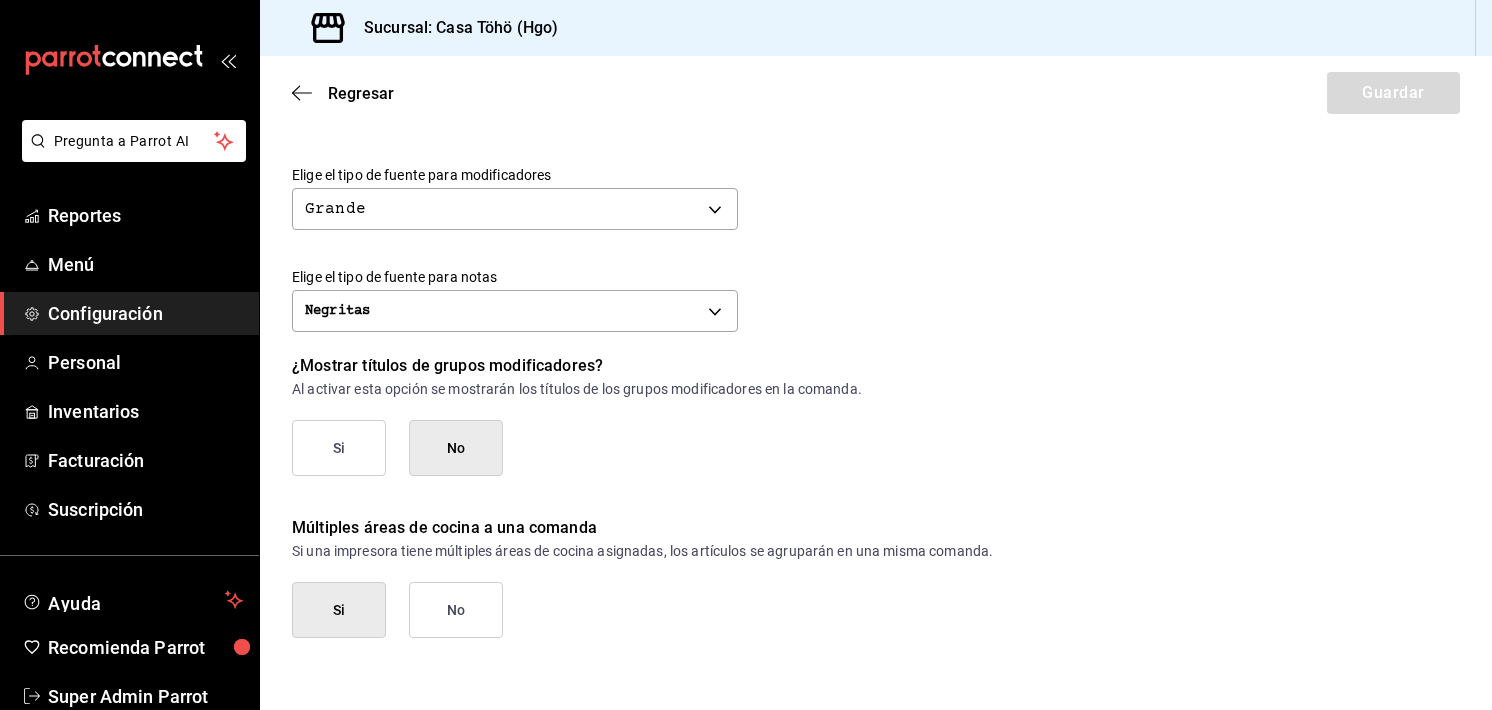 click on "Regresar Guardar" at bounding box center [876, 93] 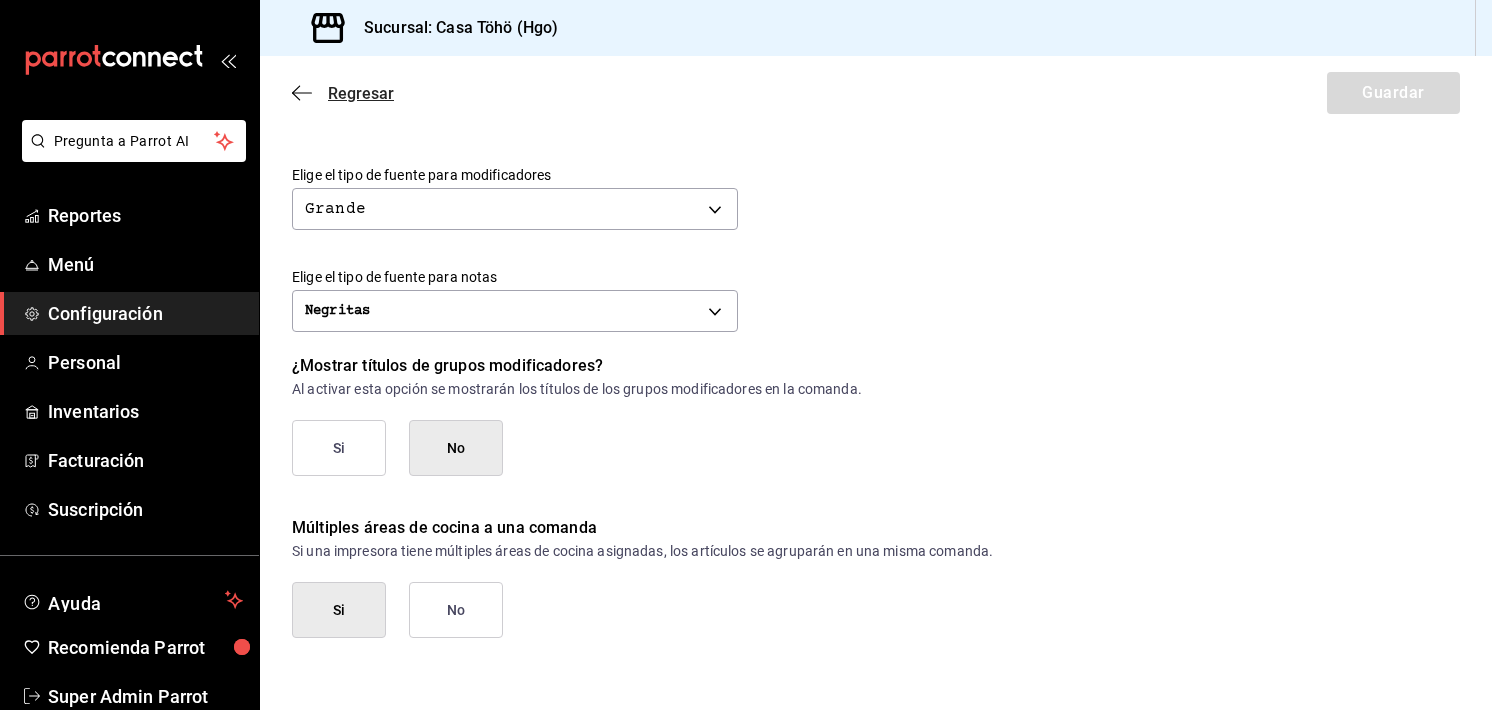 click 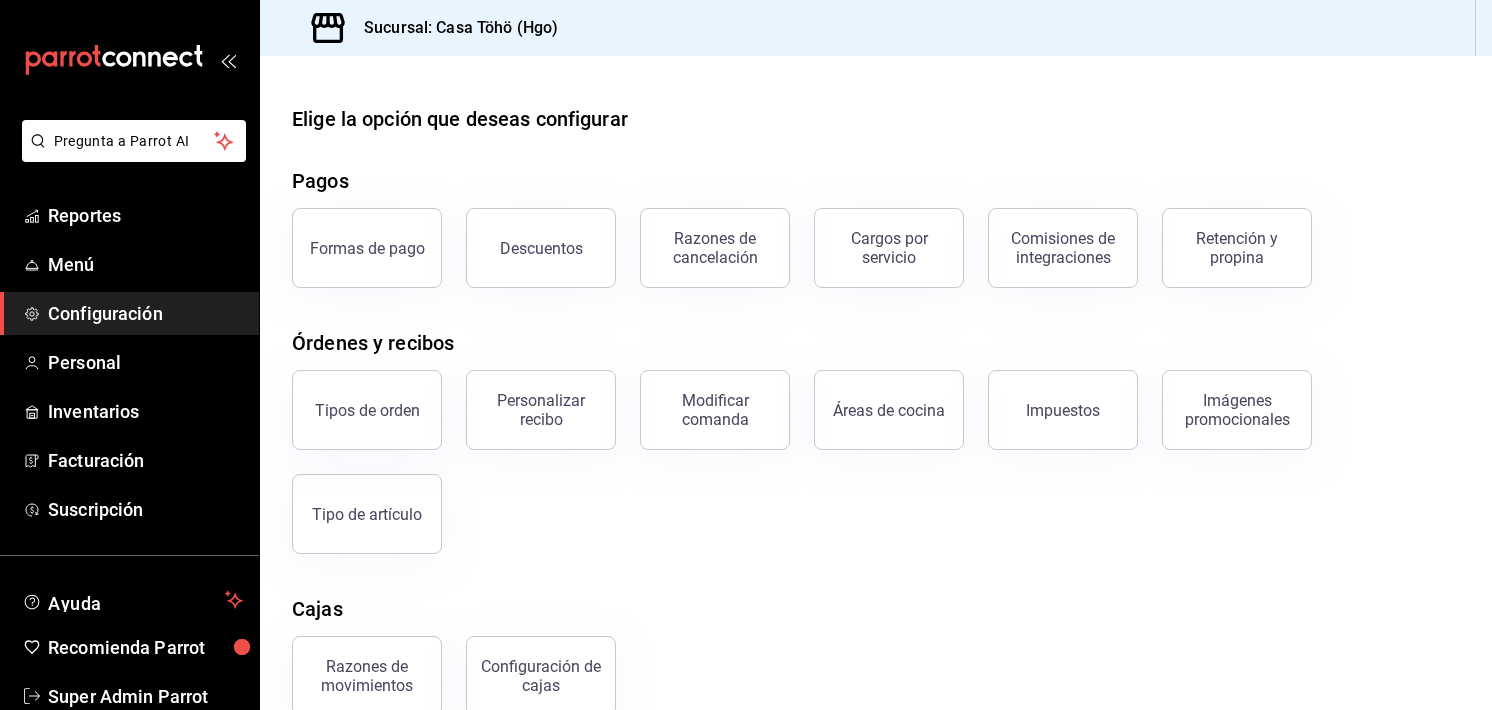 scroll, scrollTop: 200, scrollLeft: 0, axis: vertical 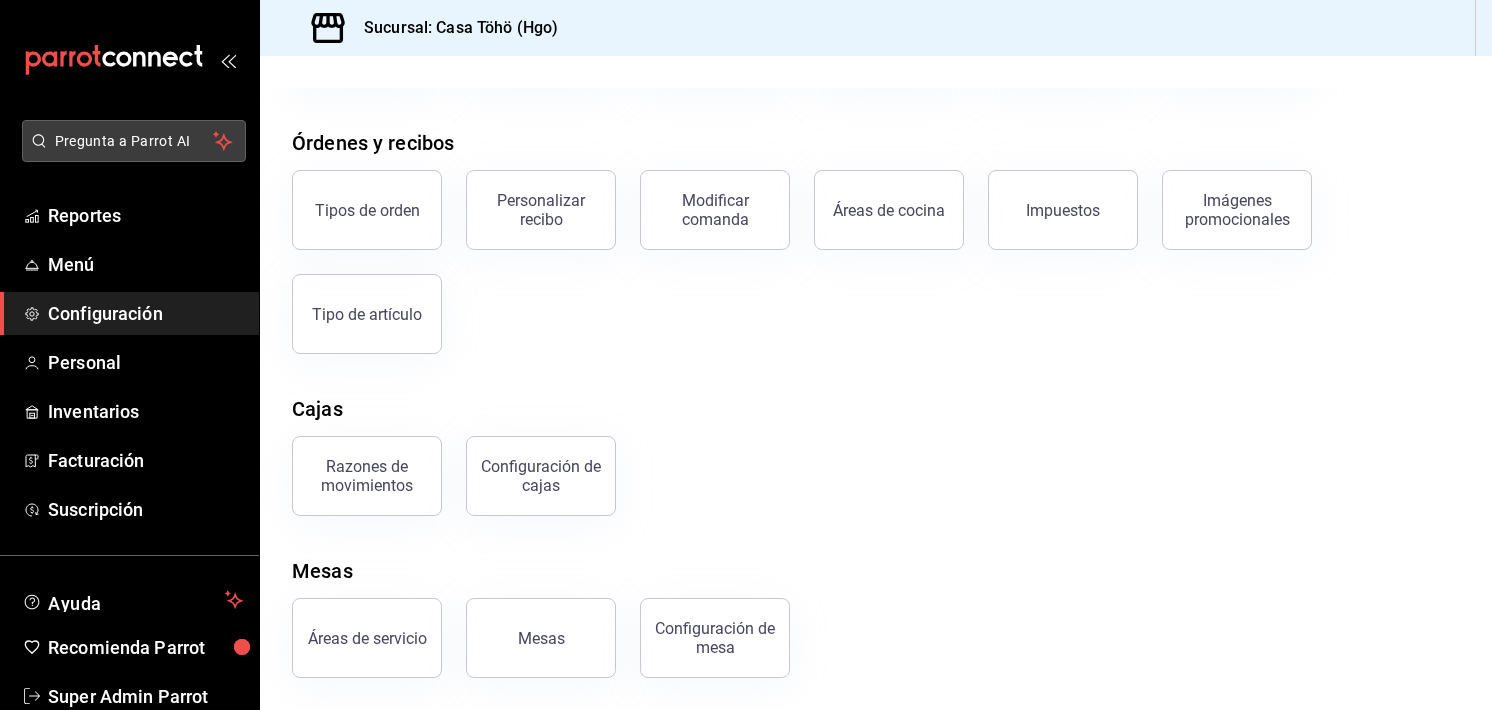click on "Pregunta a Parrot AI" at bounding box center (134, 141) 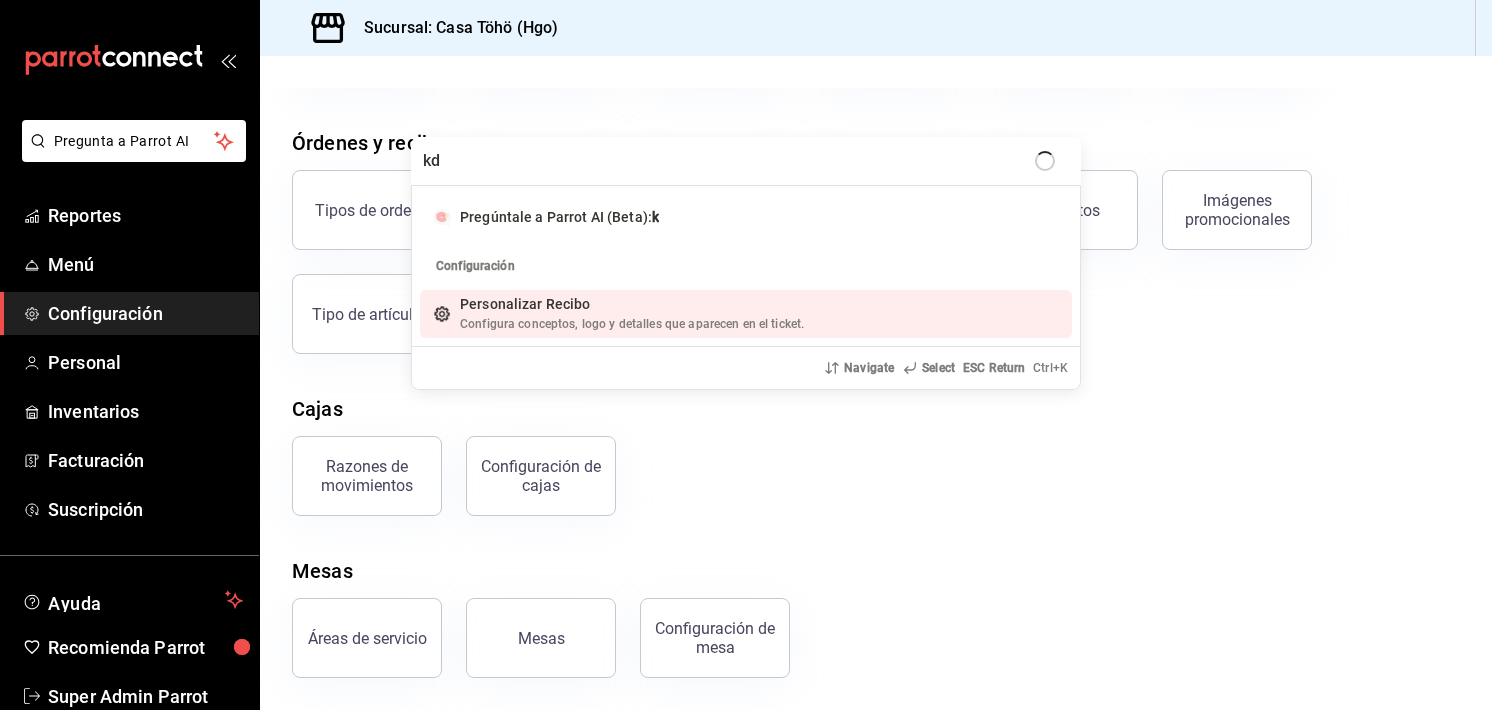 type on "kds" 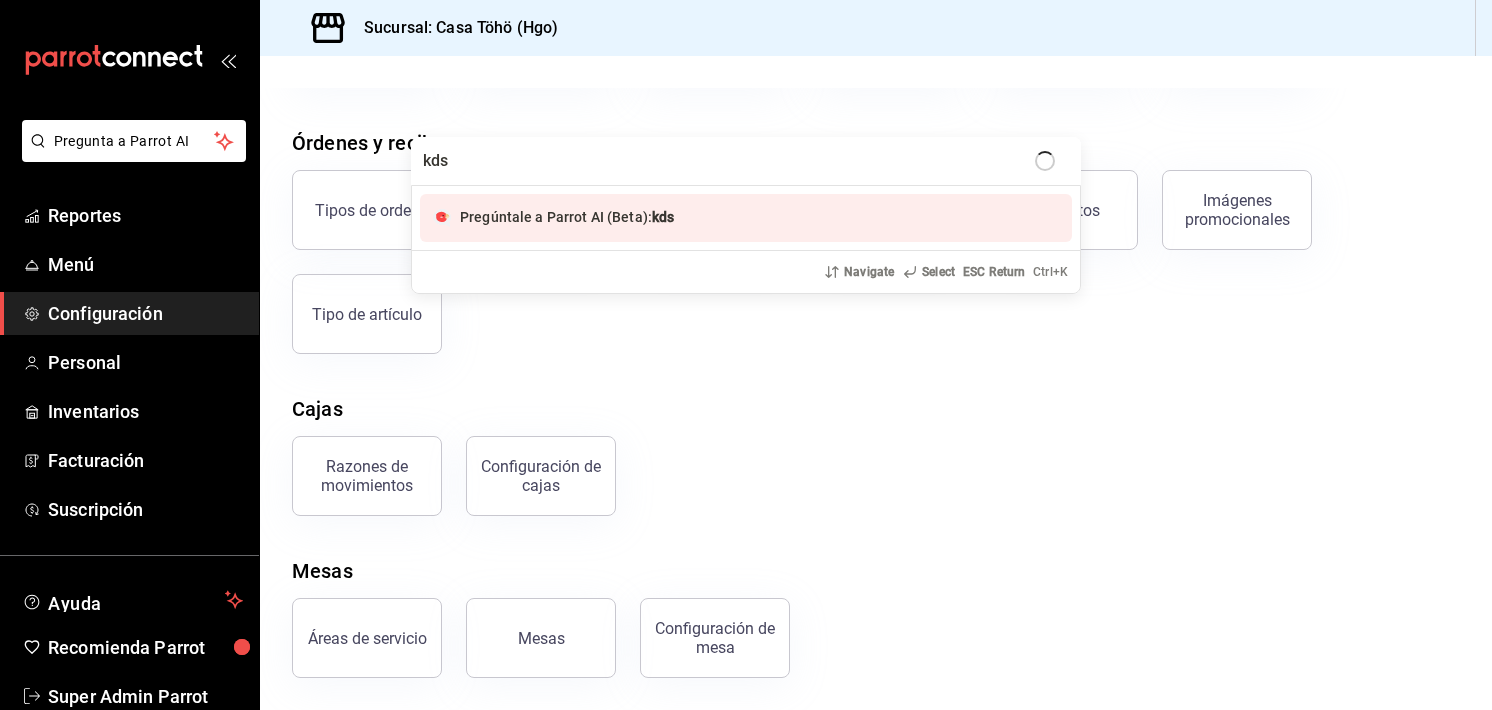 type 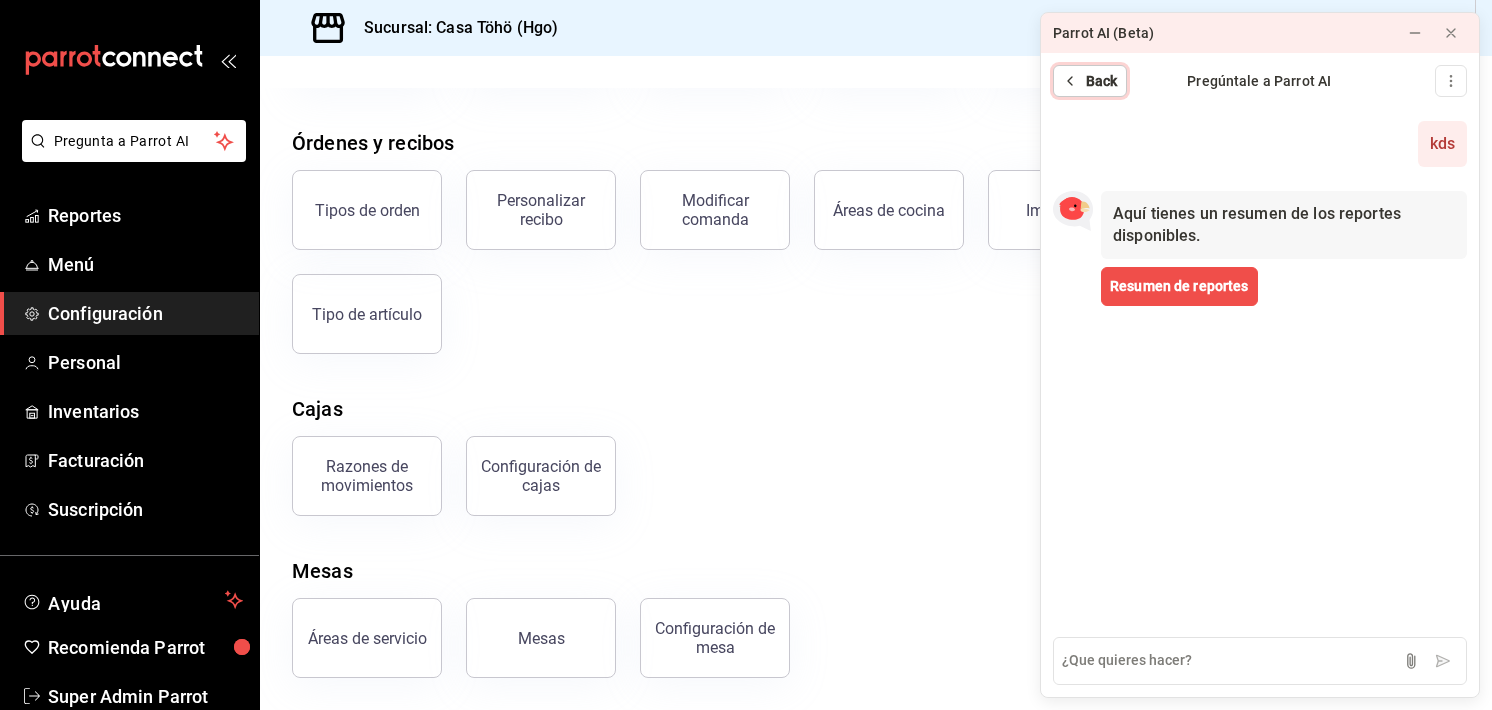 click on "Back" at bounding box center (1090, 81) 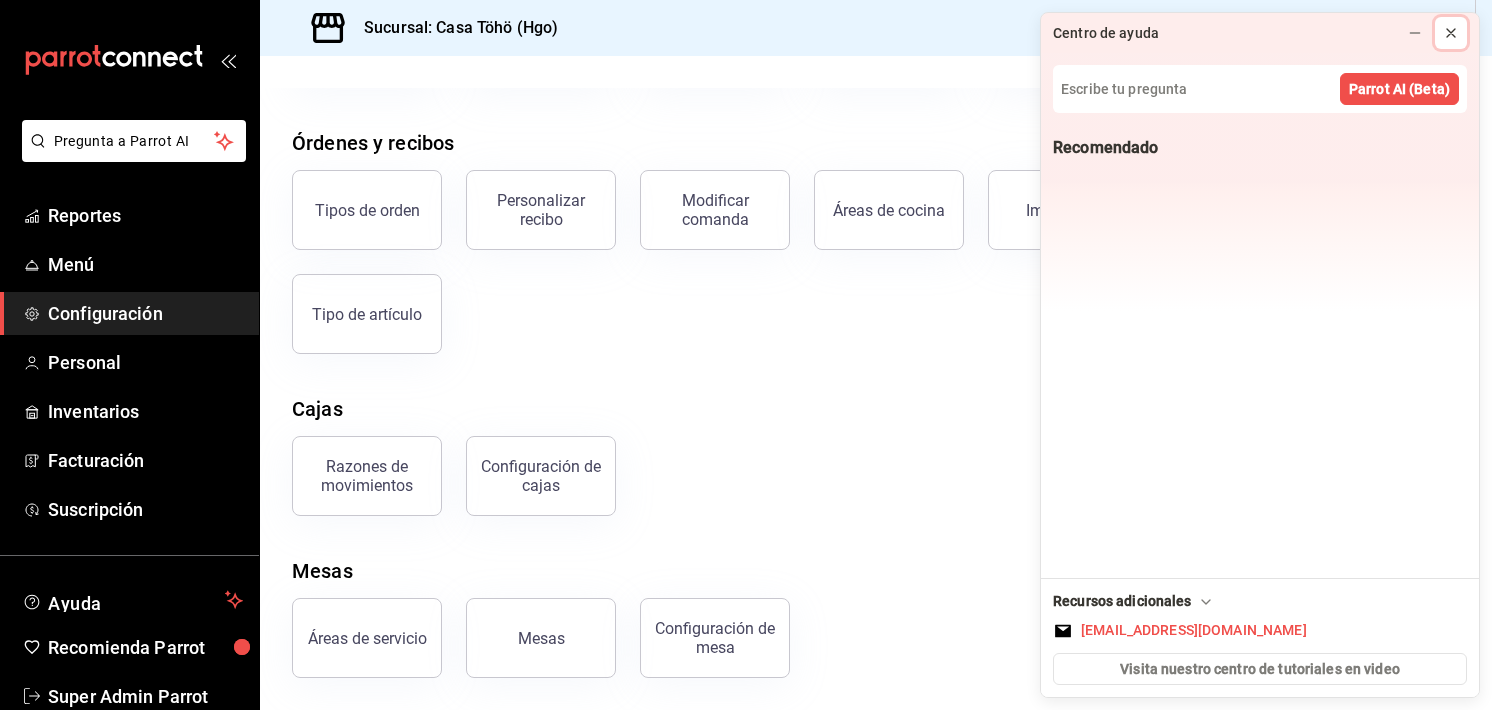 click at bounding box center (1451, 33) 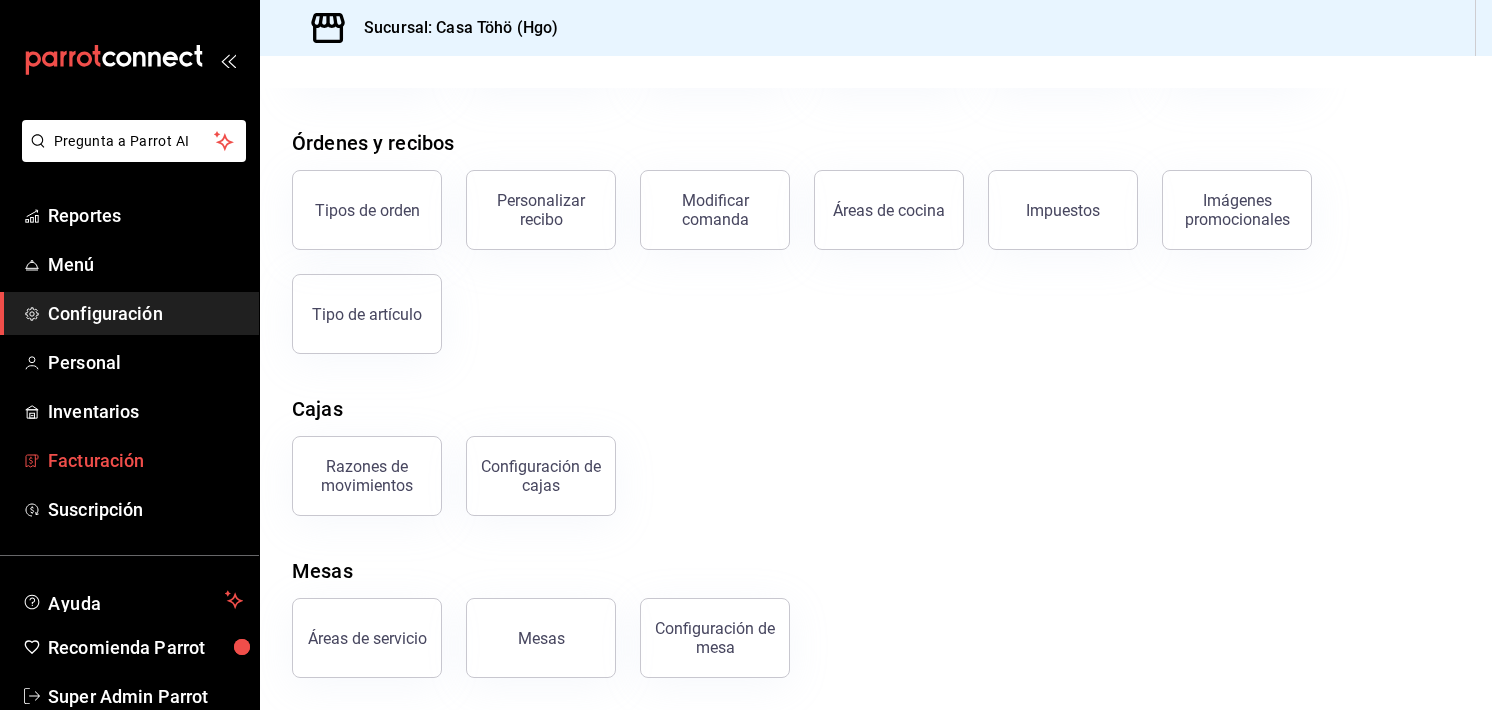 scroll, scrollTop: 44, scrollLeft: 0, axis: vertical 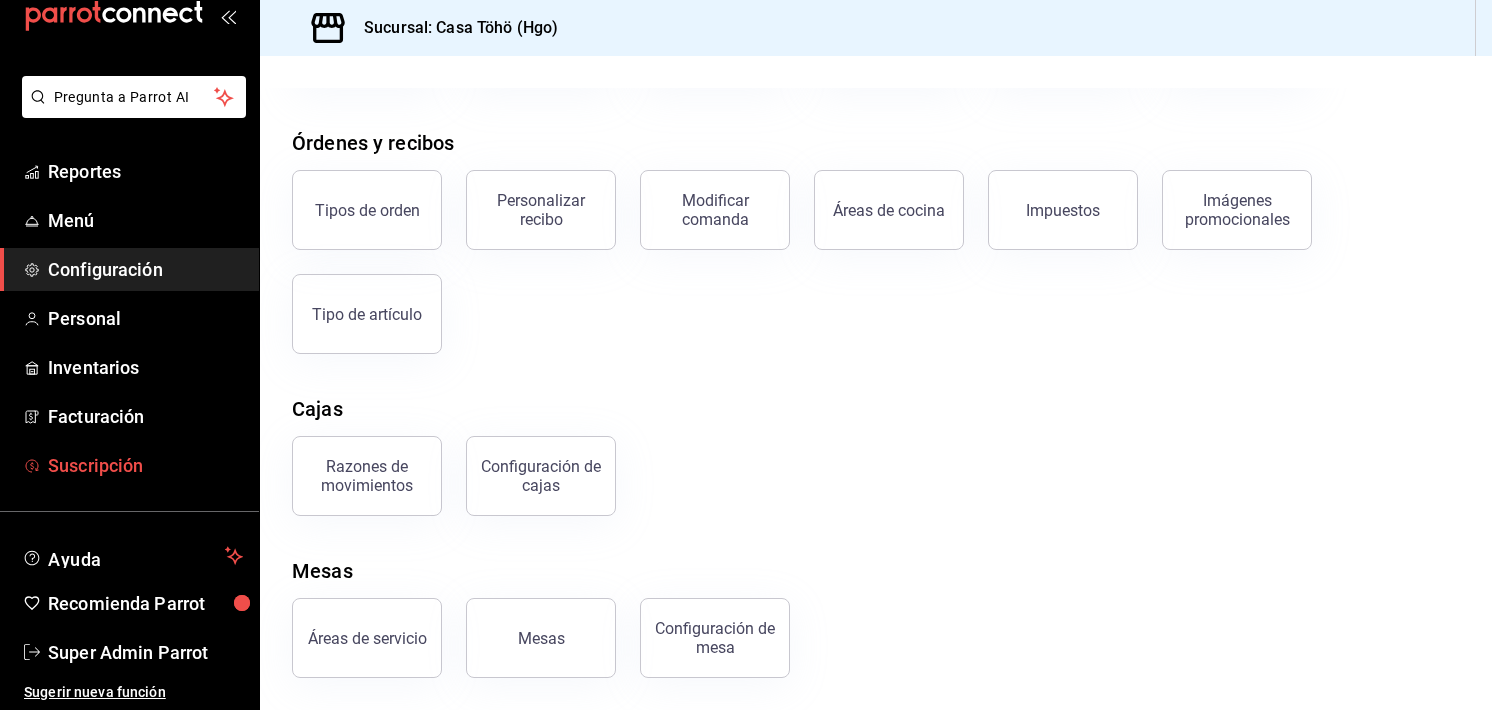 click on "Suscripción" at bounding box center [129, 465] 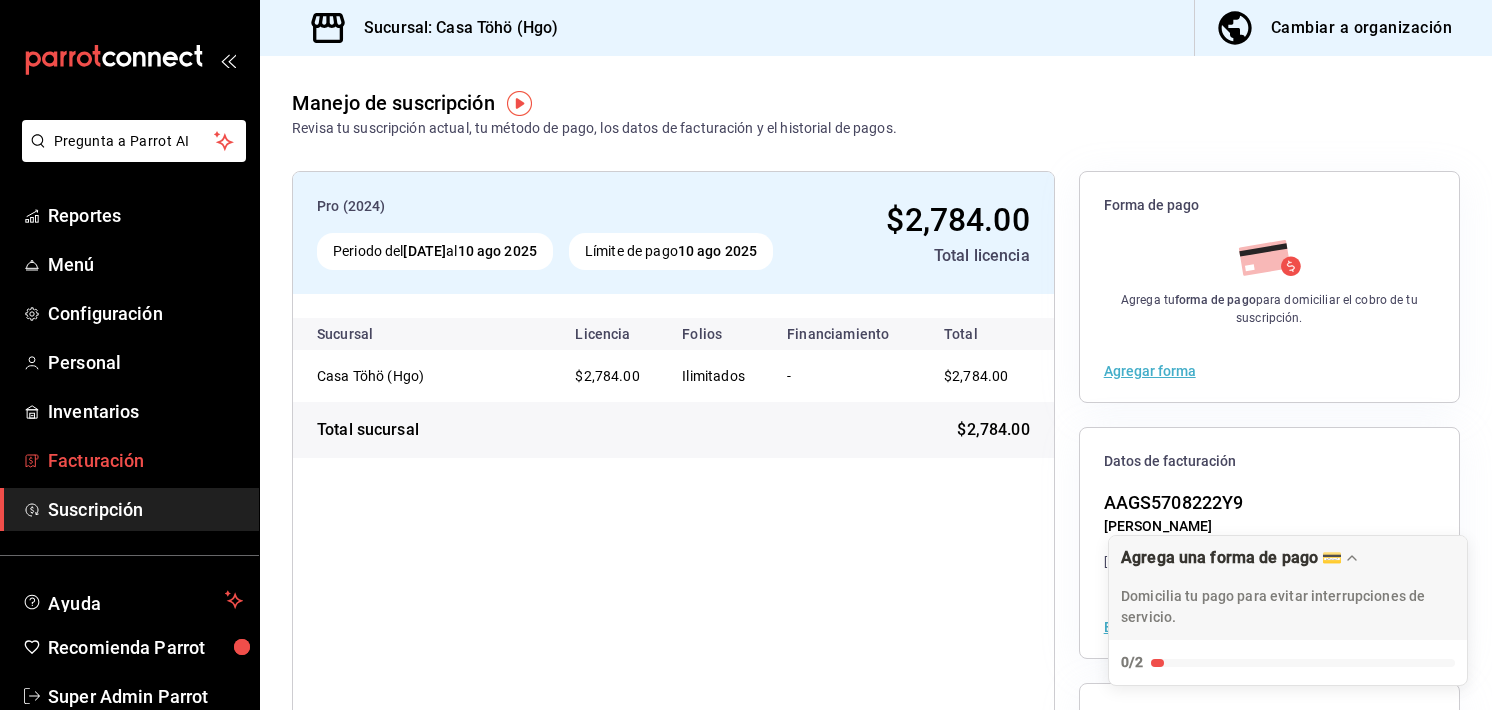 click on "Facturación" at bounding box center [145, 460] 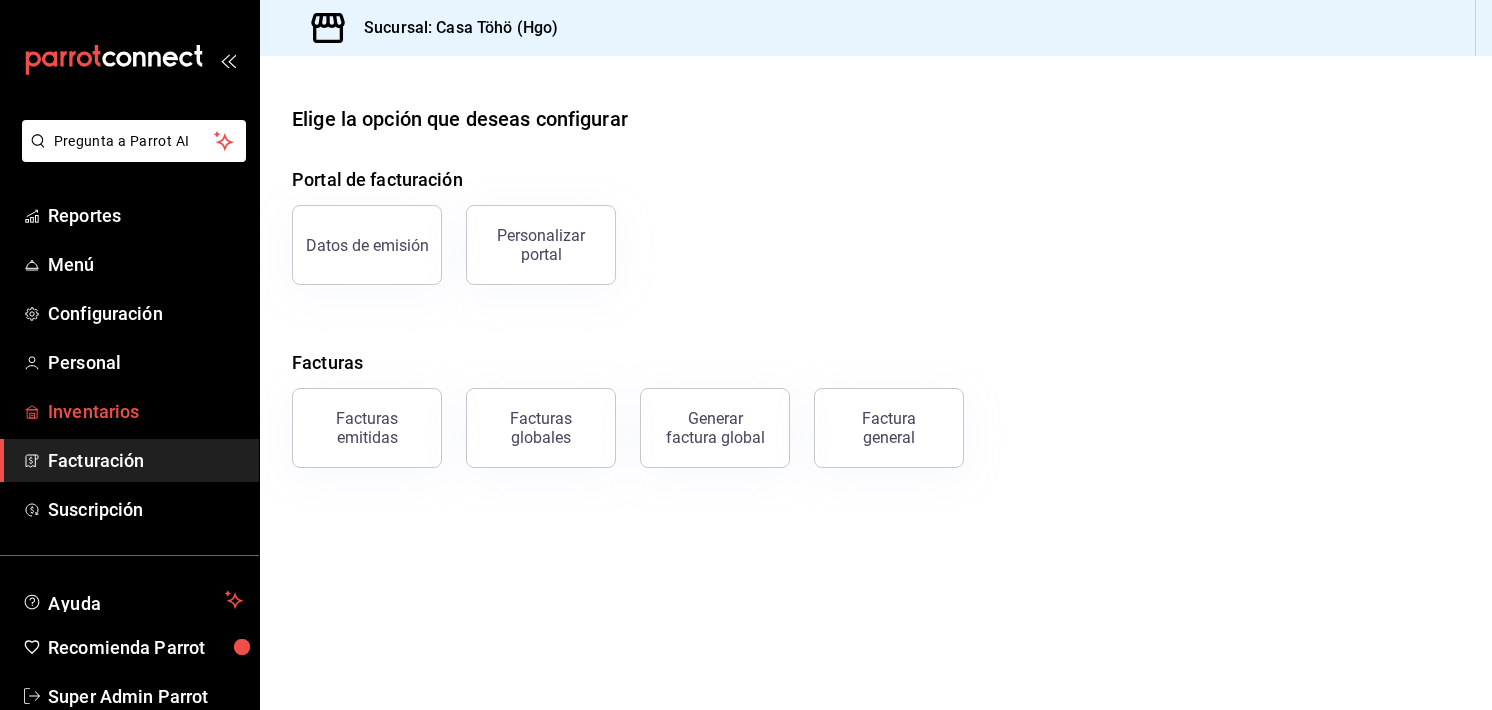 click on "Inventarios" at bounding box center [145, 411] 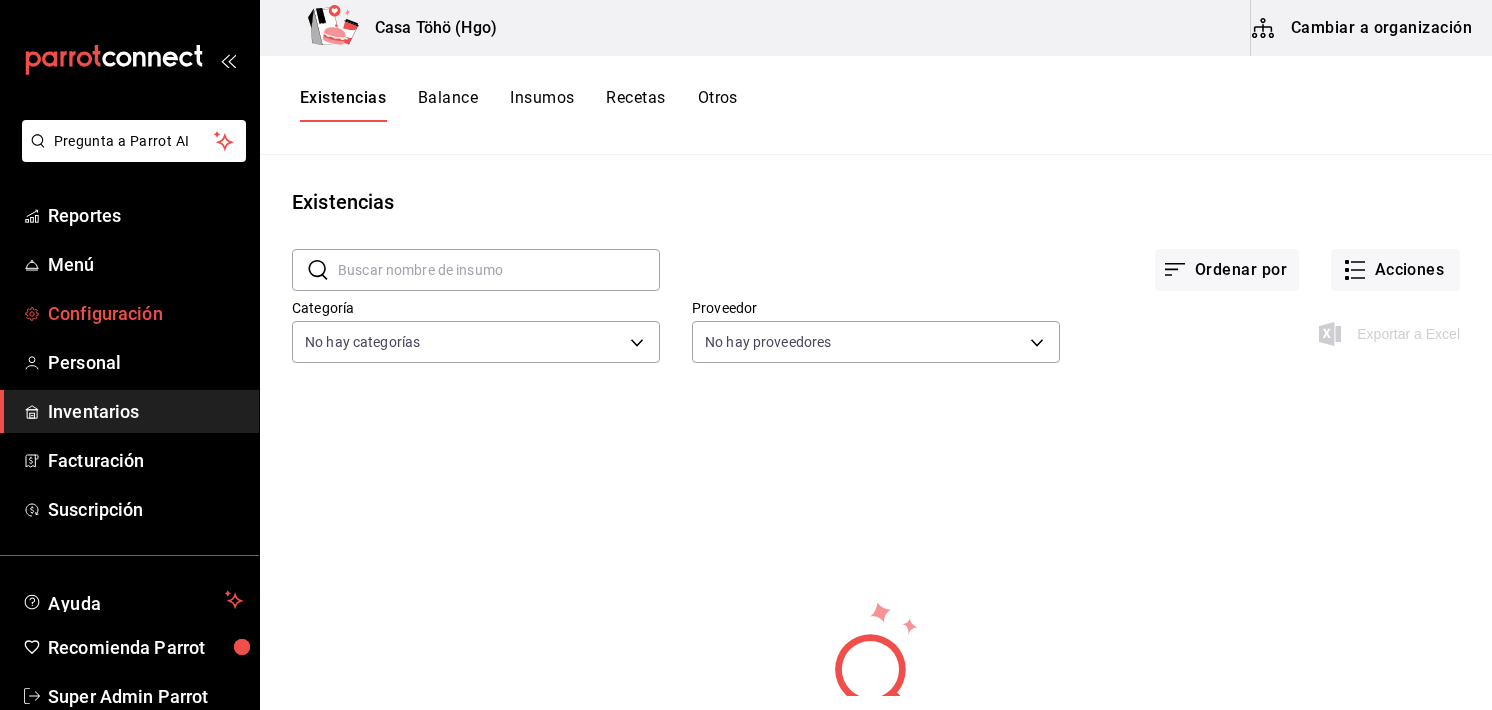 click on "Configuración" at bounding box center (145, 313) 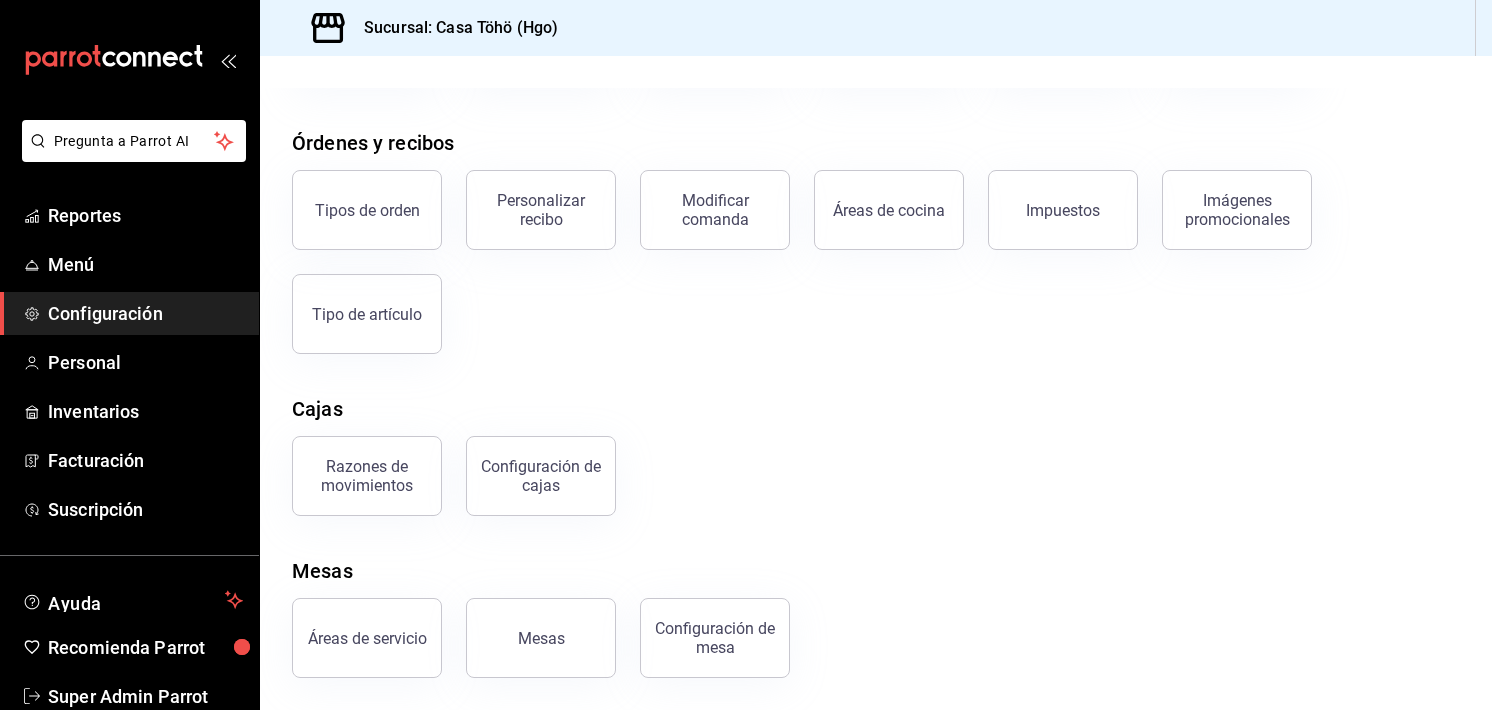 scroll, scrollTop: 0, scrollLeft: 0, axis: both 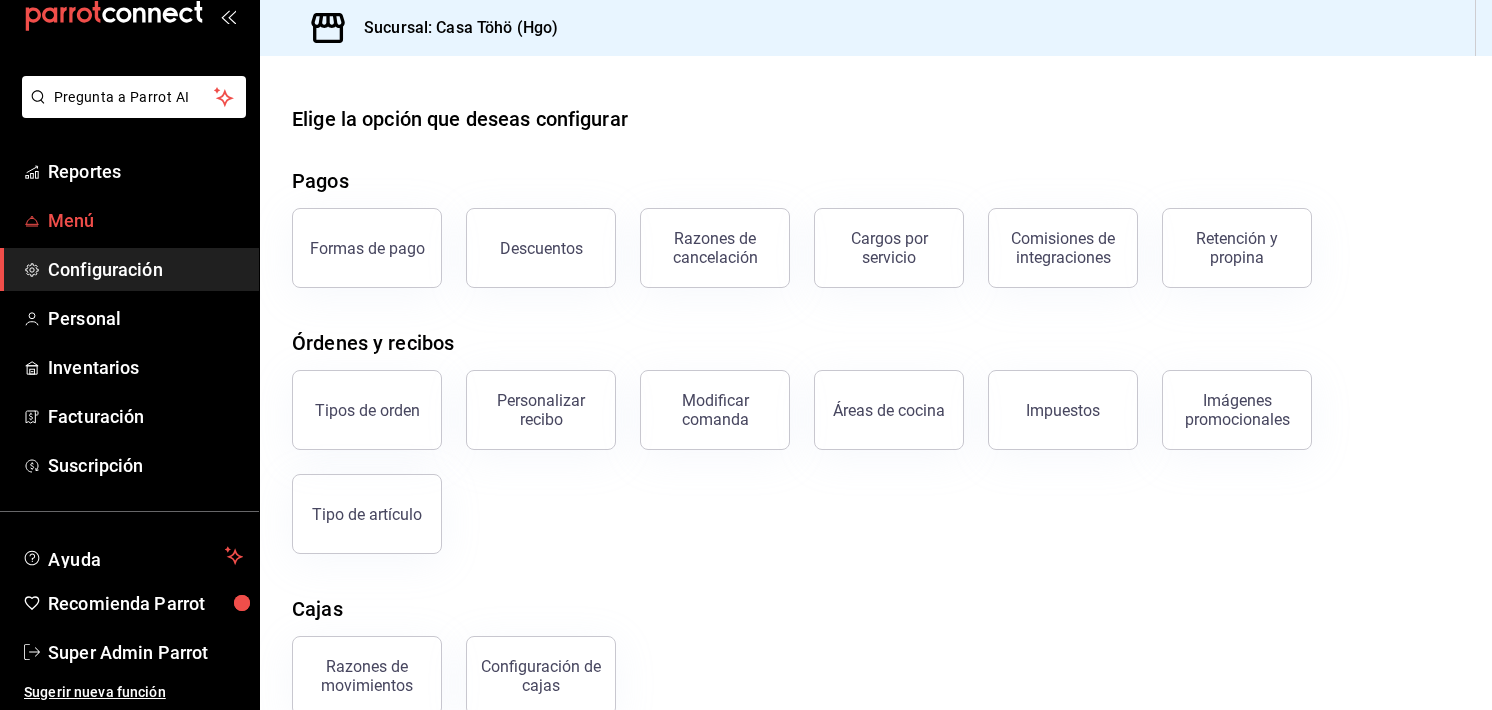 click on "Menú" at bounding box center [145, 220] 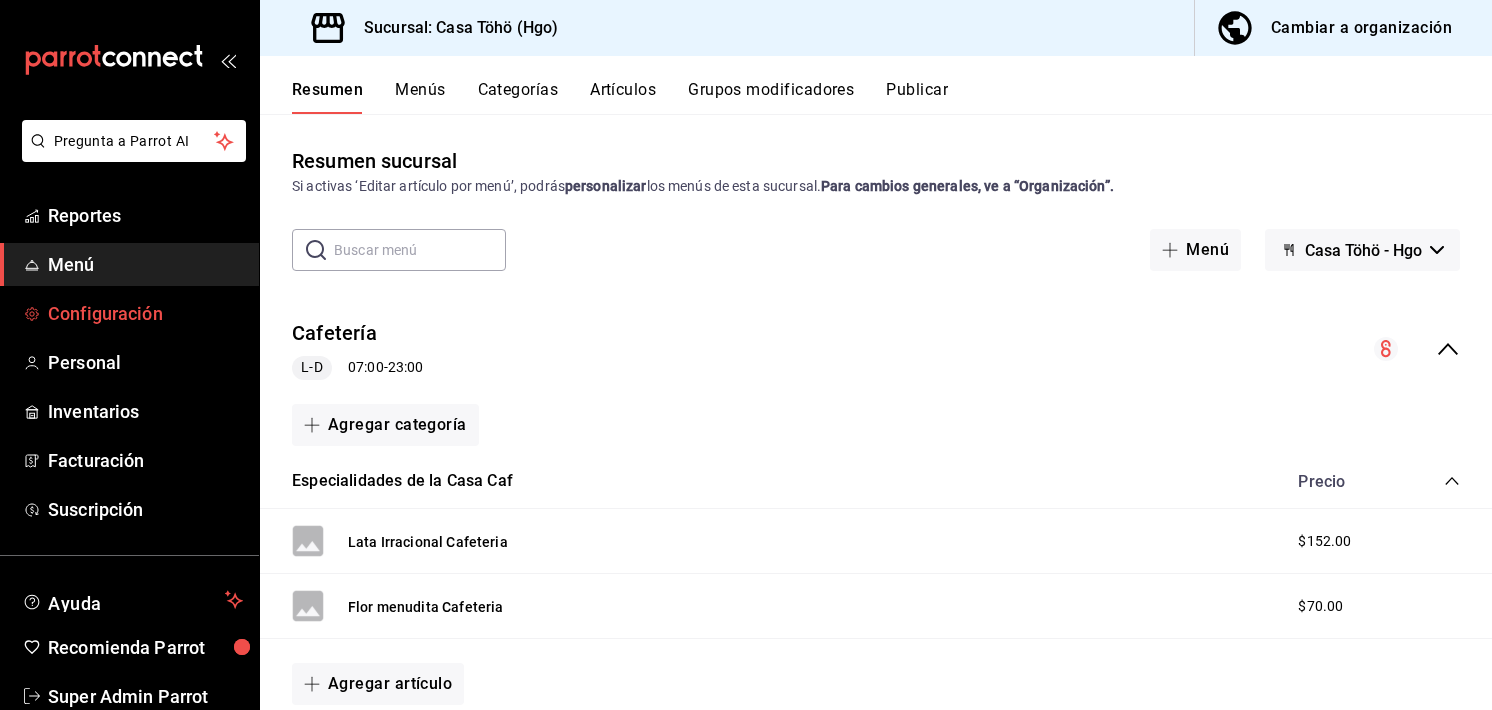 click on "Configuración" at bounding box center [145, 313] 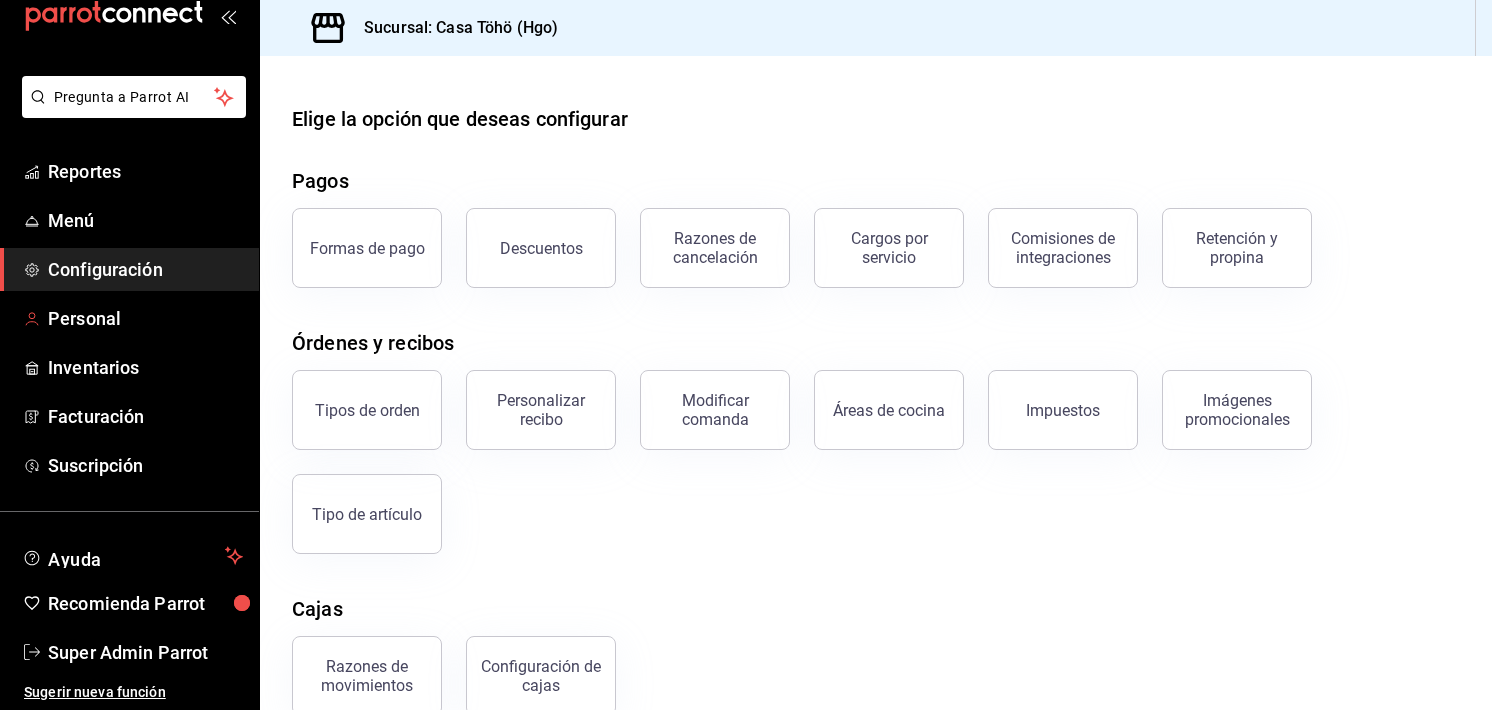 scroll, scrollTop: 44, scrollLeft: 0, axis: vertical 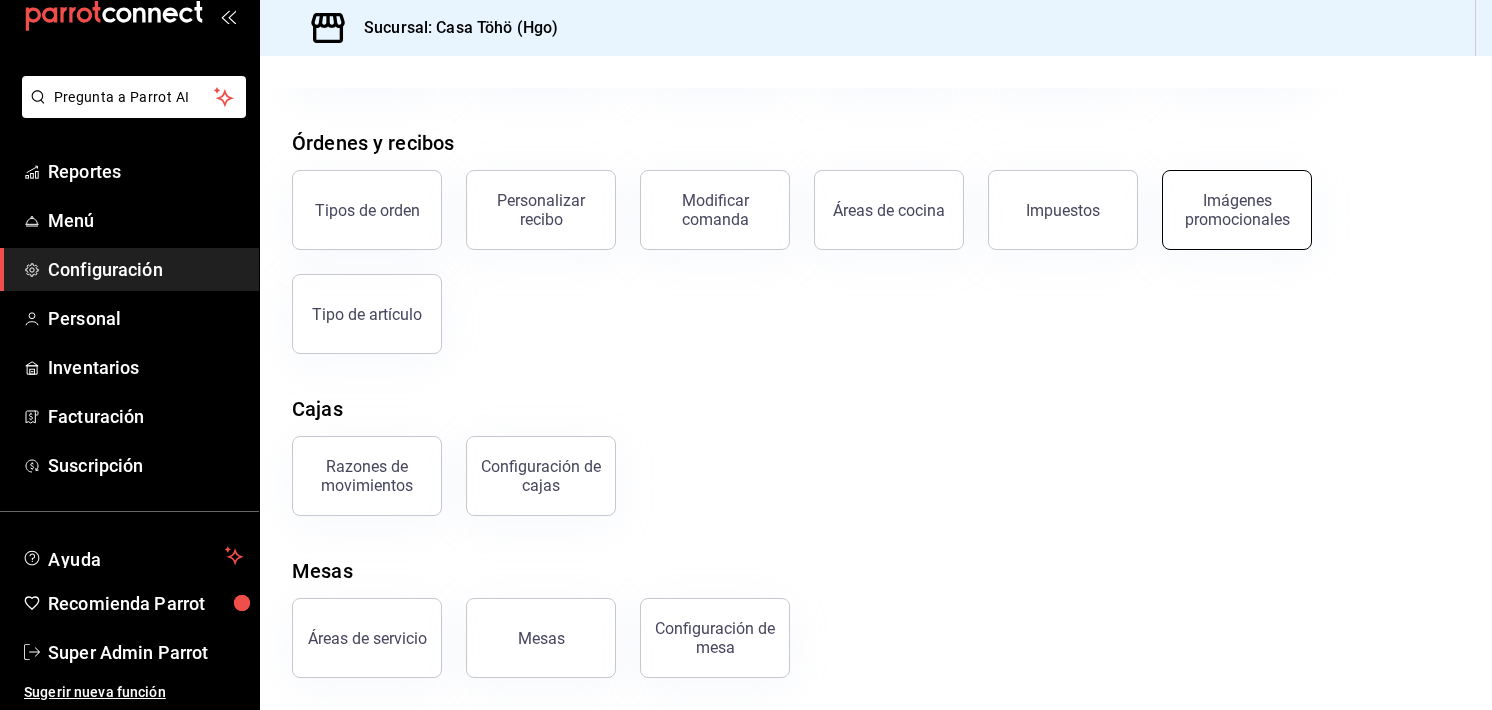 click on "Imágenes promocionales" at bounding box center [1237, 210] 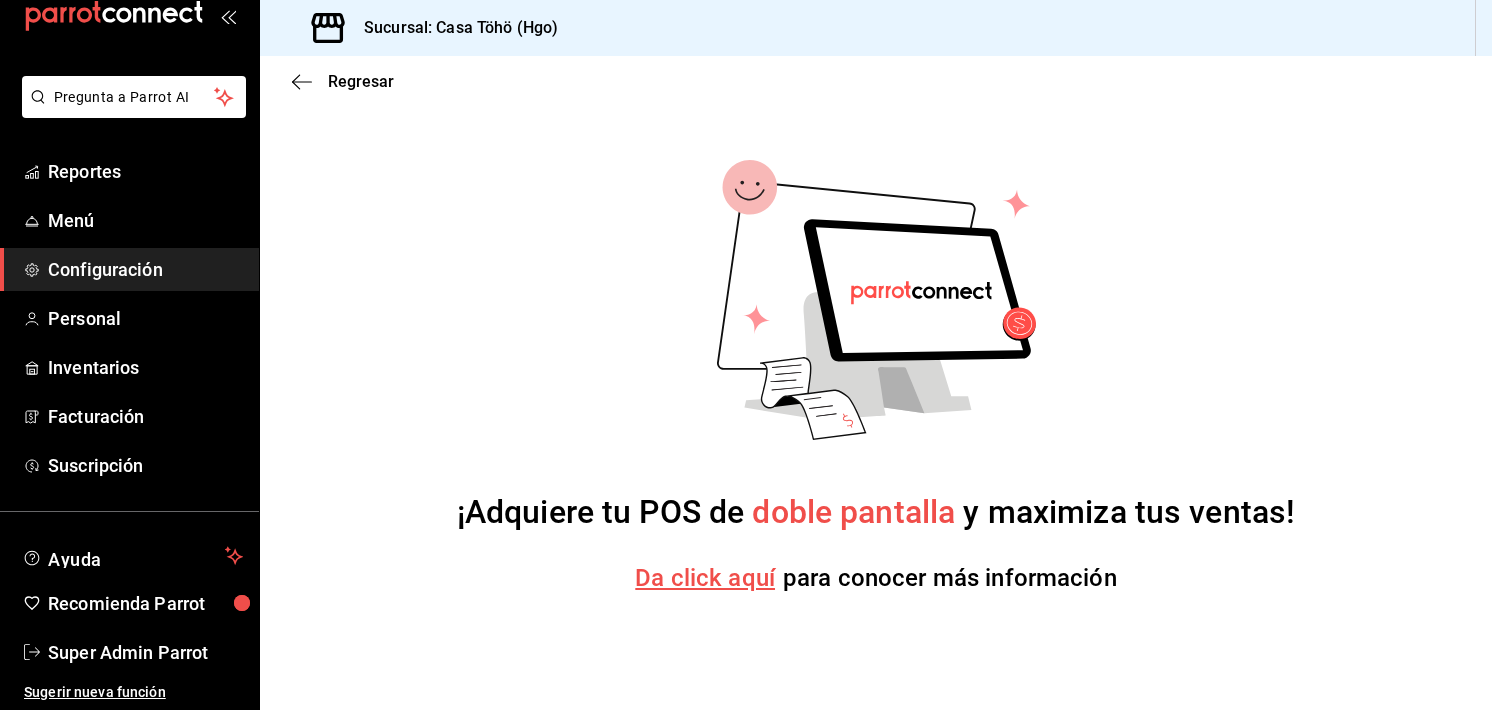 click on "Regresar" at bounding box center (876, 81) 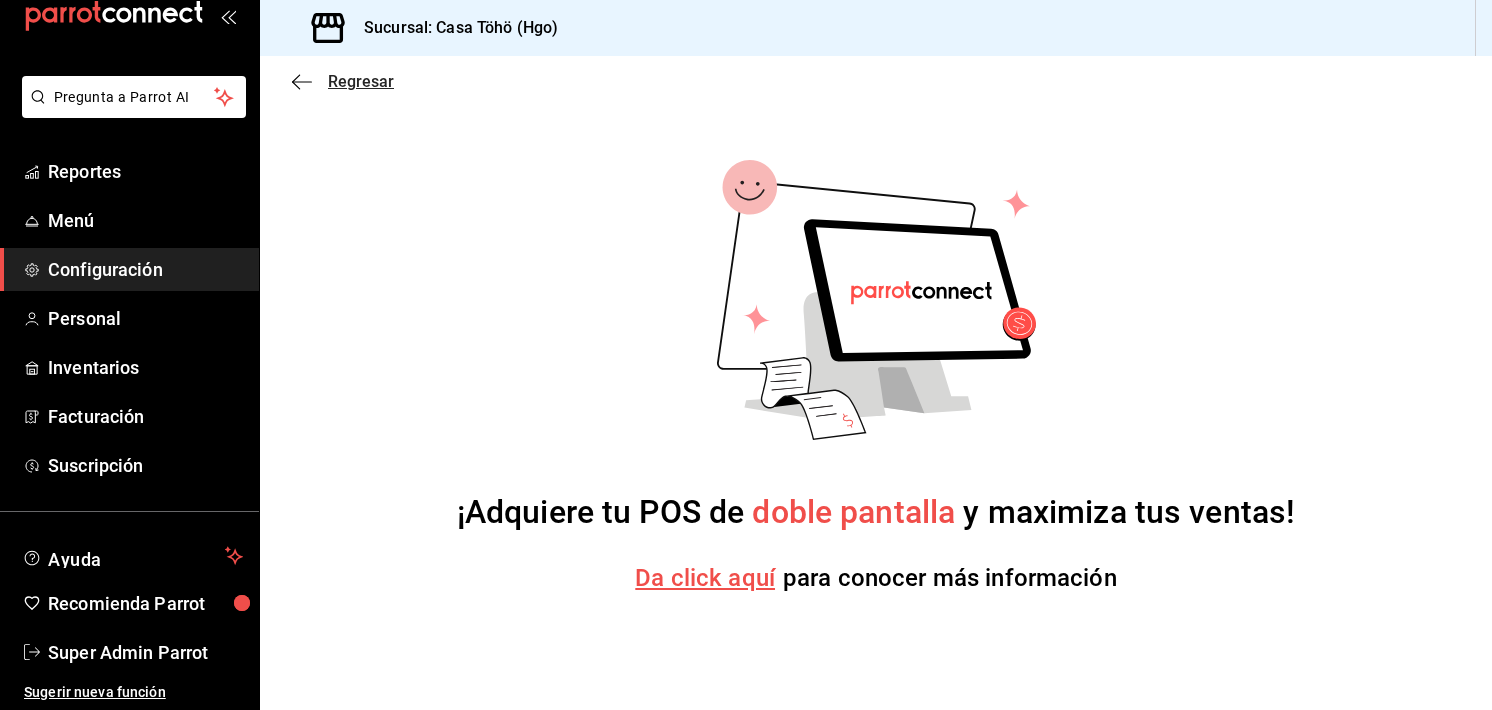 click on "Regresar" at bounding box center (343, 81) 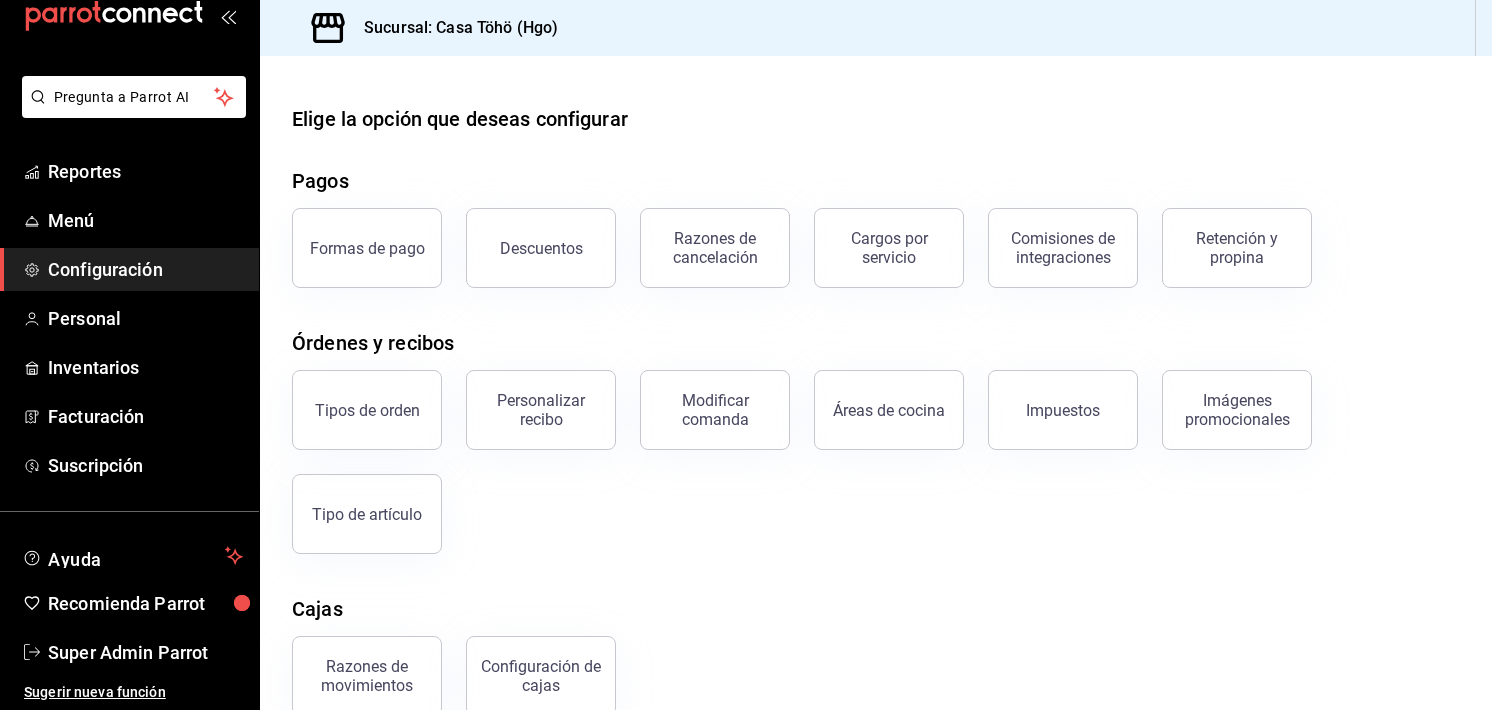 scroll, scrollTop: 0, scrollLeft: 0, axis: both 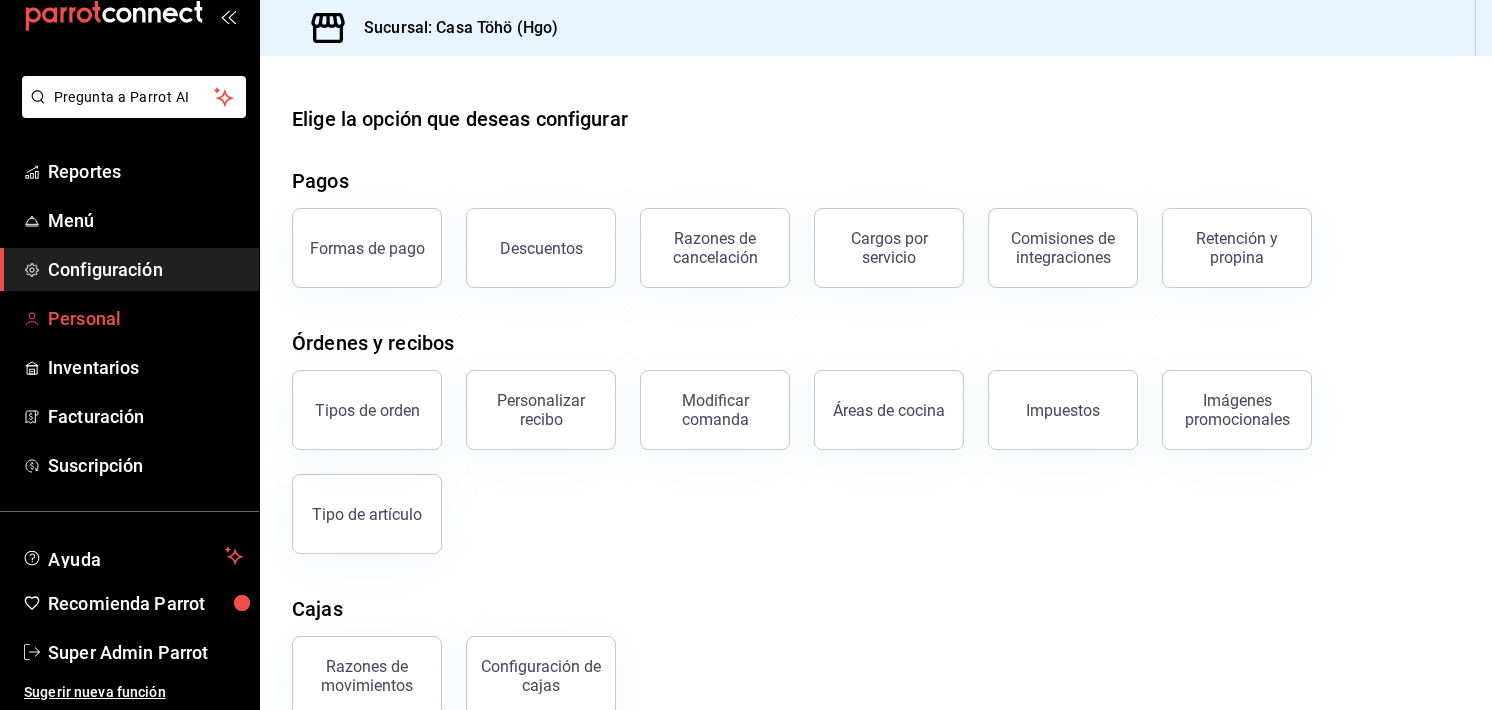 click on "Personal" at bounding box center [145, 318] 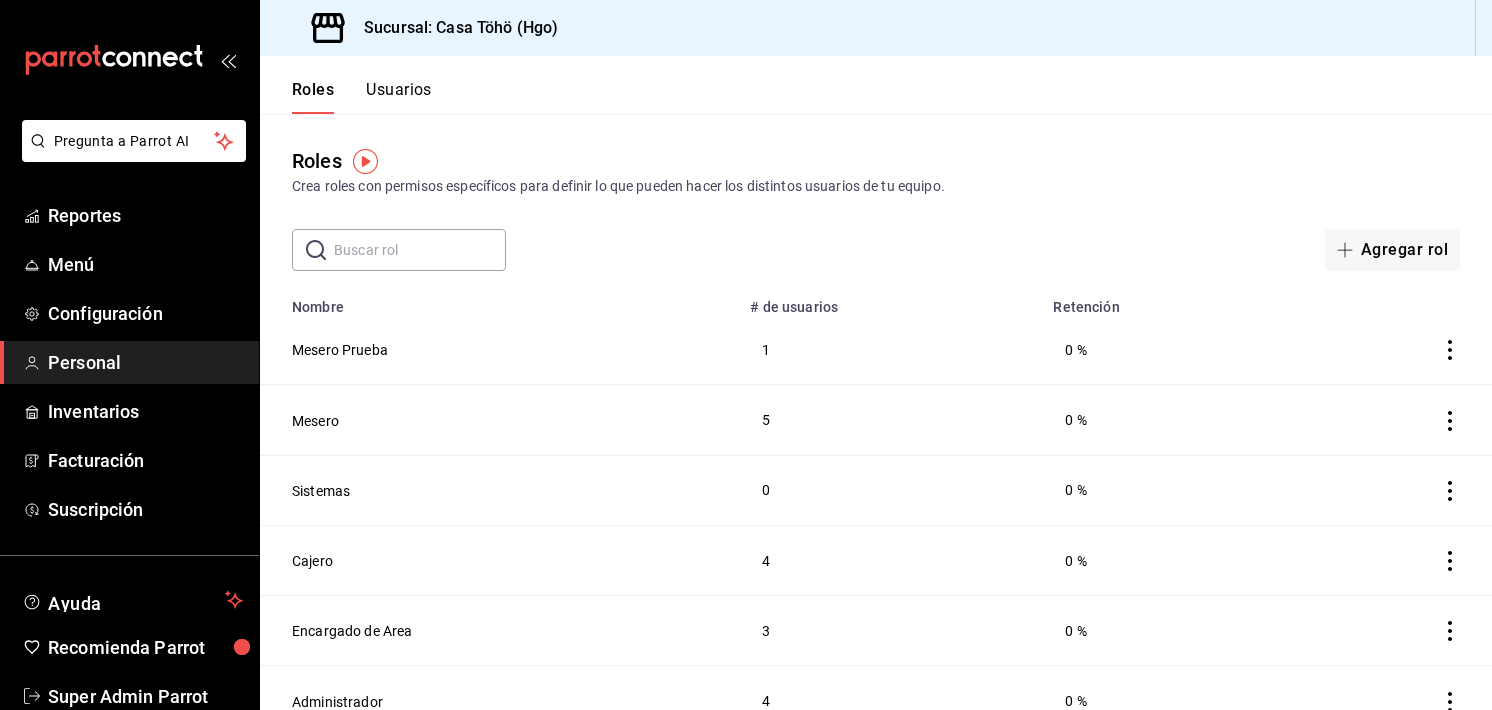 scroll, scrollTop: 26, scrollLeft: 0, axis: vertical 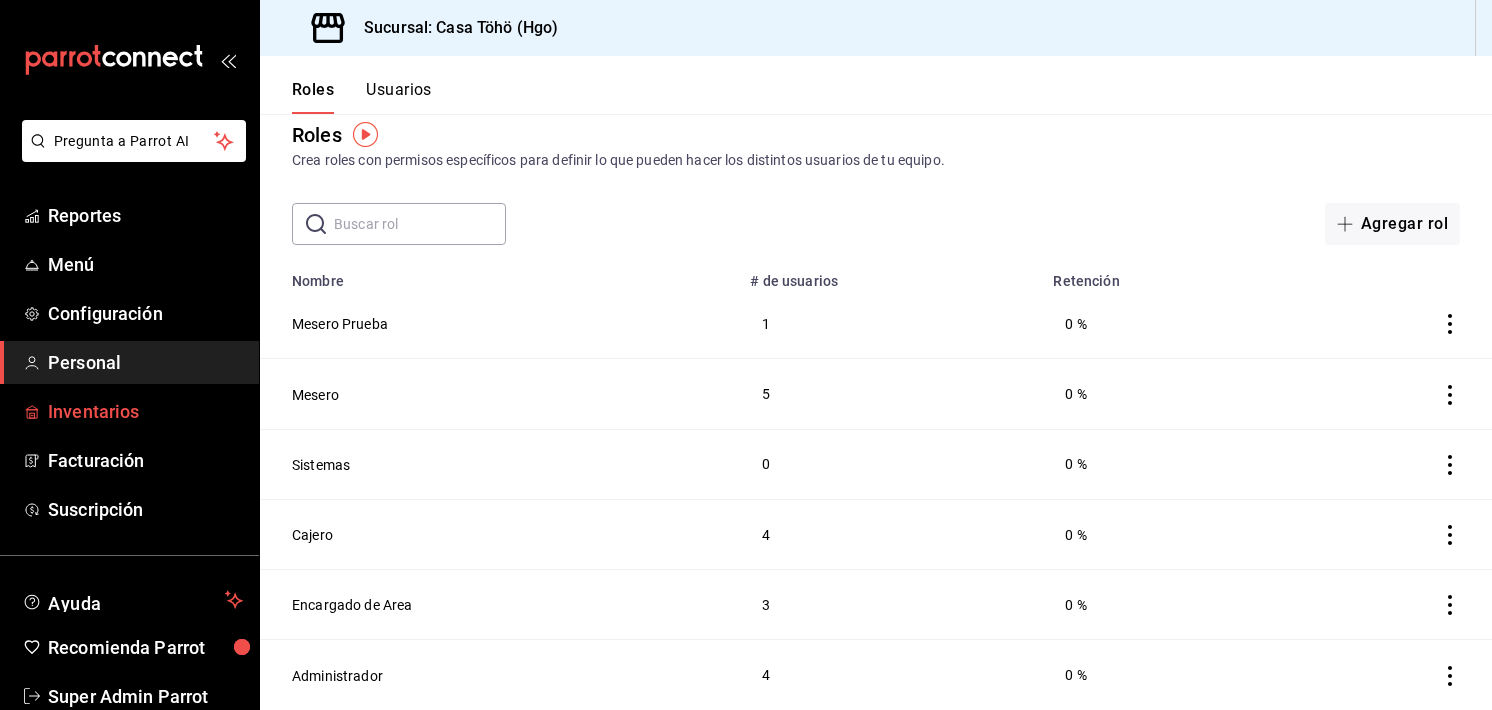 click on "Inventarios" at bounding box center (145, 411) 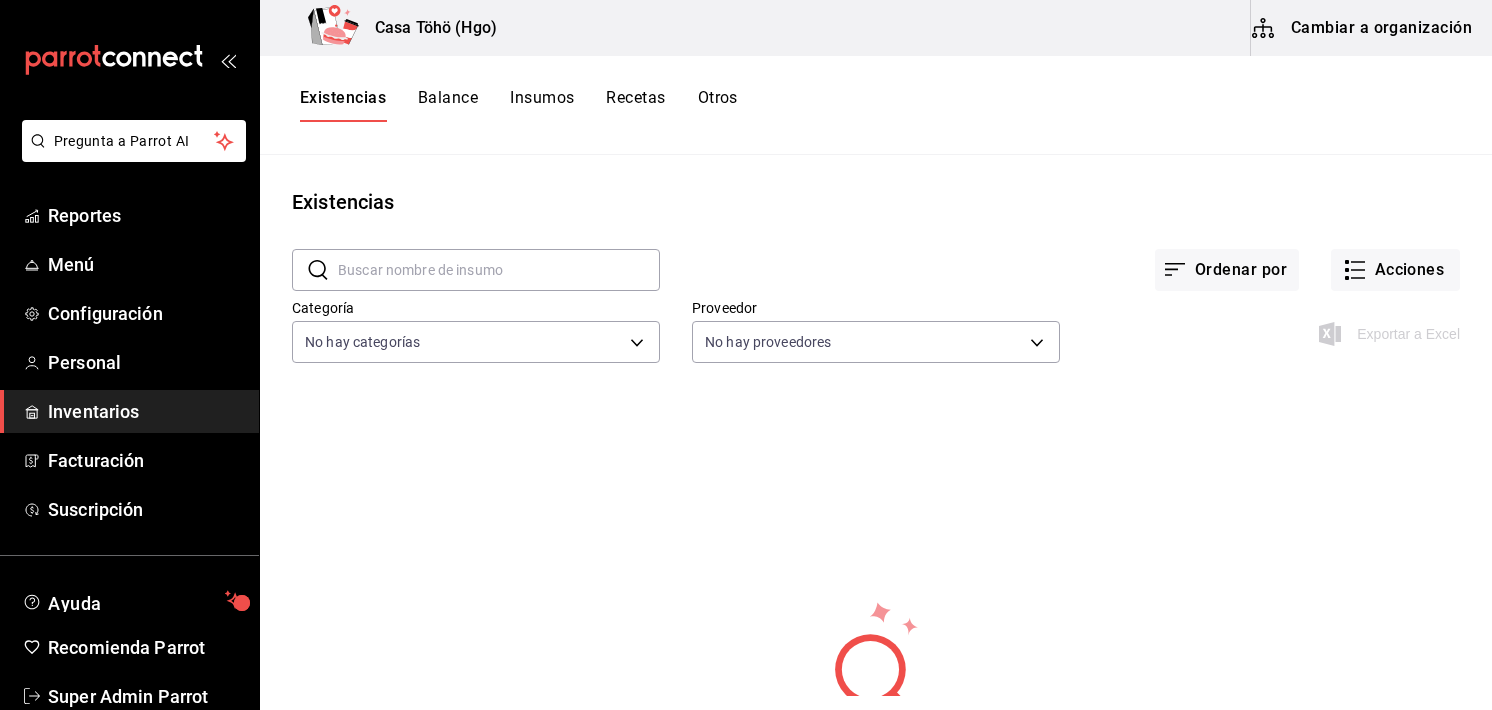 scroll, scrollTop: 44, scrollLeft: 0, axis: vertical 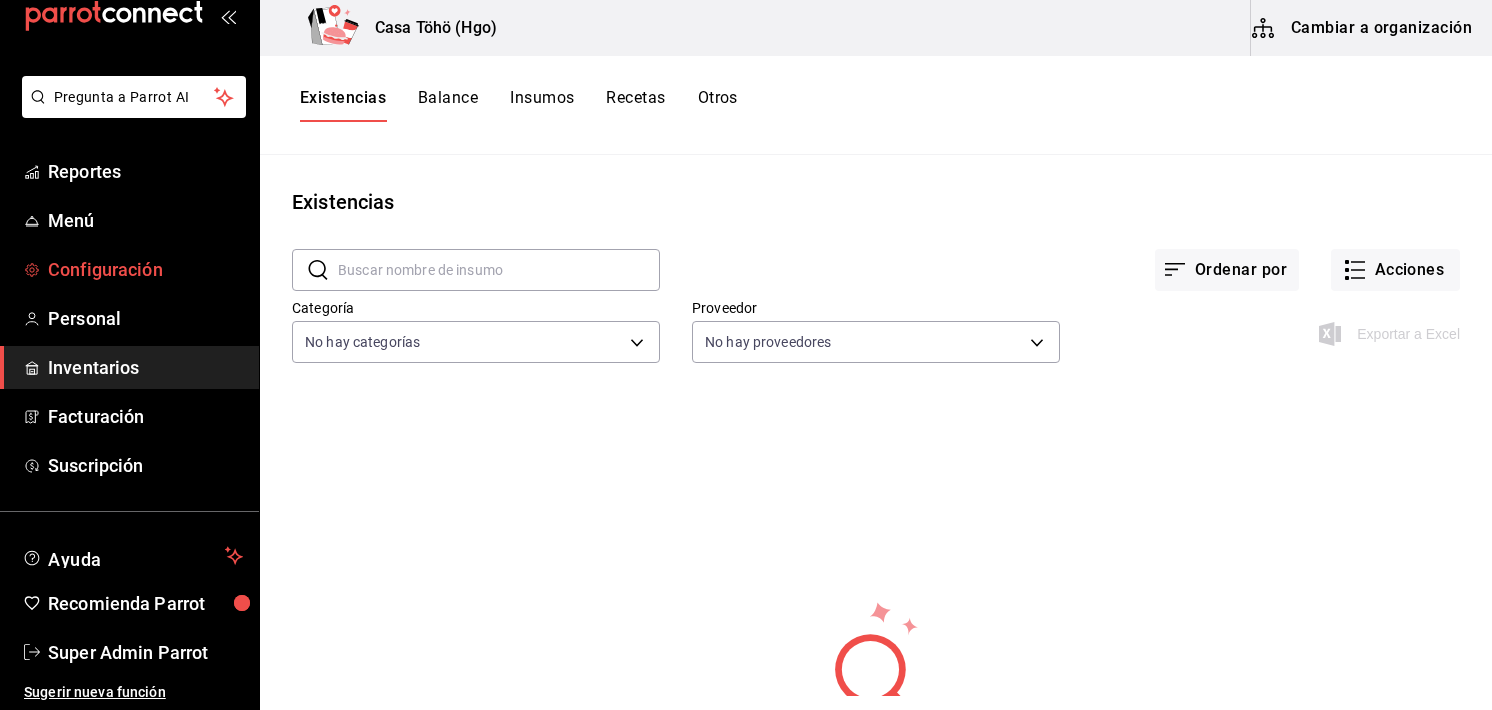 click on "Configuración" at bounding box center [129, 269] 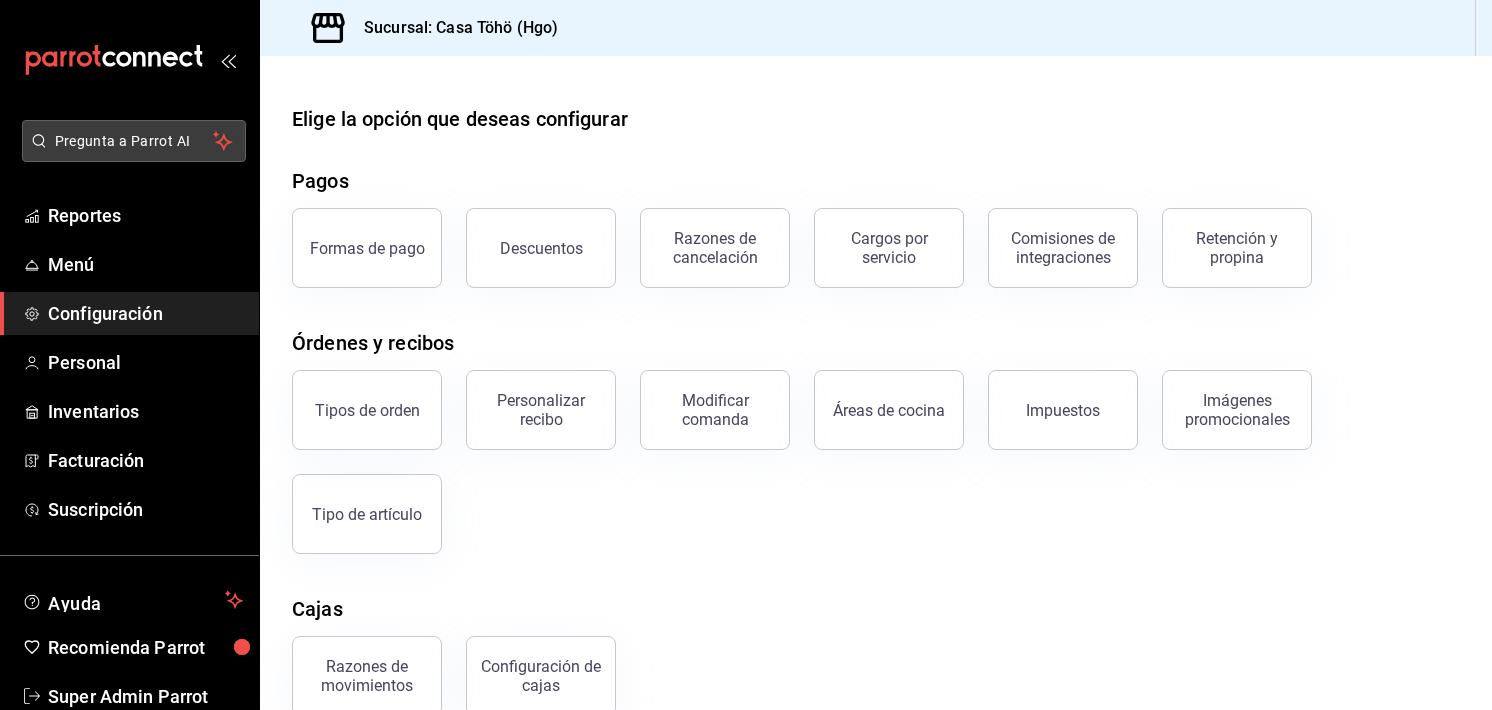 click on "Pregunta a Parrot AI" at bounding box center (134, 141) 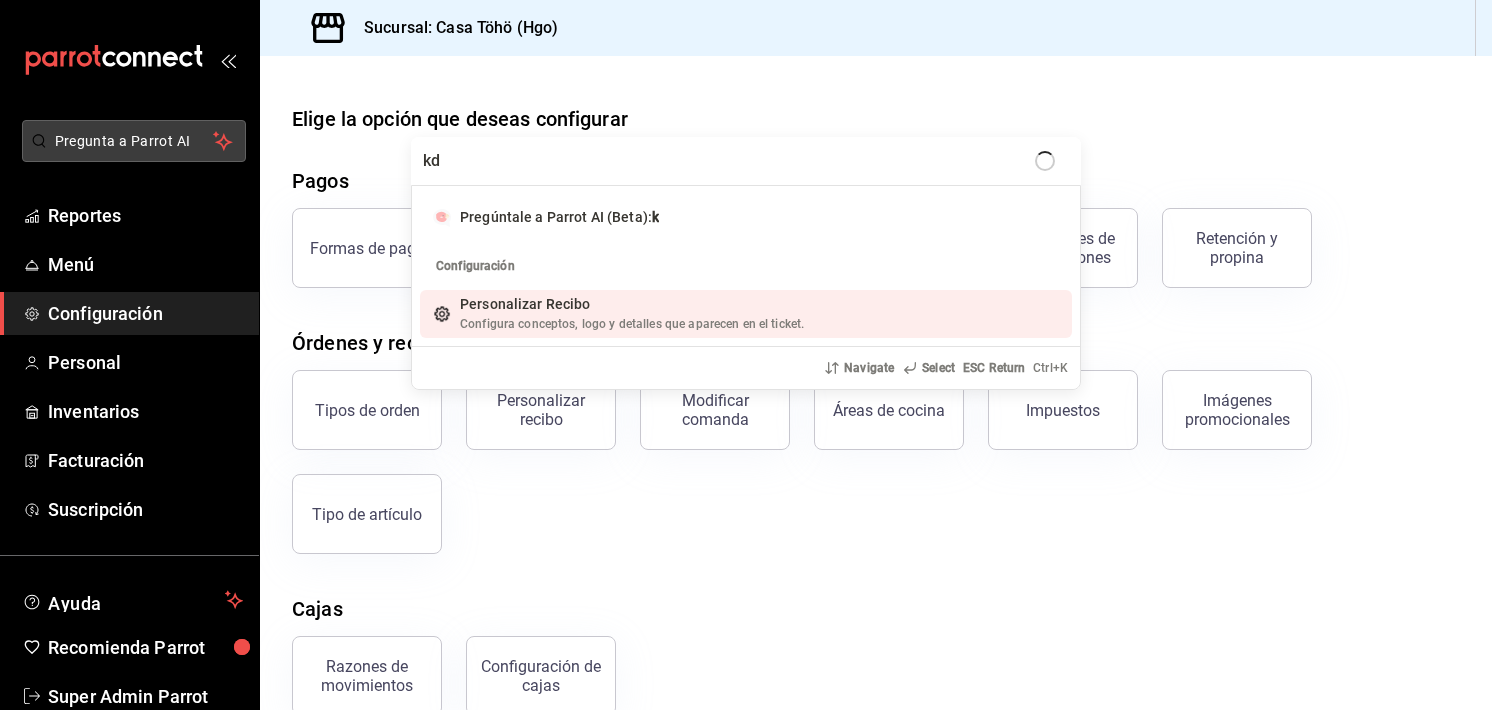 type on "kds" 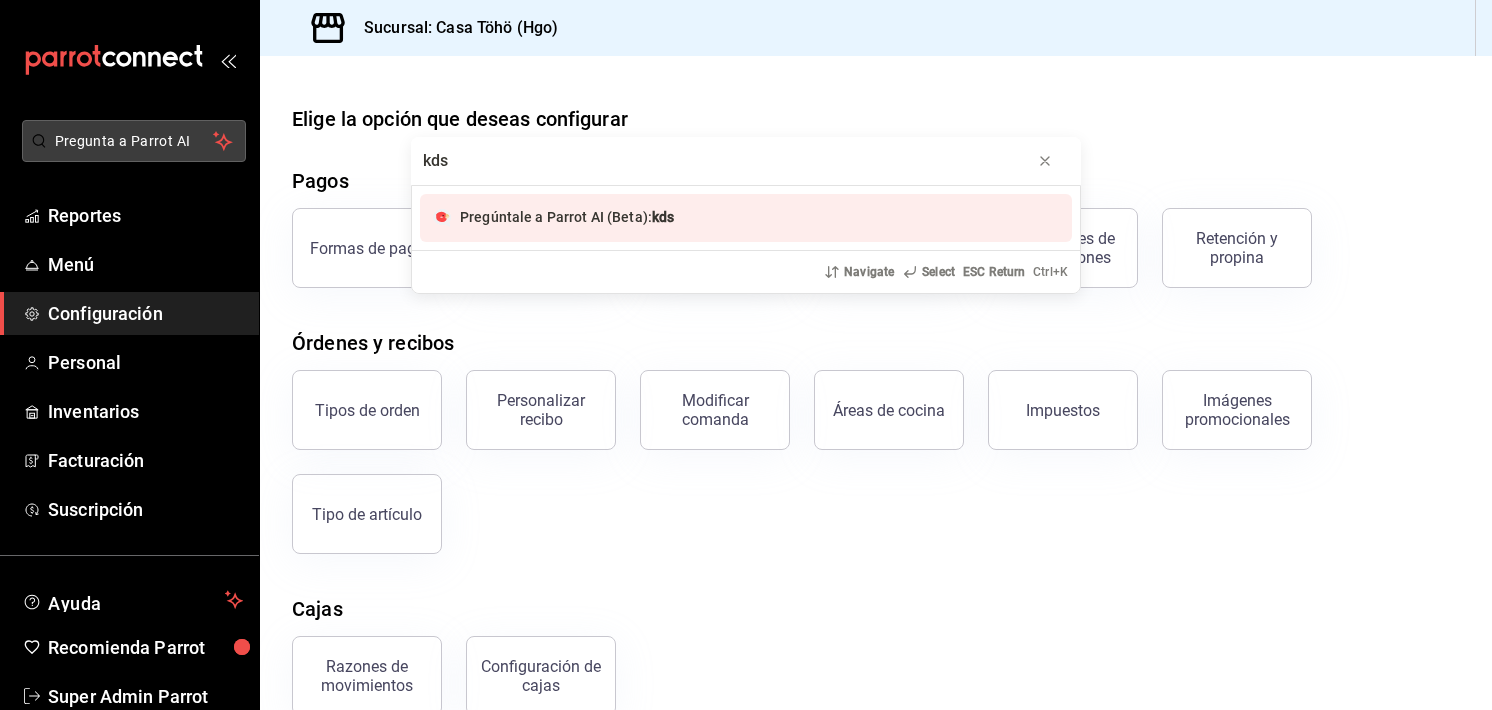 type 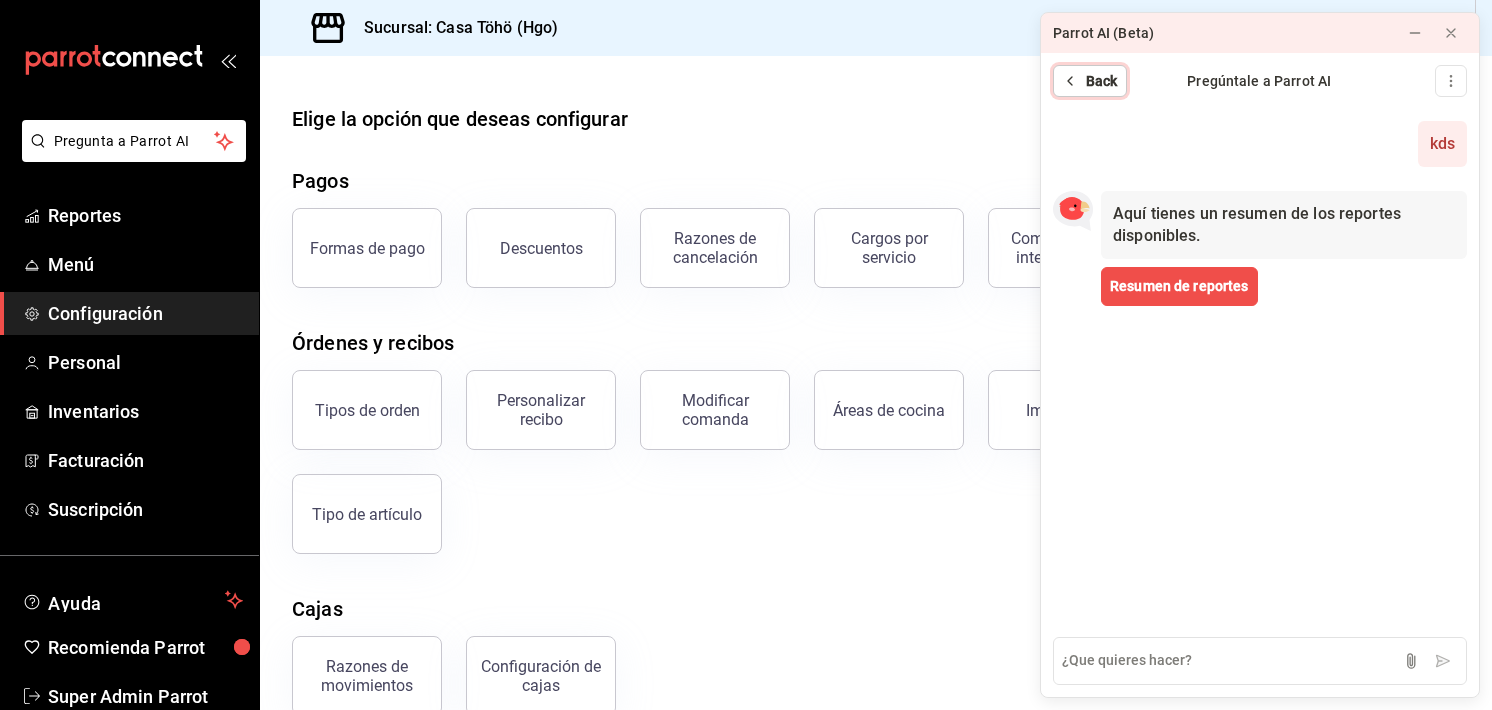 click on "Back" at bounding box center [1090, 81] 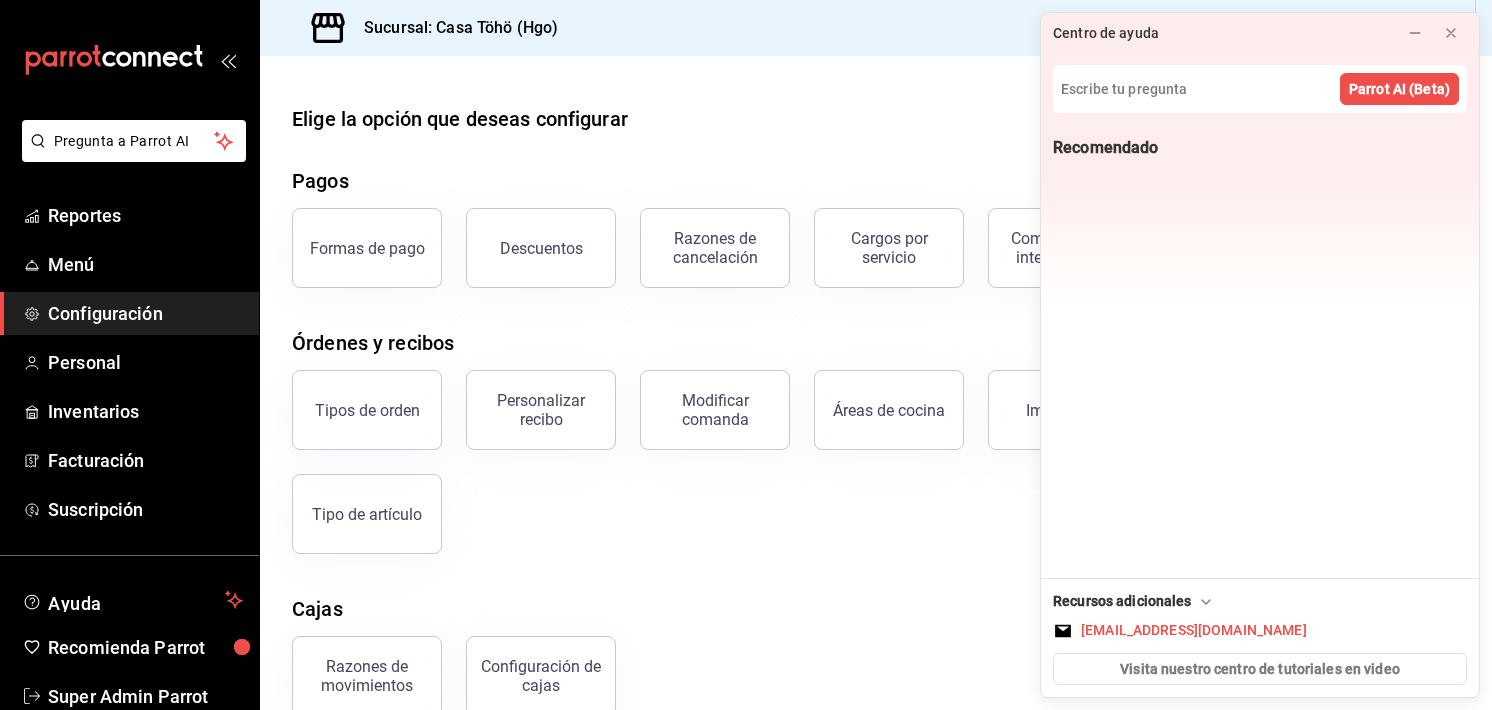 click on "Cargos por servicio" at bounding box center [877, 236] 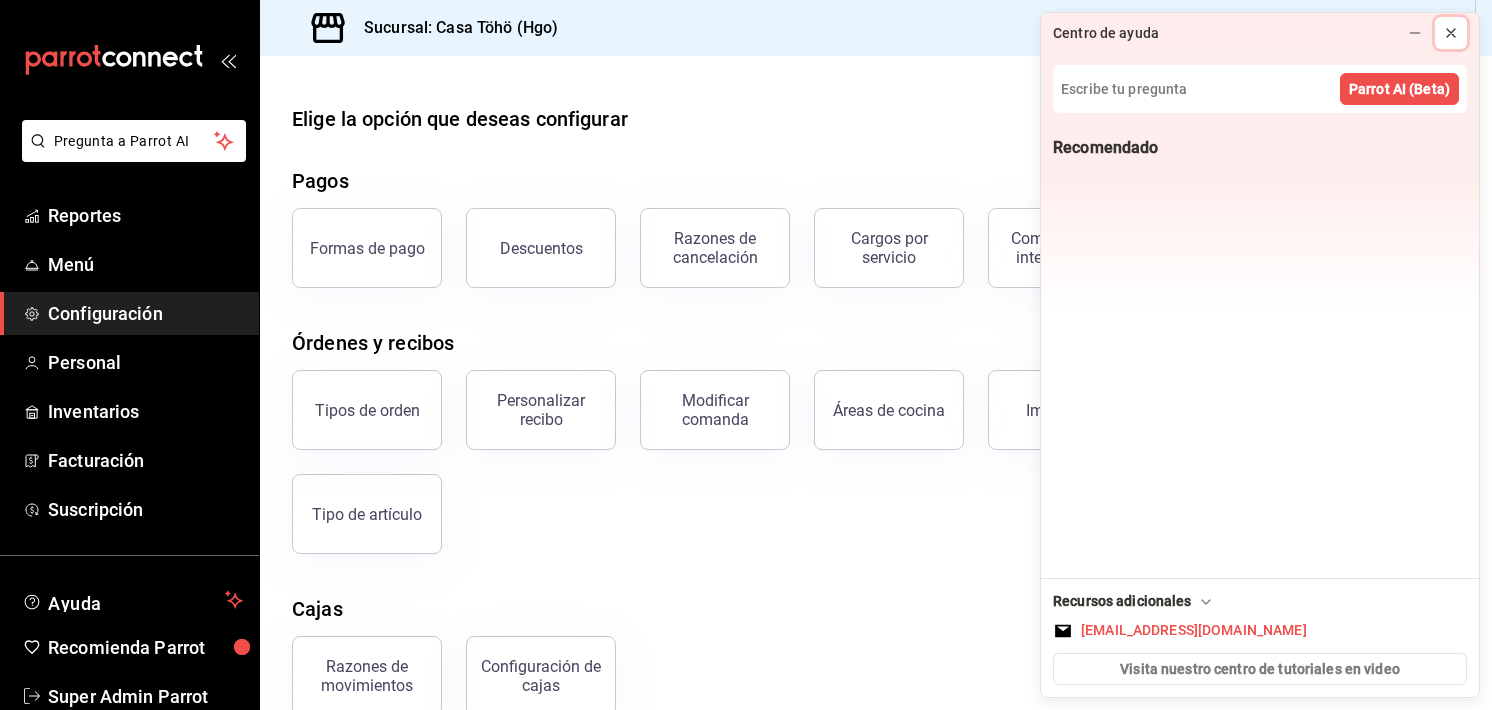 click 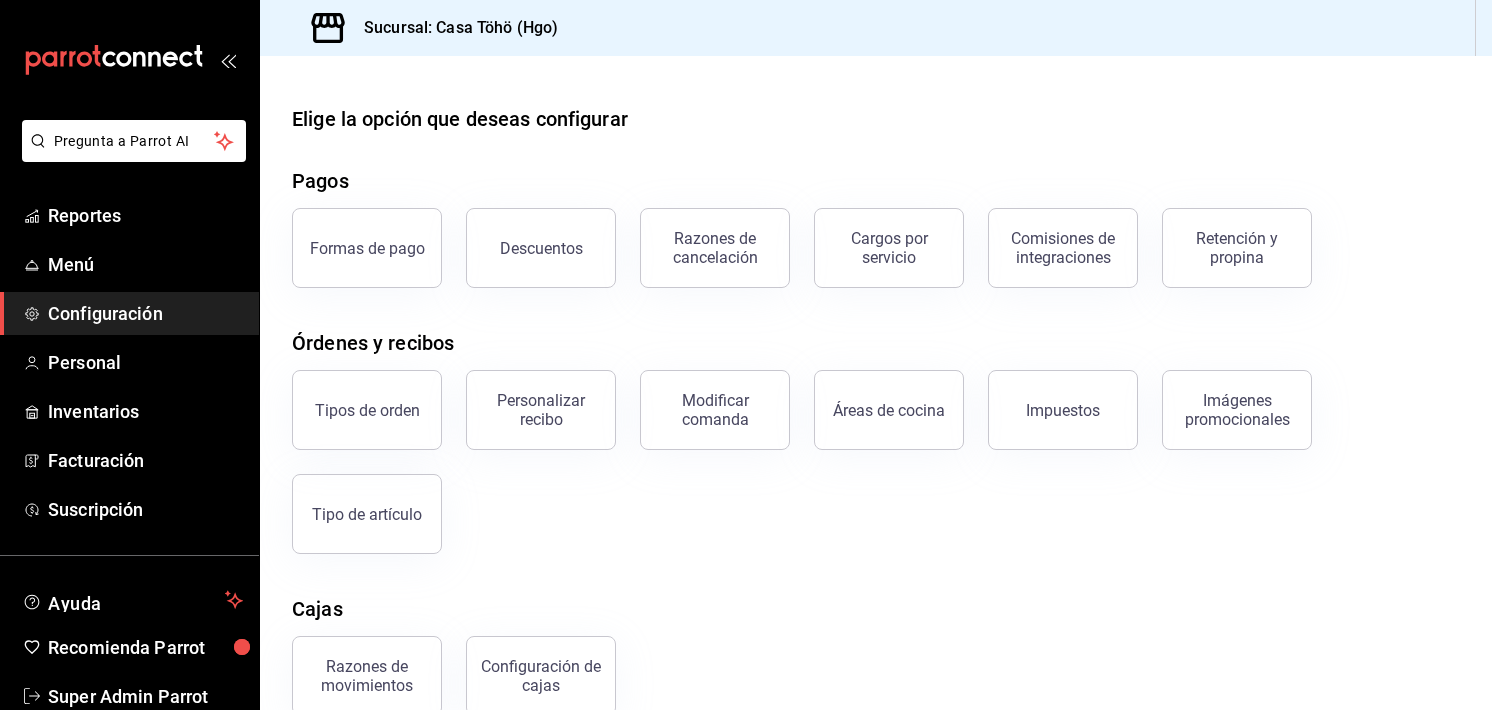 click on "Elige la opción que deseas configurar Pagos Formas de pago Descuentos Razones de cancelación Cargos por servicio Comisiones de integraciones Retención y propina Órdenes y recibos Tipos de orden Personalizar recibo Modificar comanda Áreas de cocina Impuestos Imágenes promocionales Tipo de artículo Cajas Razones de movimientos Configuración de cajas Mesas Áreas de servicio Mesas Configuración de mesa" at bounding box center (876, 491) 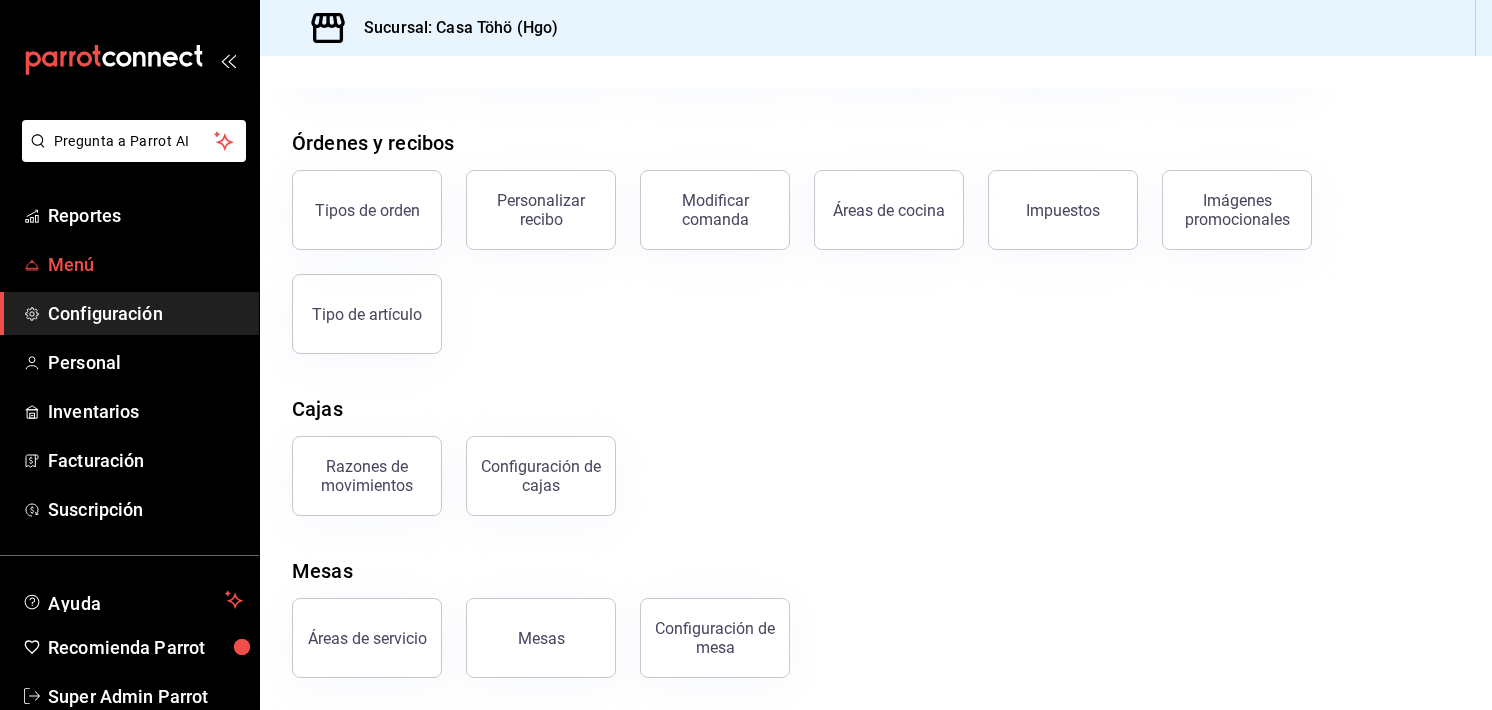 click on "Menú" at bounding box center [145, 264] 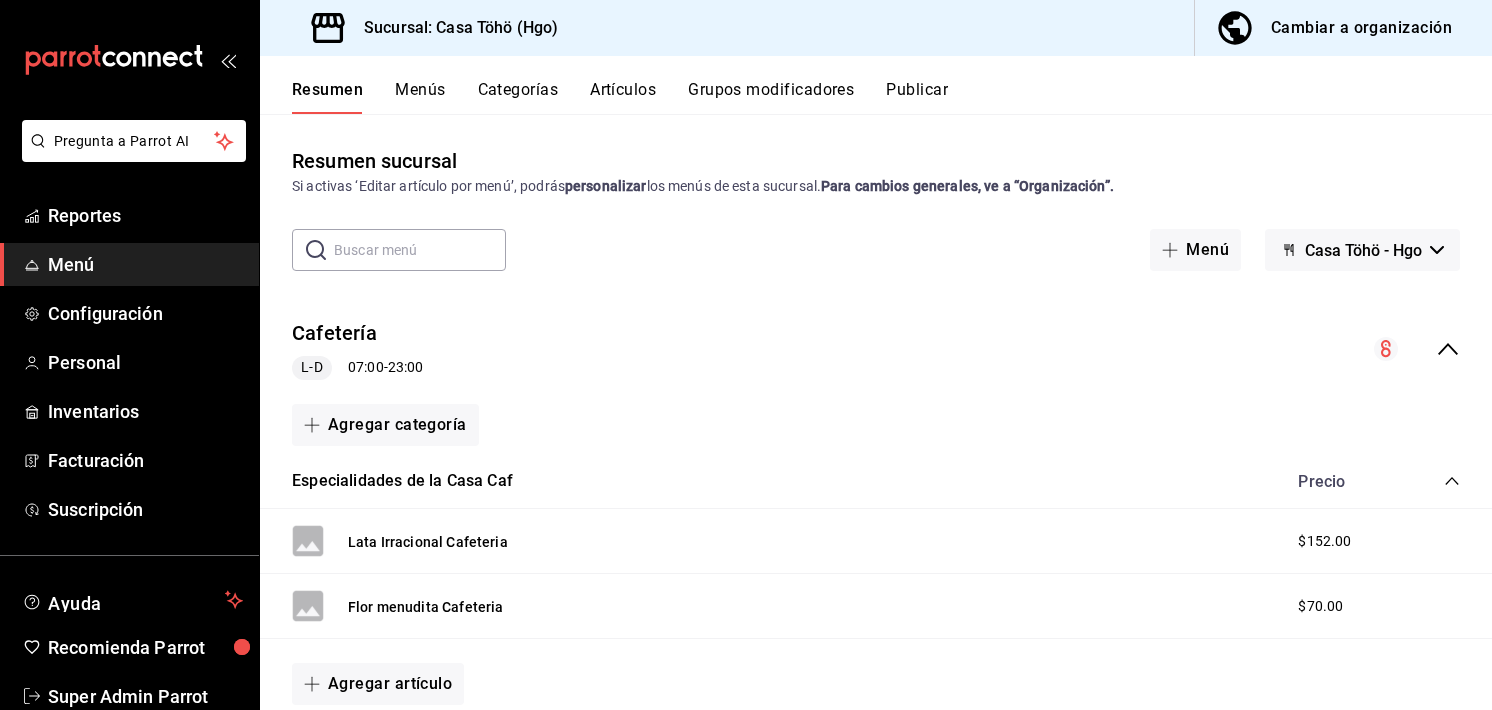drag, startPoint x: 406, startPoint y: 77, endPoint x: 406, endPoint y: 89, distance: 12 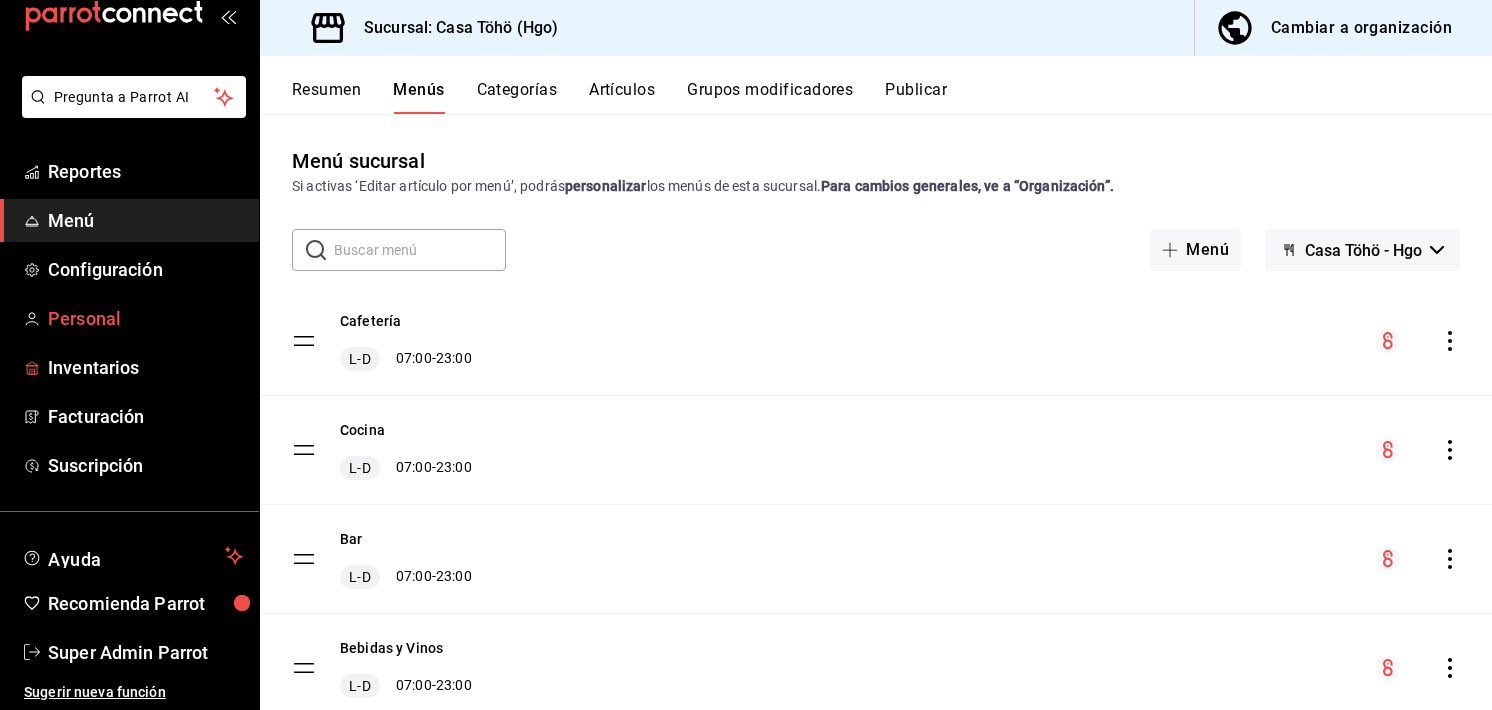 scroll, scrollTop: 43, scrollLeft: 0, axis: vertical 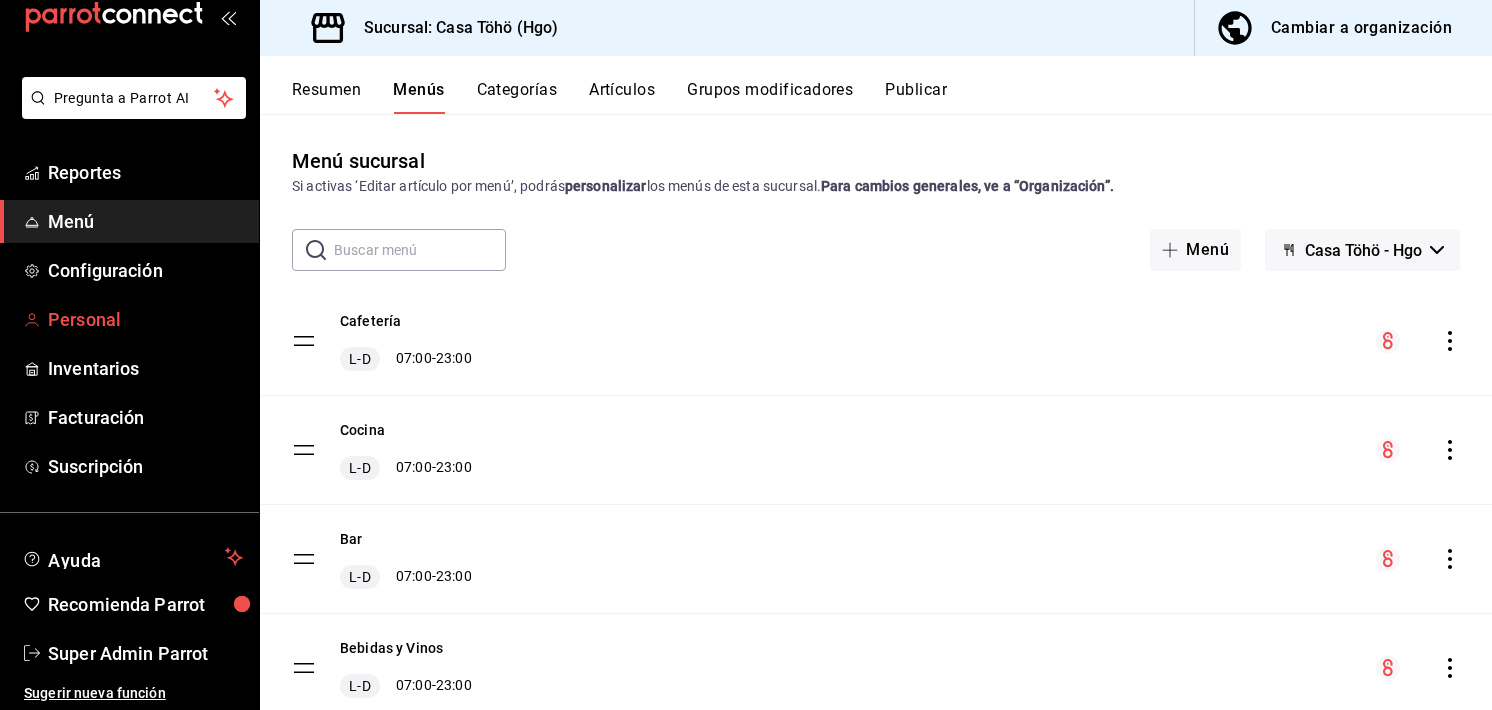 click on "Personal" at bounding box center (145, 319) 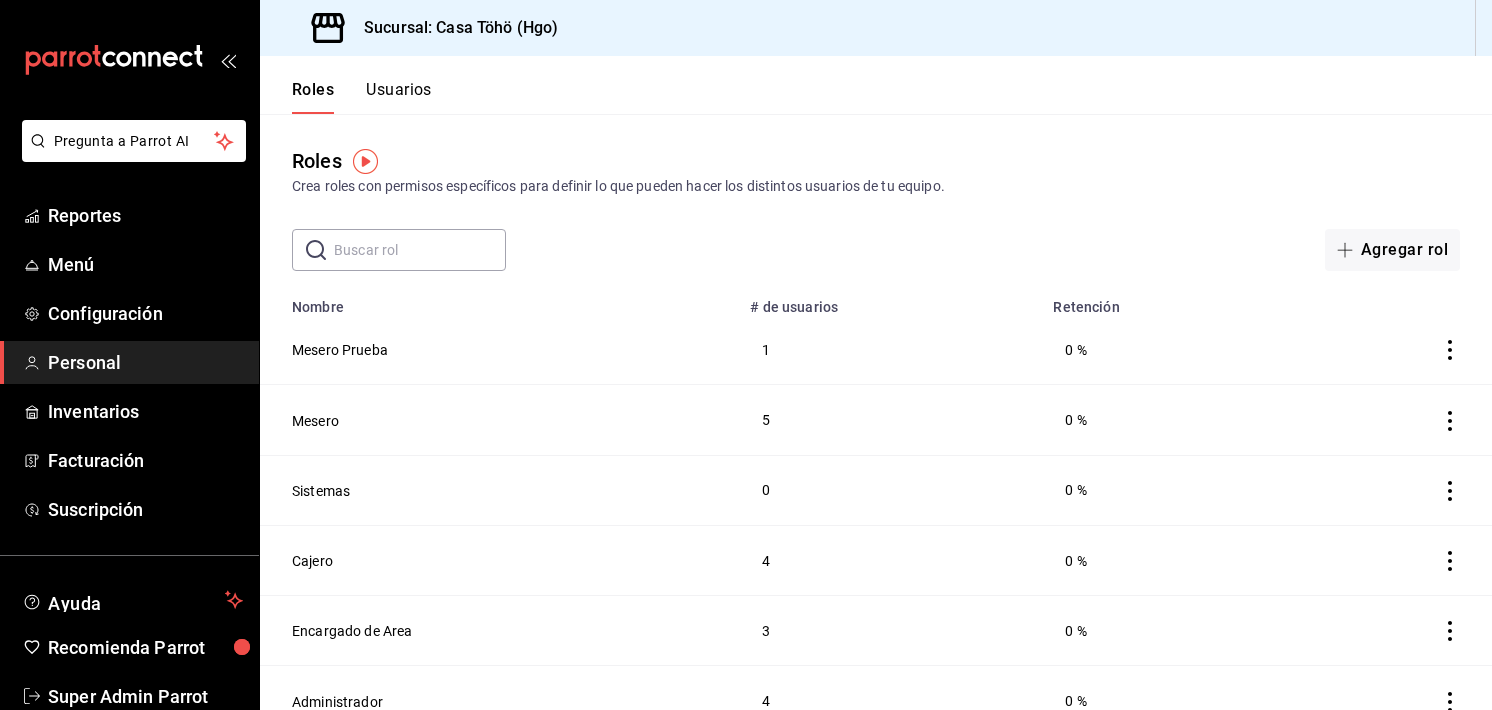 scroll, scrollTop: 26, scrollLeft: 0, axis: vertical 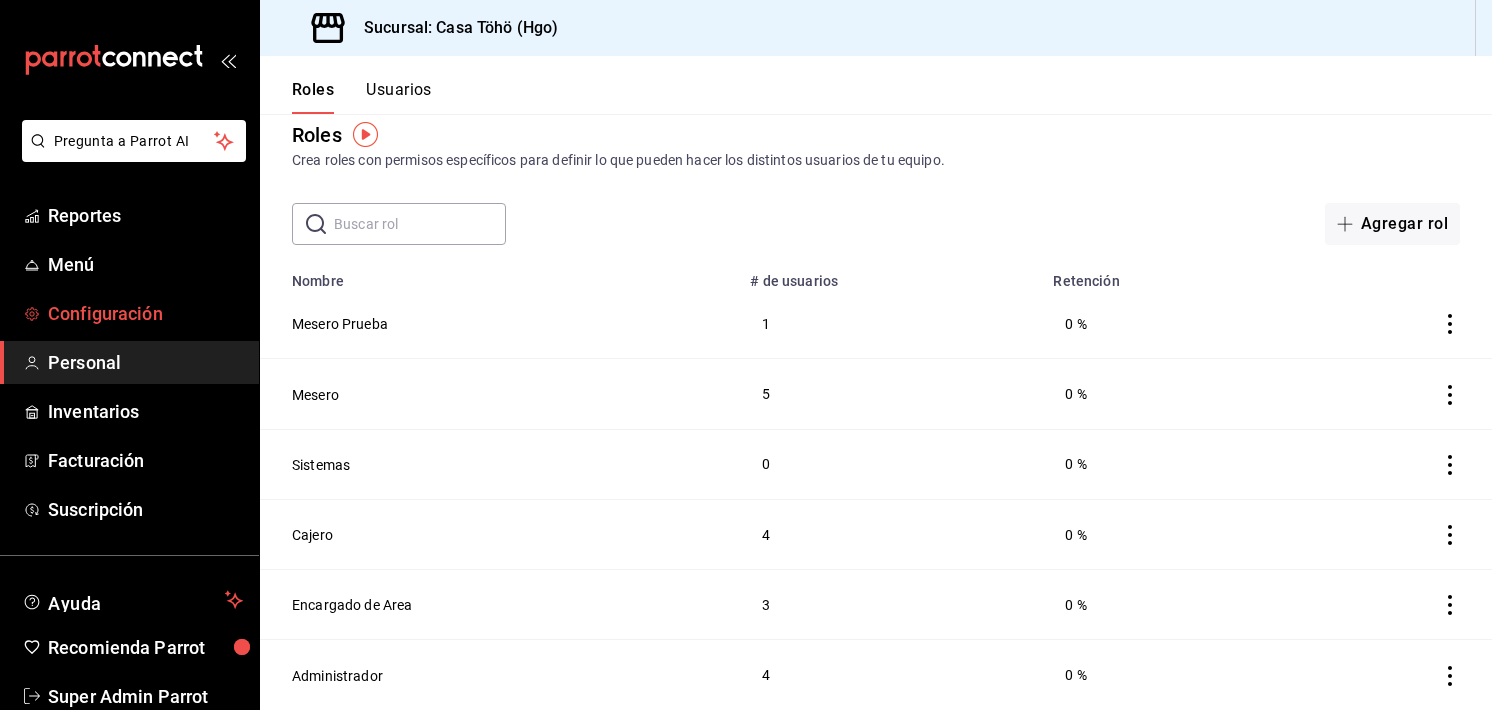 click on "Configuración" at bounding box center (145, 313) 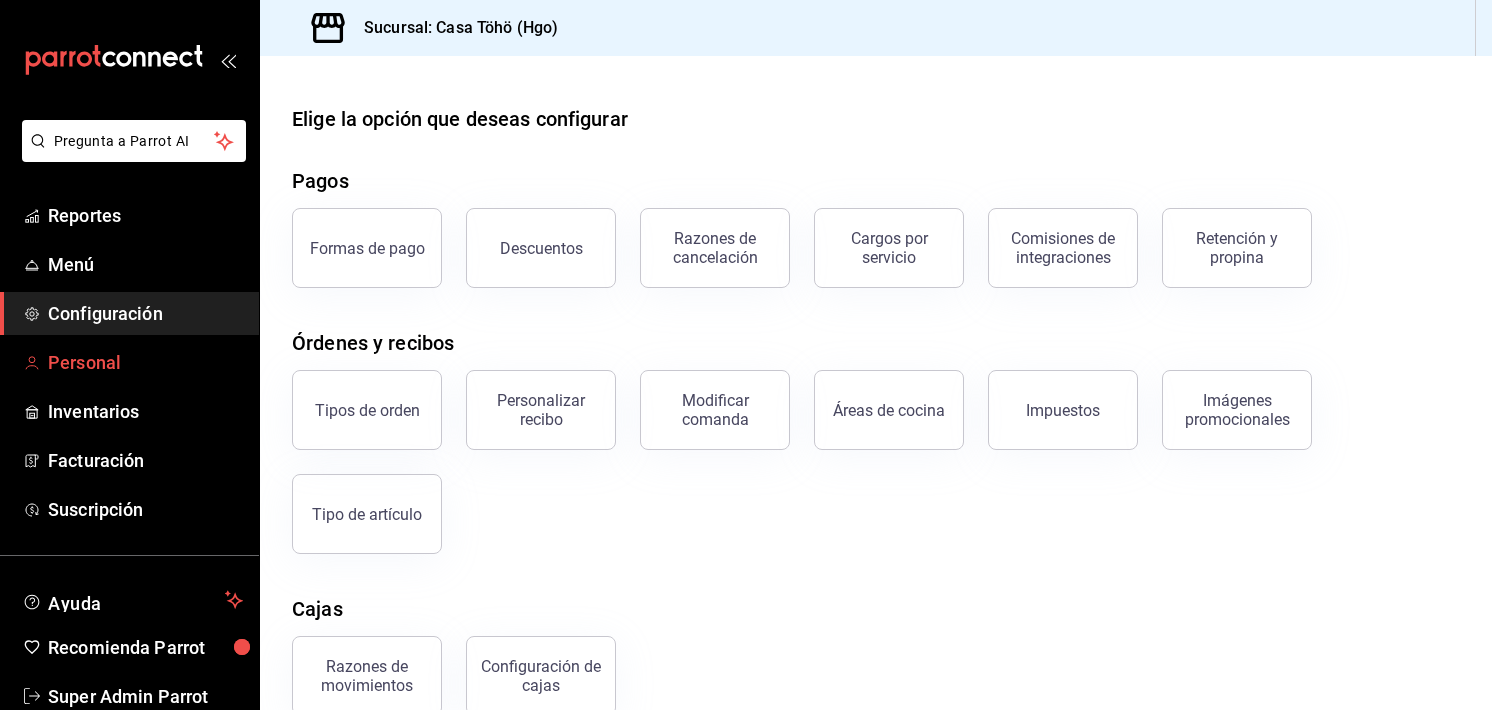 click on "Personal" at bounding box center (145, 362) 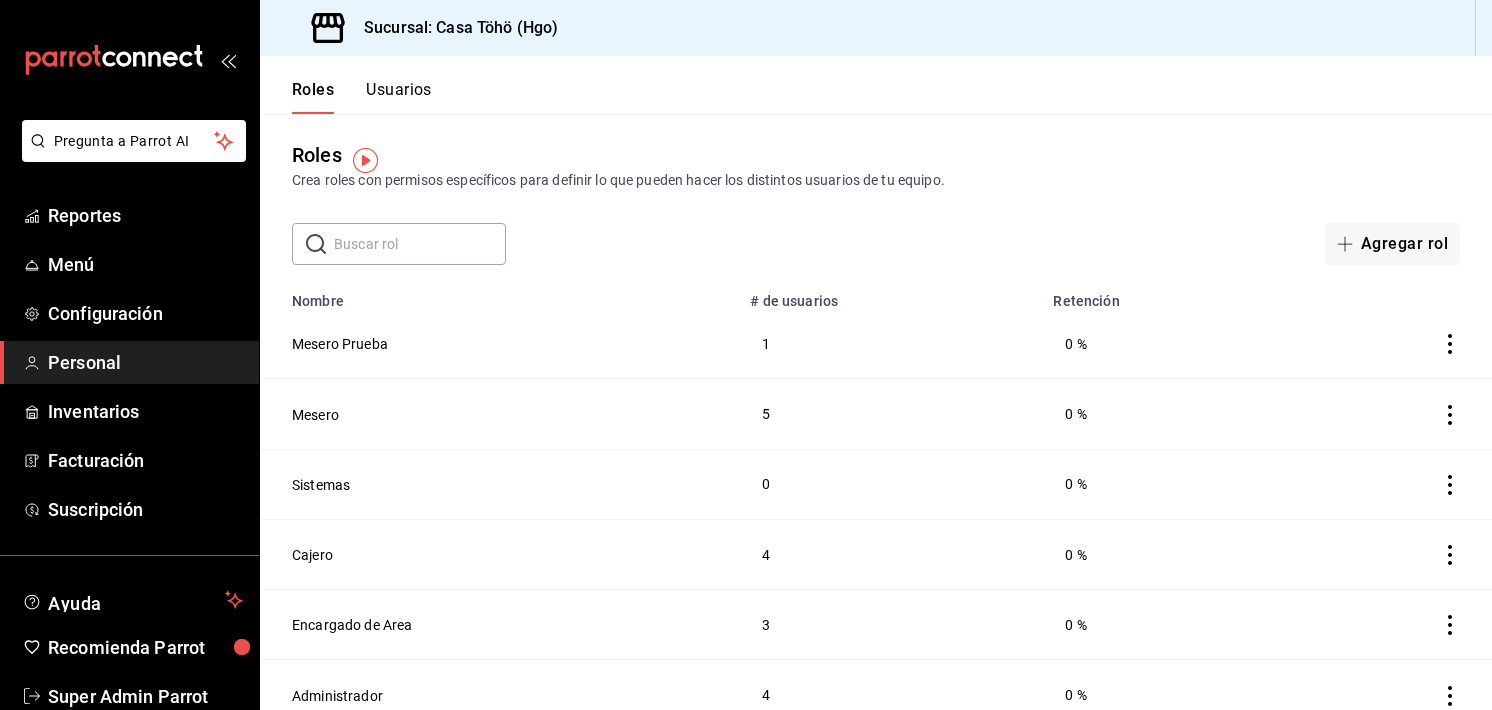 scroll, scrollTop: 26, scrollLeft: 0, axis: vertical 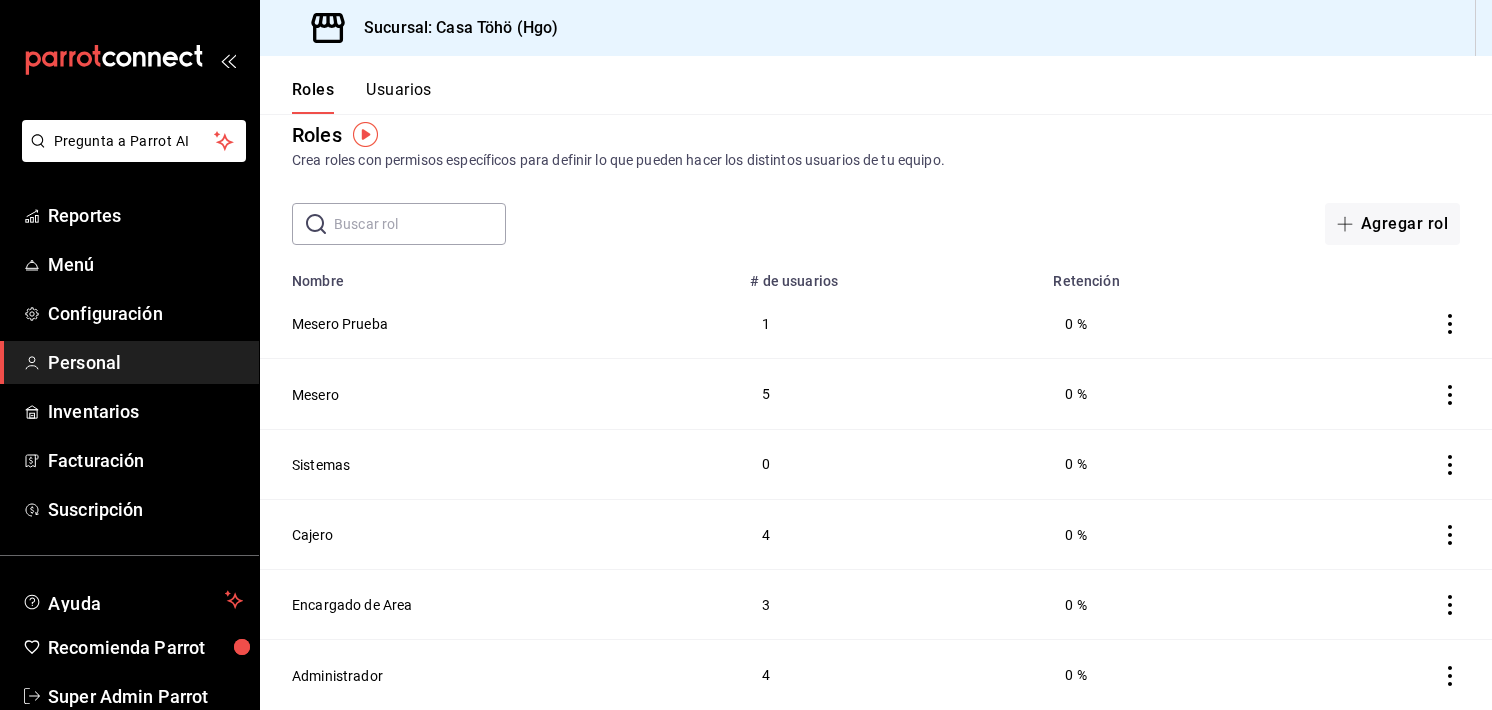 click on "Roles Usuarios" at bounding box center [346, 85] 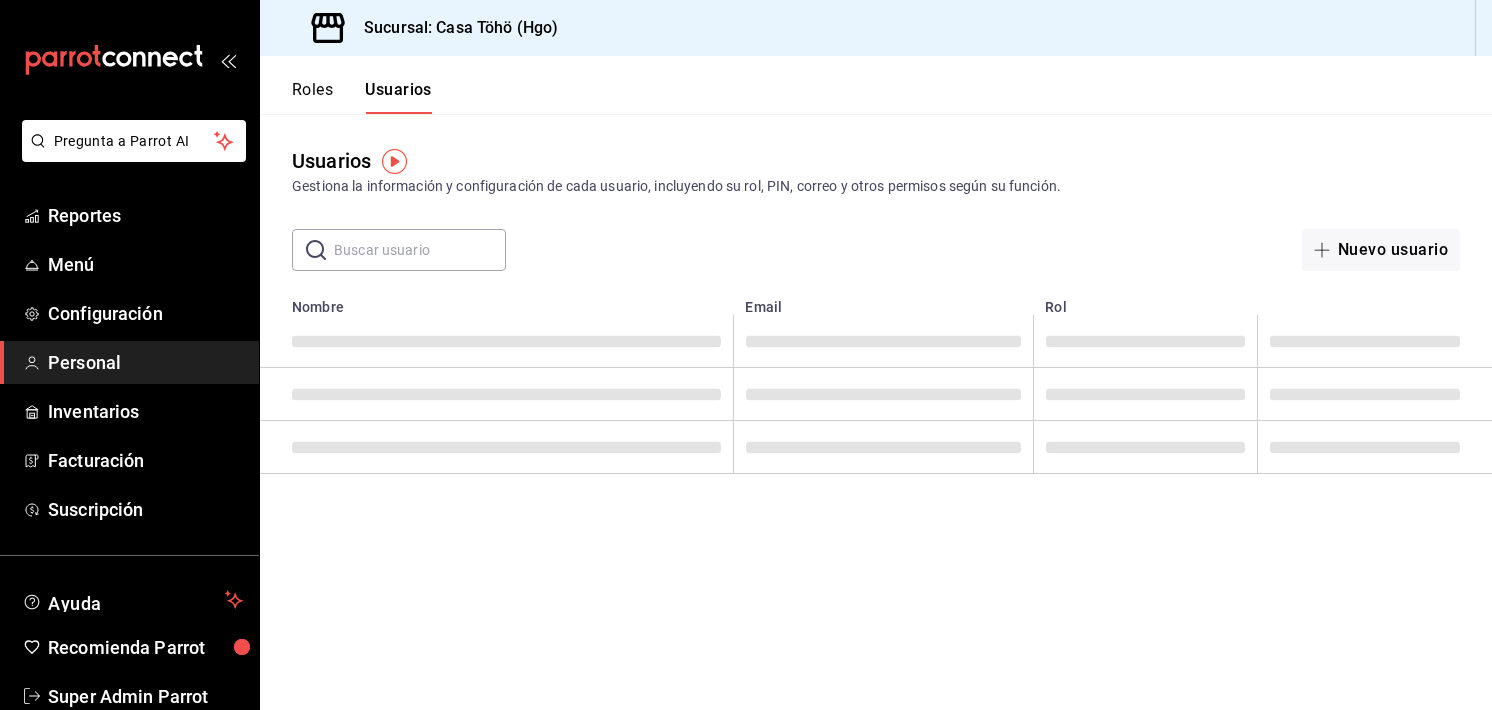 drag, startPoint x: 460, startPoint y: 225, endPoint x: 441, endPoint y: 250, distance: 31.400637 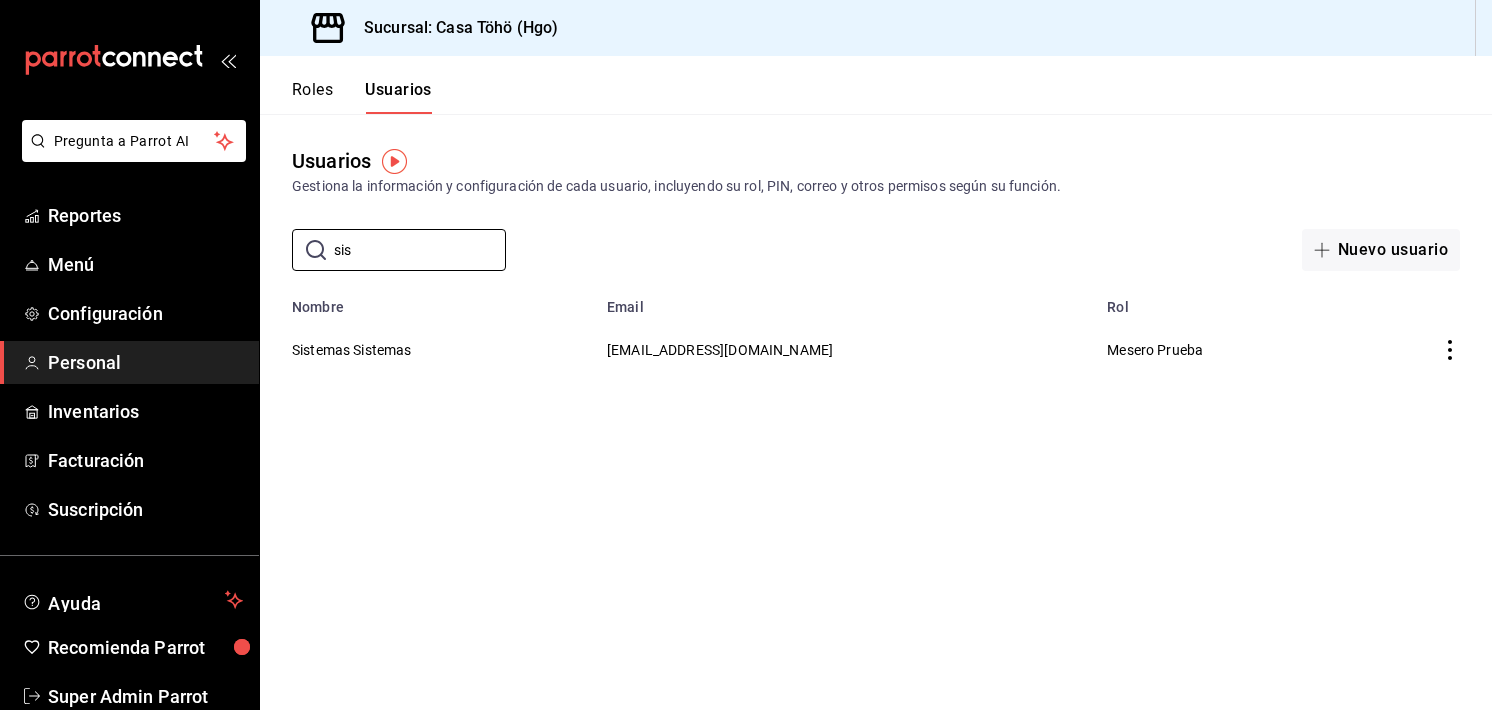 type on "sistemas" 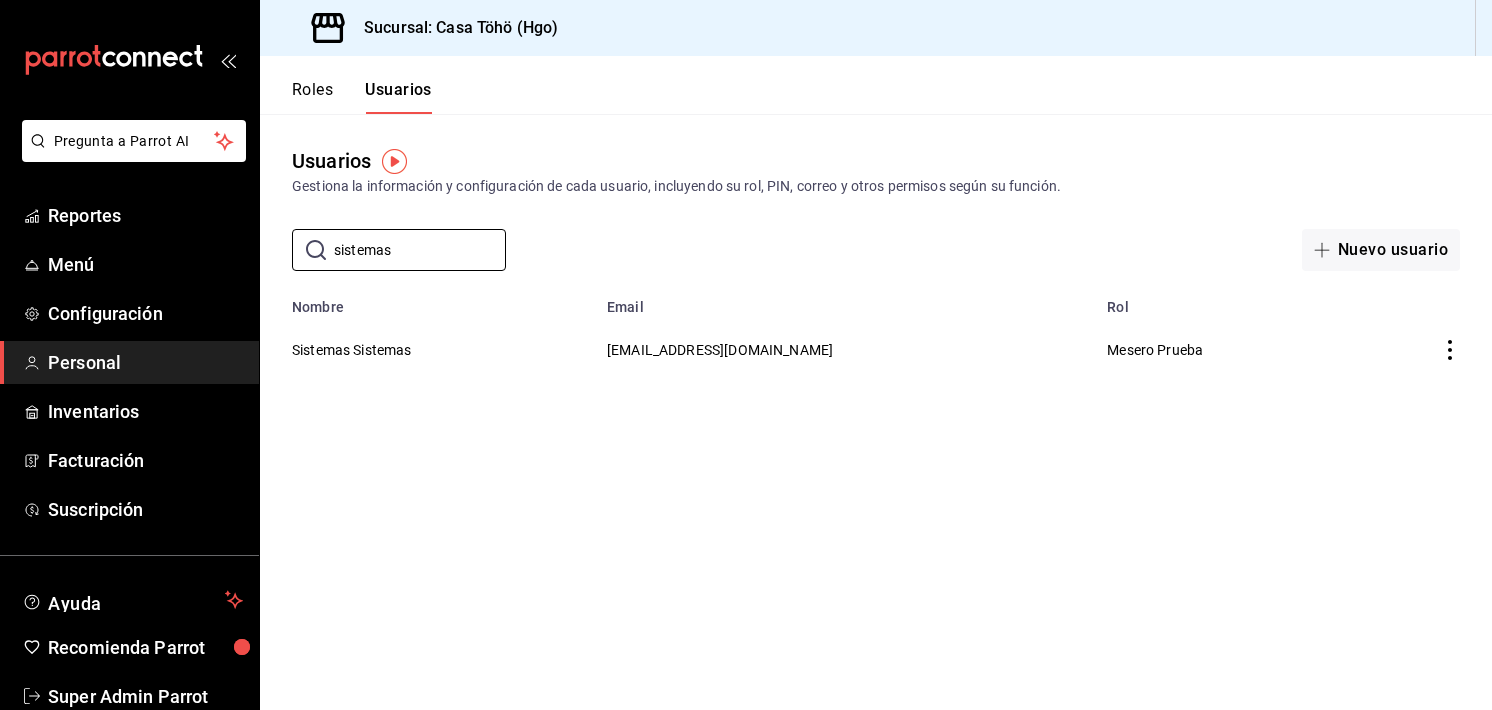 click on "Sistemas Sistemas" at bounding box center [427, 349] 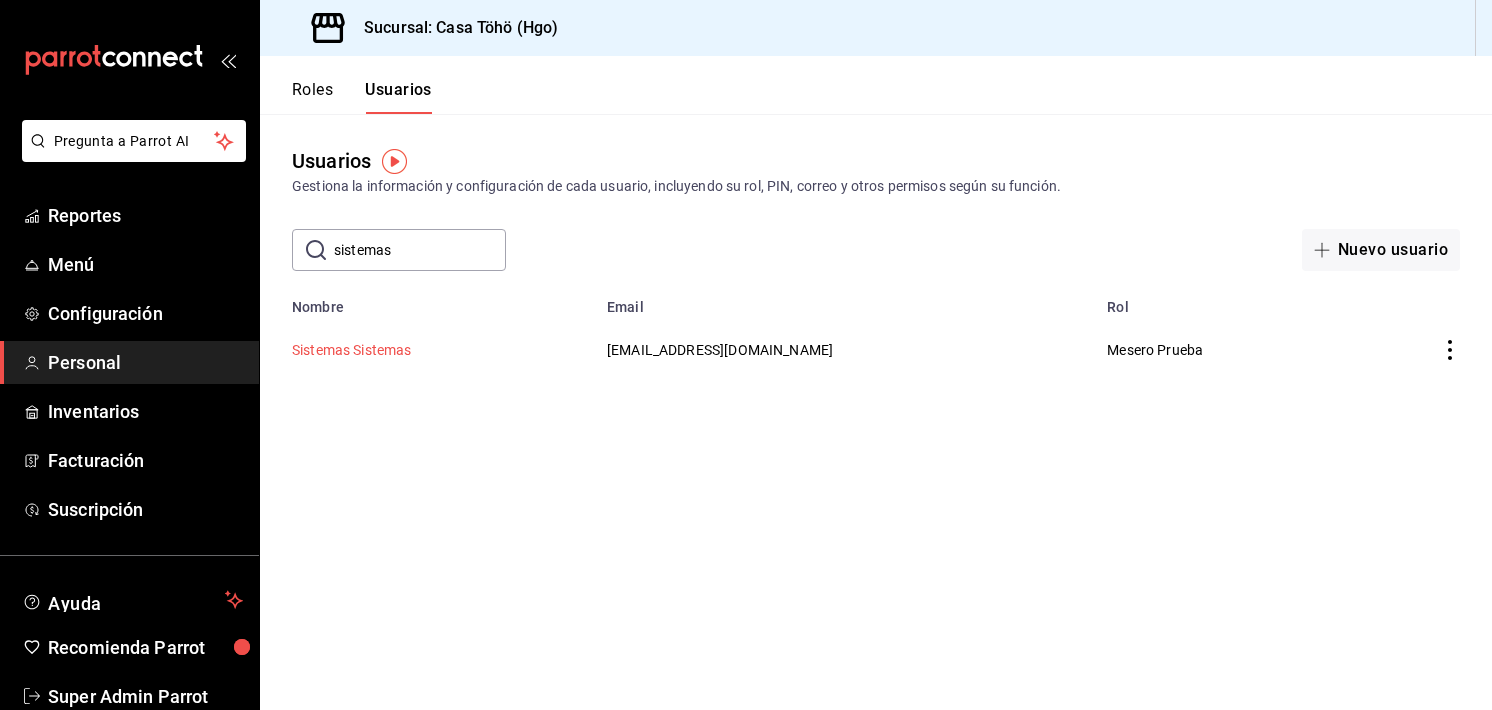 click on "Sistemas Sistemas" at bounding box center (352, 350) 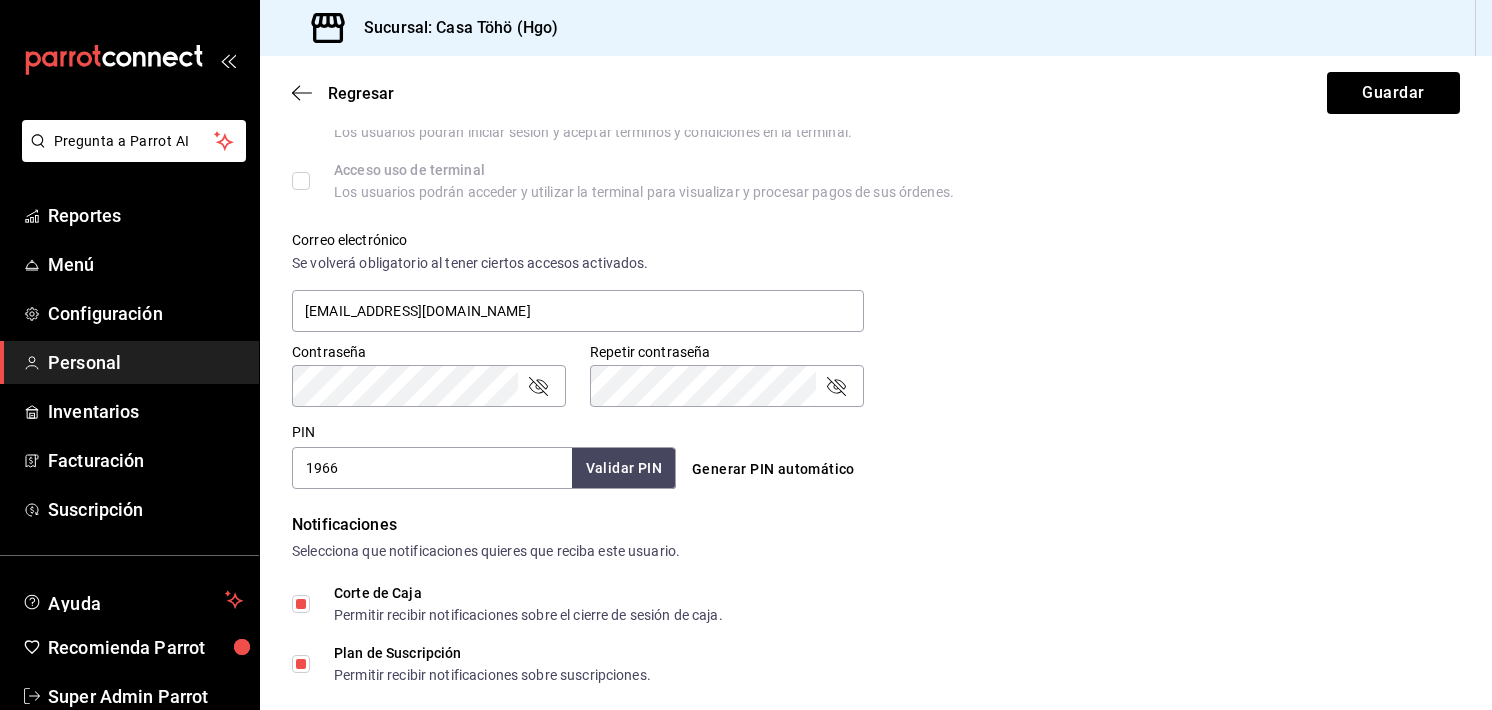 scroll, scrollTop: 644, scrollLeft: 0, axis: vertical 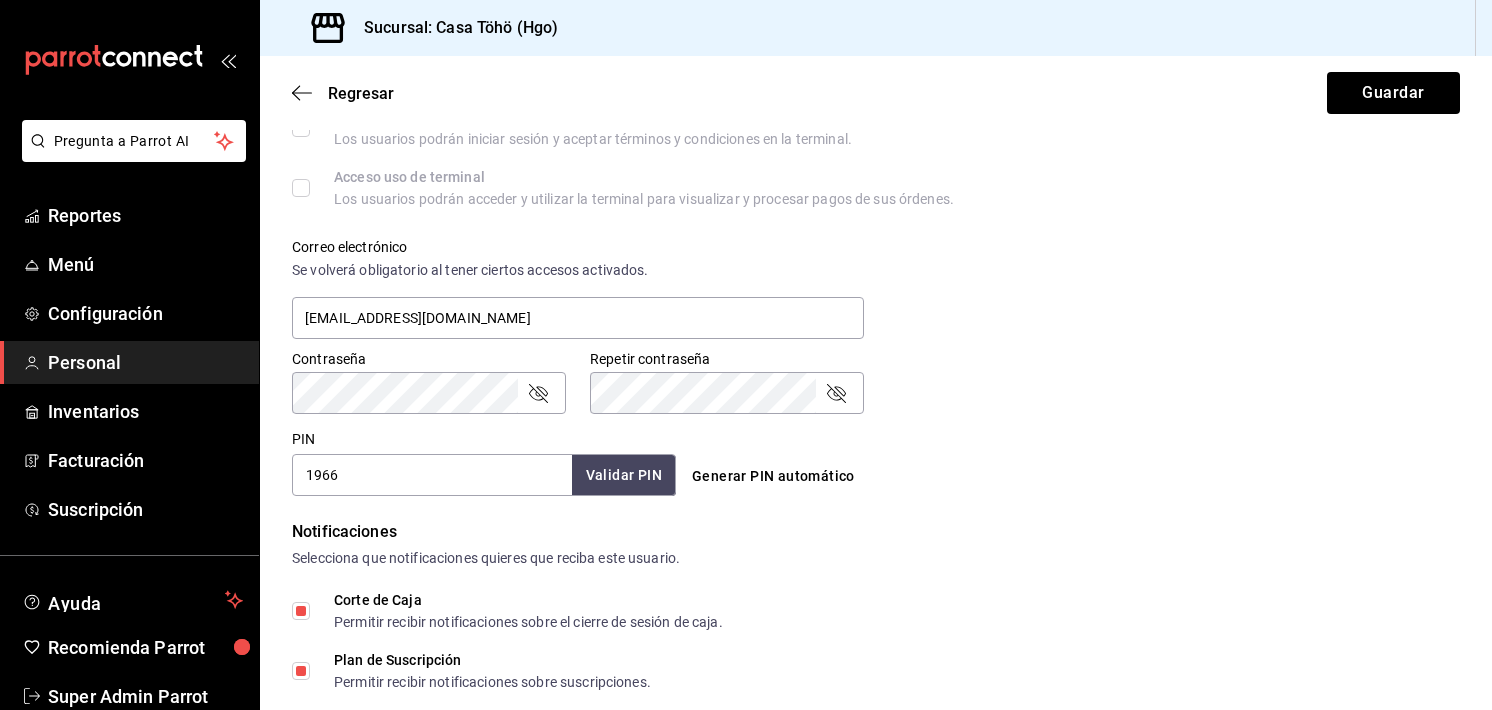 click on "1966" at bounding box center (432, 475) 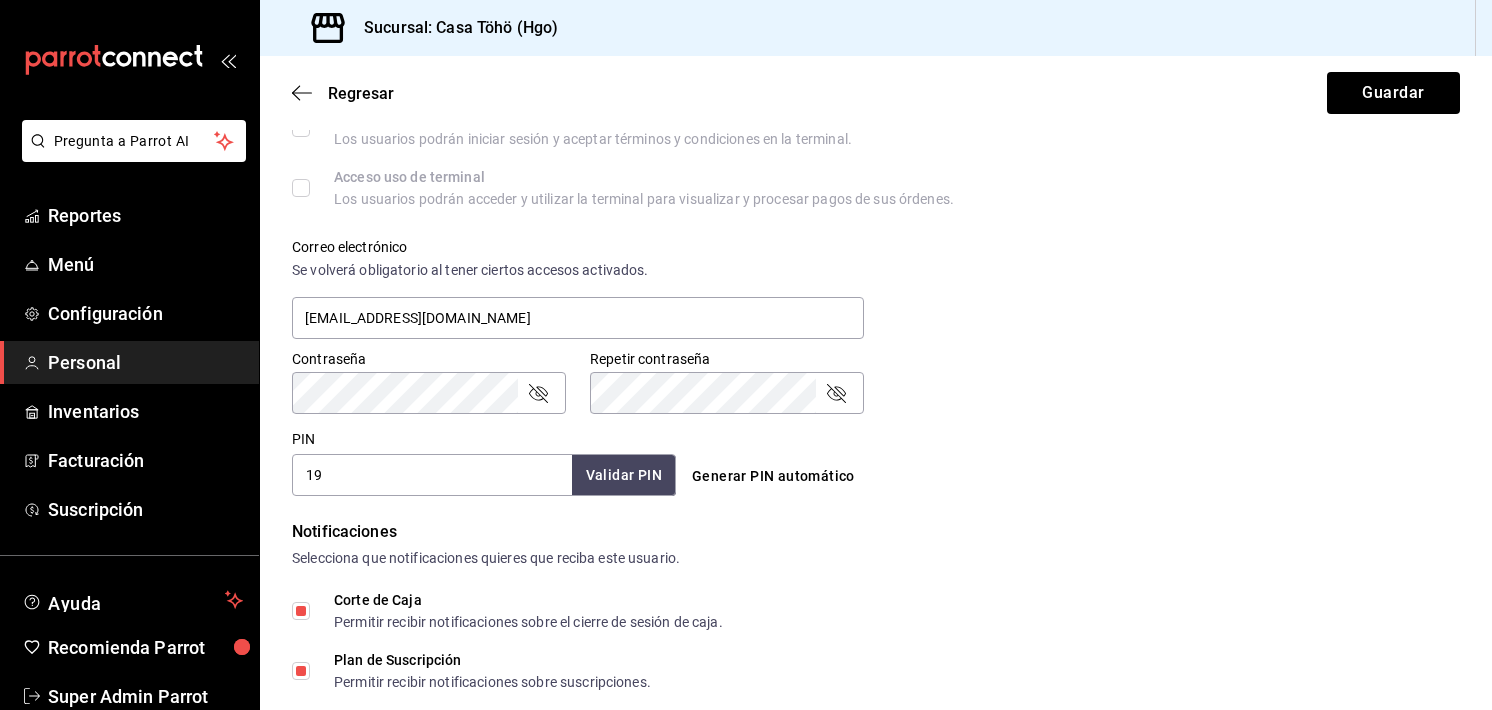 type on "1" 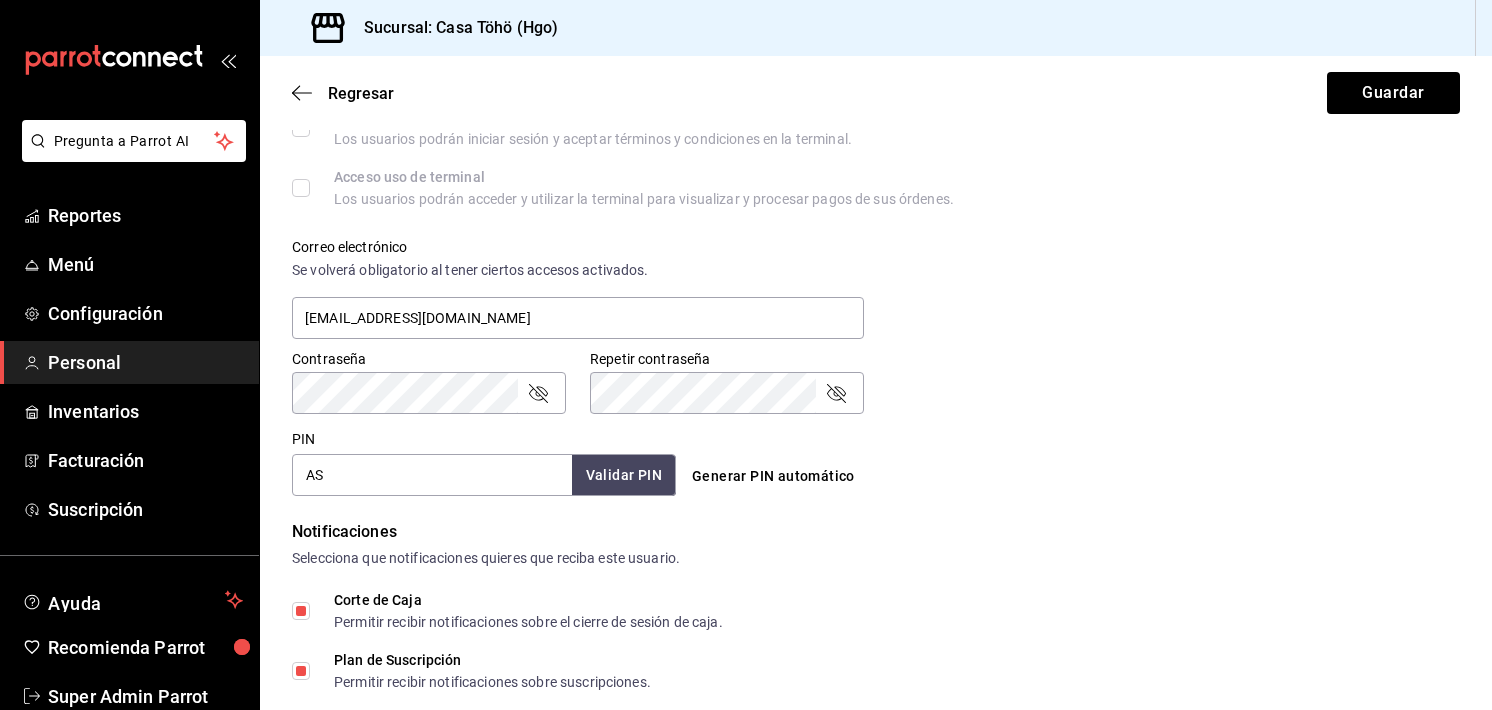 type on "A" 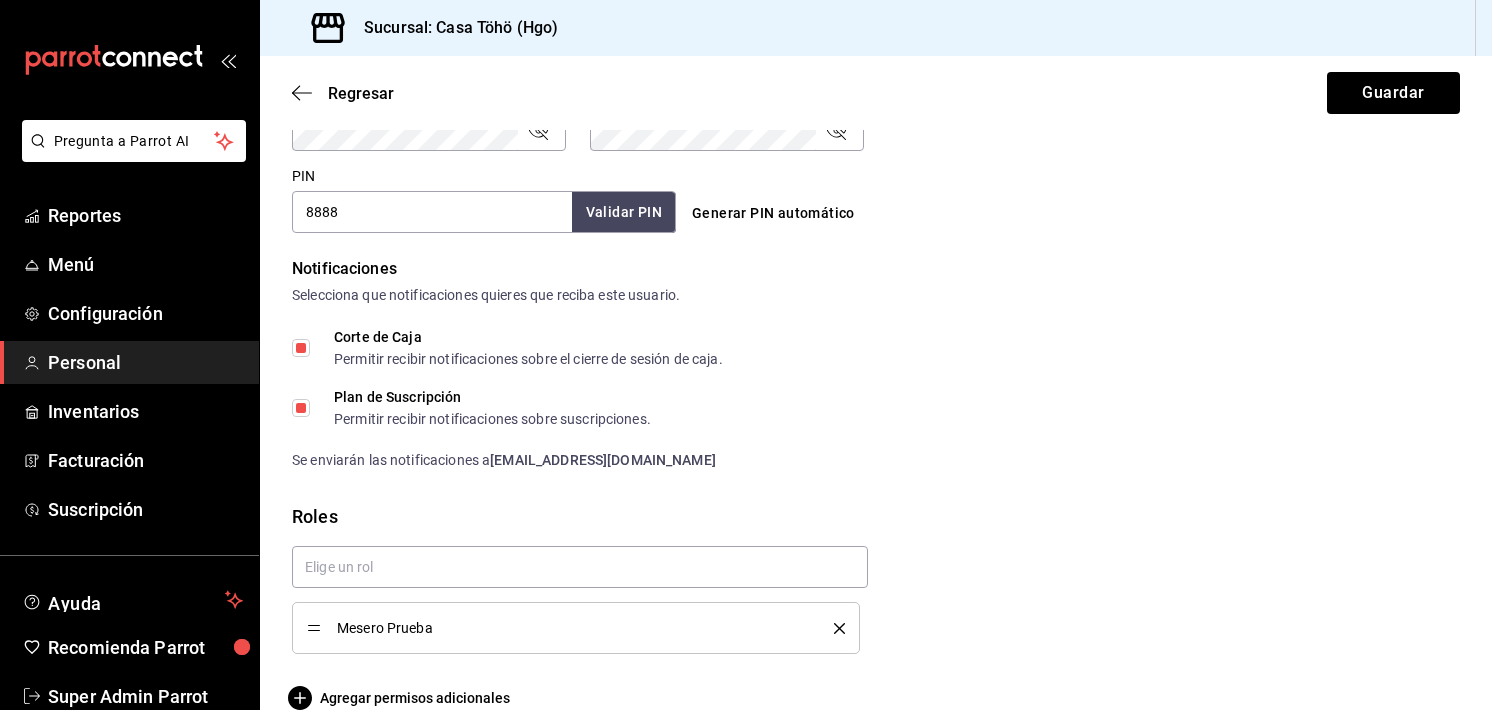 scroll, scrollTop: 906, scrollLeft: 0, axis: vertical 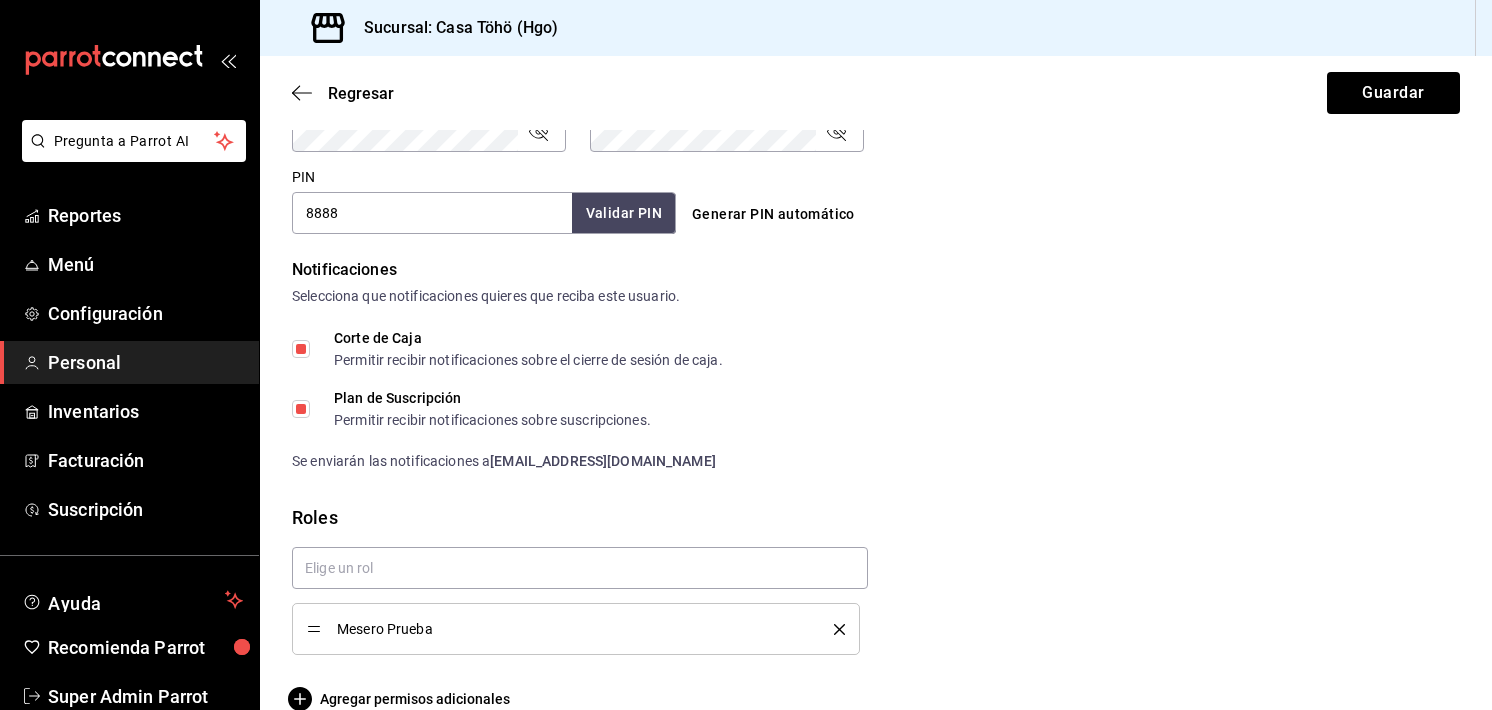 type on "8888" 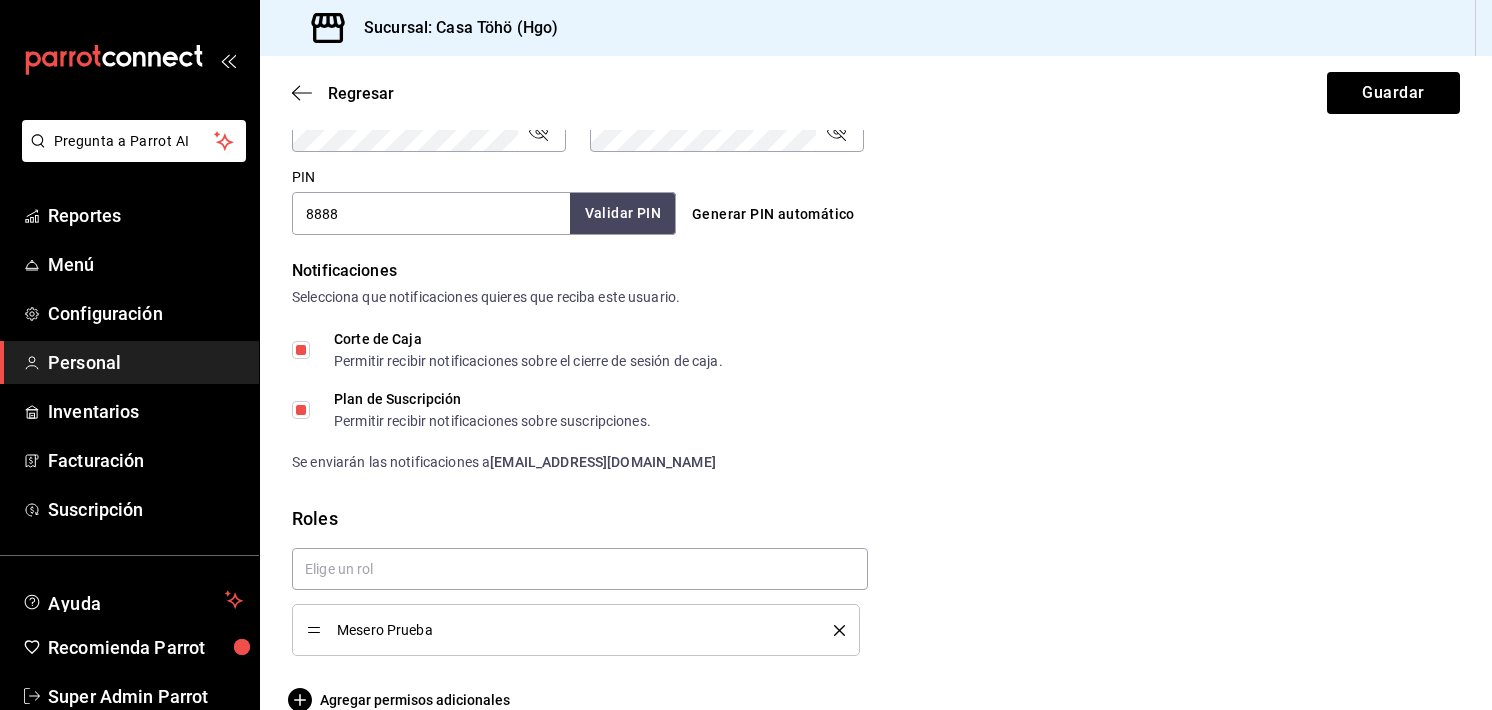 click on "Validar PIN" at bounding box center [623, 213] 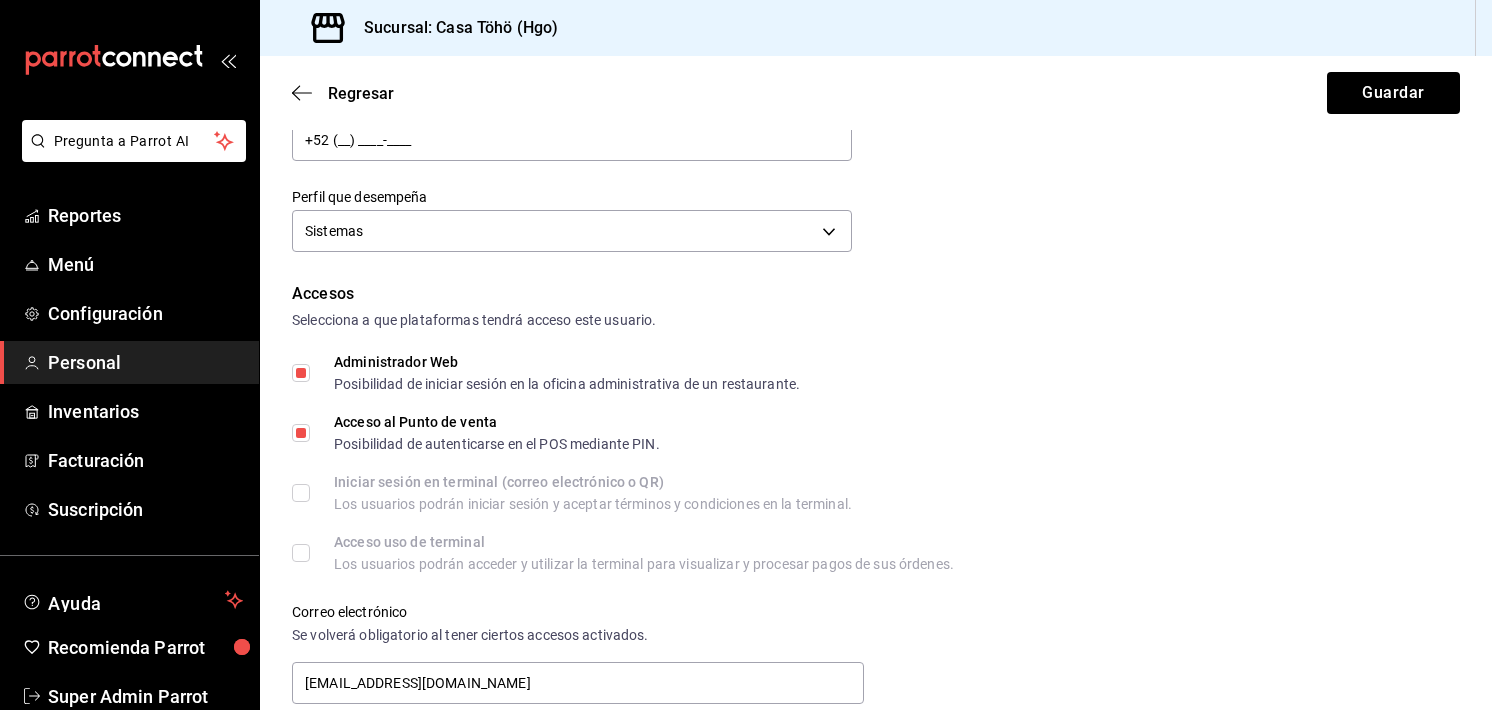 scroll, scrollTop: 287, scrollLeft: 0, axis: vertical 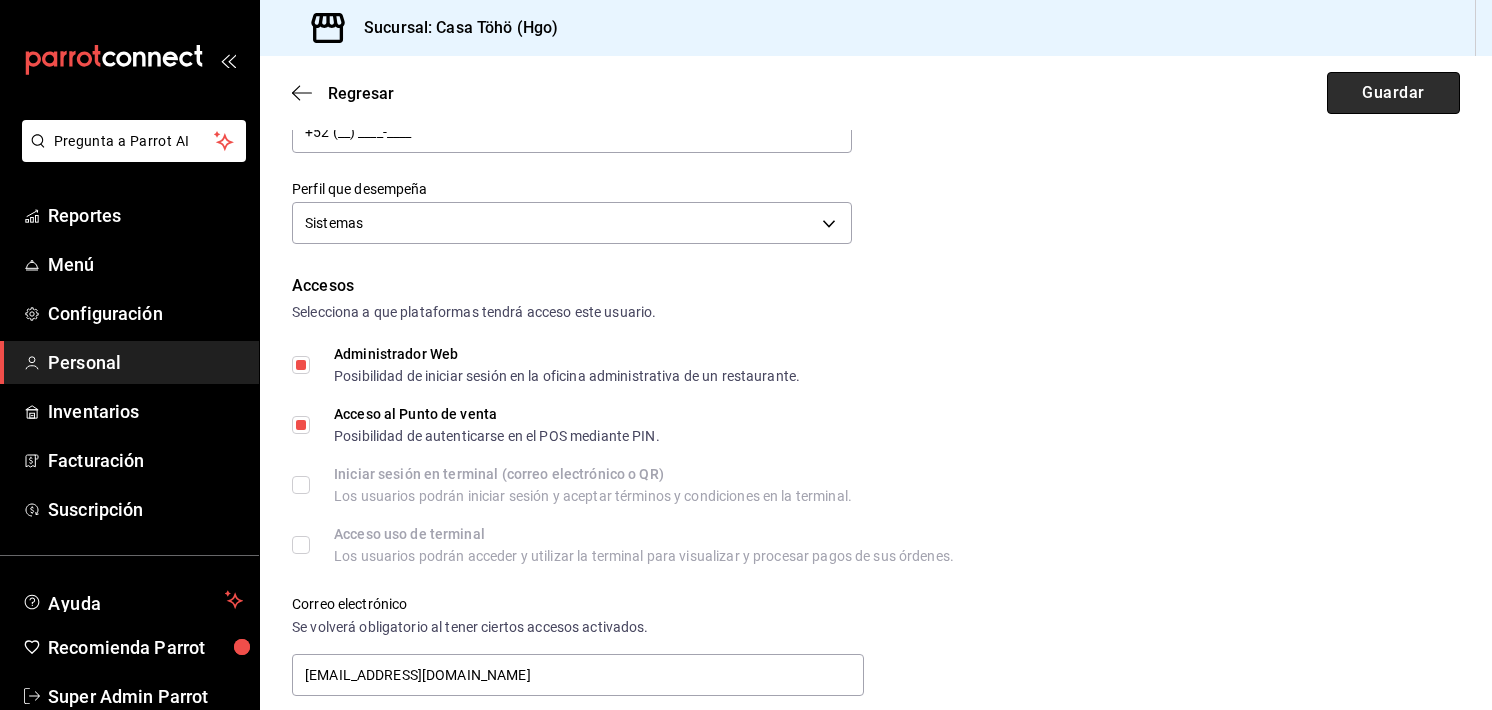 click on "Guardar" at bounding box center (1393, 93) 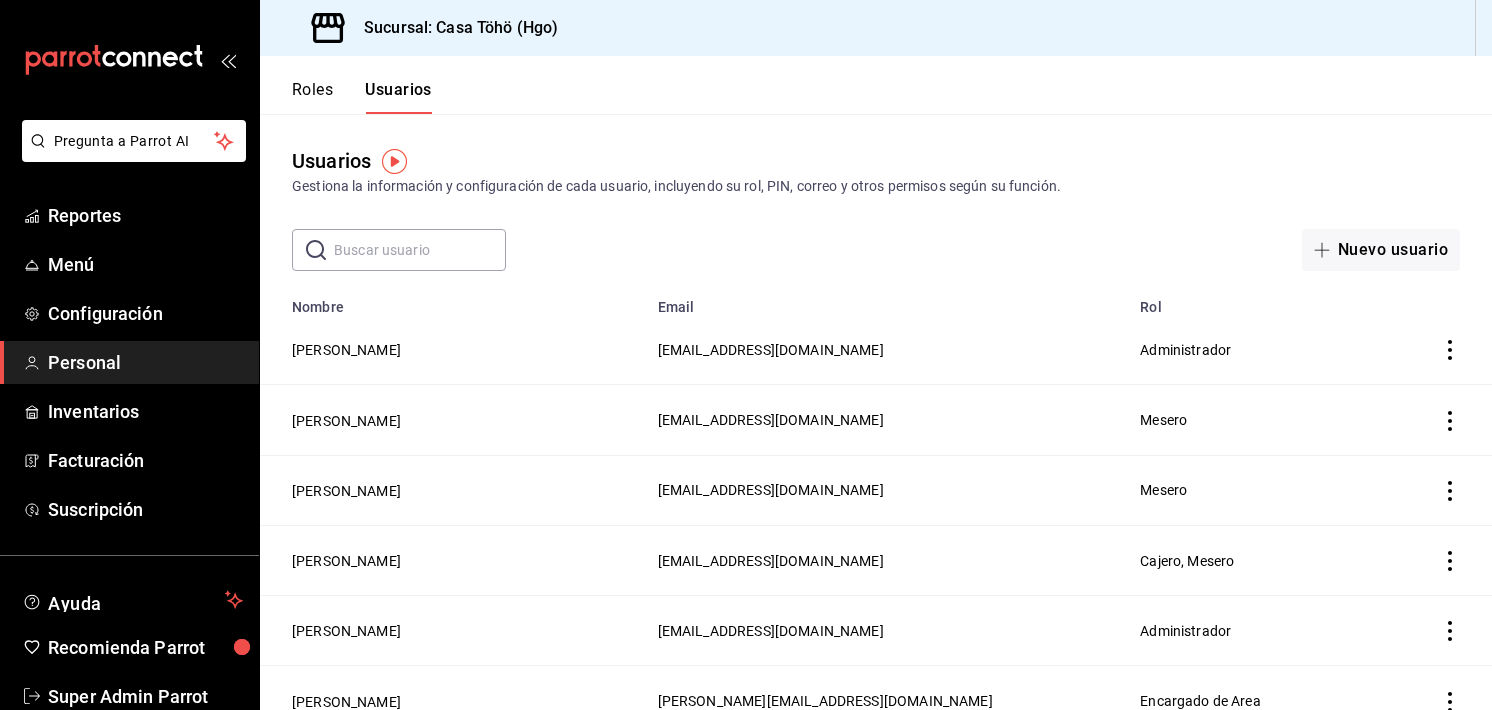 click on "Gestiona la información y configuración de cada usuario, incluyendo su rol, PIN, correo y otros permisos según su función." at bounding box center (876, 186) 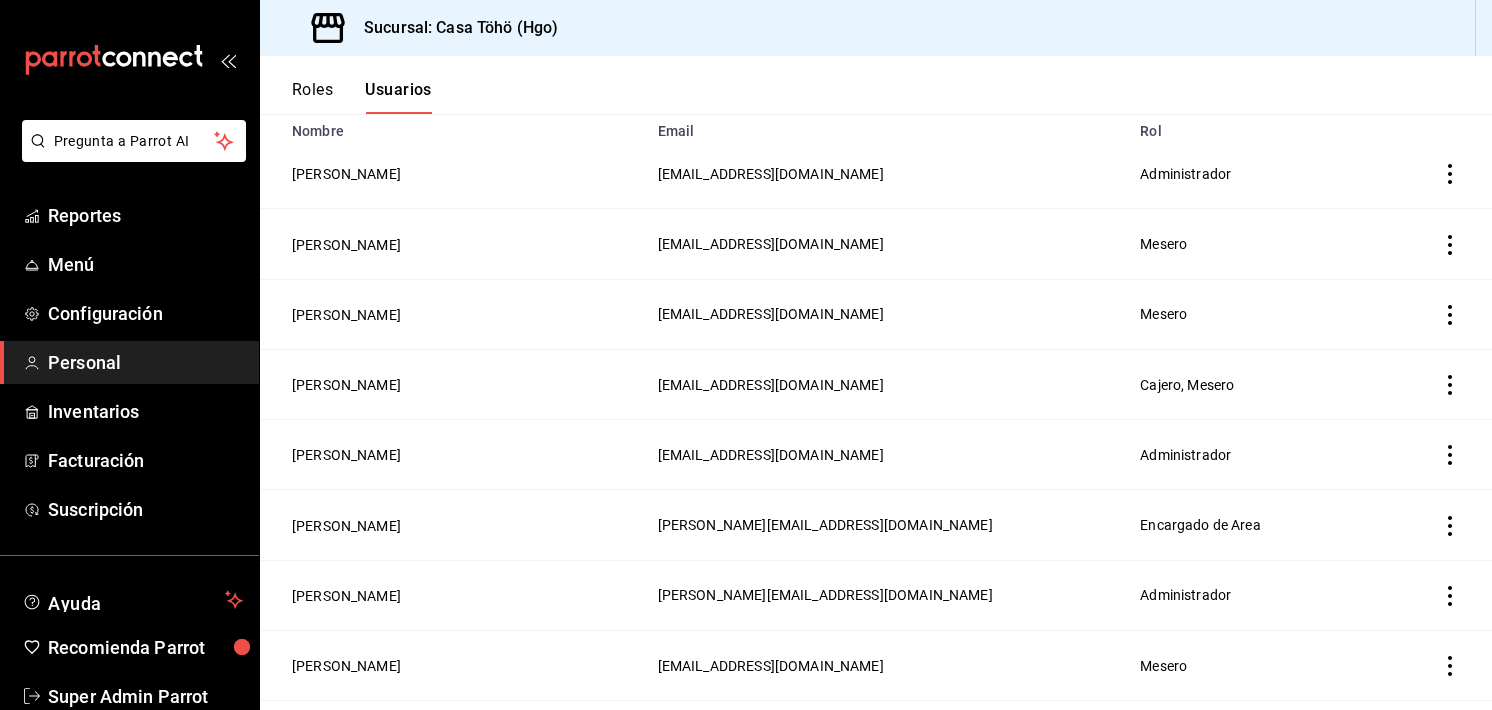 scroll, scrollTop: 0, scrollLeft: 0, axis: both 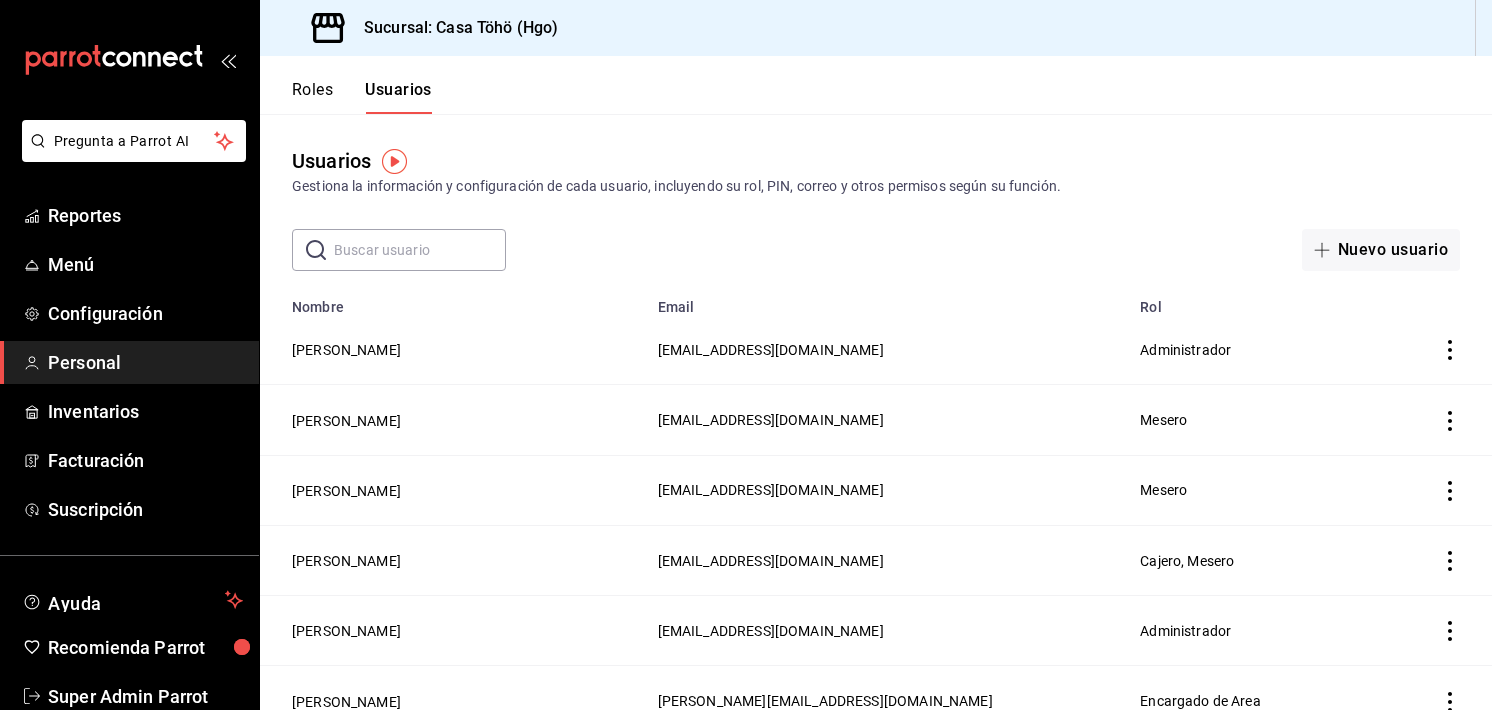 click on "Roles" at bounding box center (312, 97) 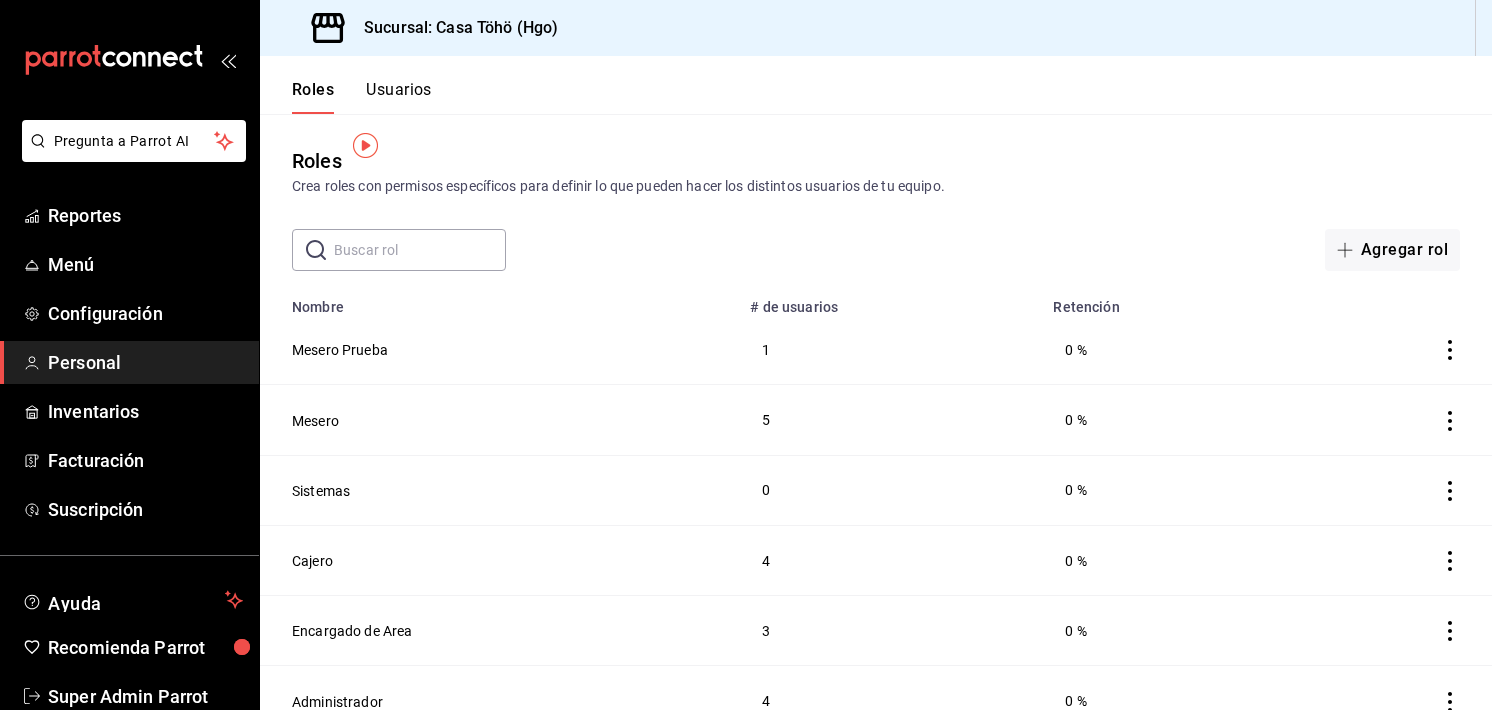 scroll, scrollTop: 26, scrollLeft: 0, axis: vertical 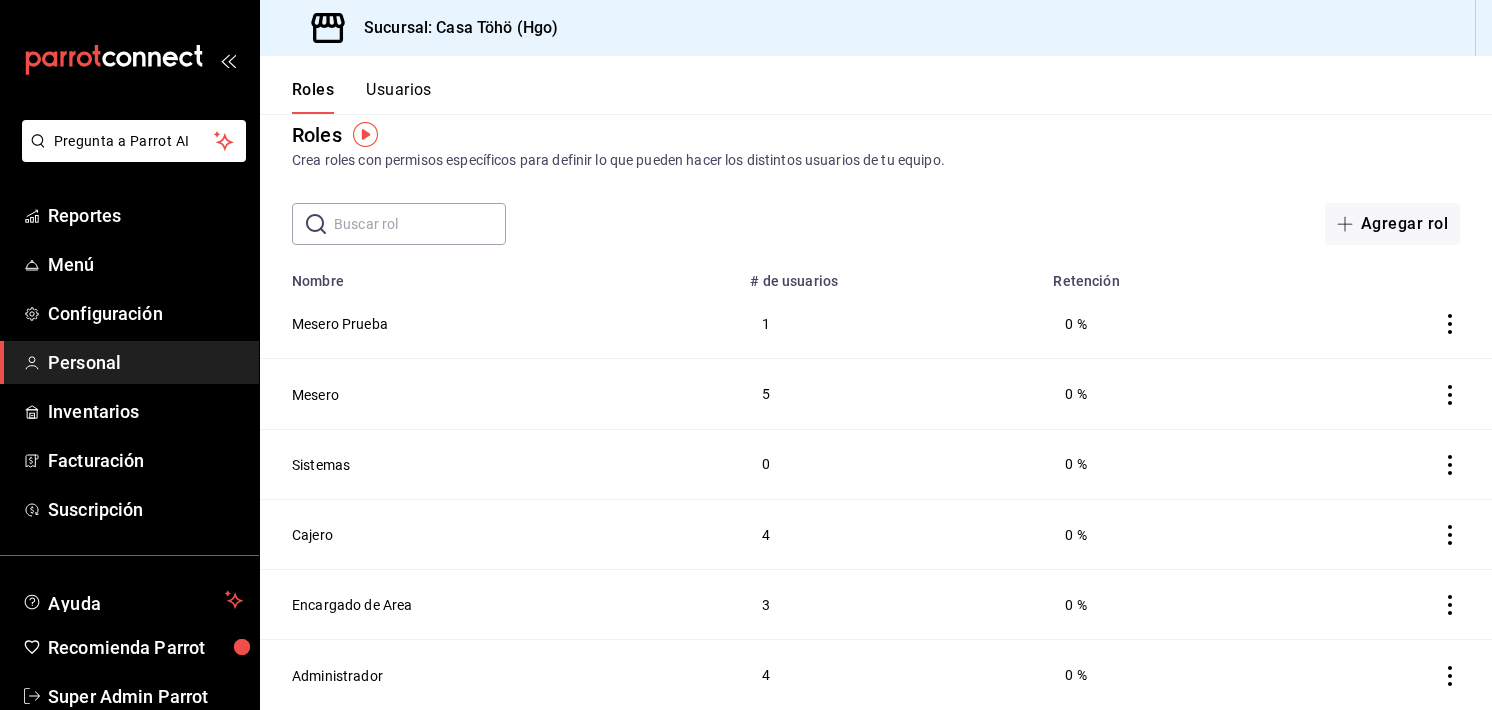 click on "Usuarios" at bounding box center (399, 97) 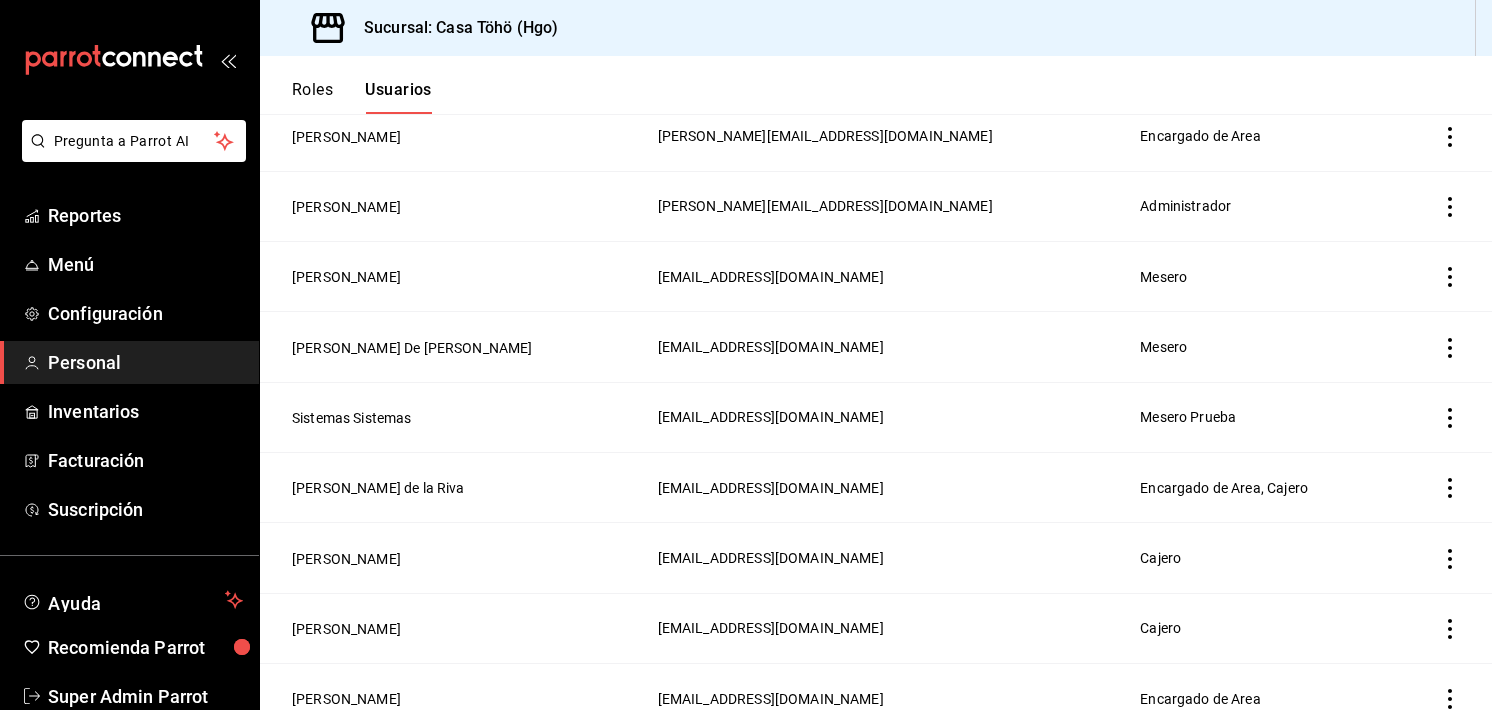 scroll, scrollTop: 561, scrollLeft: 0, axis: vertical 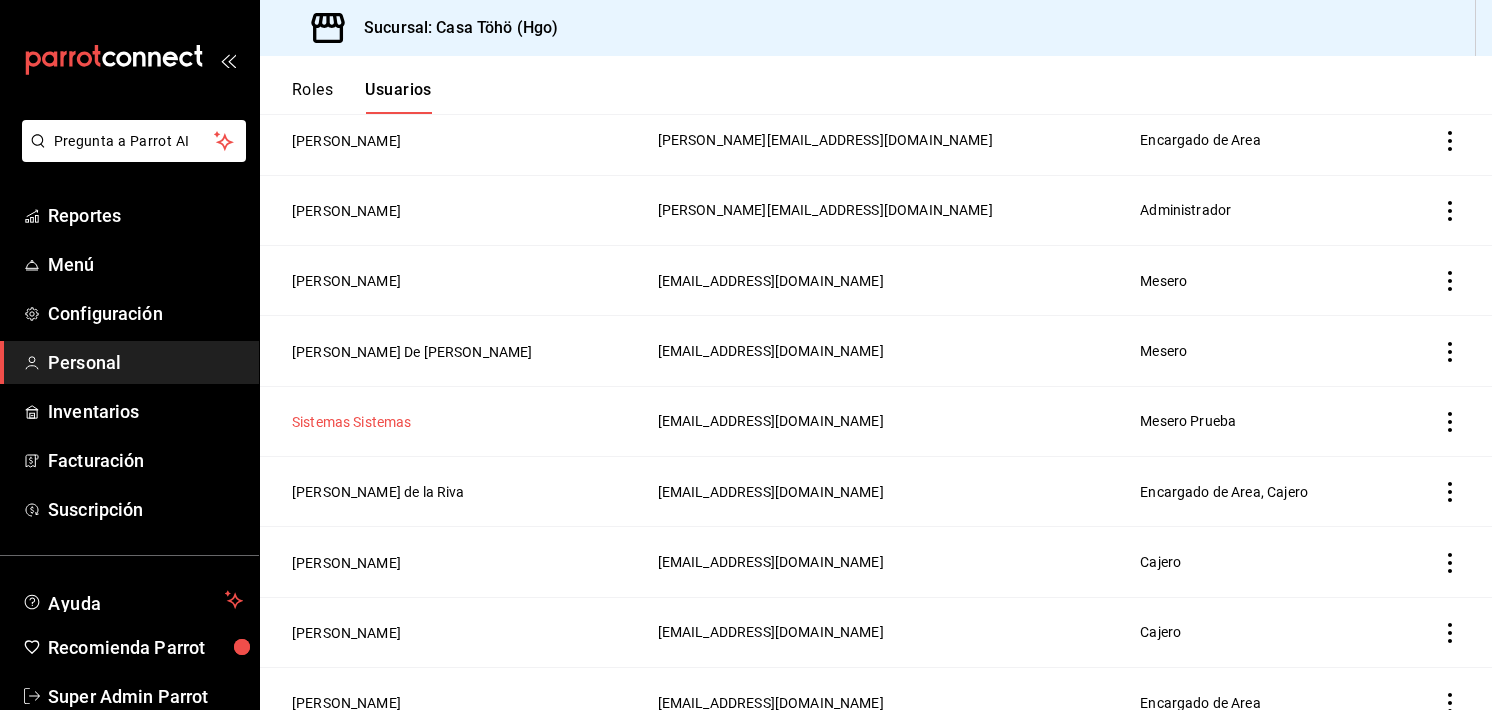 click on "Sistemas Sistemas" at bounding box center (352, 422) 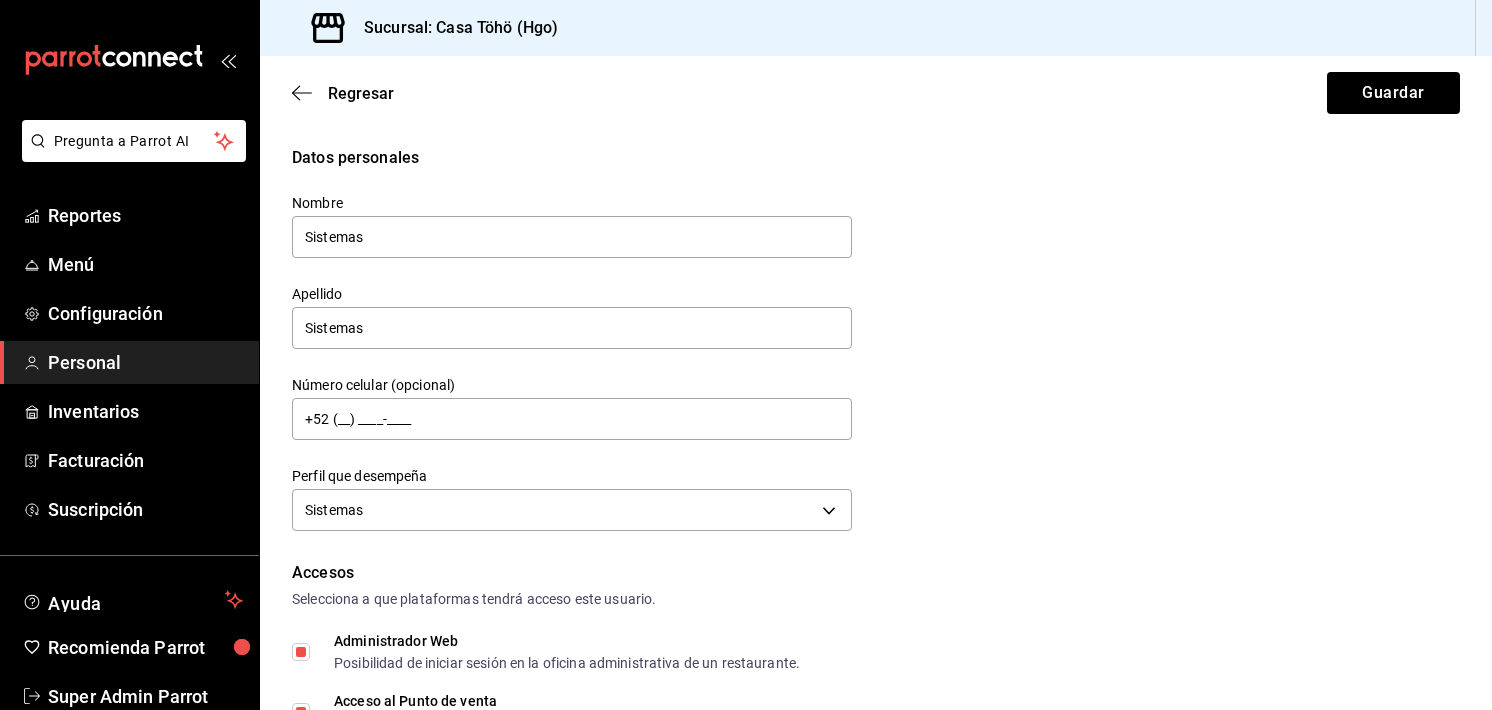 scroll, scrollTop: 938, scrollLeft: 0, axis: vertical 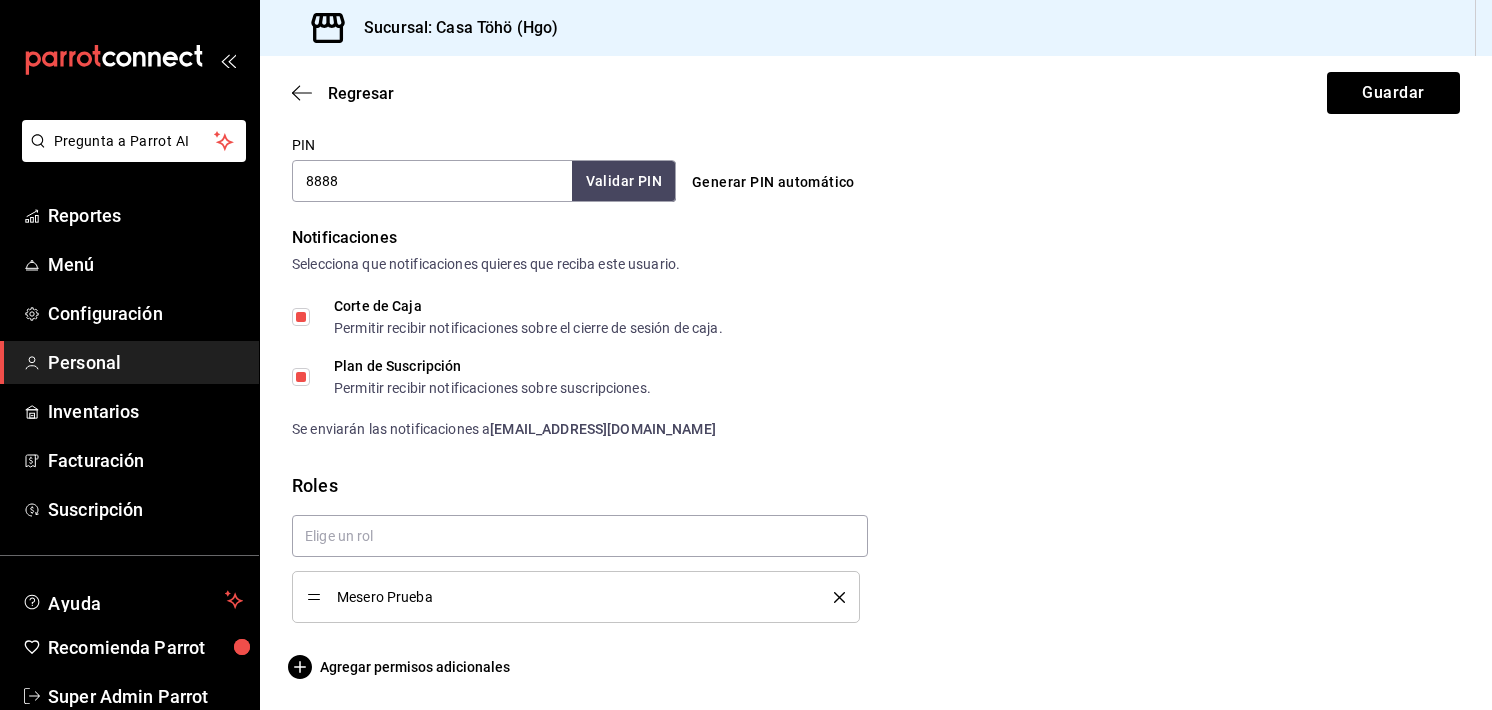 click 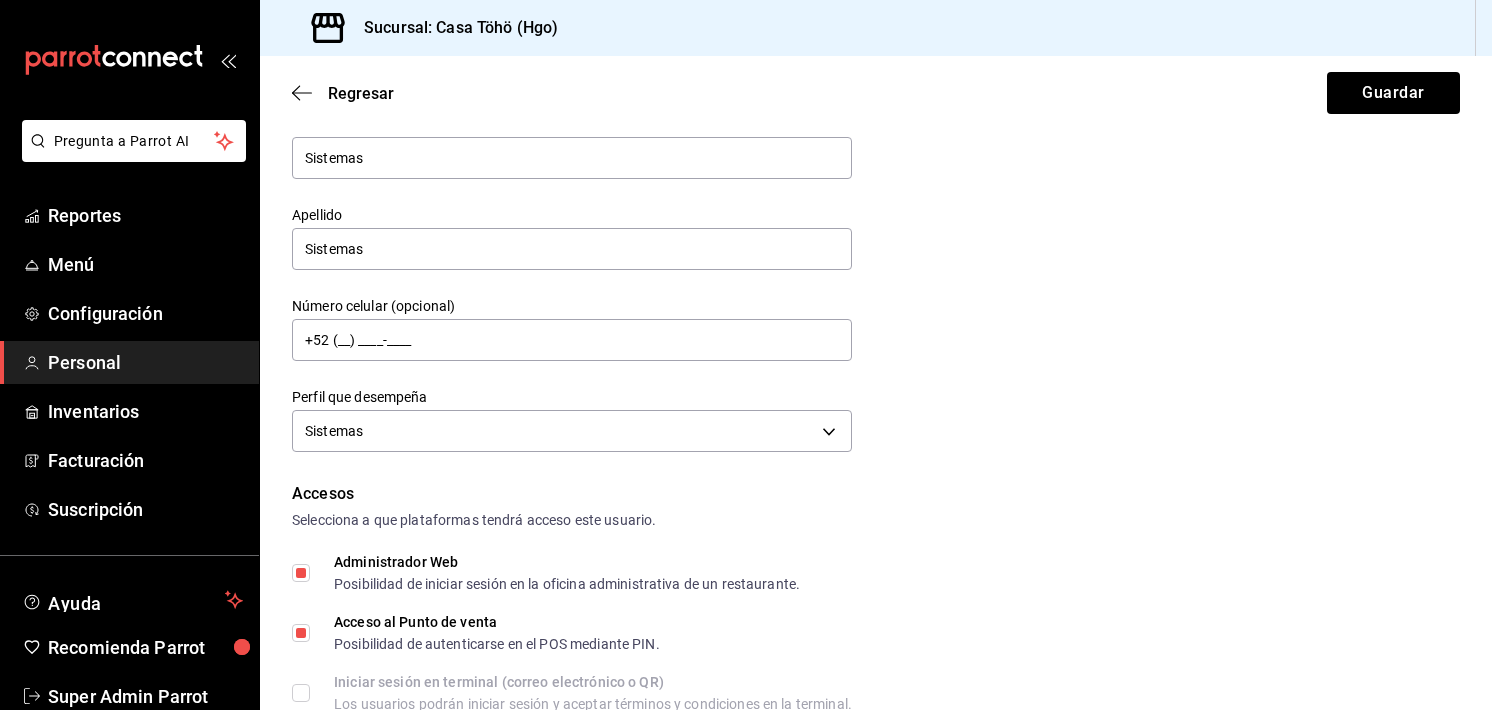 scroll, scrollTop: 92, scrollLeft: 0, axis: vertical 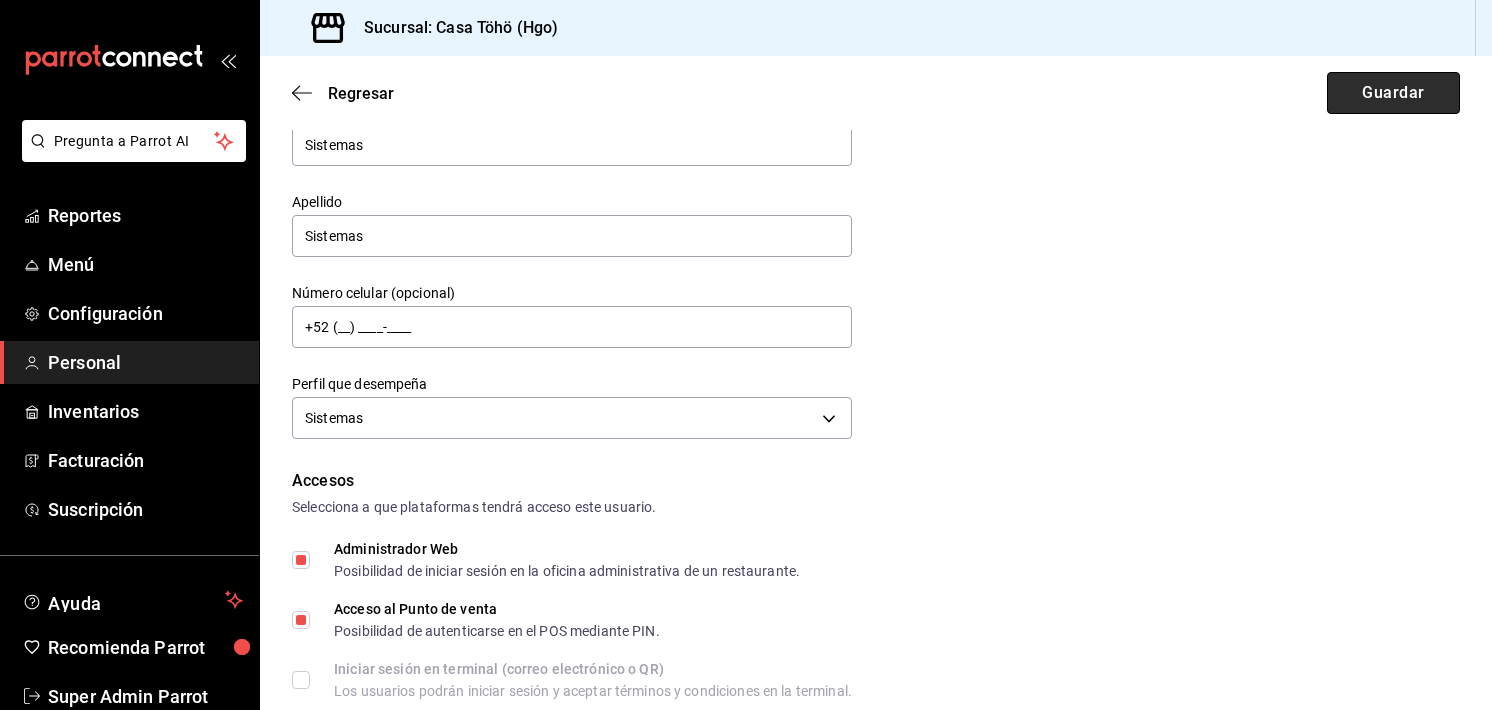 click on "Guardar" at bounding box center (1393, 93) 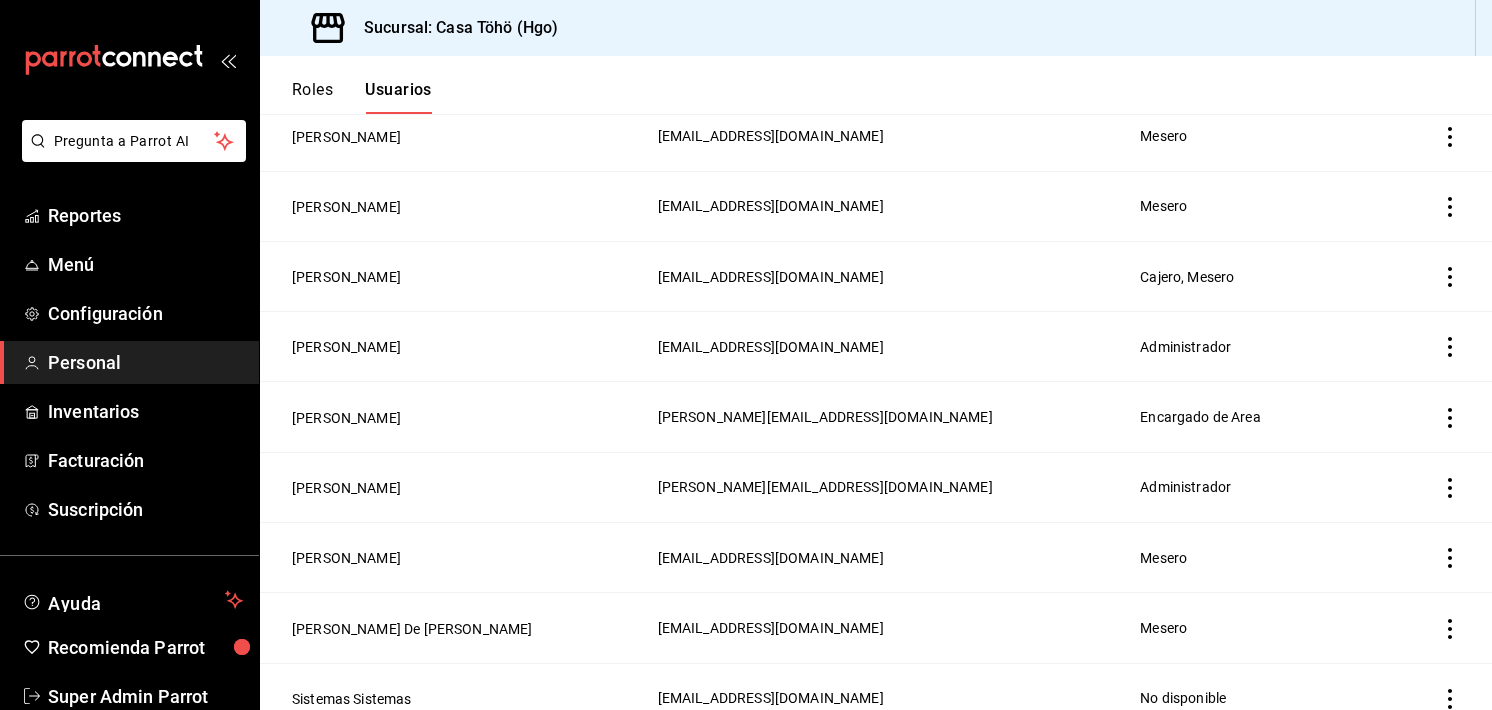 scroll, scrollTop: 0, scrollLeft: 0, axis: both 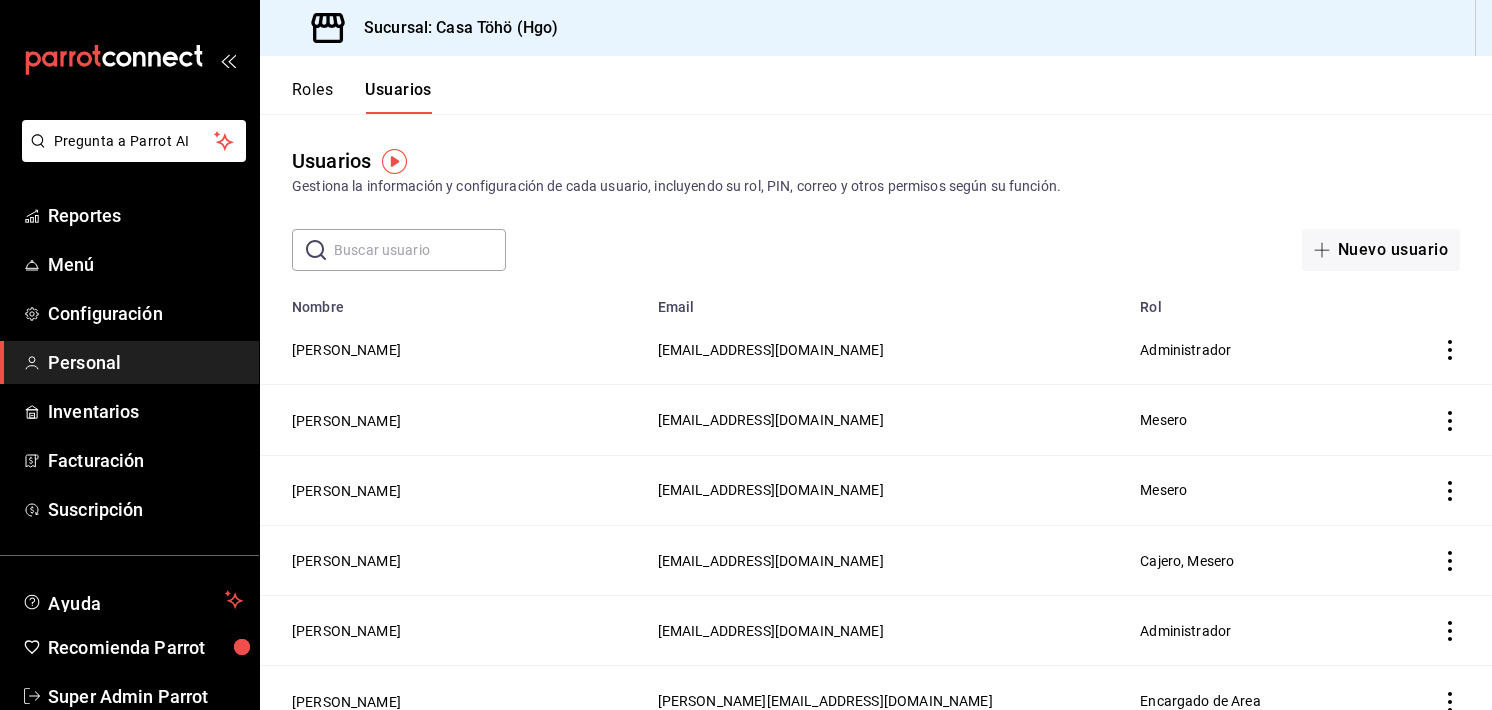 click on "Roles" at bounding box center (312, 97) 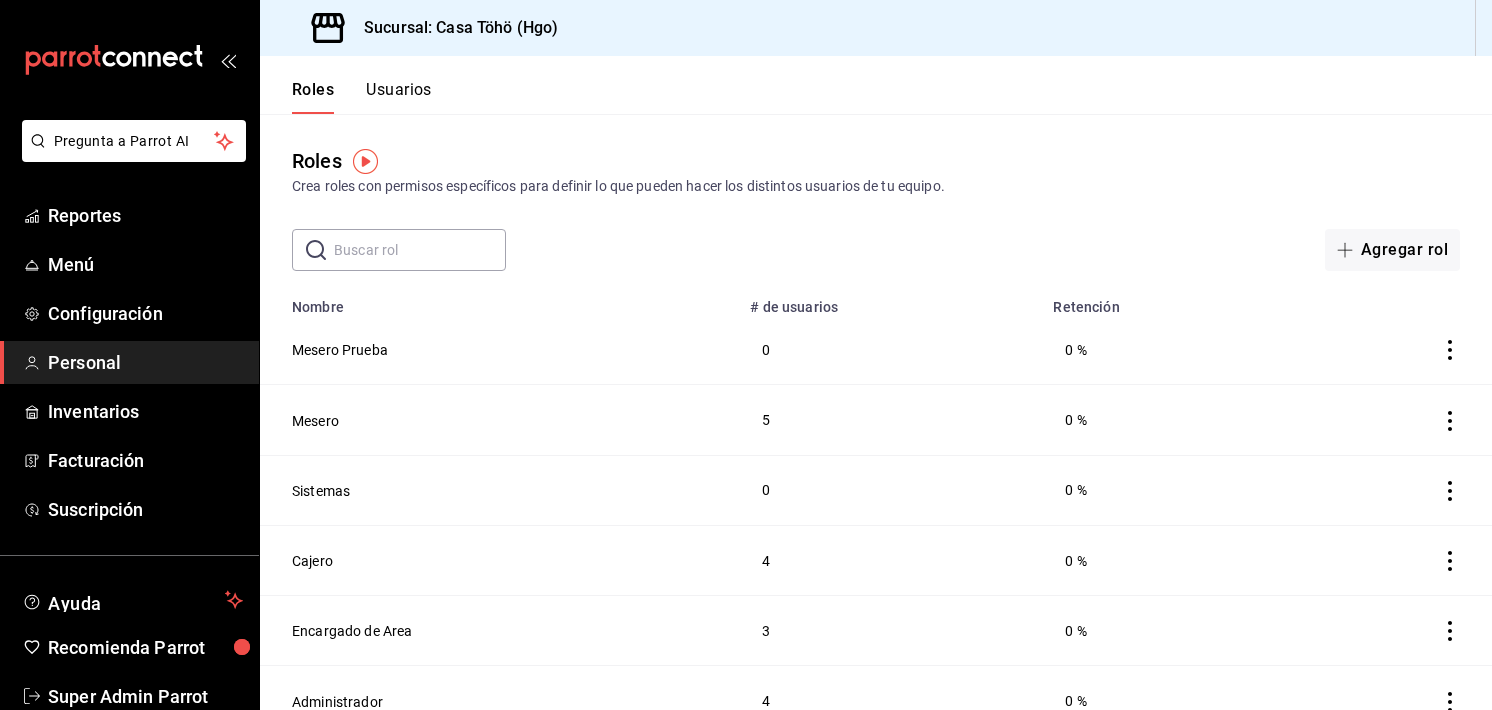click on "Usuarios" at bounding box center [399, 97] 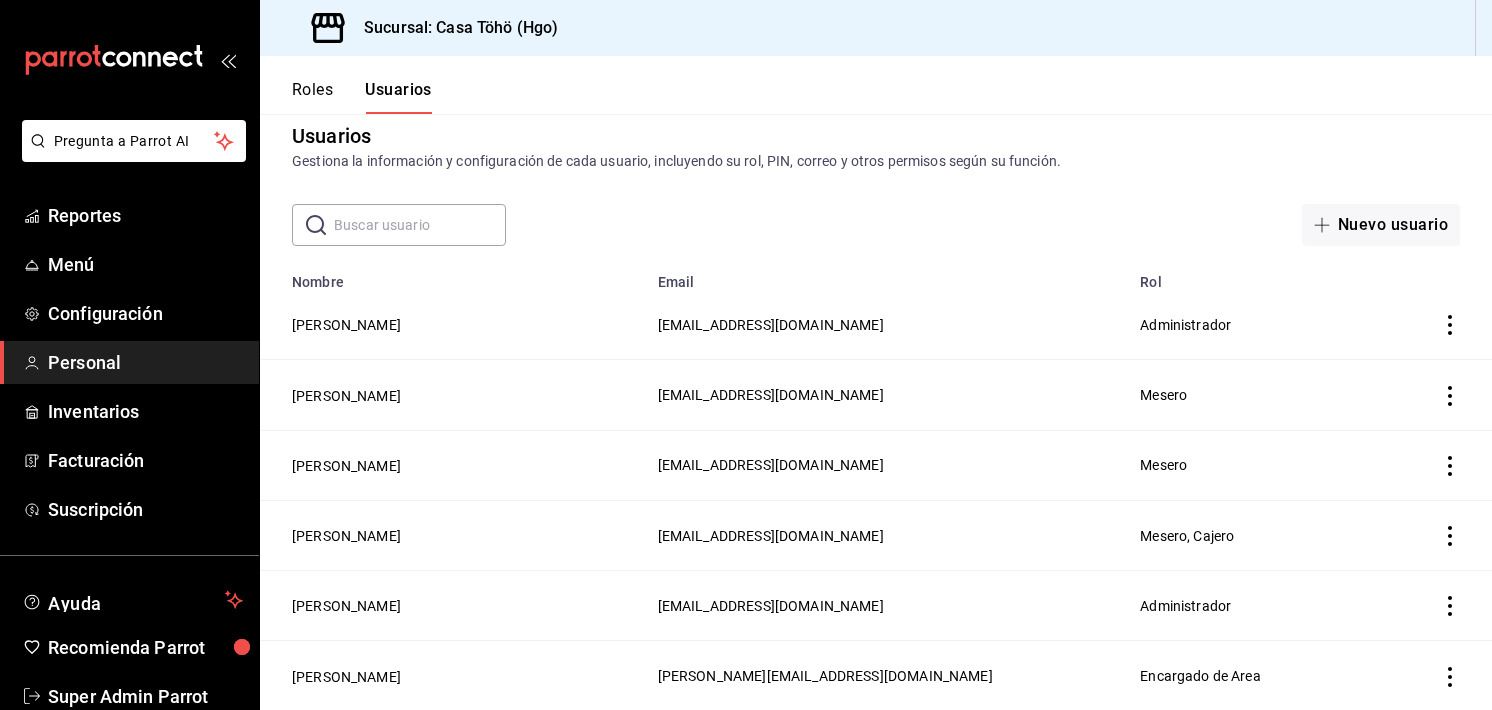 scroll, scrollTop: 0, scrollLeft: 0, axis: both 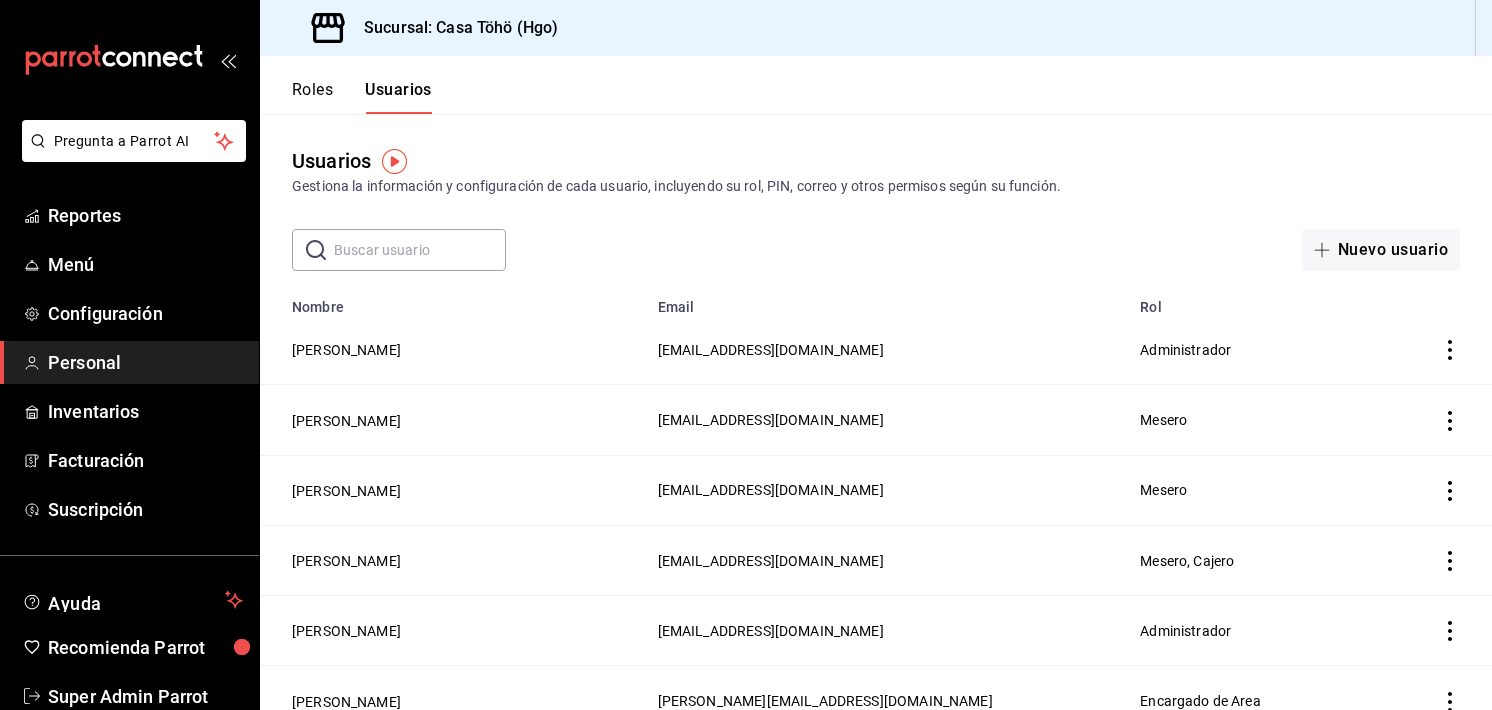 click on "Roles" at bounding box center (312, 97) 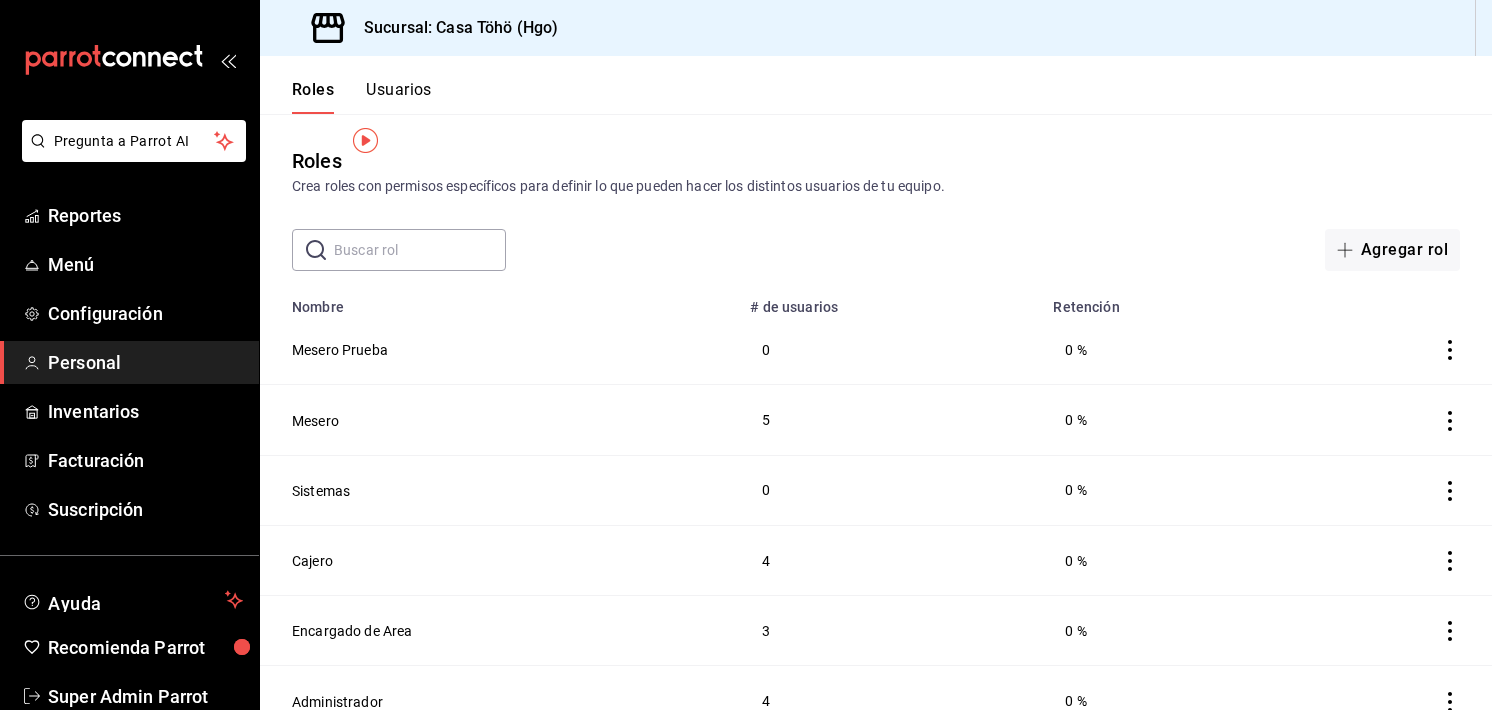 scroll, scrollTop: 26, scrollLeft: 0, axis: vertical 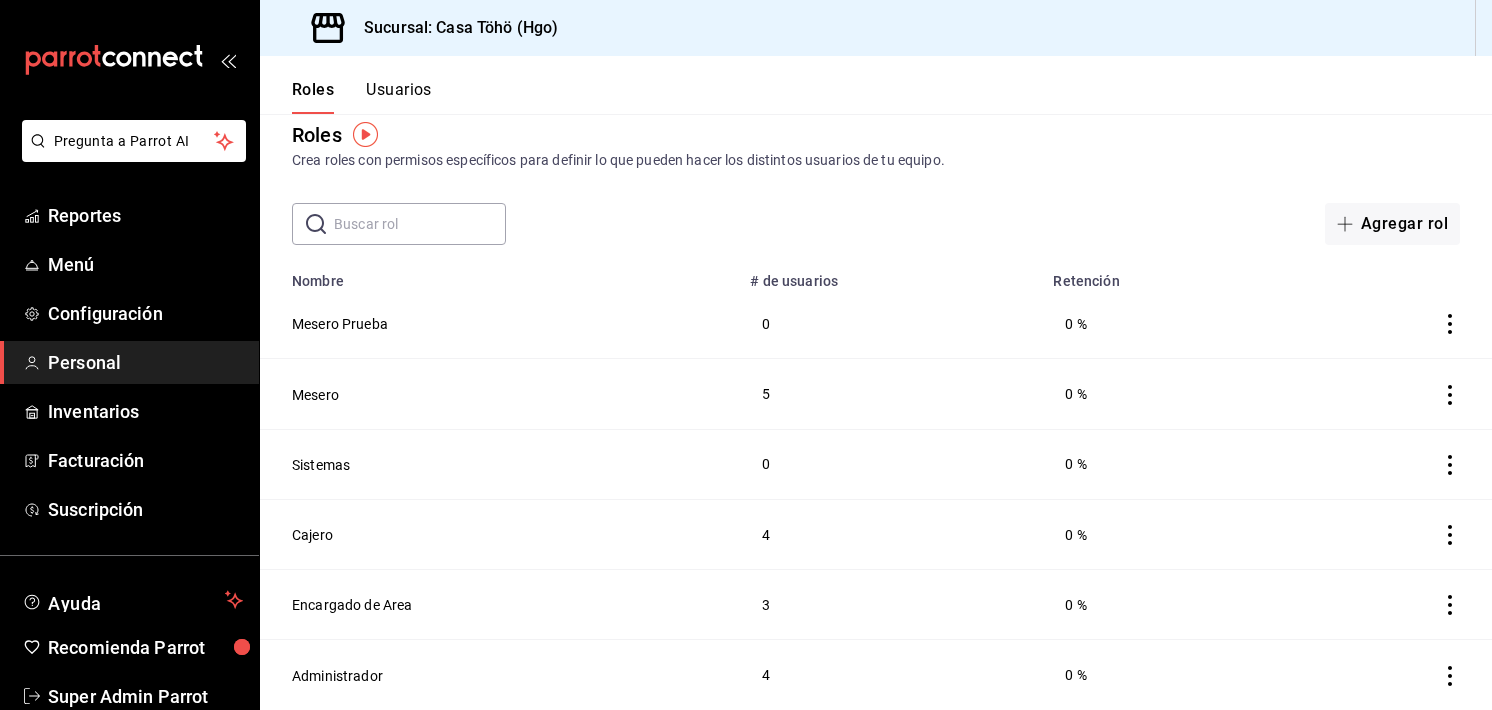 click on "Usuarios" at bounding box center [399, 97] 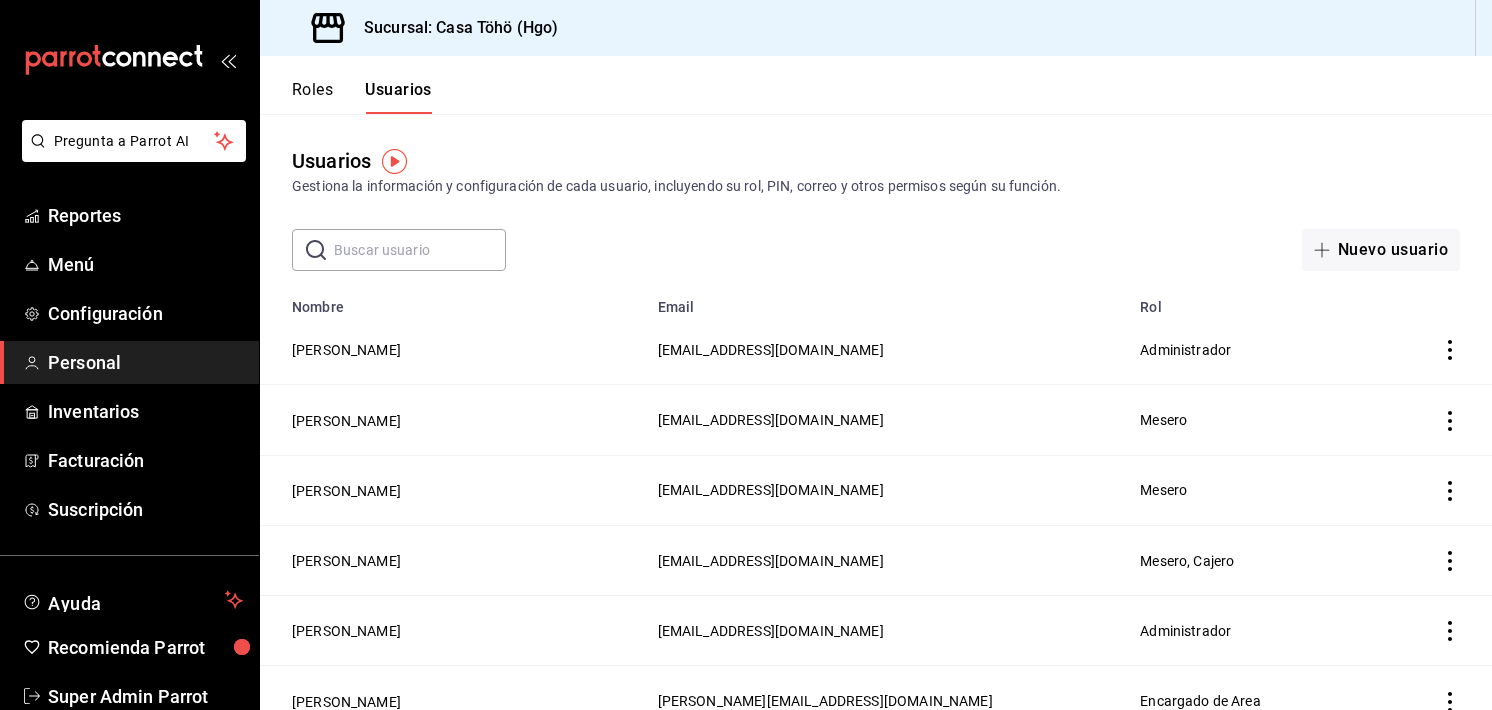 click at bounding box center [420, 250] 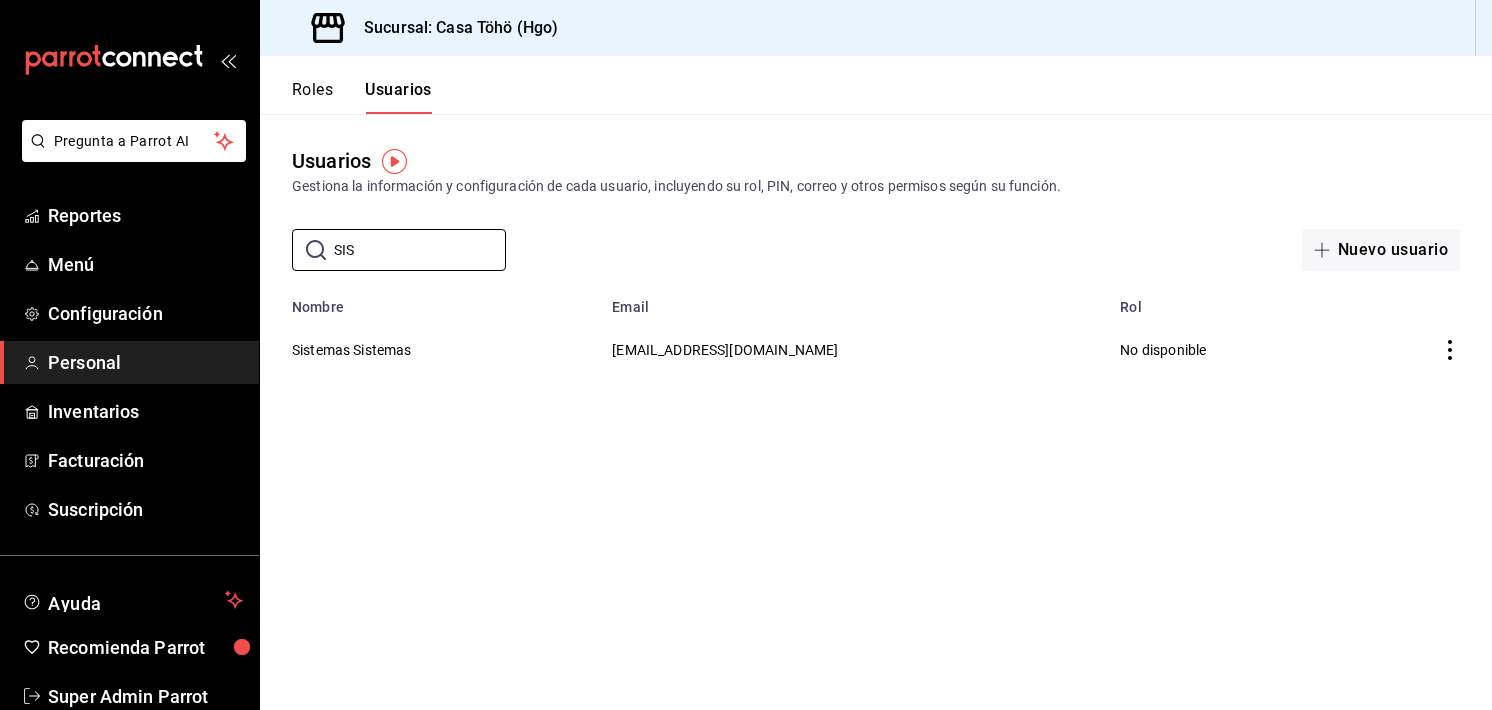 type on "sistemas" 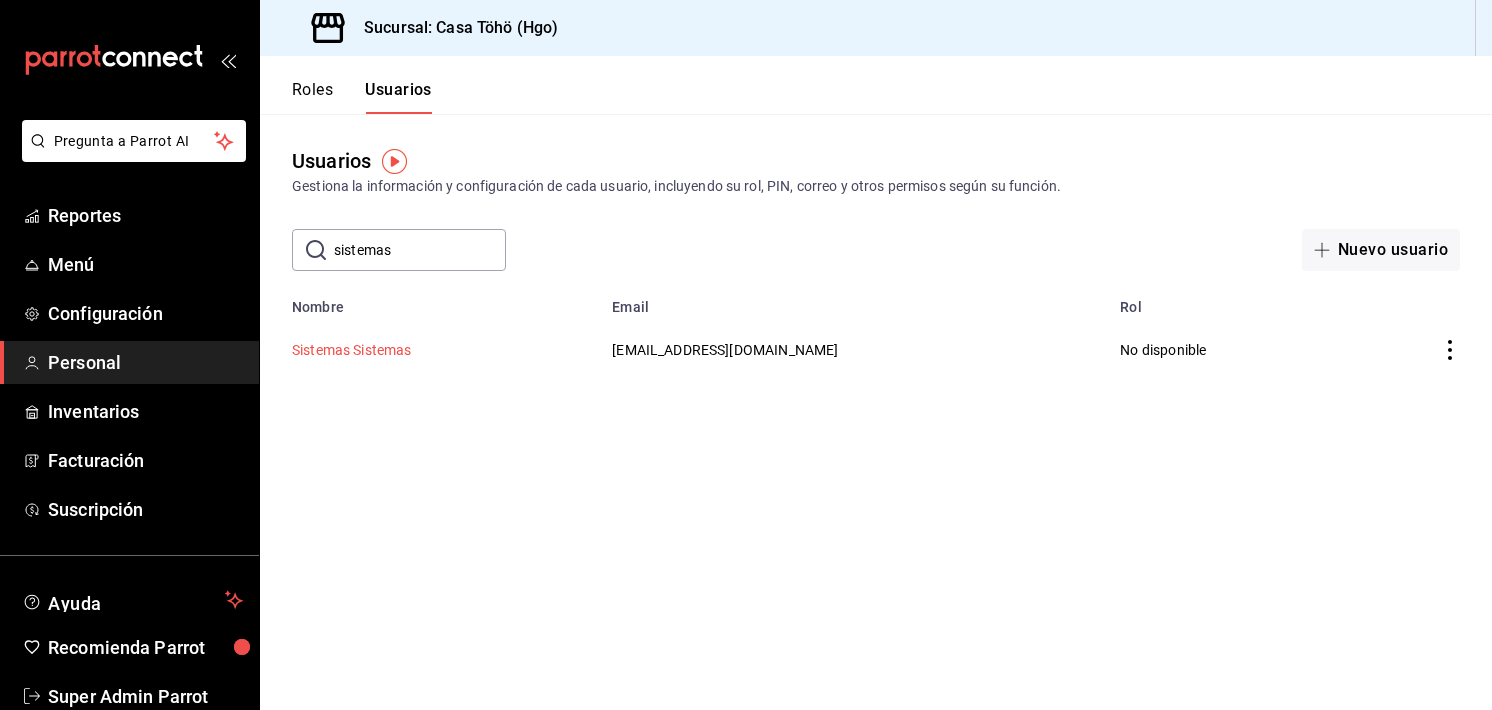click on "Sistemas Sistemas" at bounding box center [352, 350] 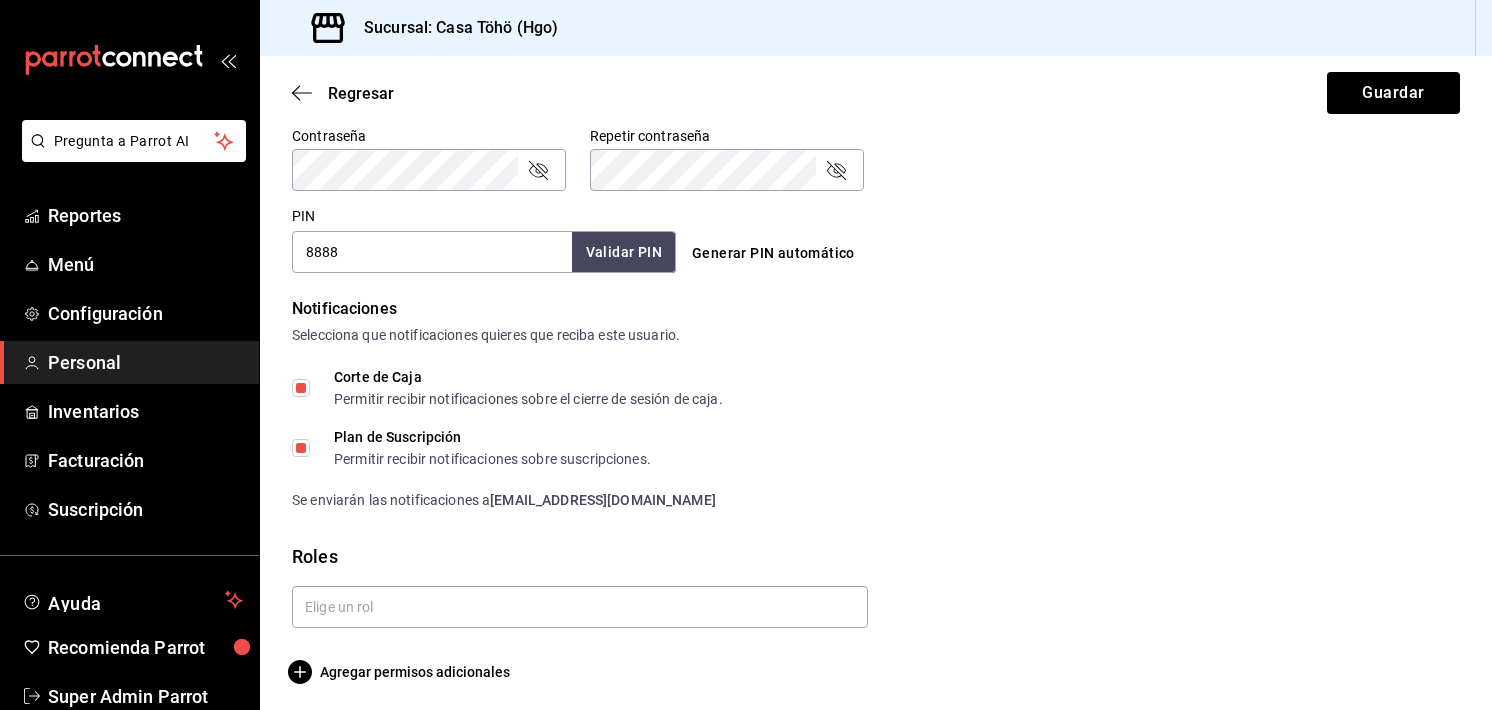 scroll, scrollTop: 872, scrollLeft: 0, axis: vertical 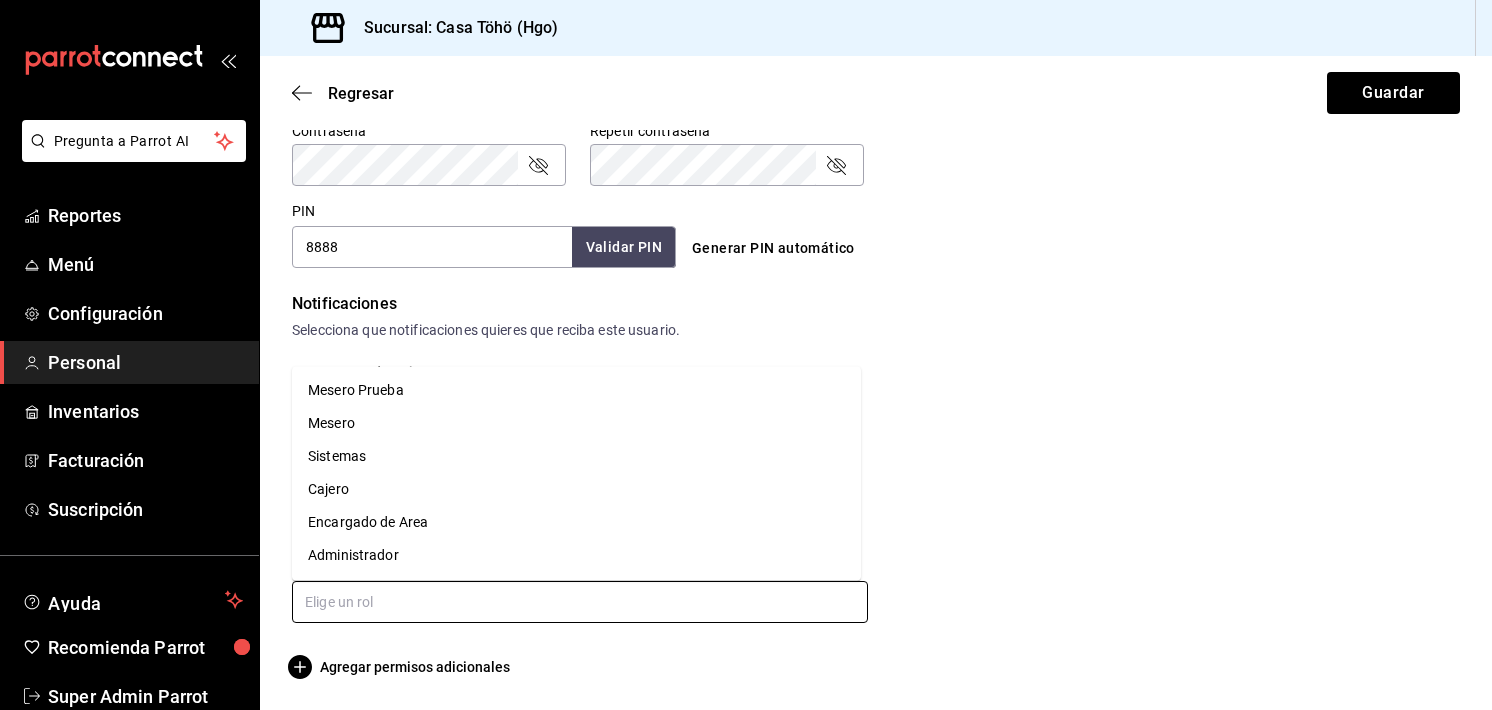 click at bounding box center [580, 602] 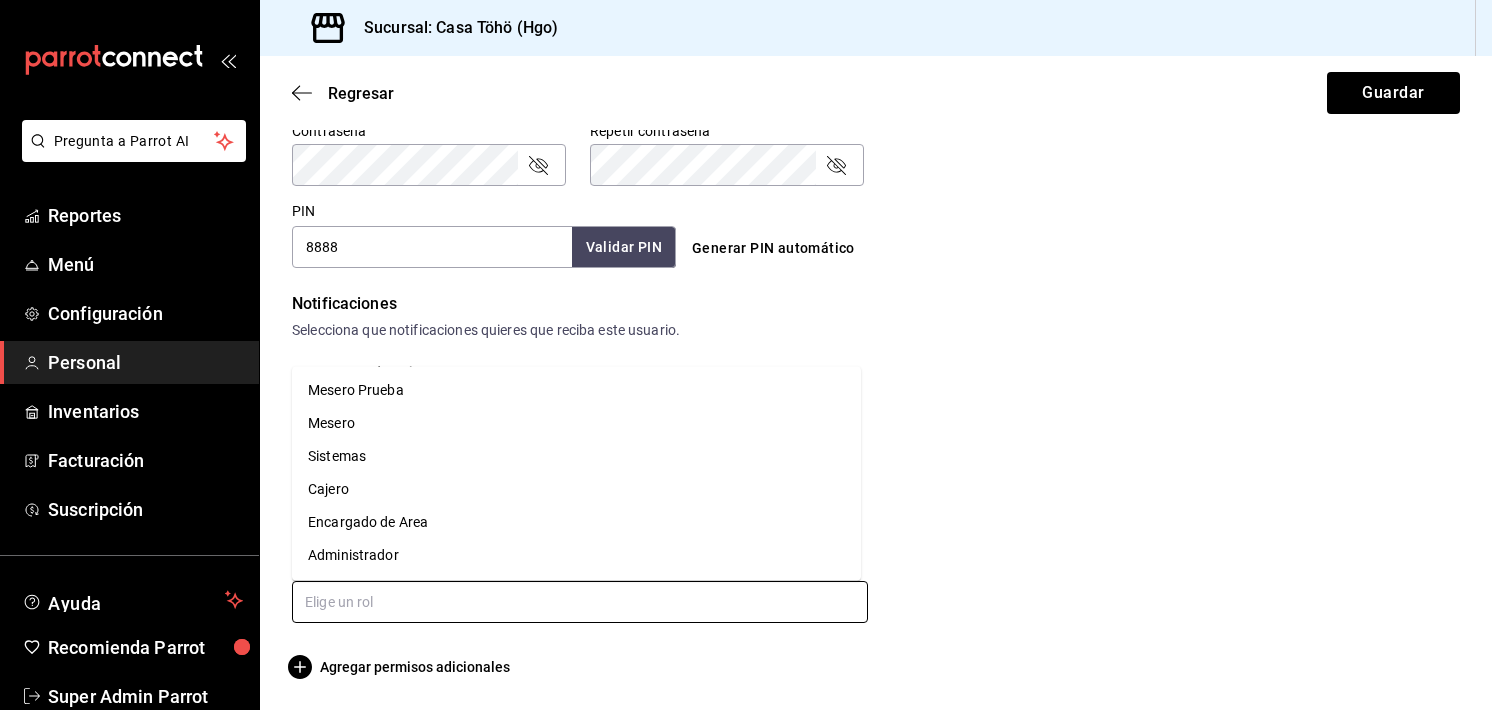 click on "Mesero Prueba" at bounding box center [576, 390] 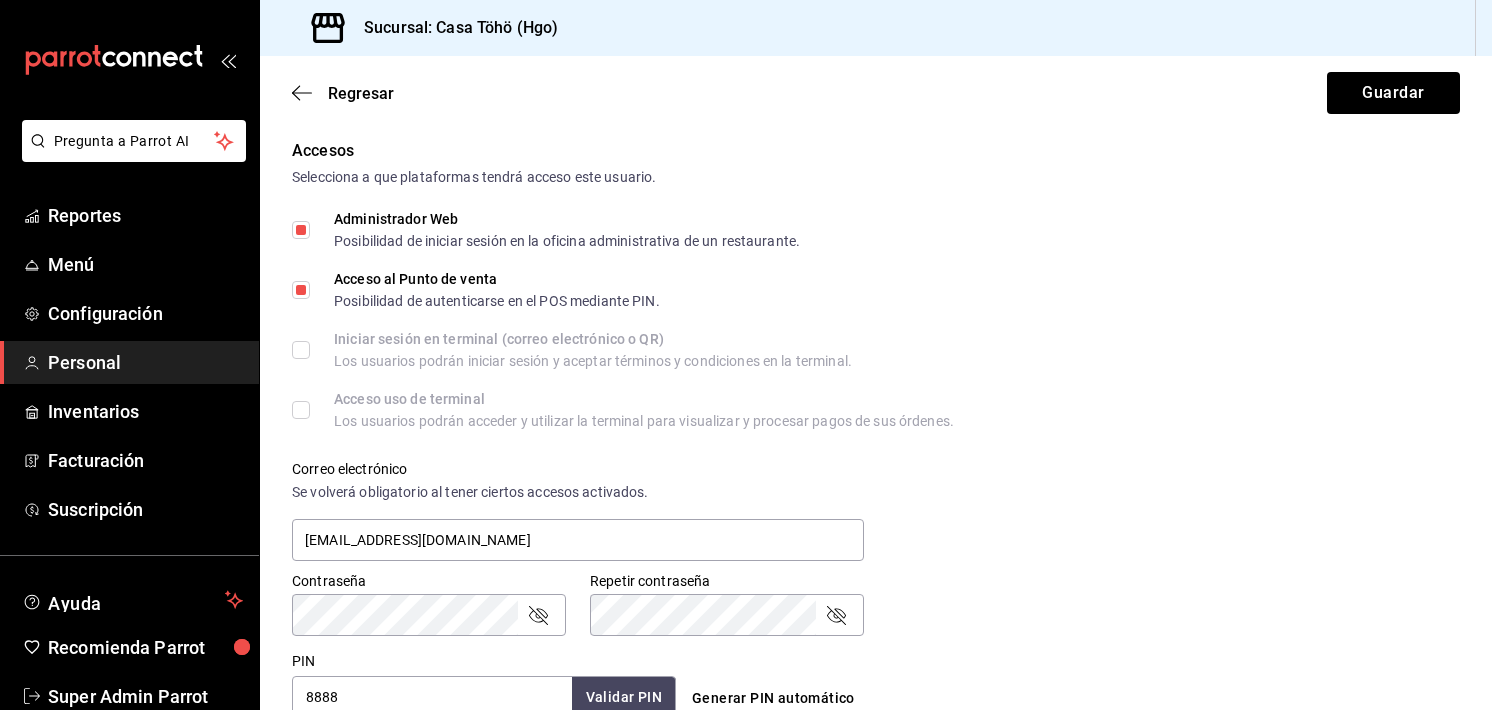 scroll, scrollTop: 0, scrollLeft: 0, axis: both 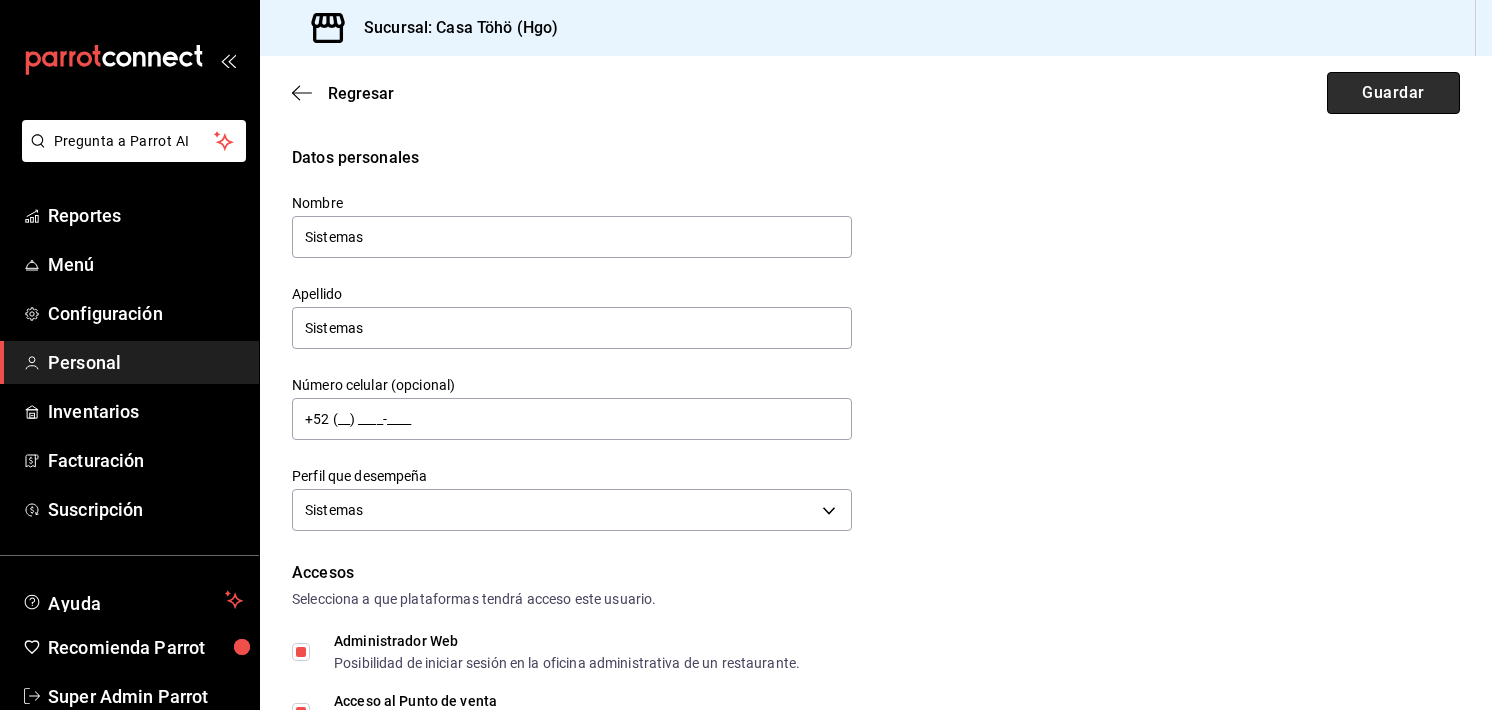 click on "Guardar" at bounding box center [1393, 93] 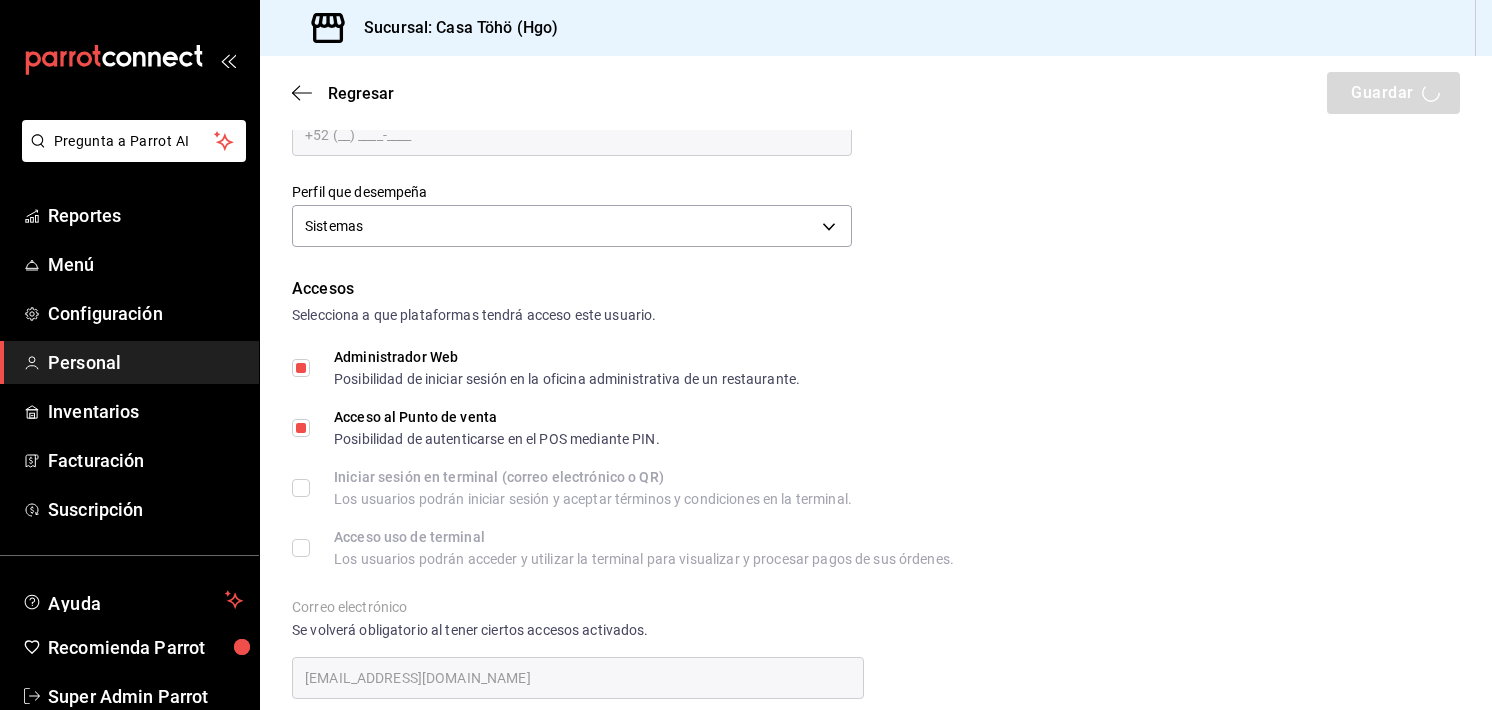 scroll, scrollTop: 300, scrollLeft: 0, axis: vertical 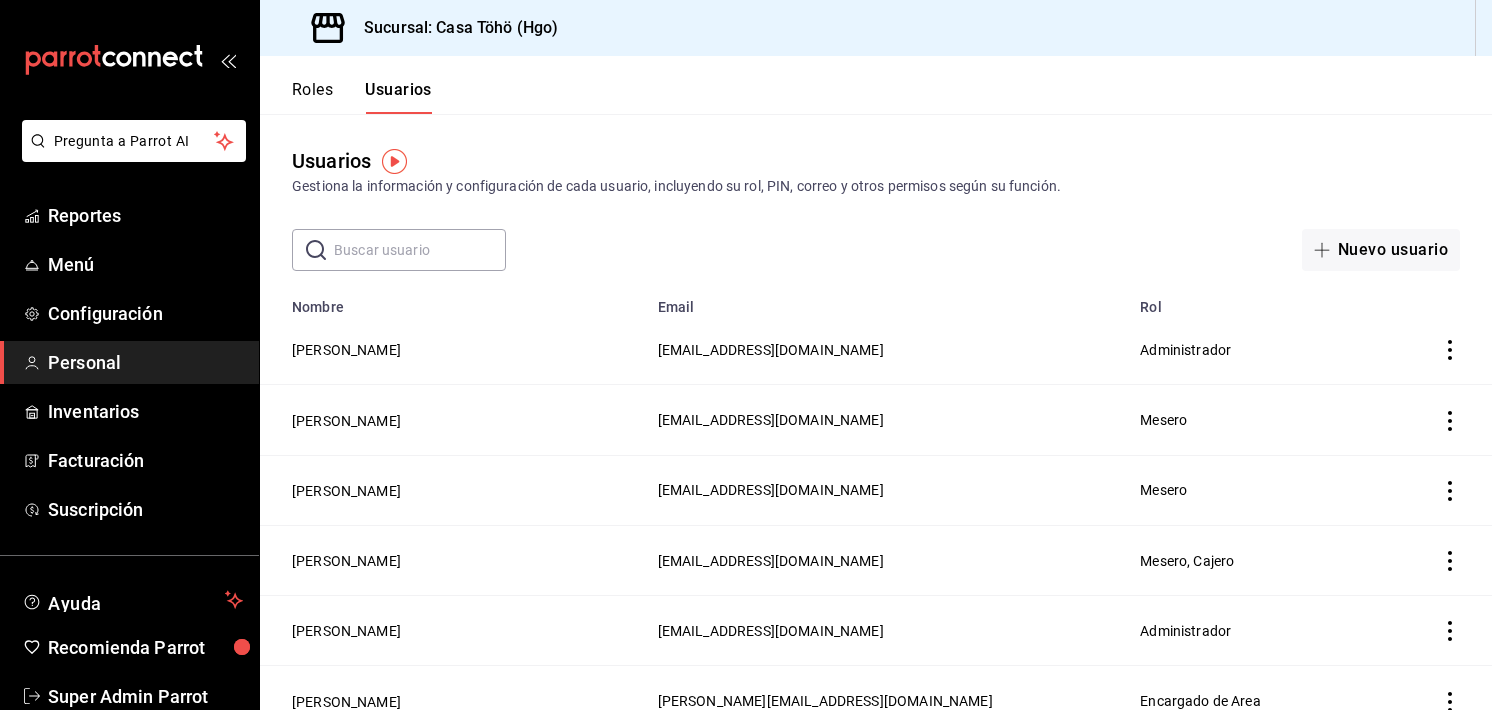 click on "Roles" at bounding box center [312, 97] 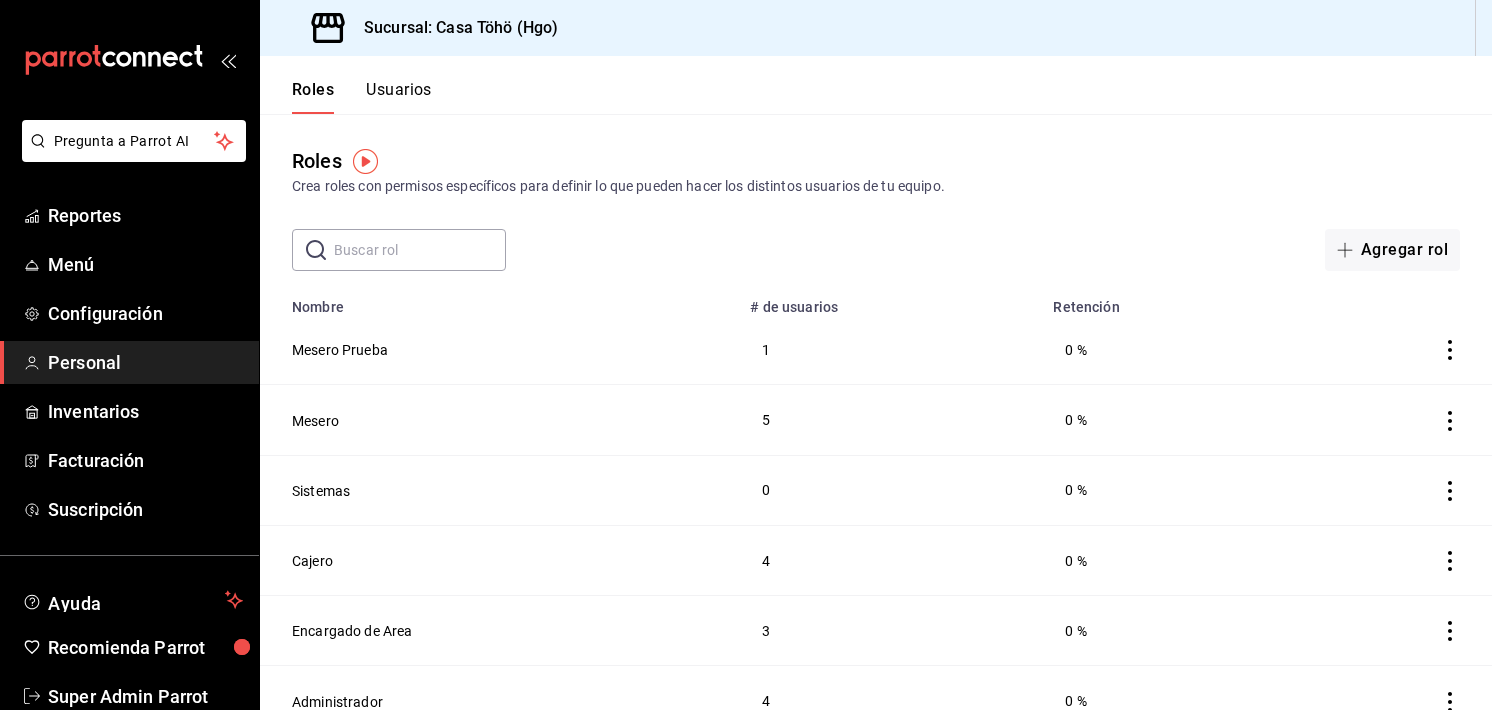 click on "​ ​ Agregar rol" at bounding box center (876, 250) 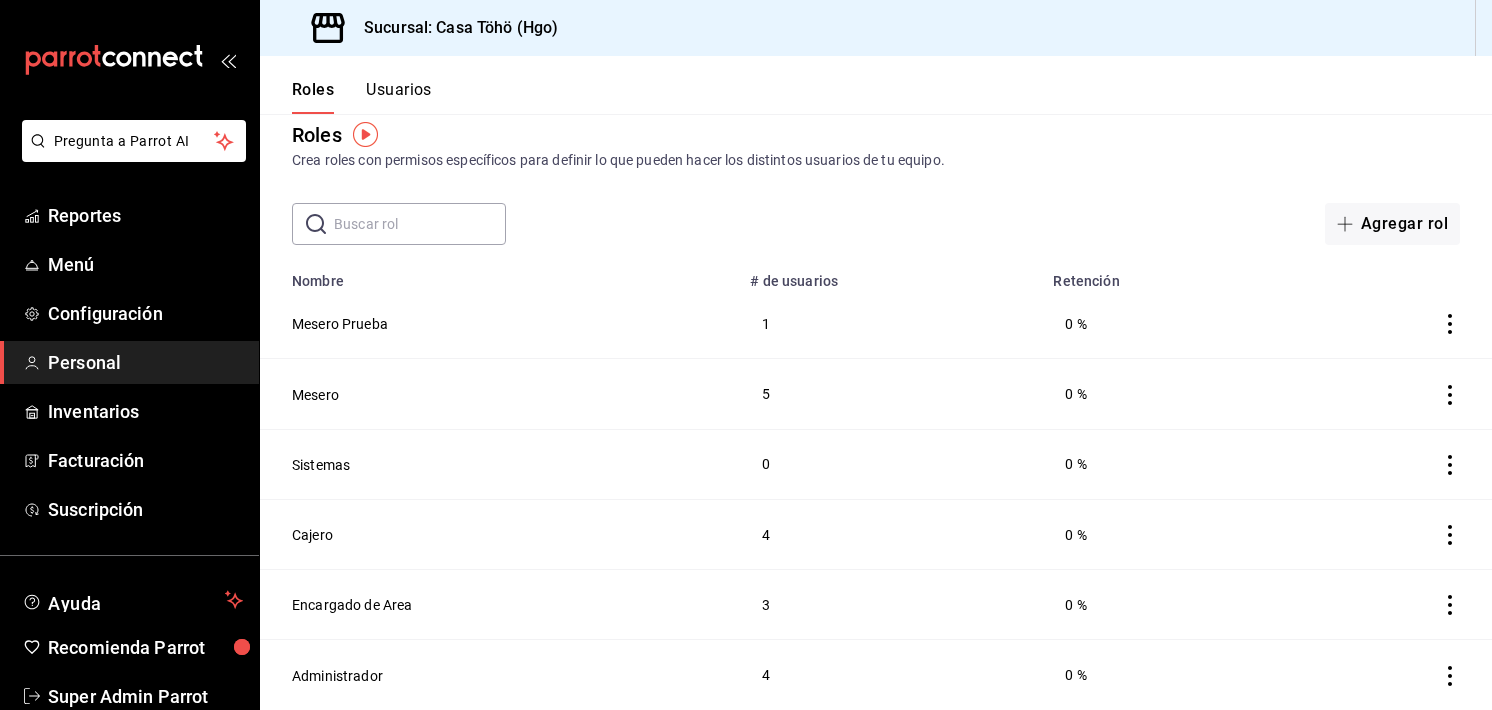 click on "Usuarios" at bounding box center (399, 97) 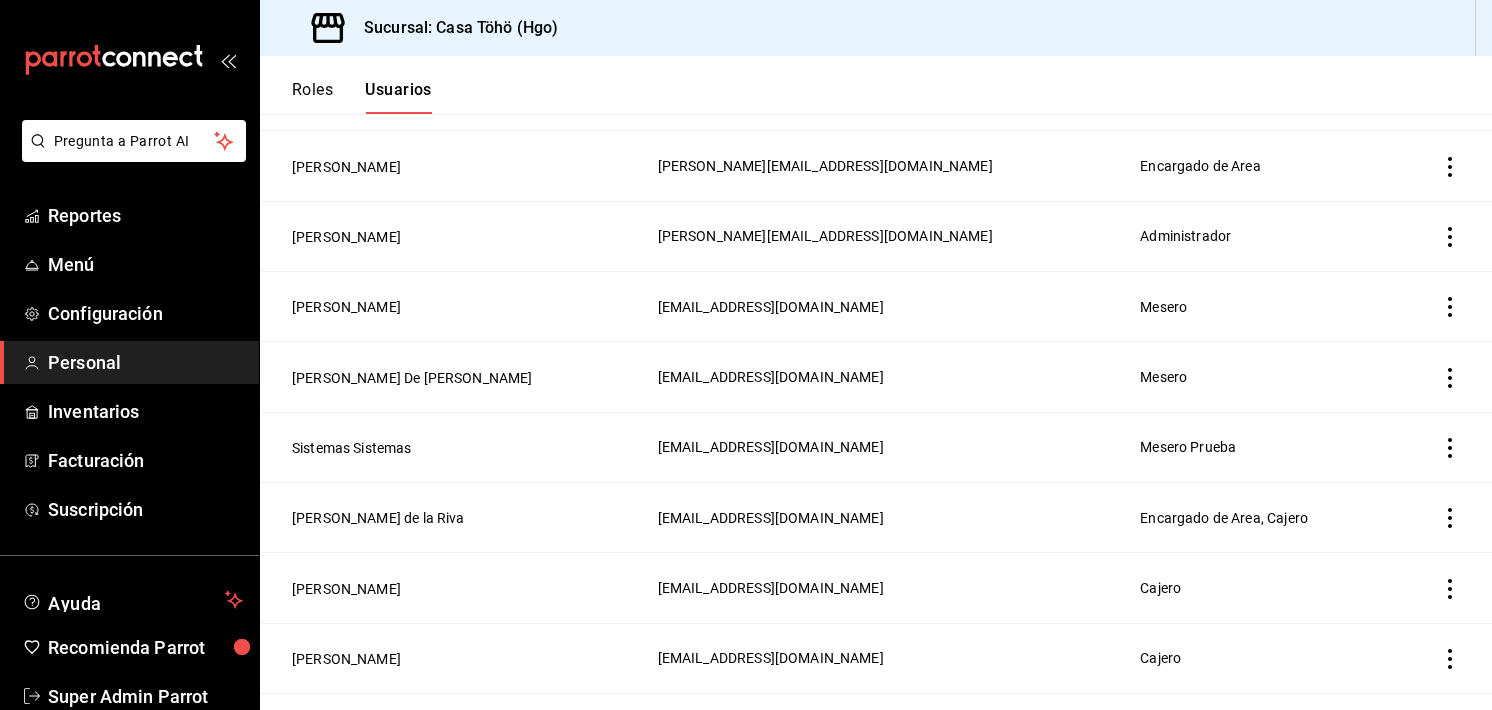 scroll, scrollTop: 729, scrollLeft: 0, axis: vertical 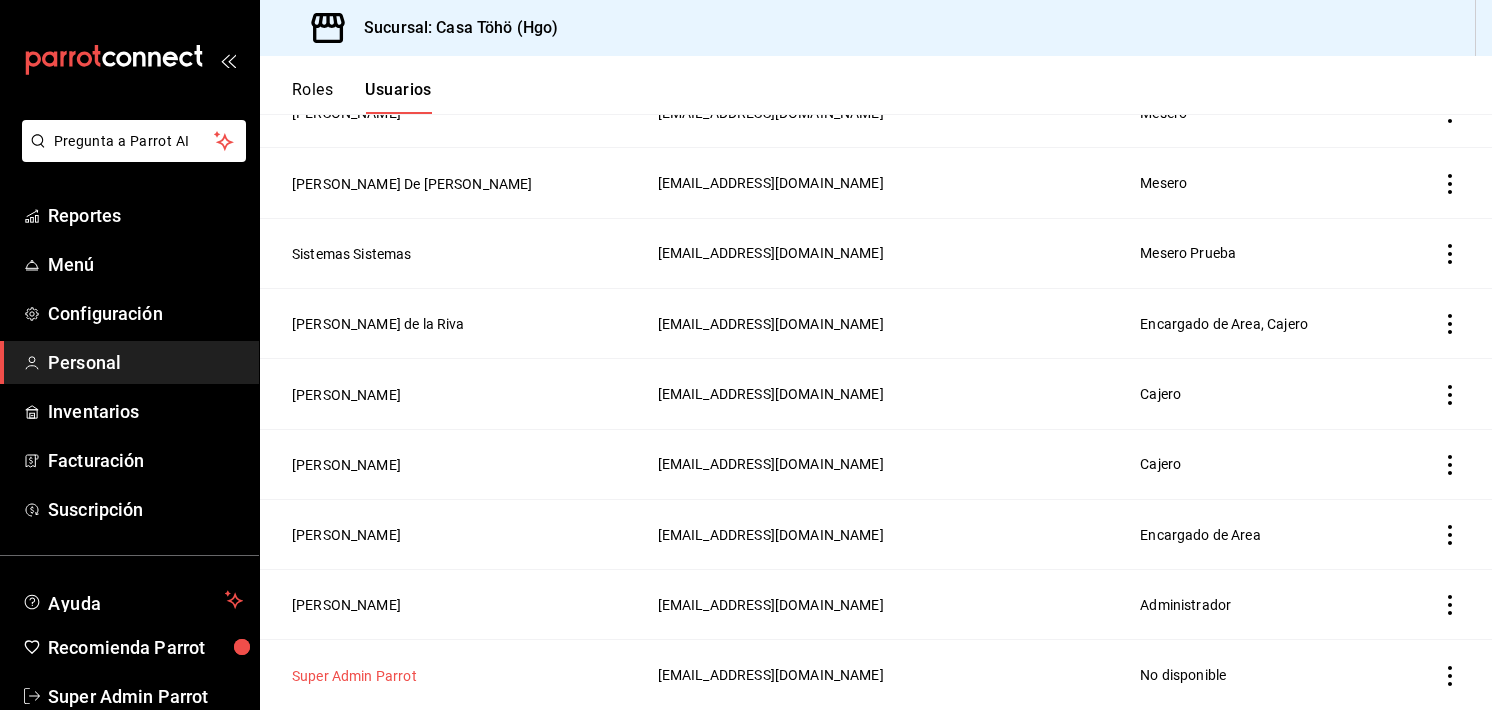click on "Super Admin Parrot" at bounding box center (354, 676) 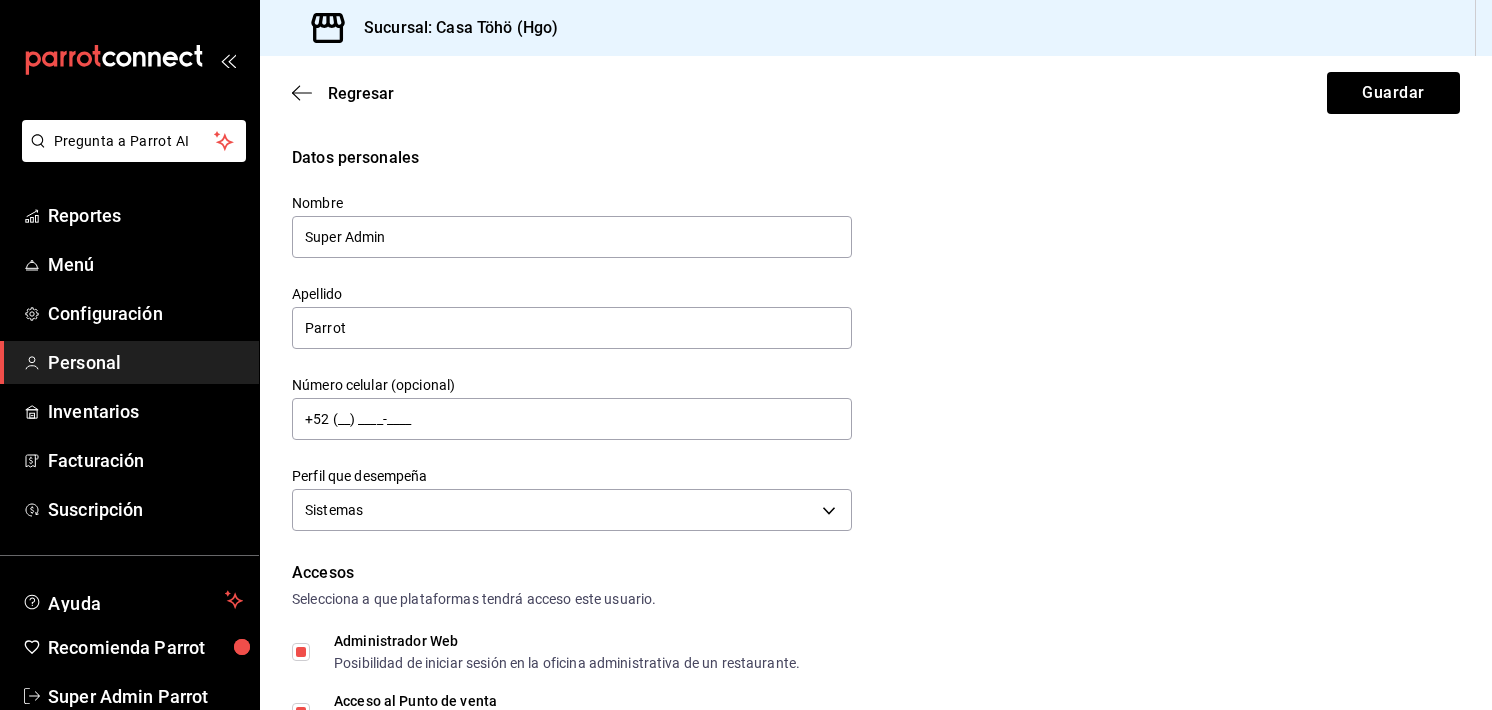 click on "Número celular (opcional) +52 (__) ____-____" at bounding box center (560, 397) 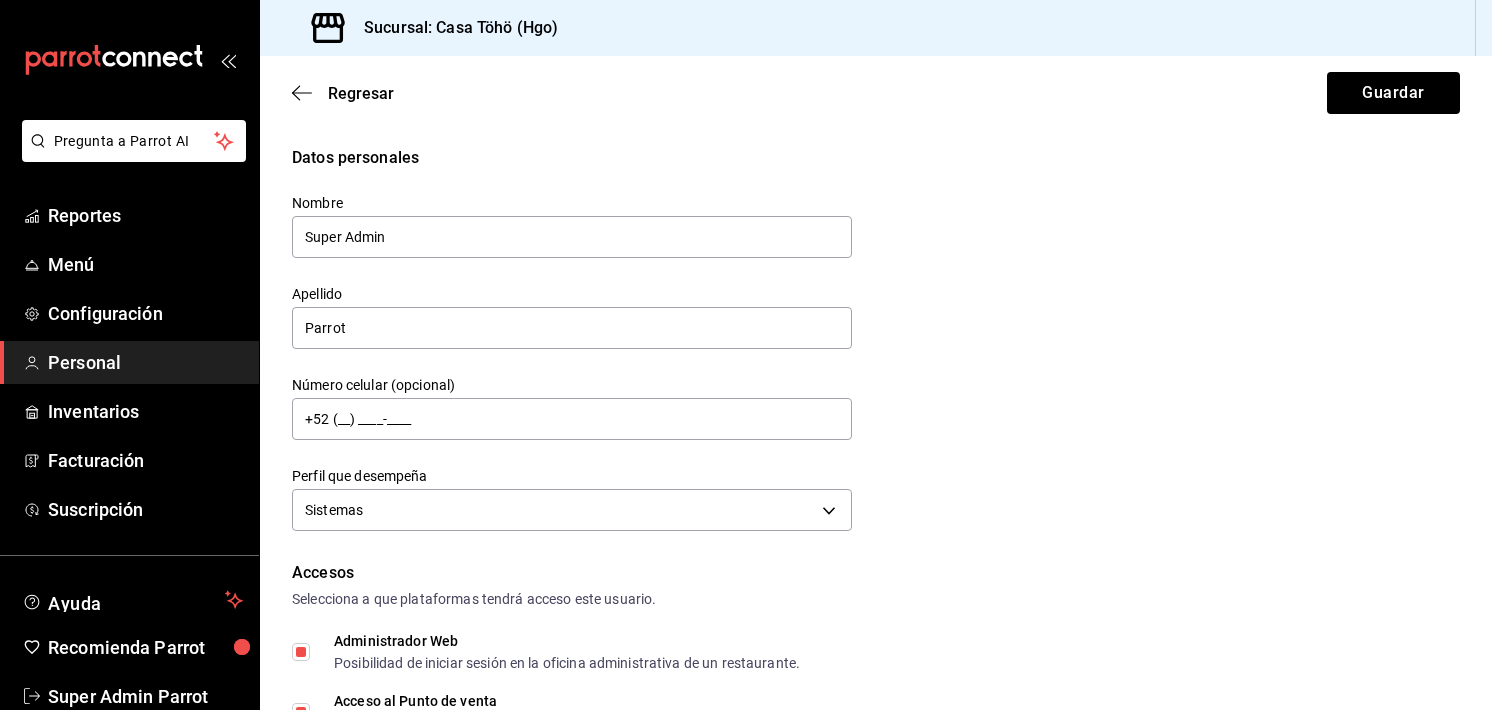 click on "Apellido Parrot" at bounding box center [560, 306] 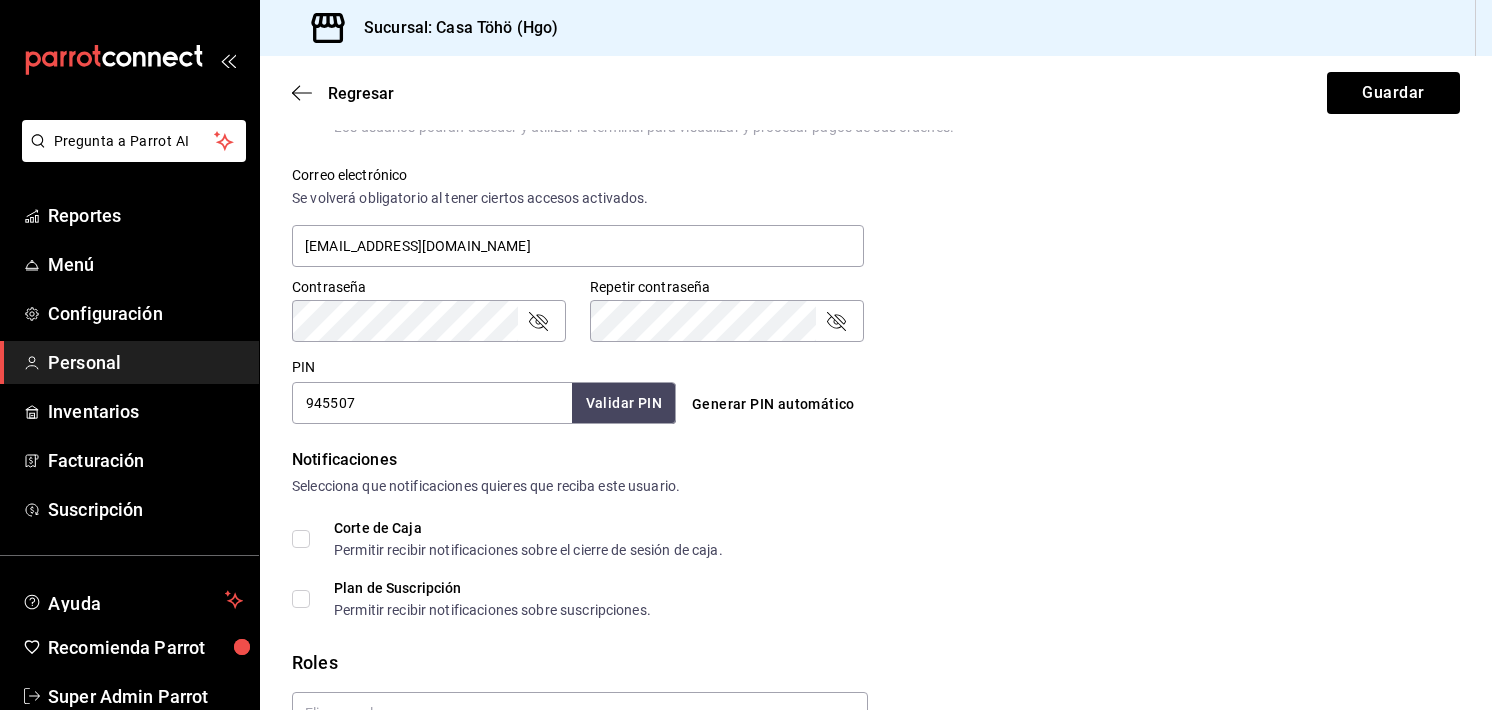 scroll, scrollTop: 828, scrollLeft: 0, axis: vertical 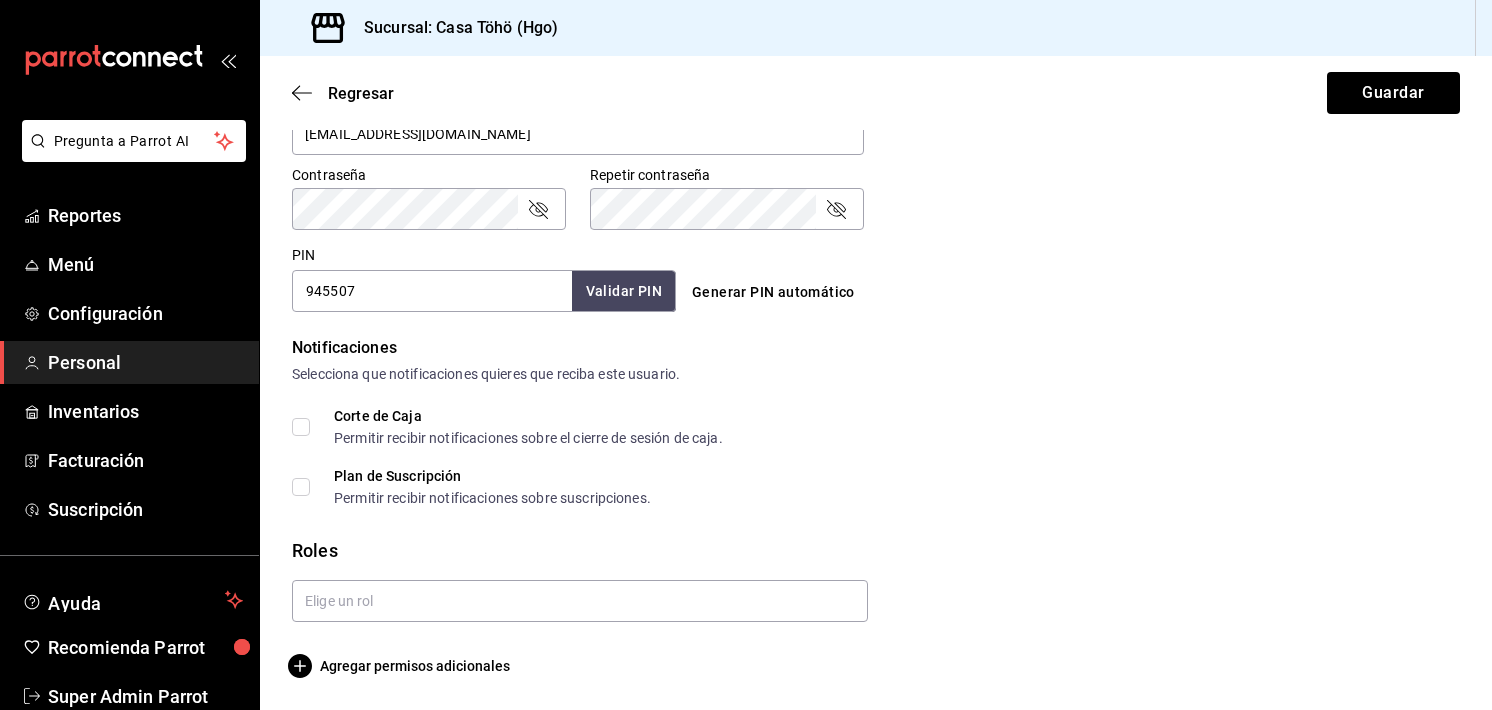 click on "Datos personales Nombre Super Admin Apellido Parrot Número celular (opcional) +52 (__) ____-____ Perfil que desempeña Sistemas IT Accesos Selecciona a que plataformas tendrá acceso este usuario. Administrador Web Posibilidad de iniciar sesión en la oficina administrativa de un restaurante.  Acceso al Punto de venta Posibilidad de autenticarse en el POS mediante PIN.  Iniciar sesión en terminal (correo electrónico o QR) Los usuarios podrán iniciar sesión y aceptar términos y condiciones en la terminal. Acceso uso de terminal Los usuarios podrán acceder y utilizar la terminal para visualizar y procesar pagos de sus órdenes. Correo electrónico Se volverá obligatorio al tener ciertos accesos activados. bocade@sierra.com Contraseña Contraseña Repetir contraseña Repetir contraseña PIN 945507 Validar PIN ​ Generar PIN automático Notificaciones Selecciona que notificaciones quieres que reciba este usuario. Corte de Caja Permitir recibir notificaciones sobre el cierre de sesión de caja. Roles" at bounding box center (876, -2) 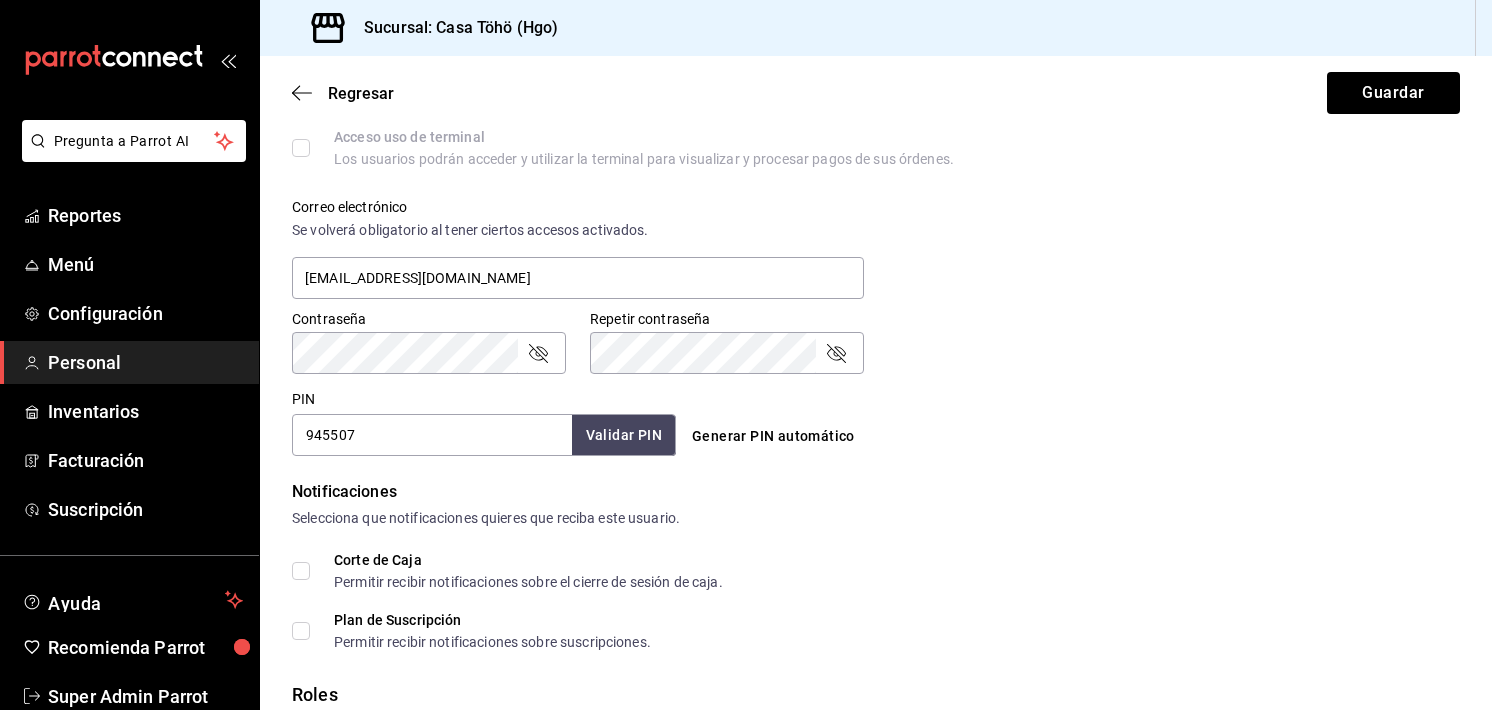scroll, scrollTop: 828, scrollLeft: 0, axis: vertical 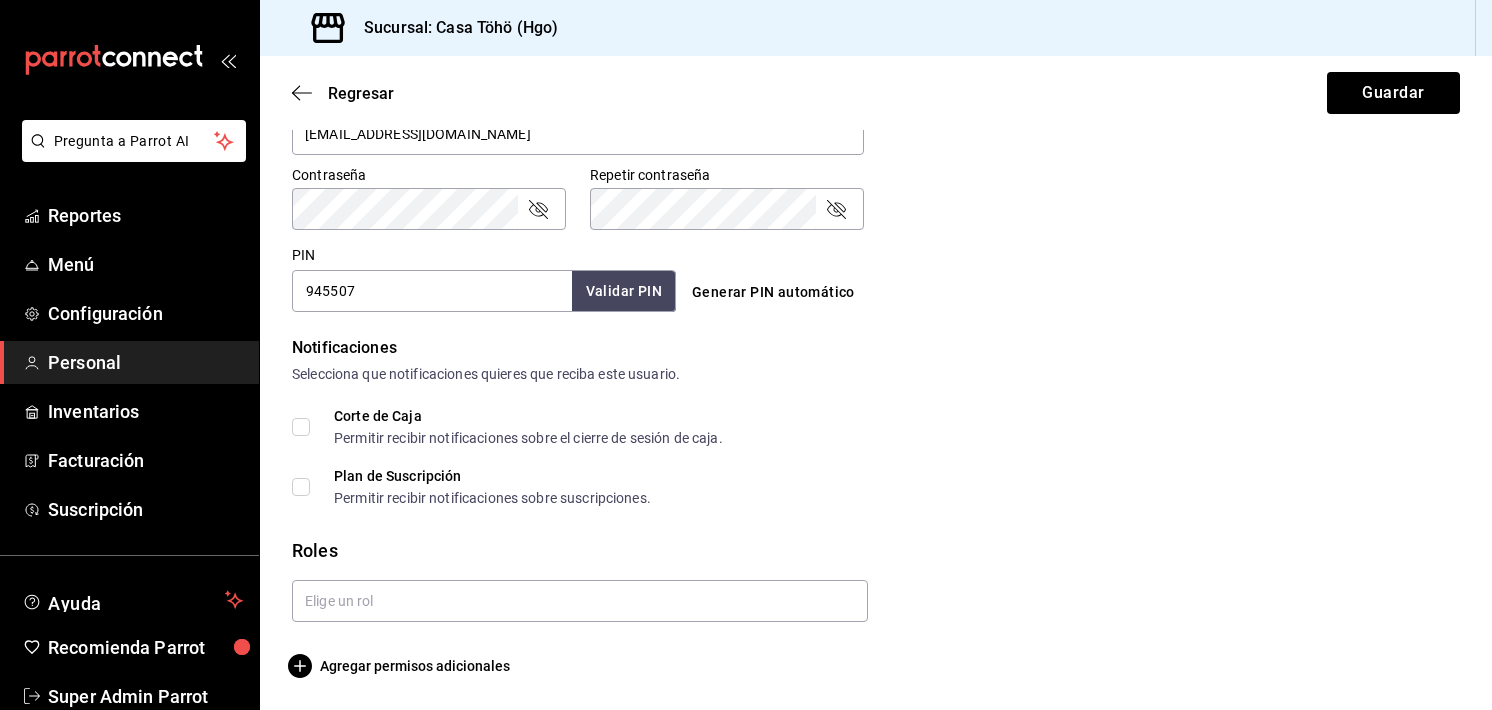 click on "Regresar Guardar" at bounding box center [876, 93] 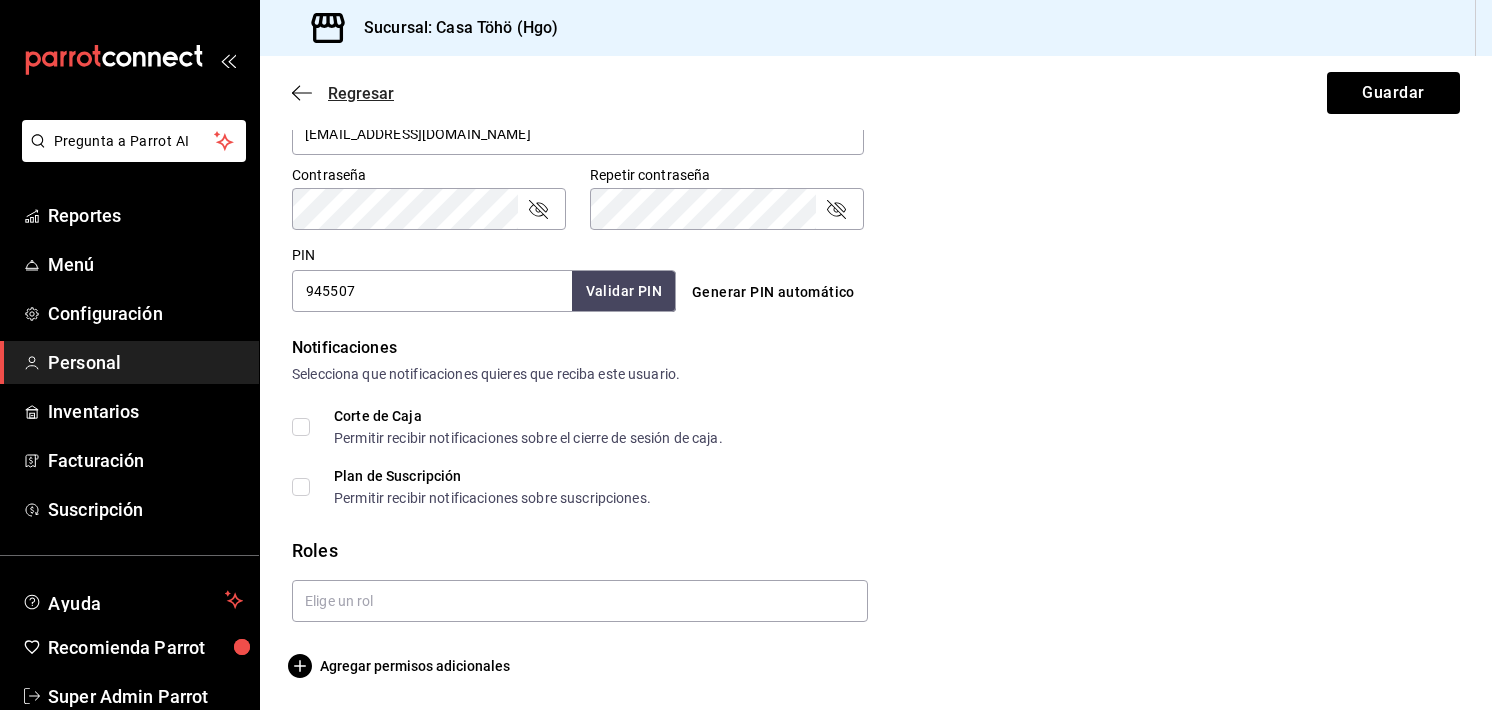 click 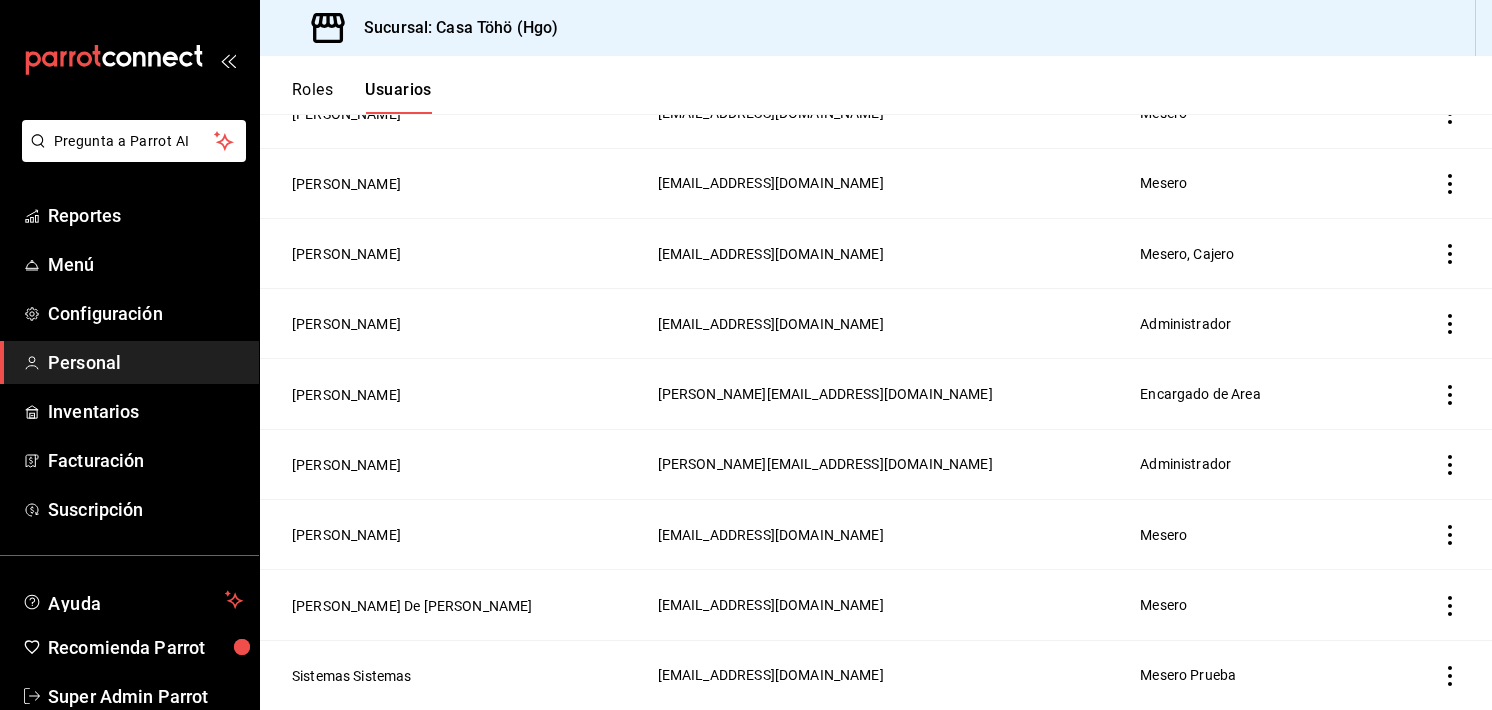 scroll, scrollTop: 729, scrollLeft: 0, axis: vertical 